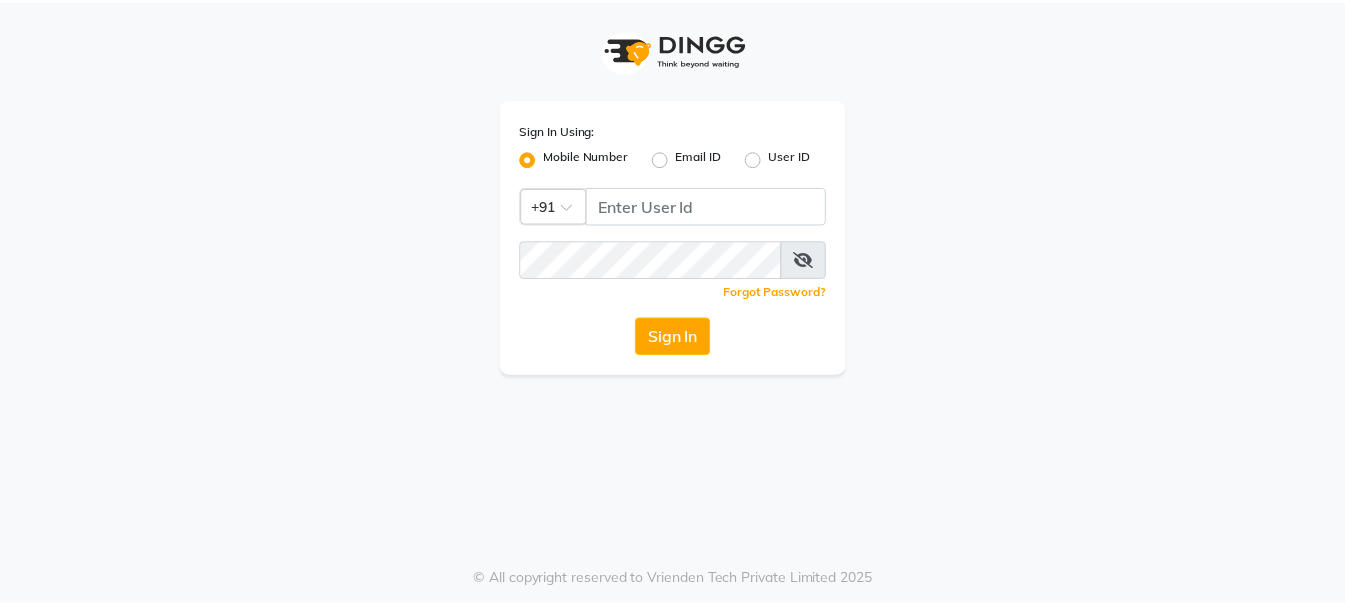 scroll, scrollTop: 0, scrollLeft: 0, axis: both 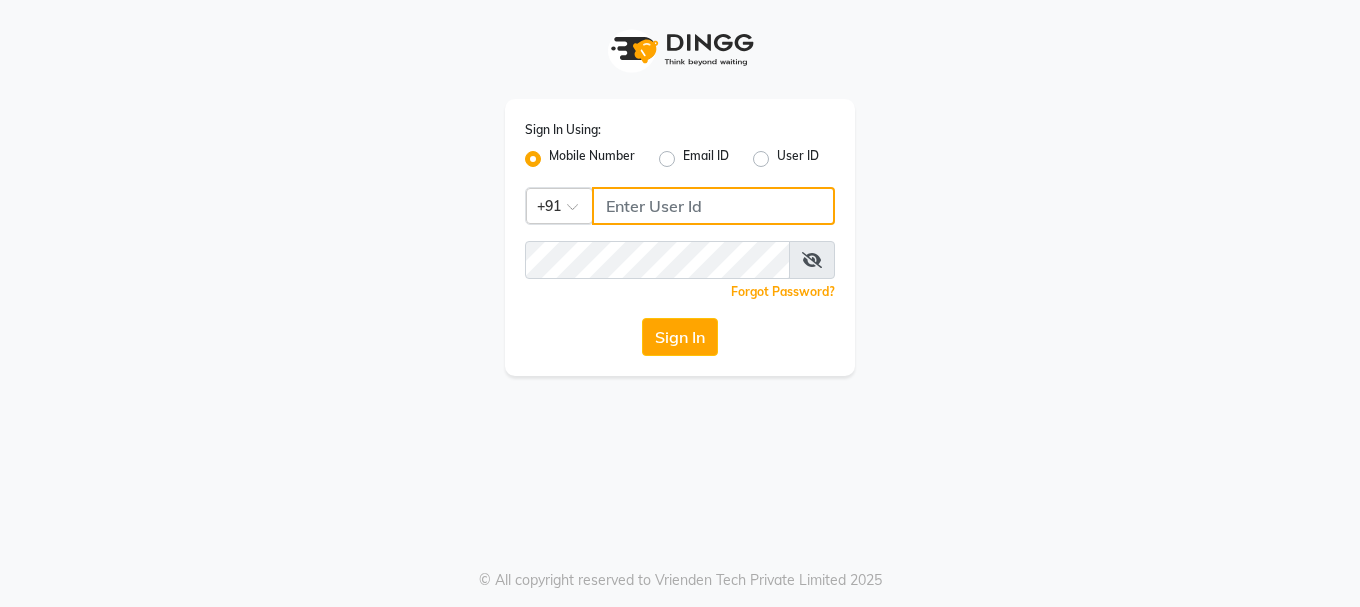 click 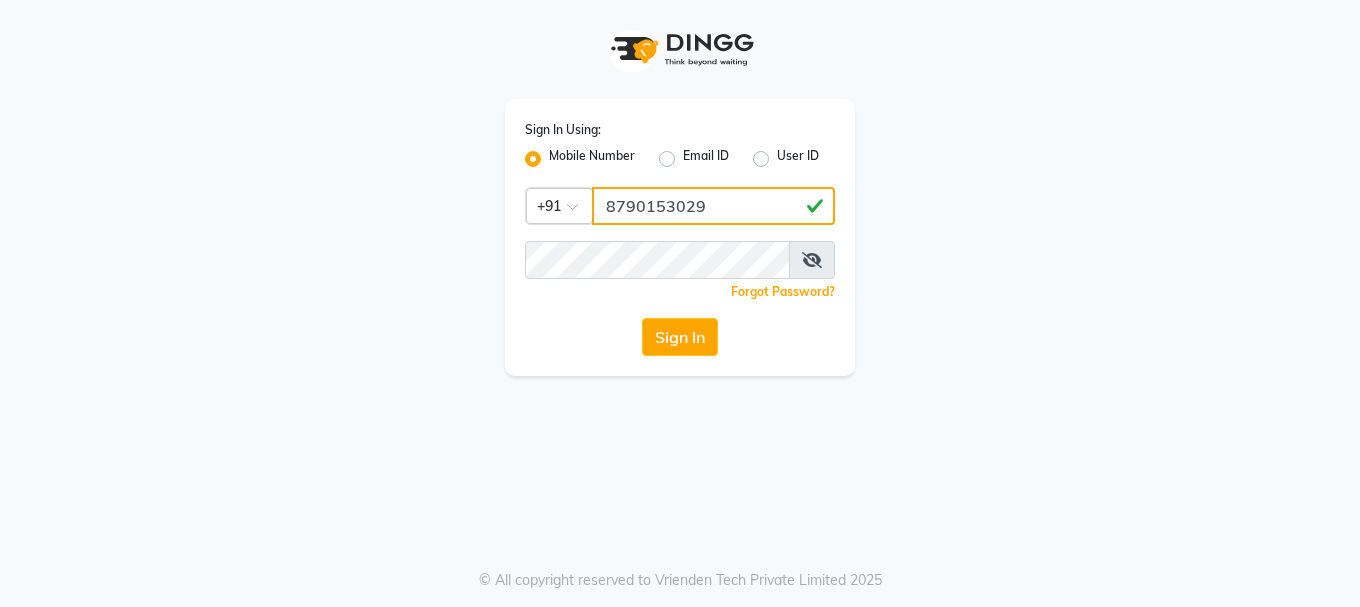 type on "8790153029" 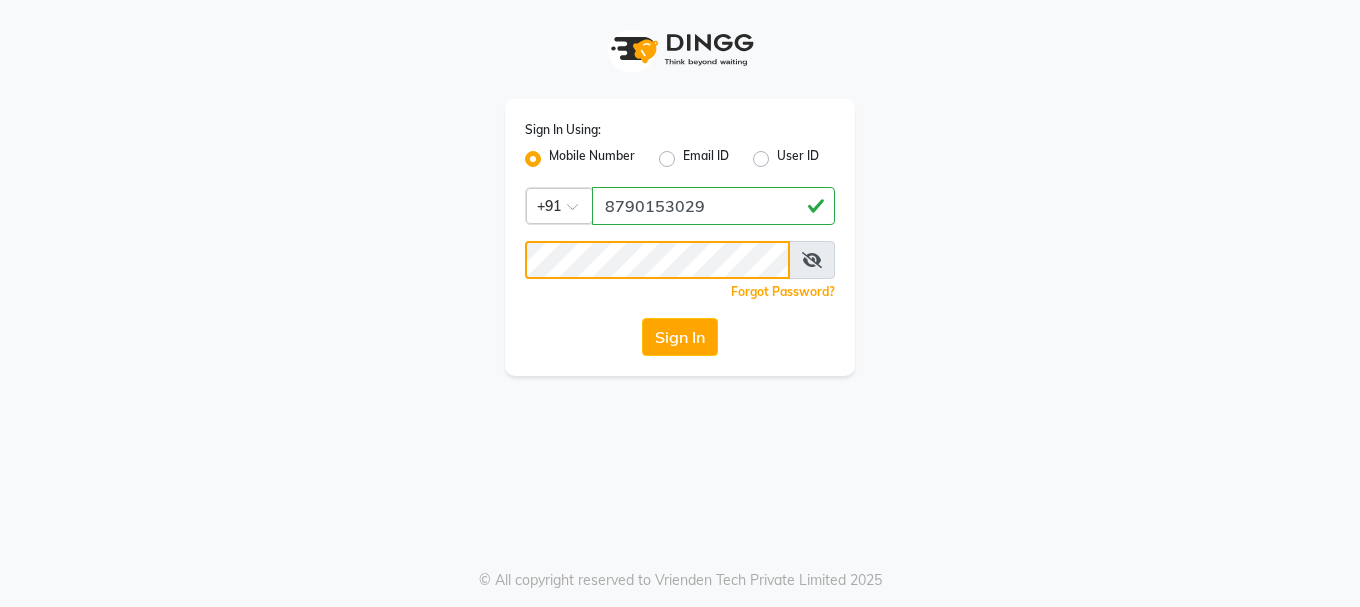 click on "Sign In" 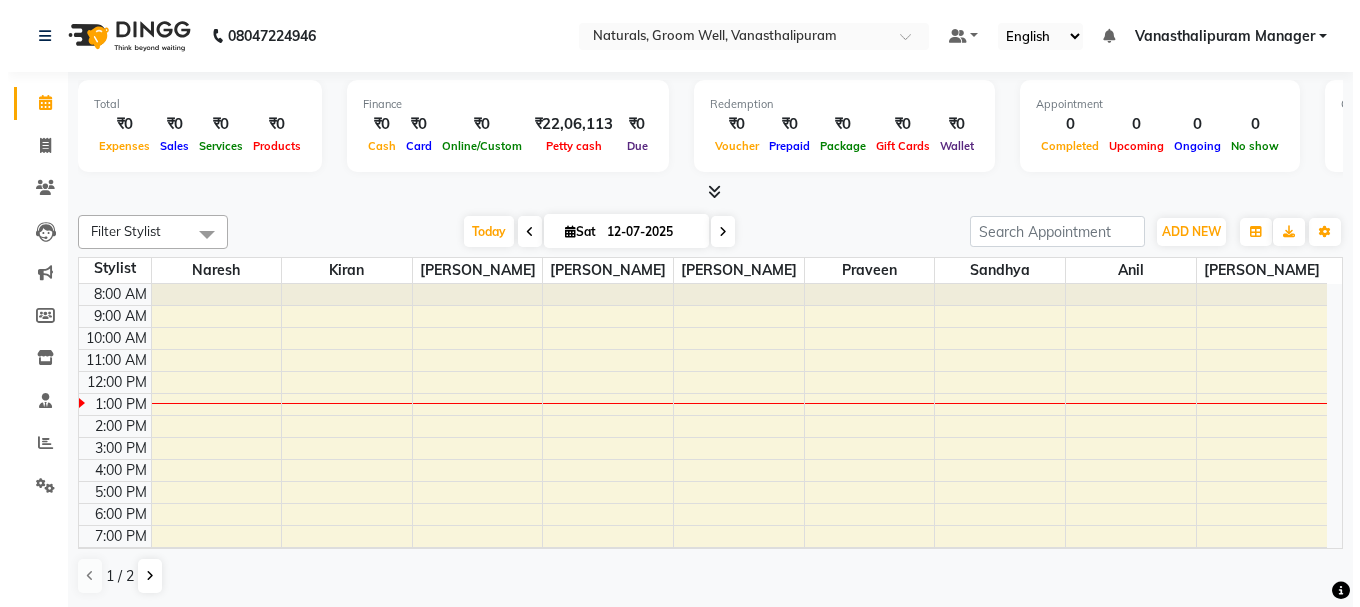 scroll, scrollTop: 0, scrollLeft: 0, axis: both 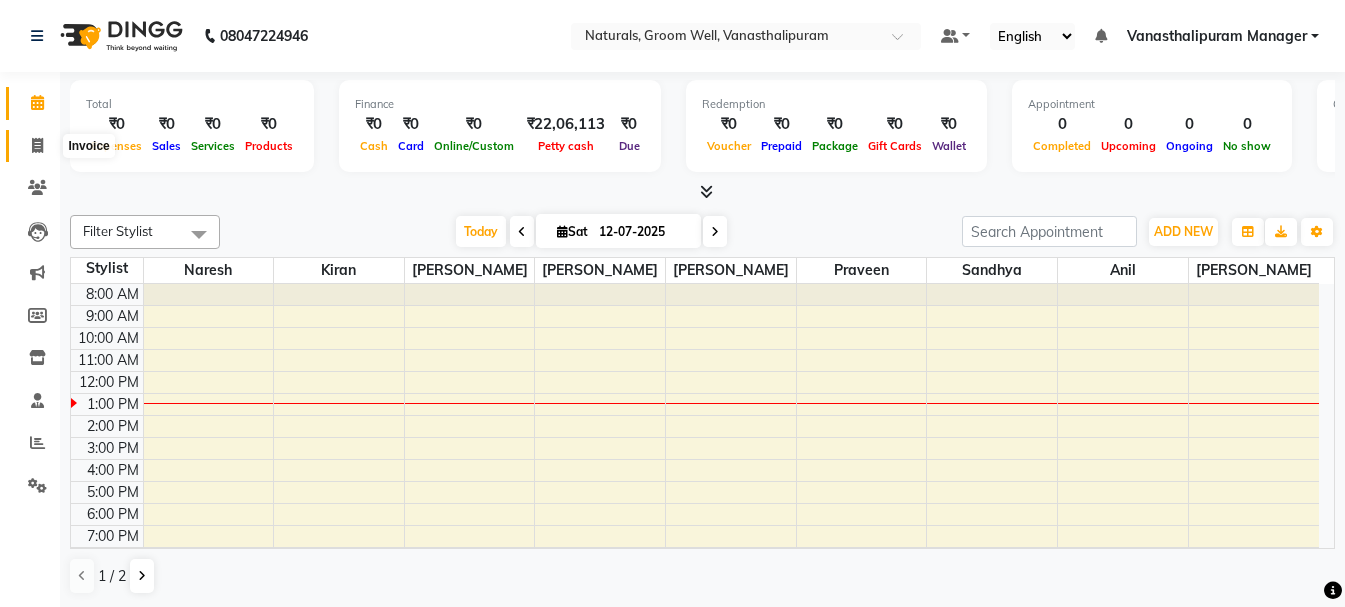 click 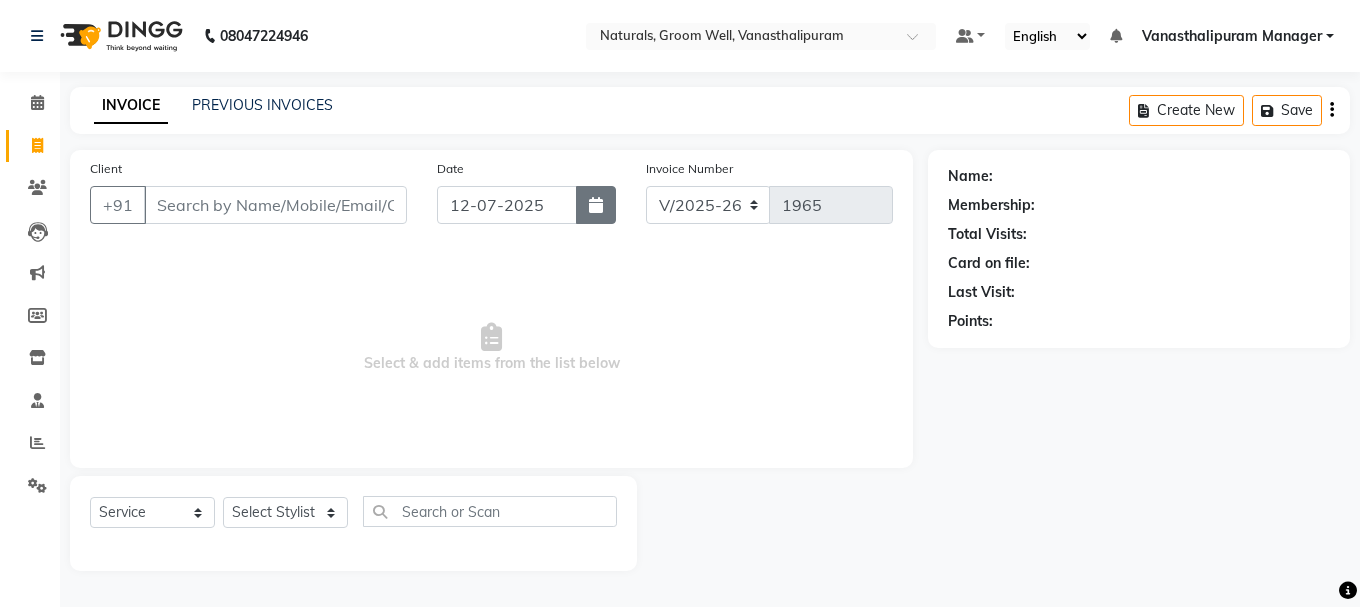 click 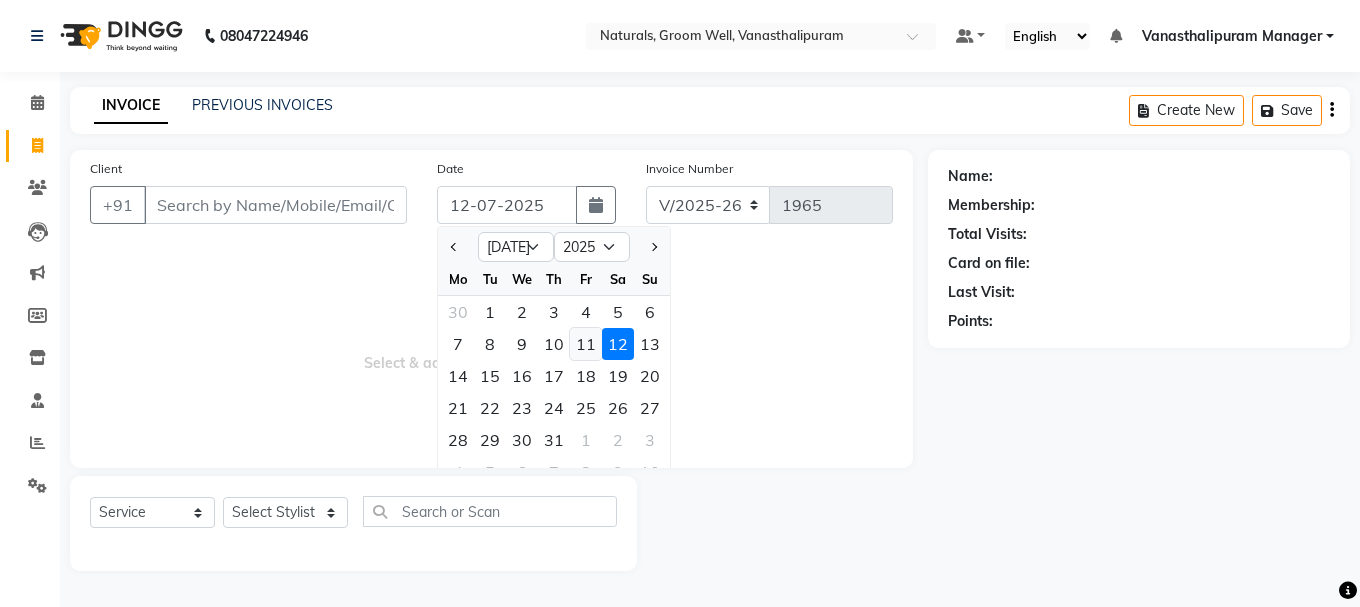 click on "11" 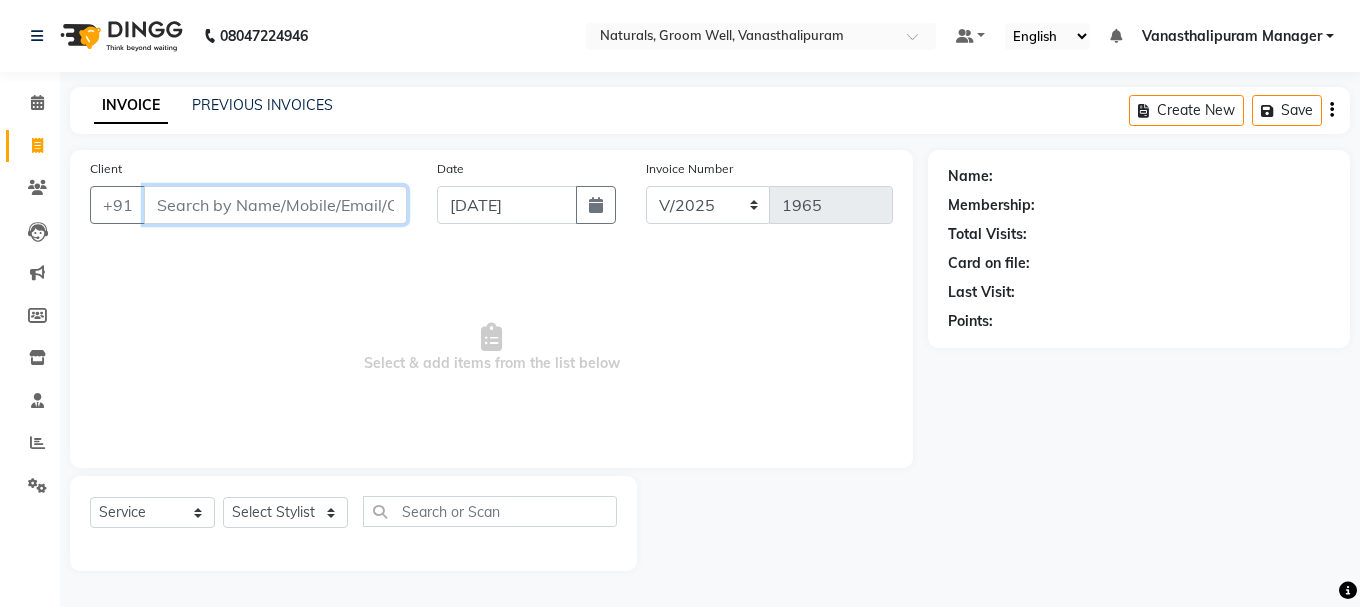 click on "Client" at bounding box center [275, 205] 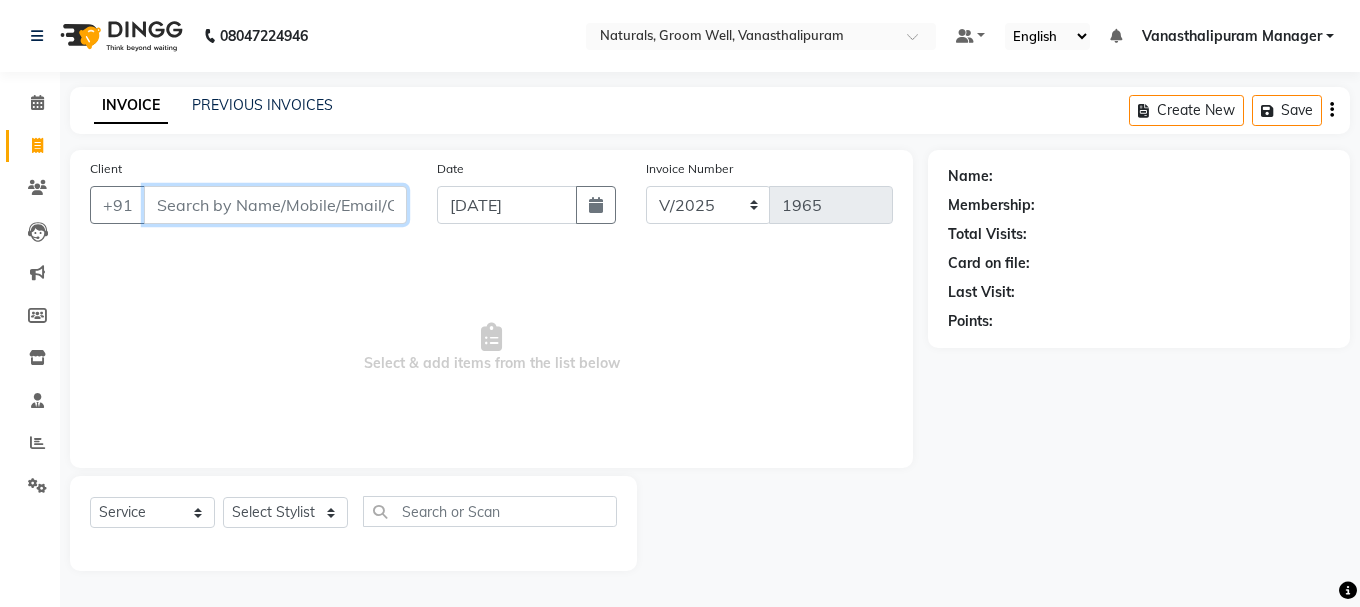 click on "Client" at bounding box center [275, 205] 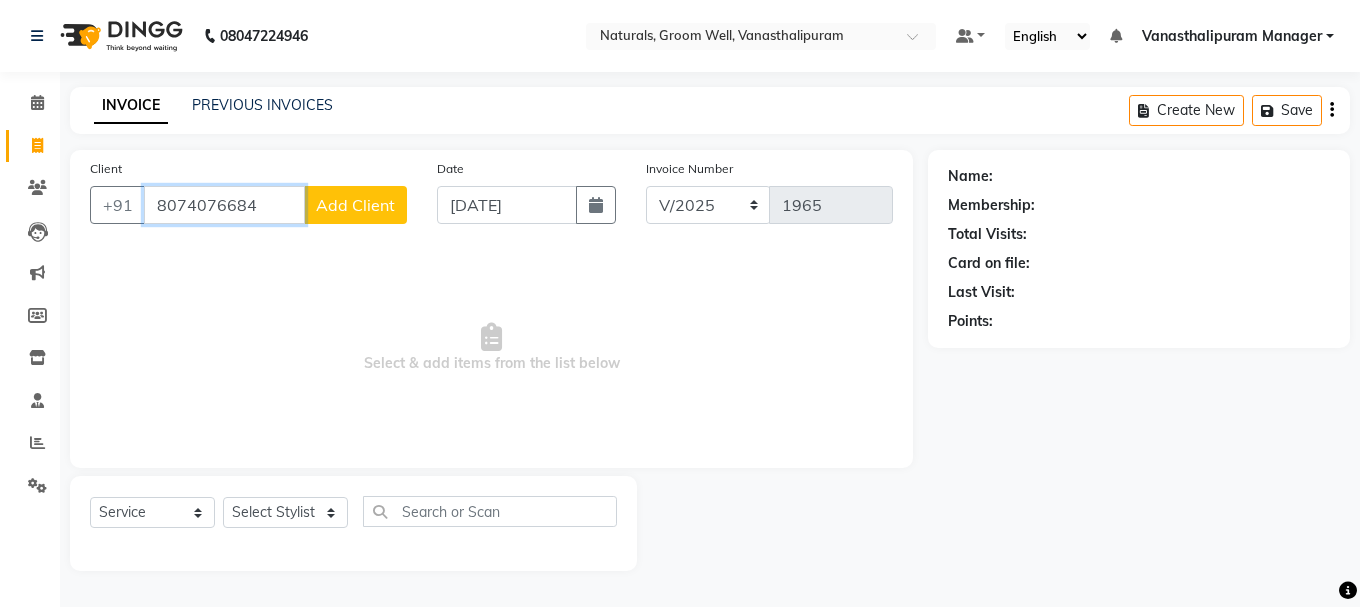 type on "8074076684" 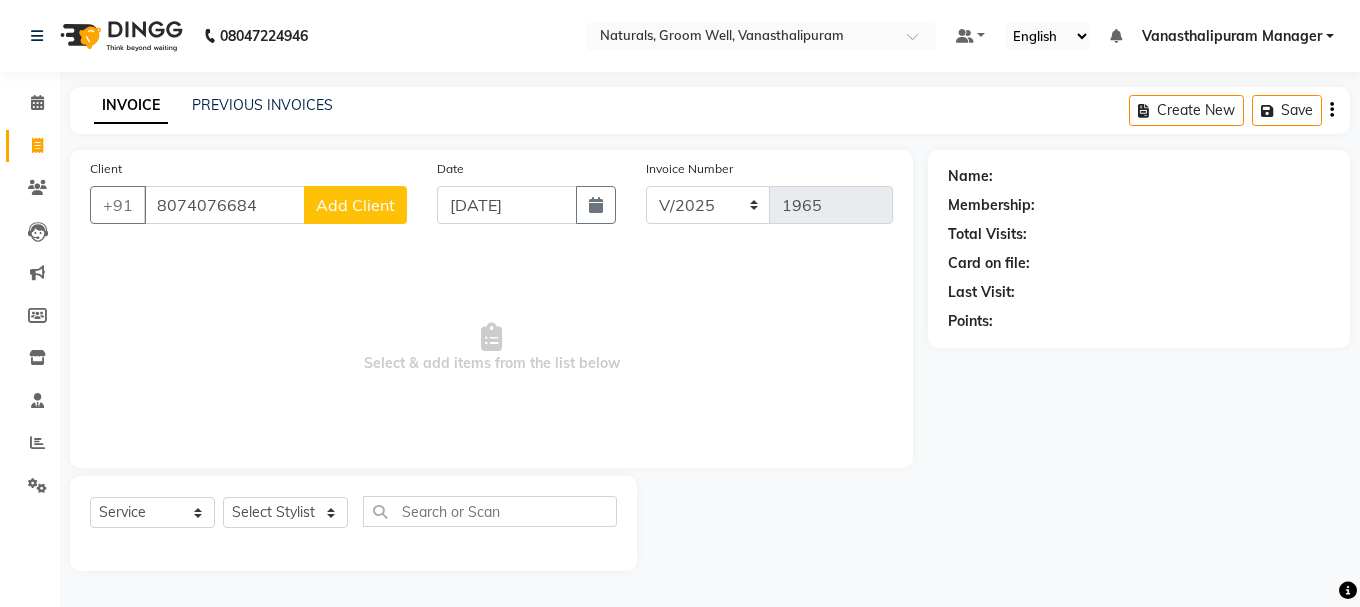 click on "Add Client" 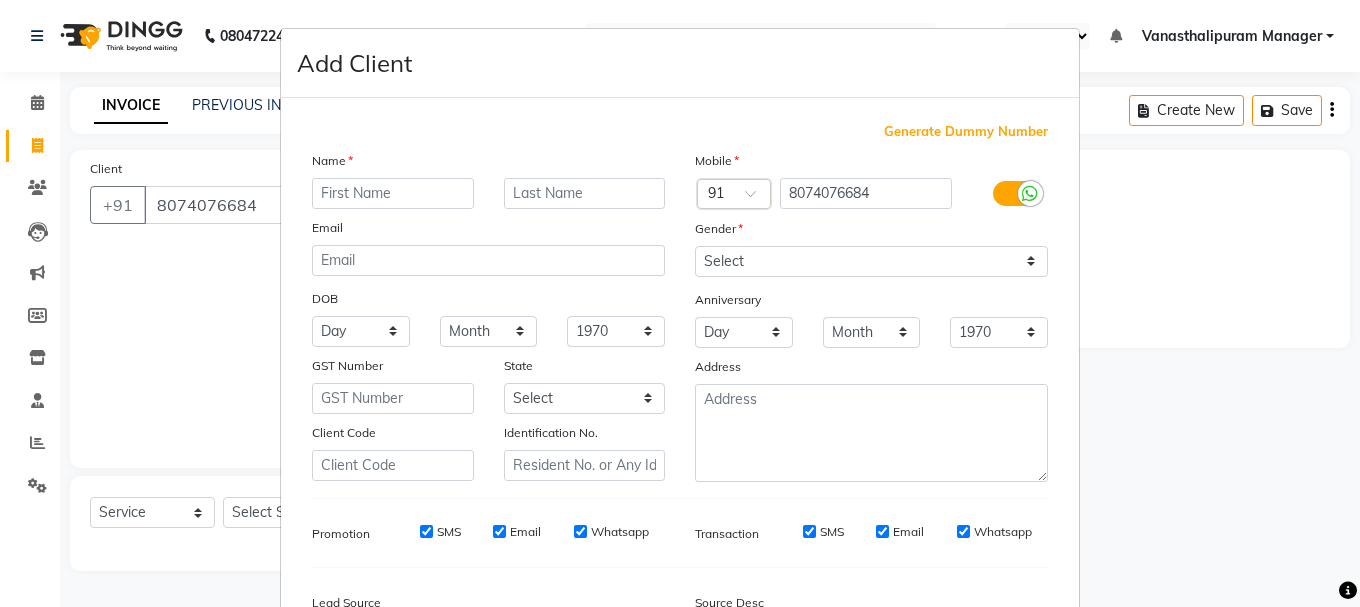 click at bounding box center (393, 193) 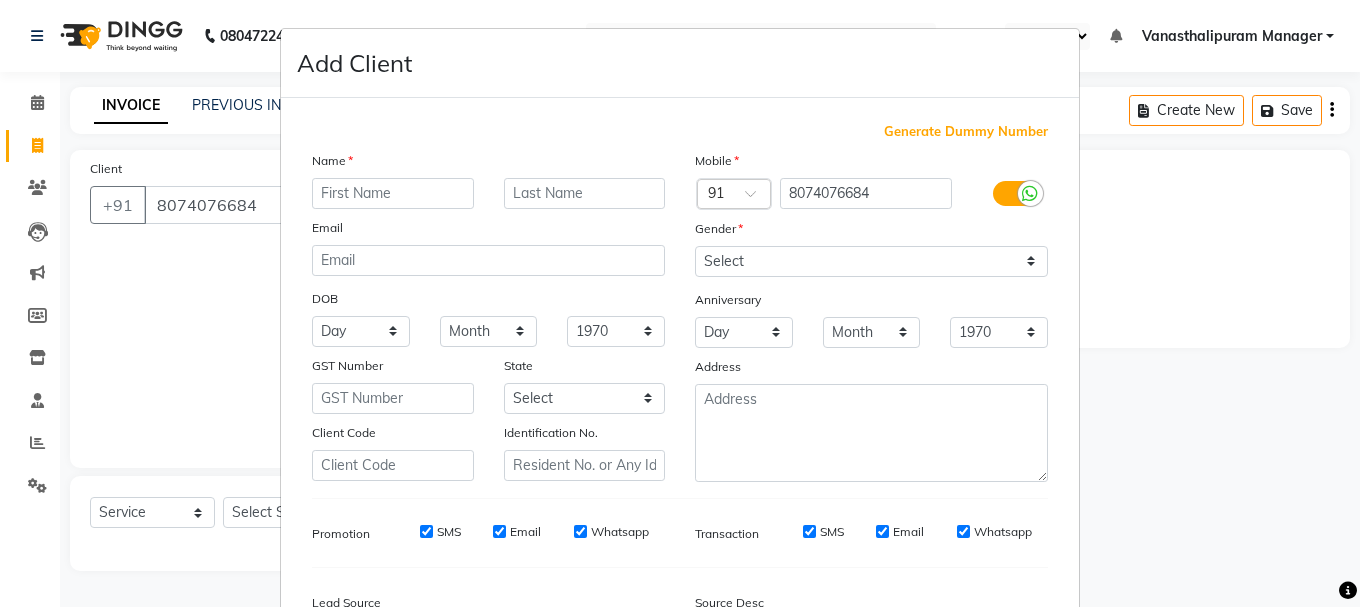 click at bounding box center [393, 193] 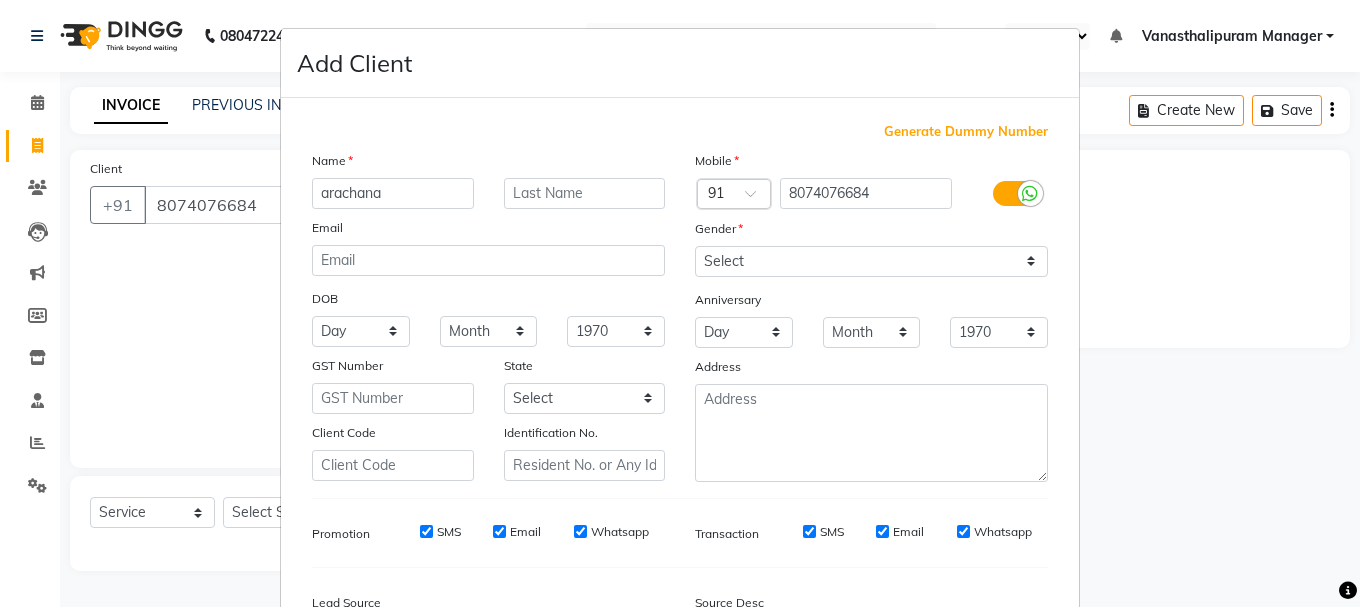 type on "arachana" 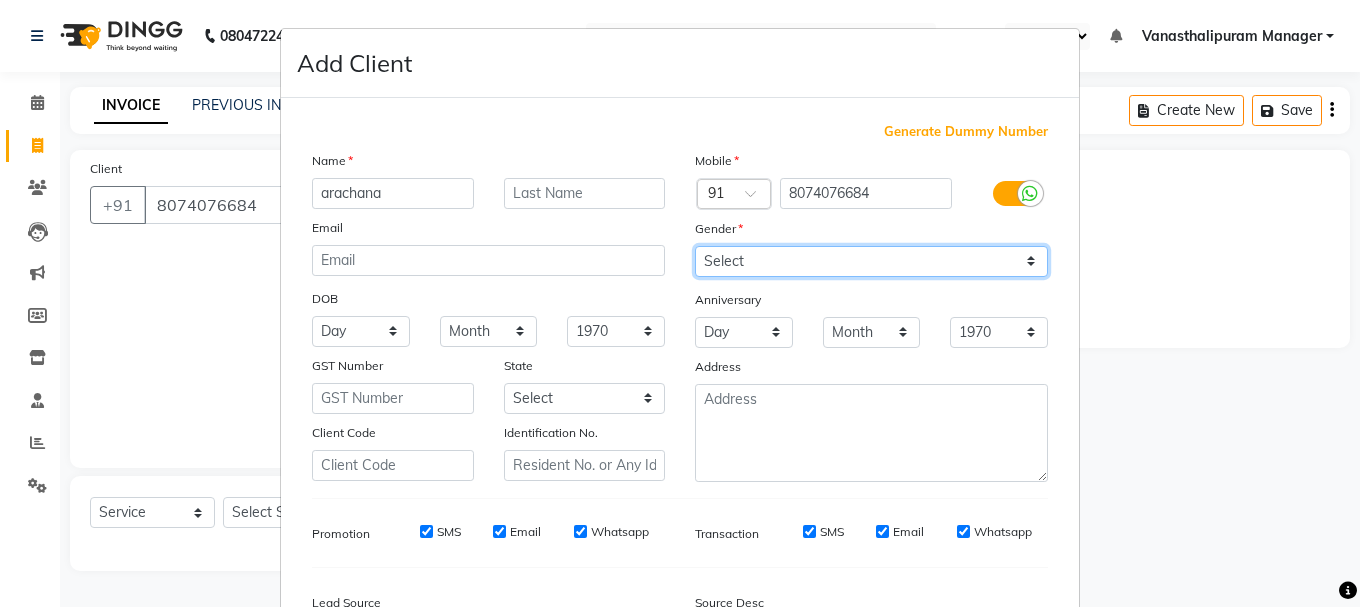 drag, startPoint x: 687, startPoint y: 257, endPoint x: 719, endPoint y: 276, distance: 37.215588 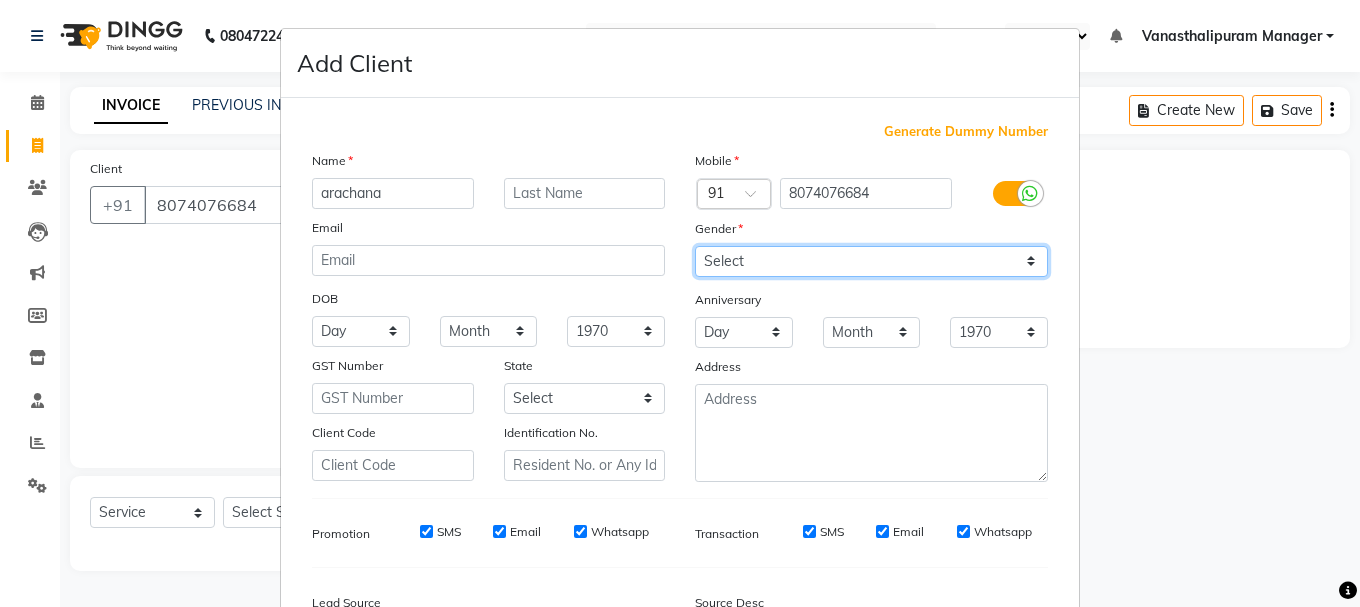 click on "Select [DEMOGRAPHIC_DATA] [DEMOGRAPHIC_DATA] Other Prefer Not To Say" at bounding box center [871, 261] 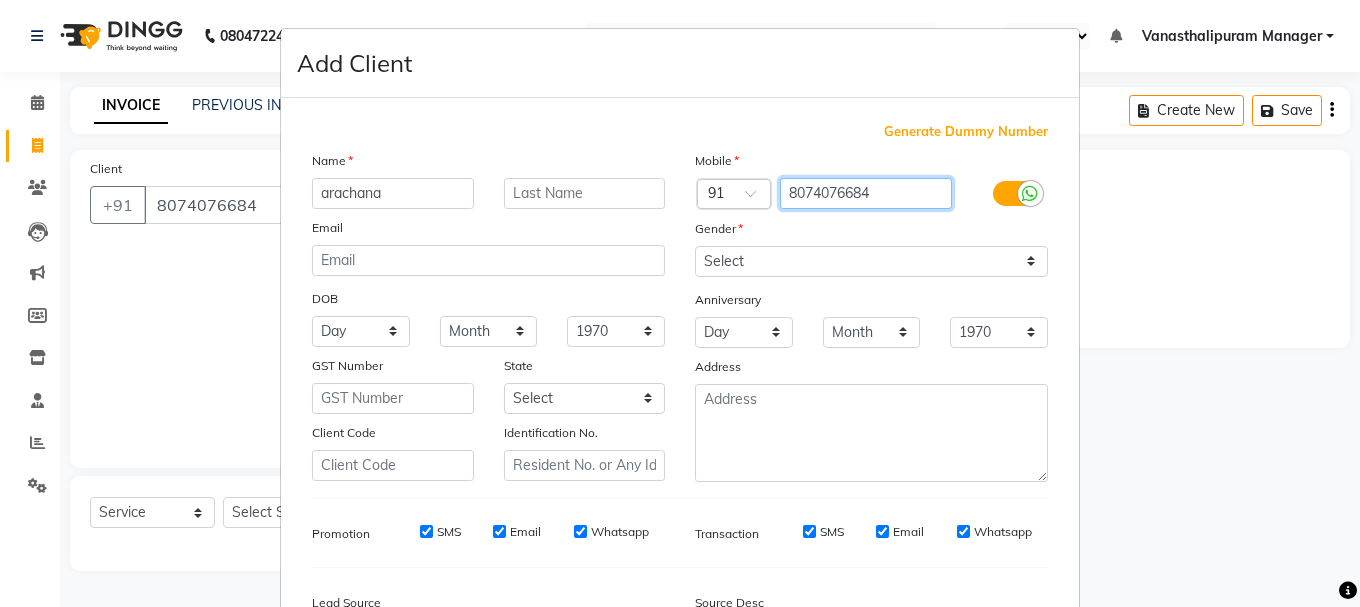 click on "8074076684" at bounding box center (866, 193) 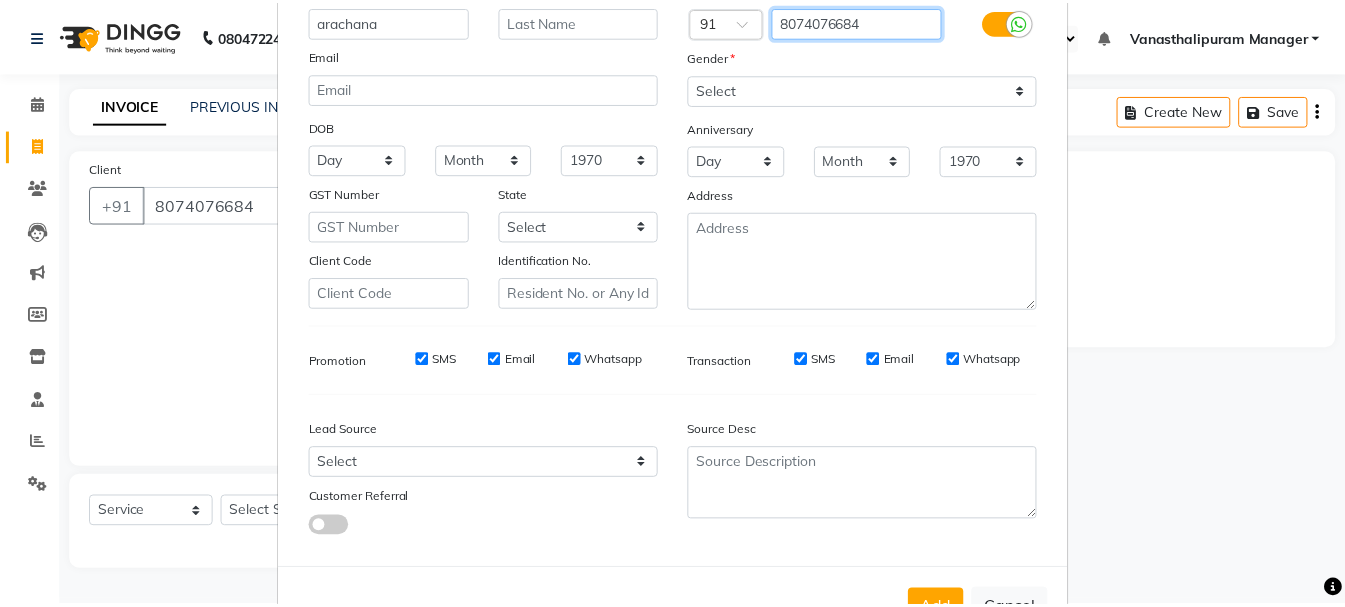scroll, scrollTop: 242, scrollLeft: 0, axis: vertical 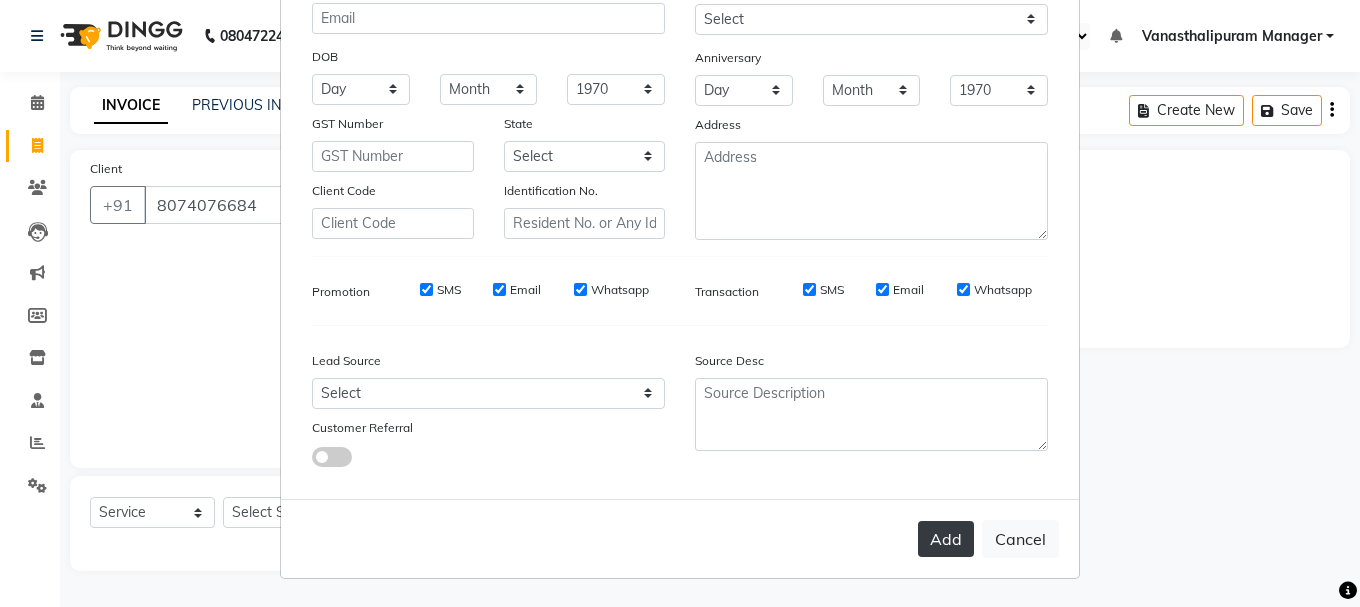 click on "Add" at bounding box center (946, 539) 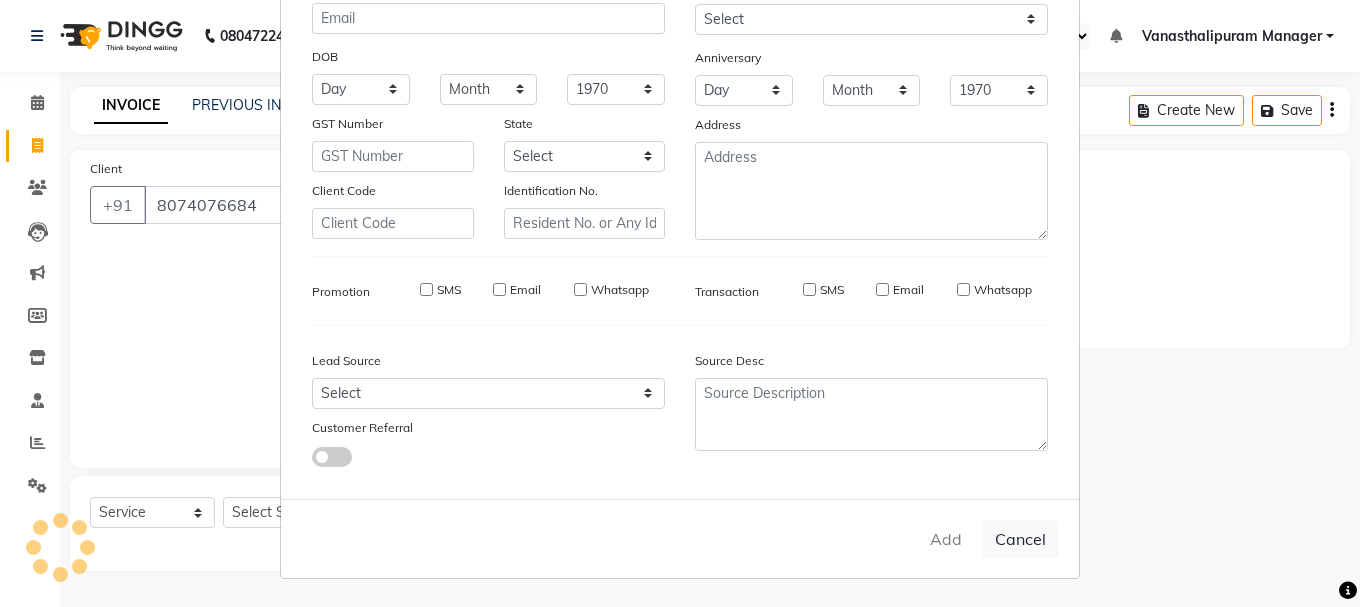 type 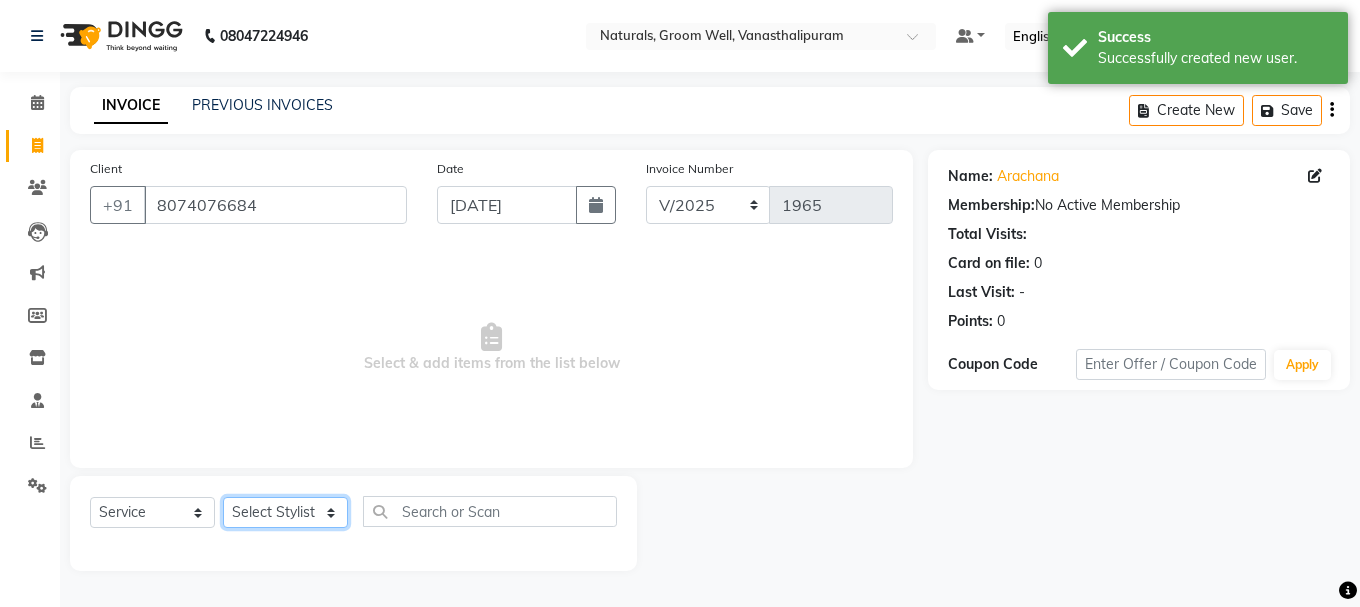 click on "Select Stylist [PERSON_NAME] kiran [PERSON_NAME] [PERSON_NAME] [PERSON_NAME] [PERSON_NAME] sandhya Vanasthalipuram Manager vinay" 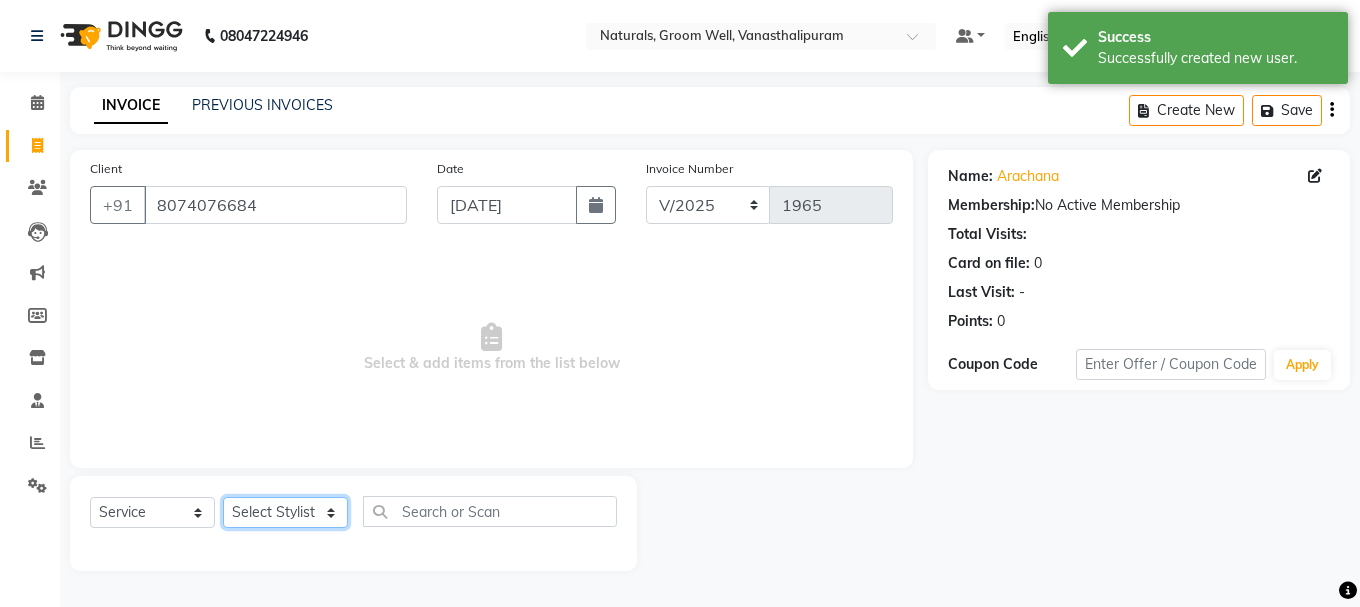 select on "45645" 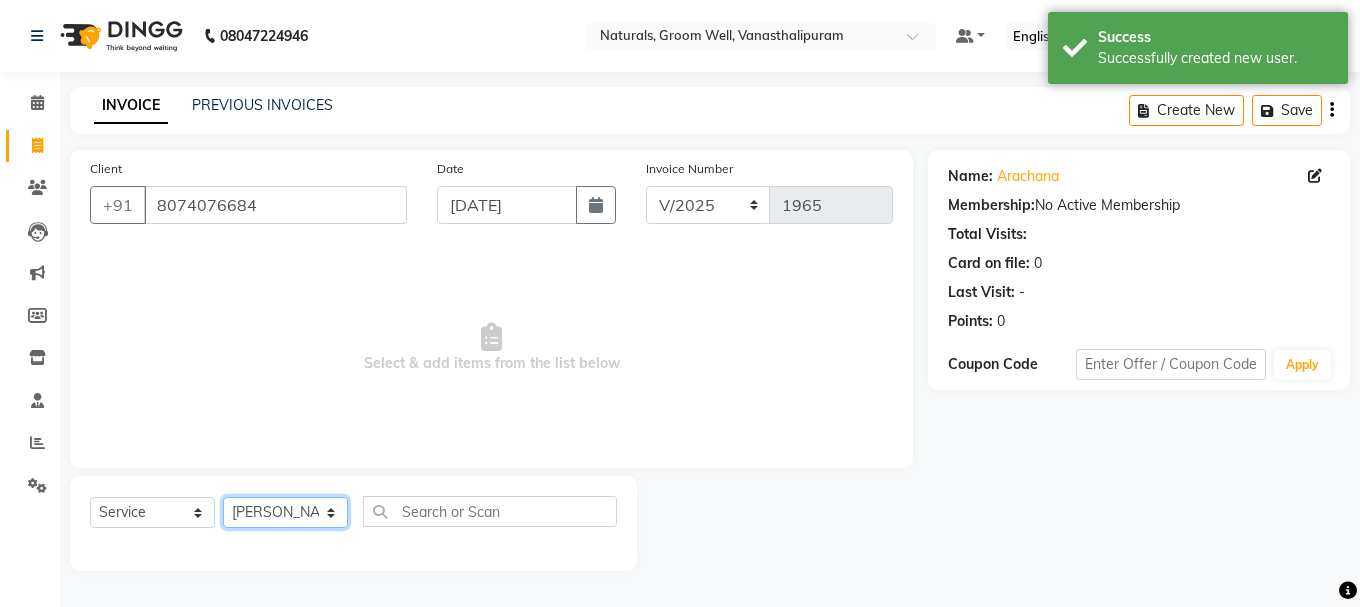 click on "Select Stylist [PERSON_NAME] kiran [PERSON_NAME] [PERSON_NAME] [PERSON_NAME] [PERSON_NAME] sandhya Vanasthalipuram Manager vinay" 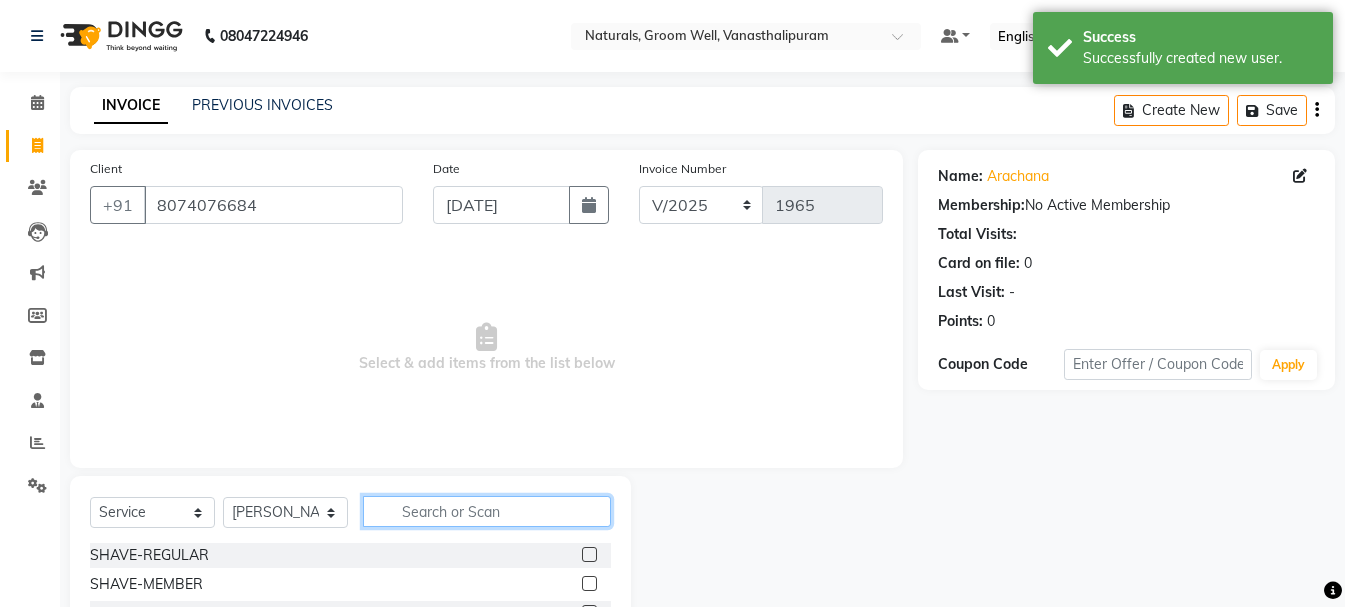 click 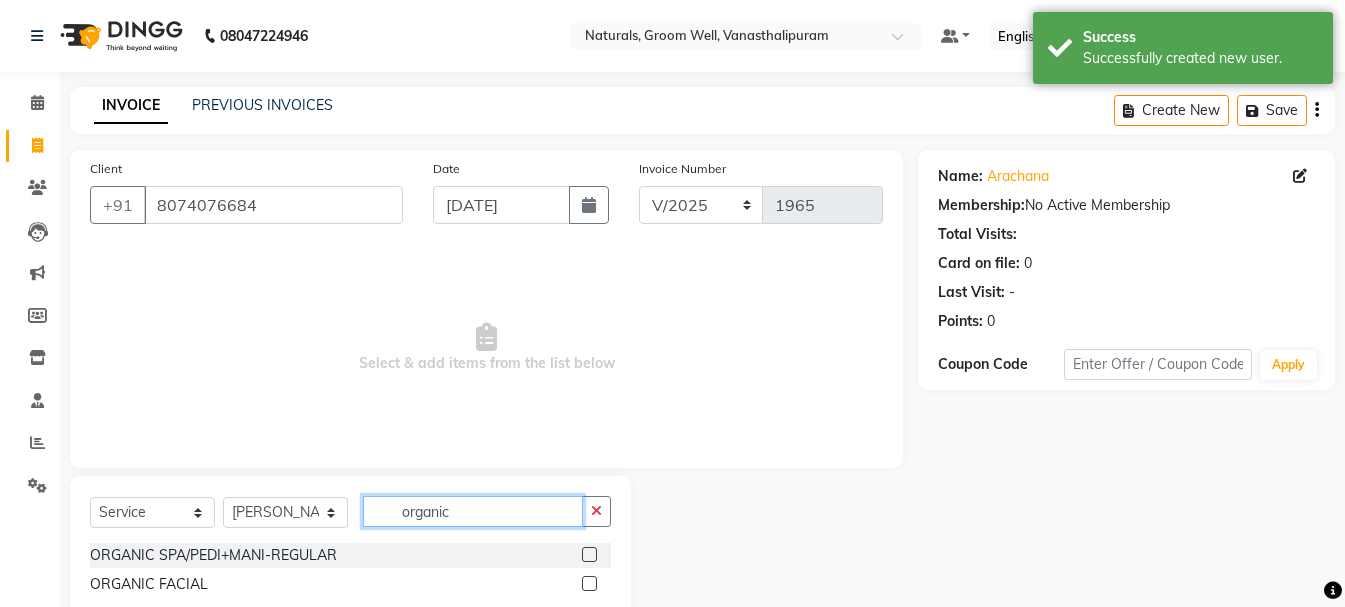 type on "organic" 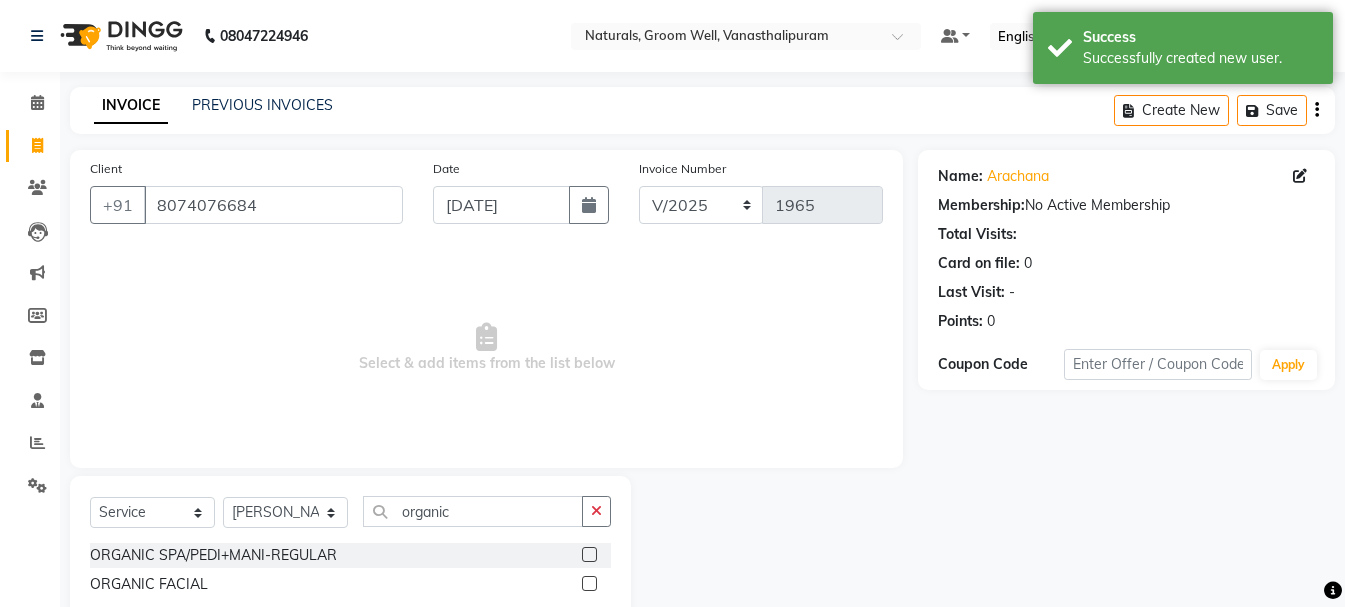 click 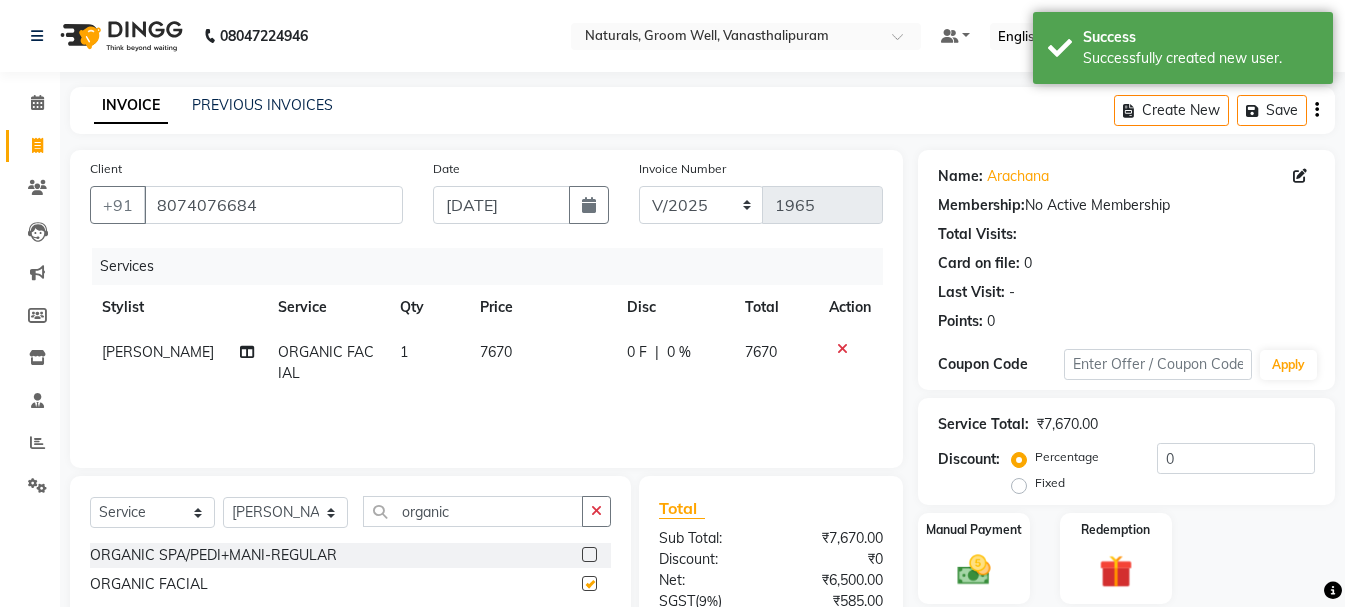 checkbox on "false" 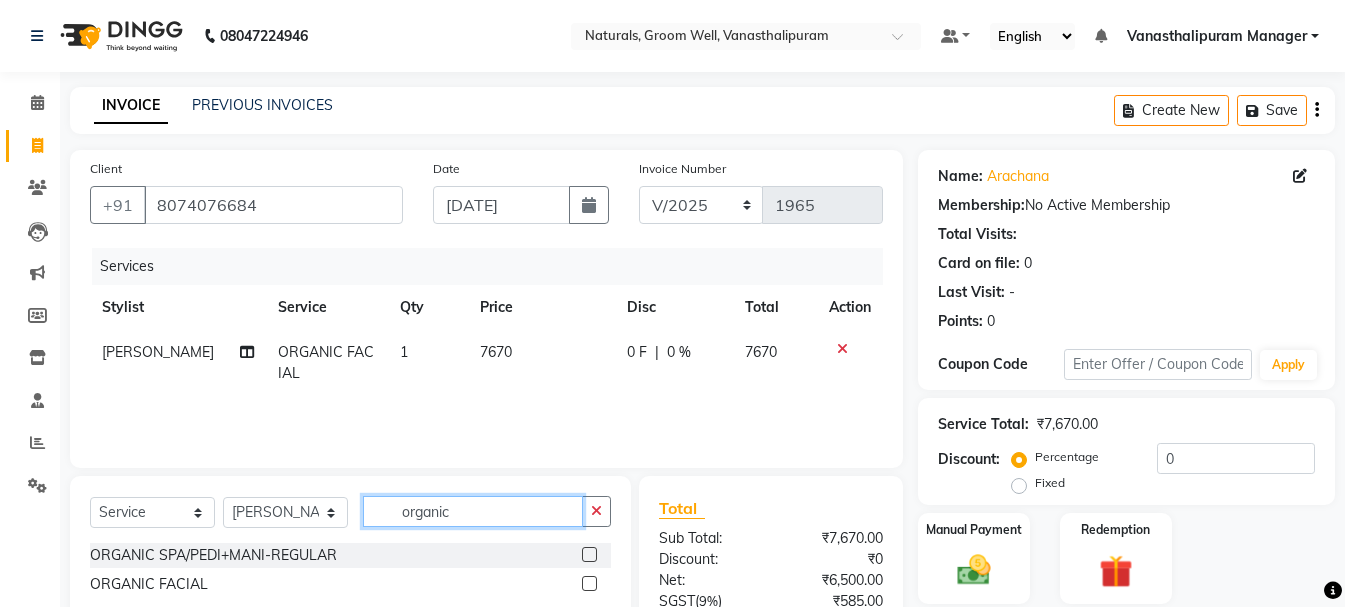 click on "organic" 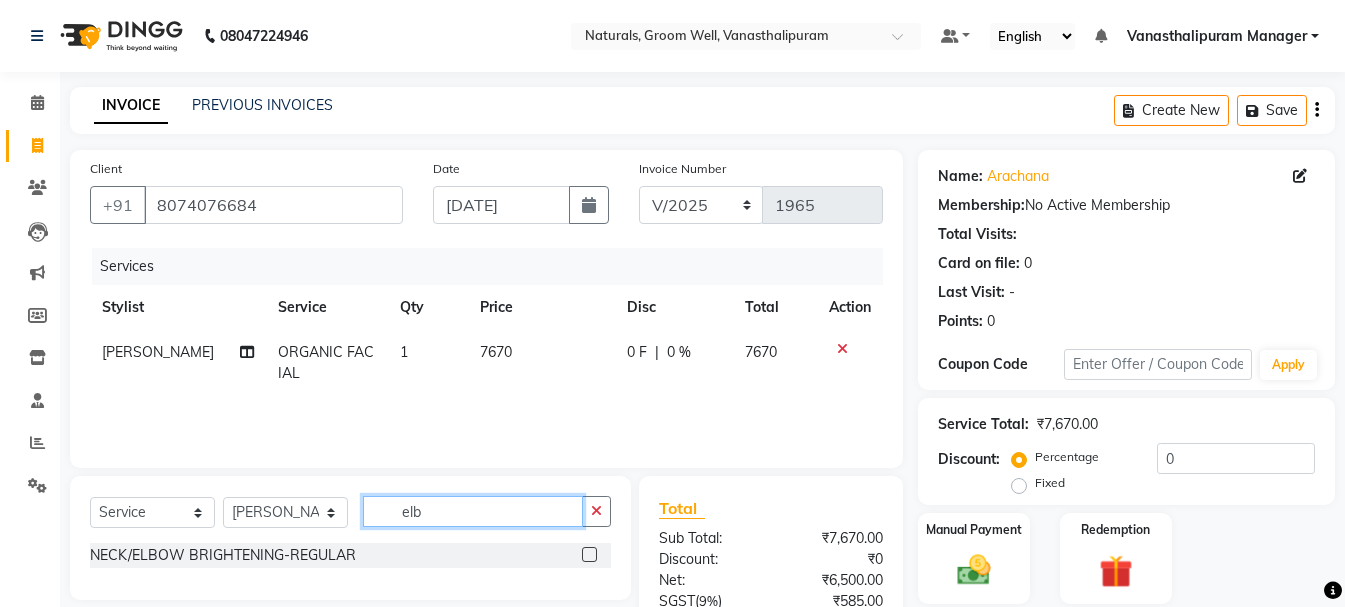 type on "elb" 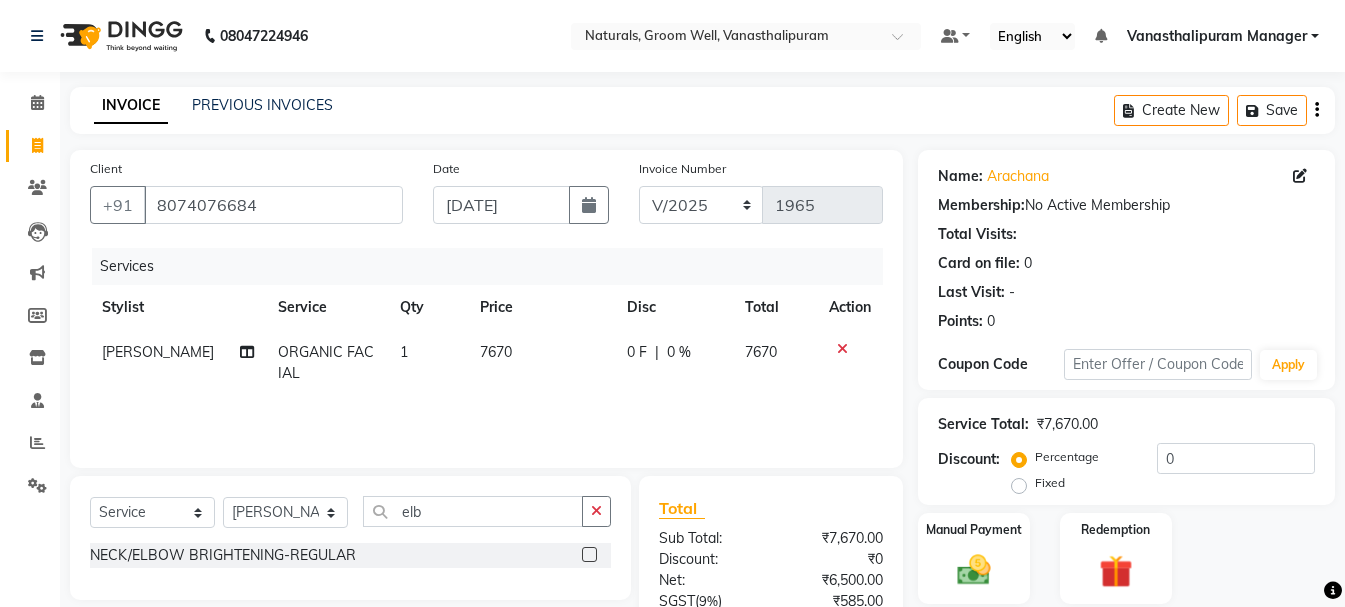 click 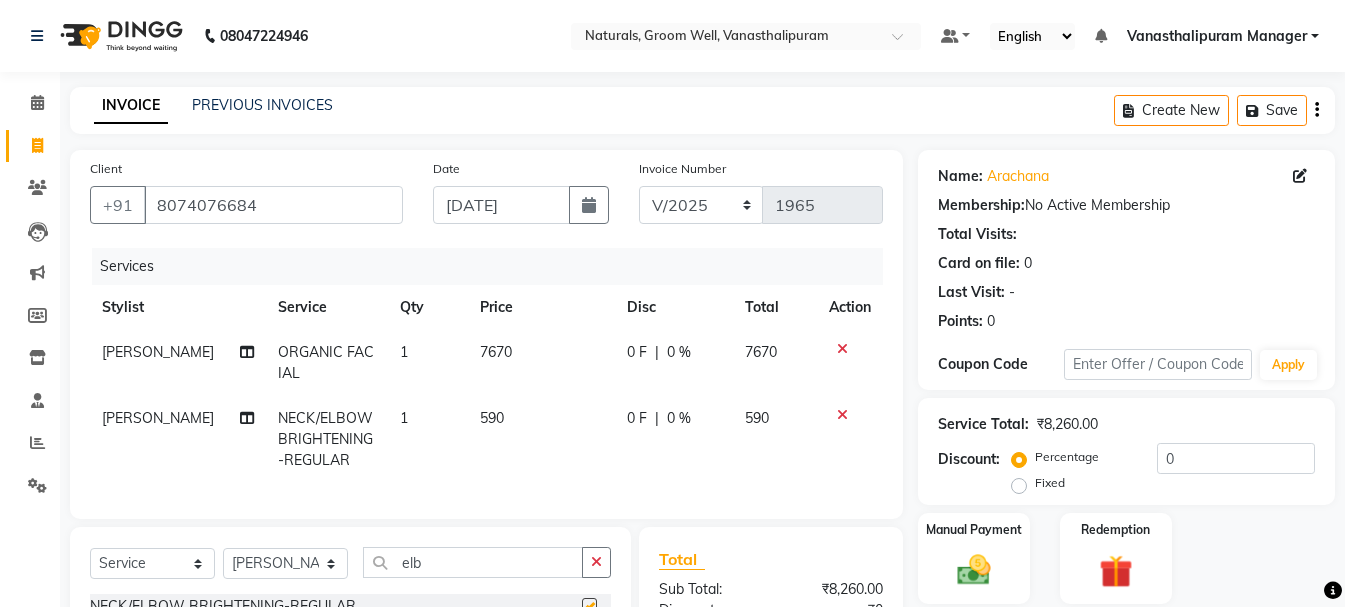 checkbox on "false" 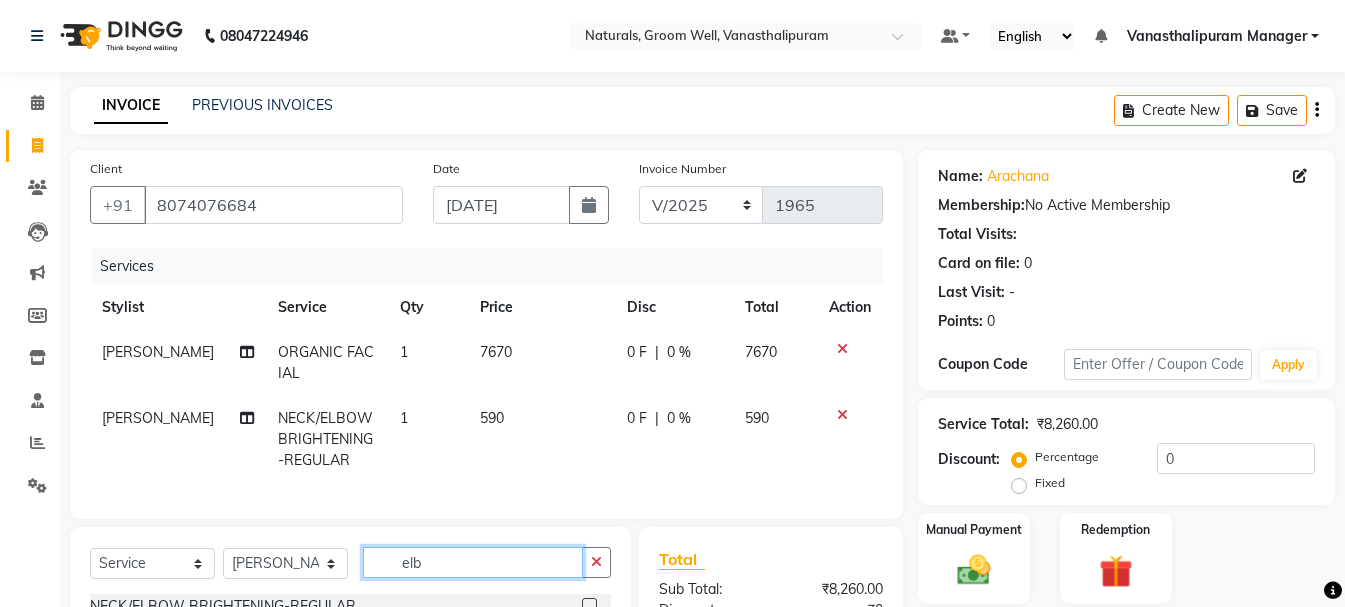 click on "elb" 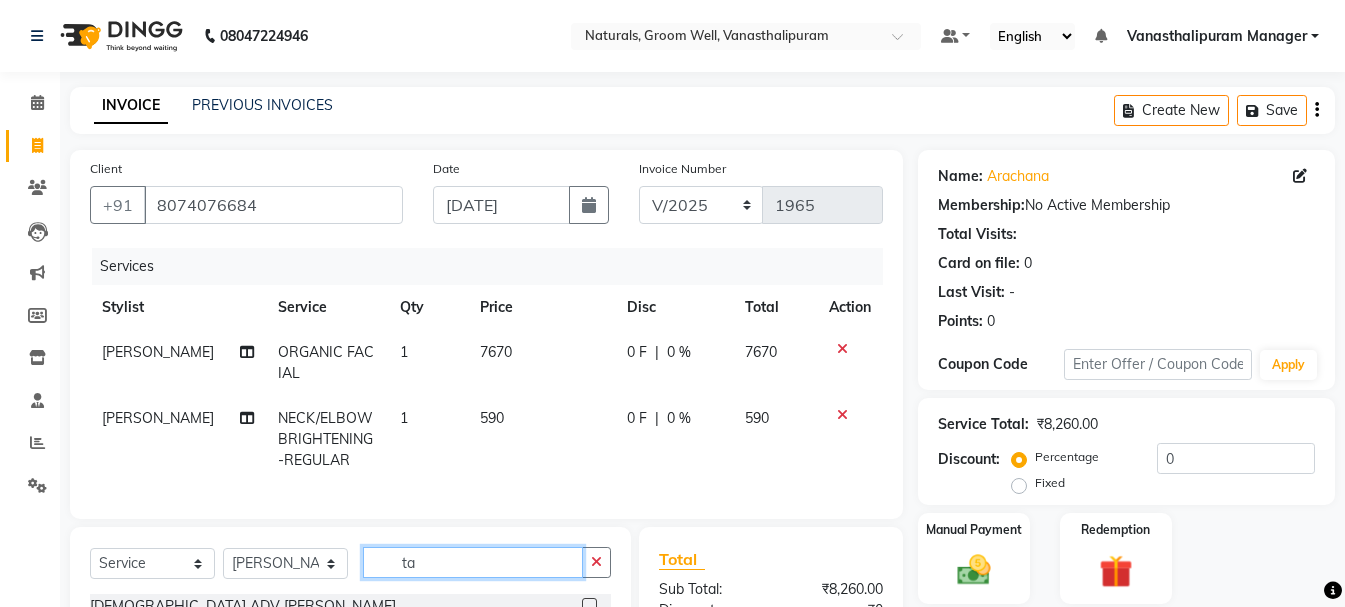 type on "t" 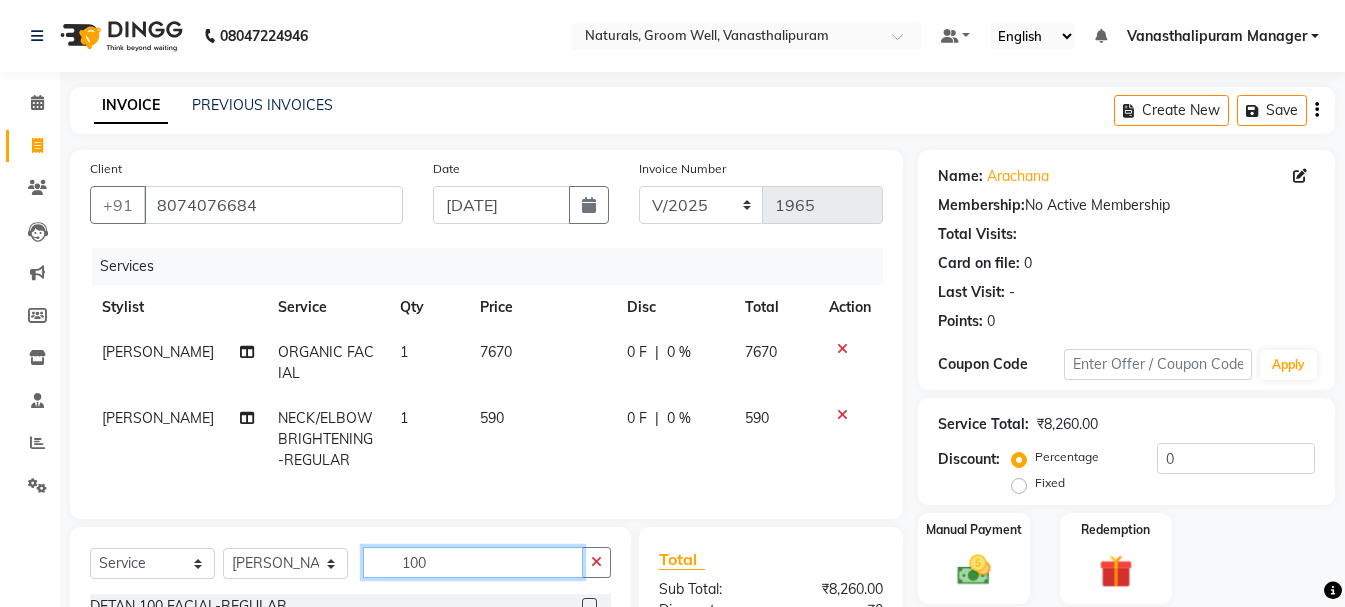 scroll, scrollTop: 200, scrollLeft: 0, axis: vertical 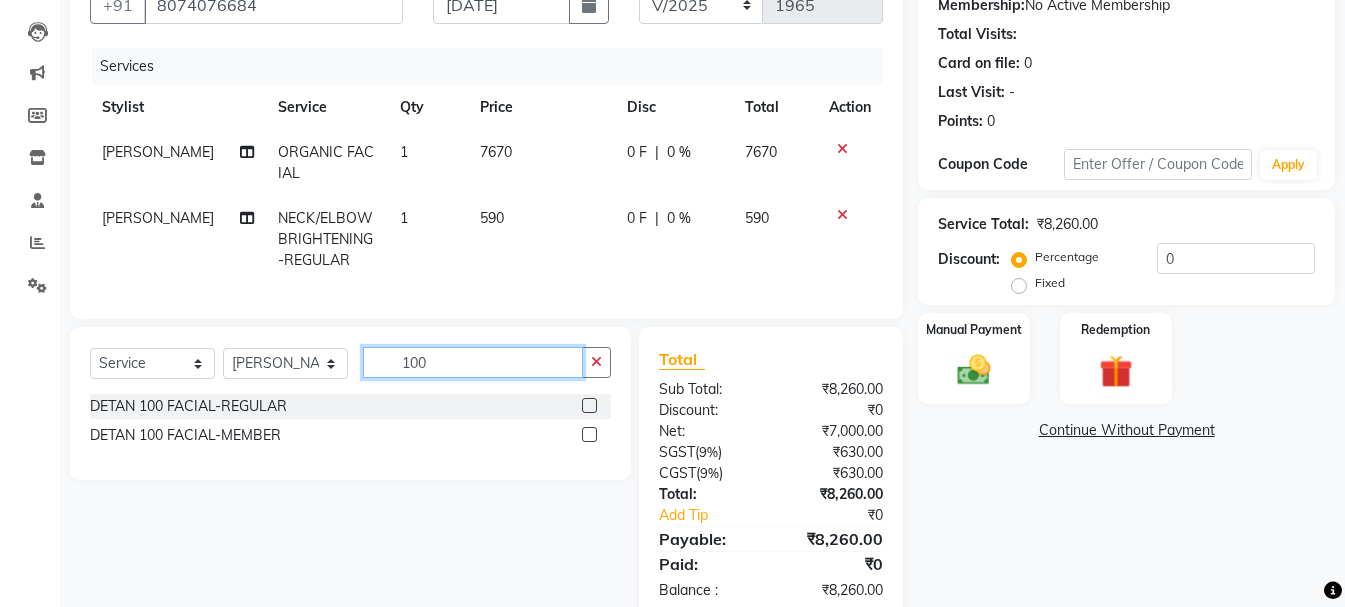 type on "100" 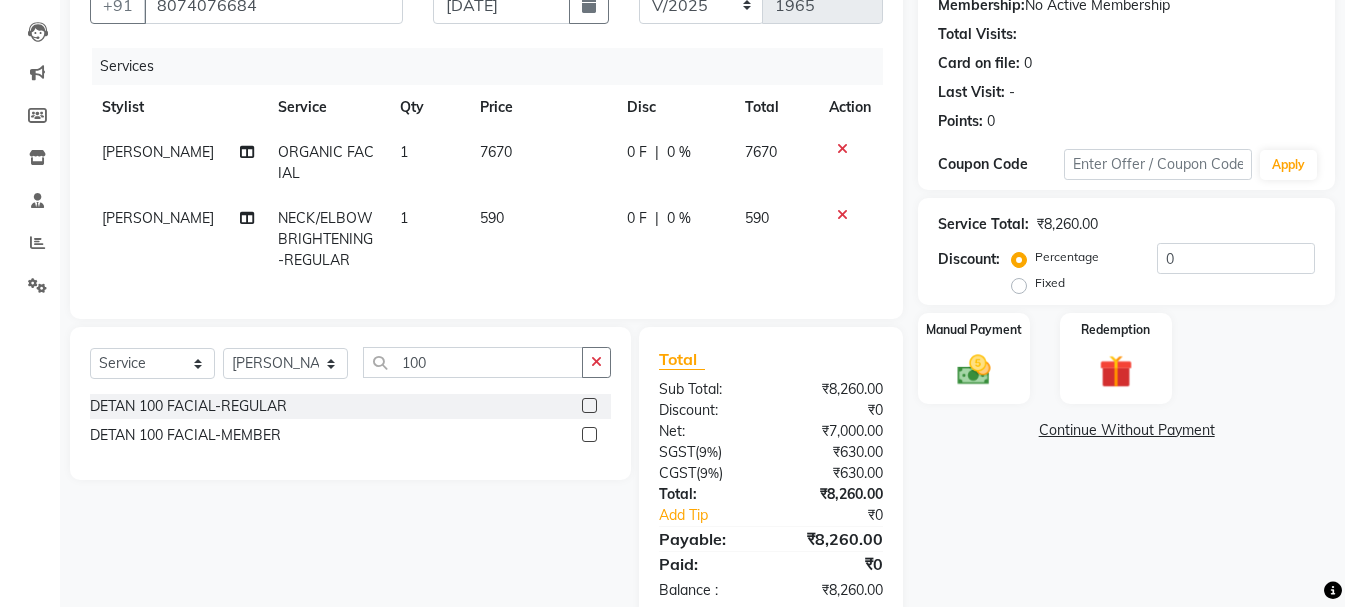 click 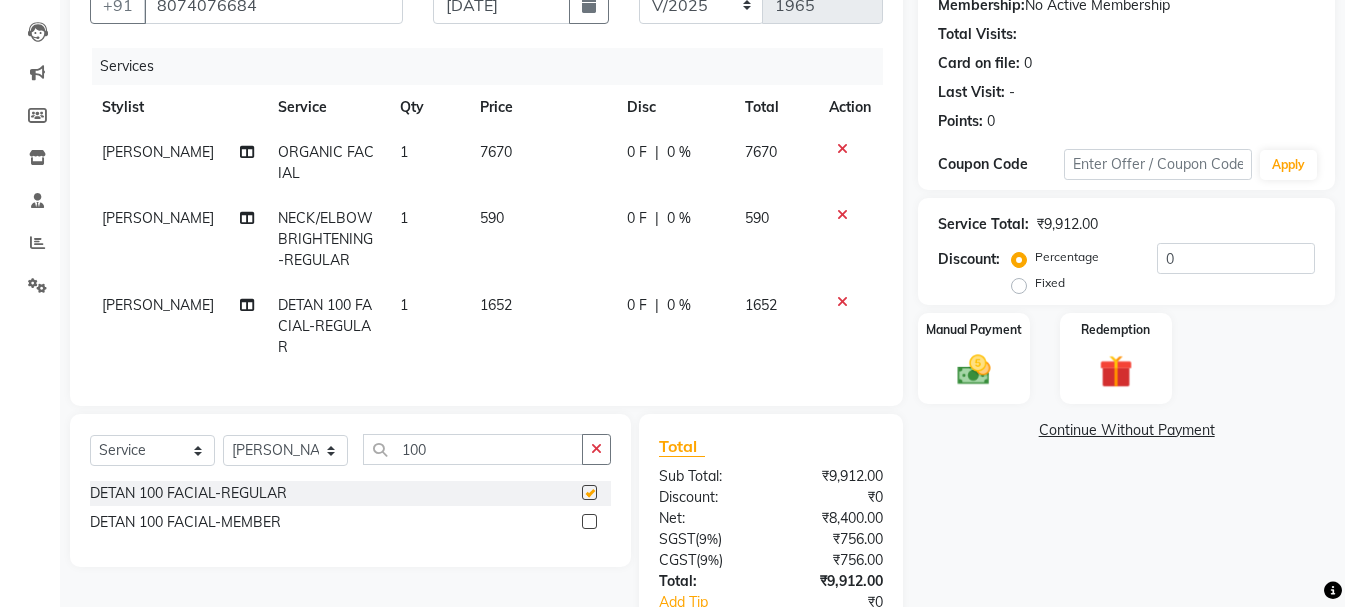 checkbox on "false" 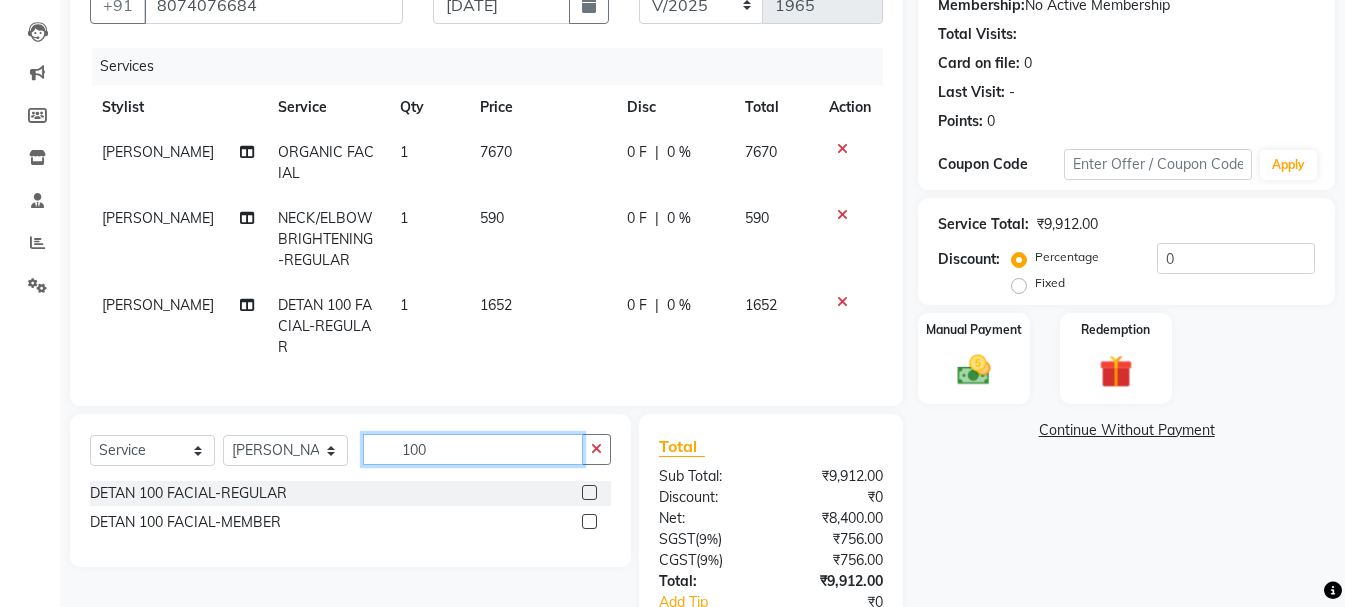 click on "100" 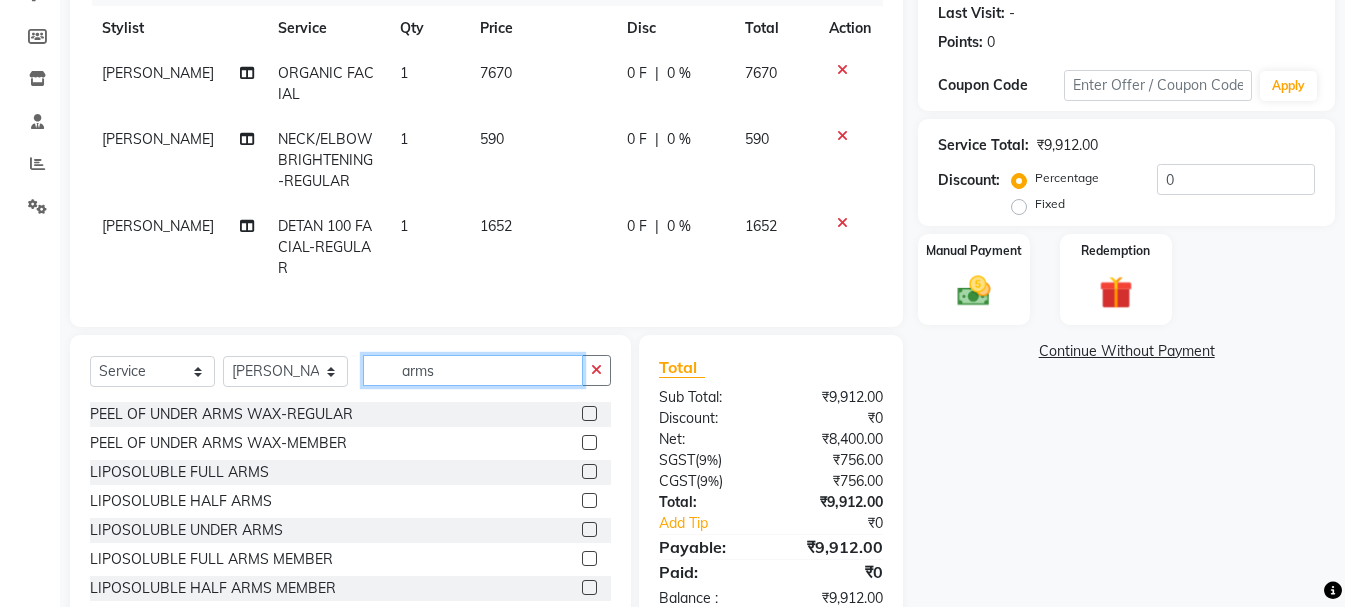 scroll, scrollTop: 347, scrollLeft: 0, axis: vertical 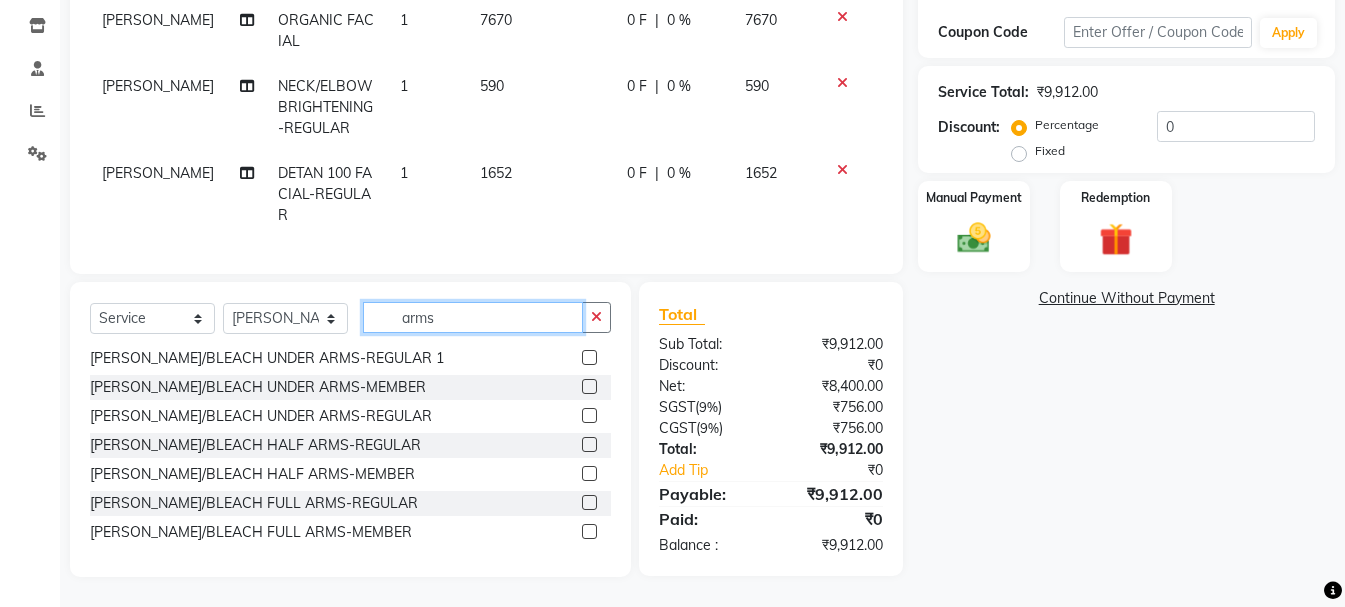 click on "arms" 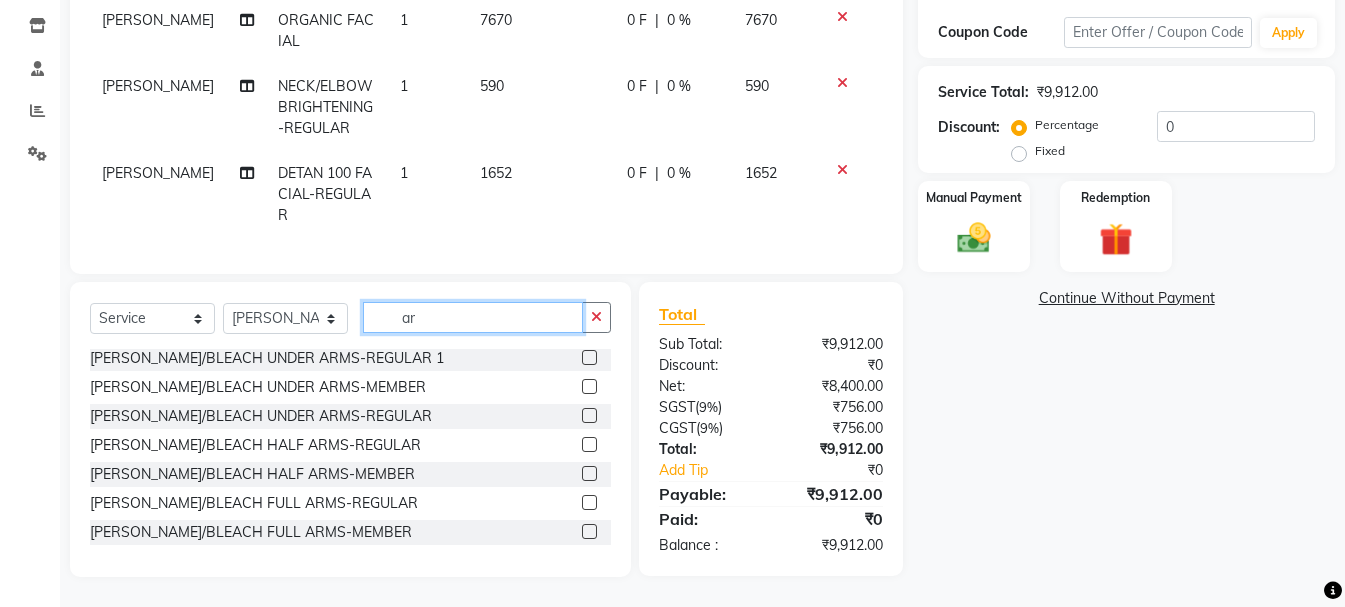 type on "a" 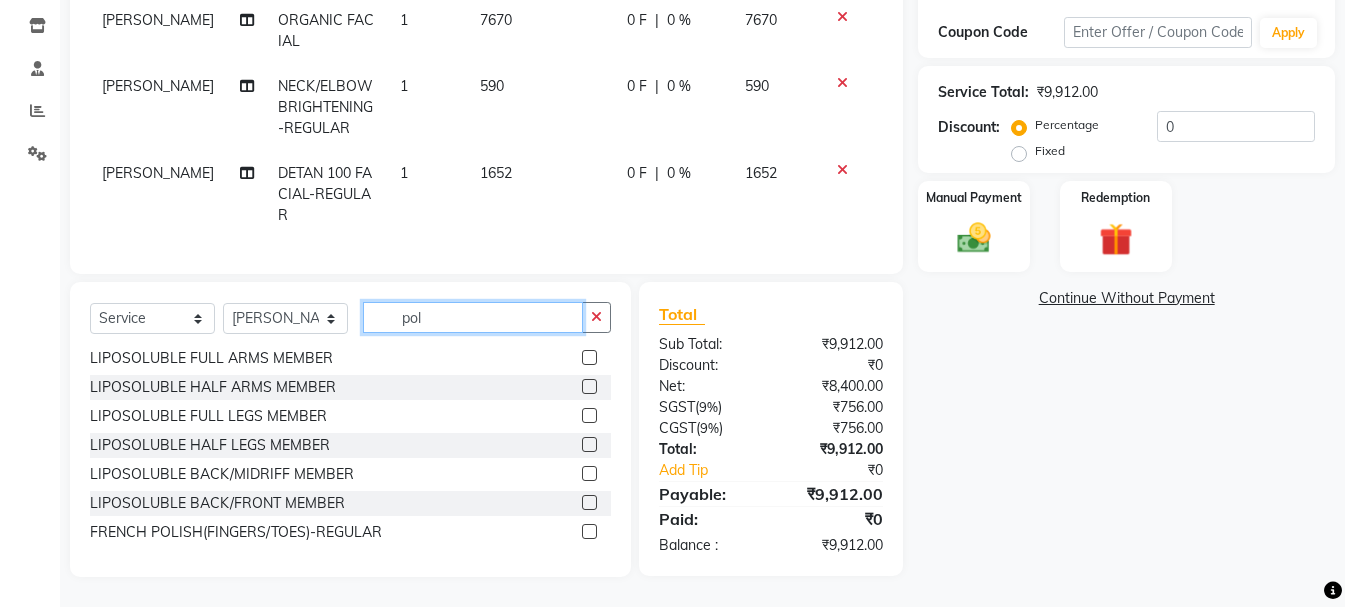 scroll, scrollTop: 0, scrollLeft: 0, axis: both 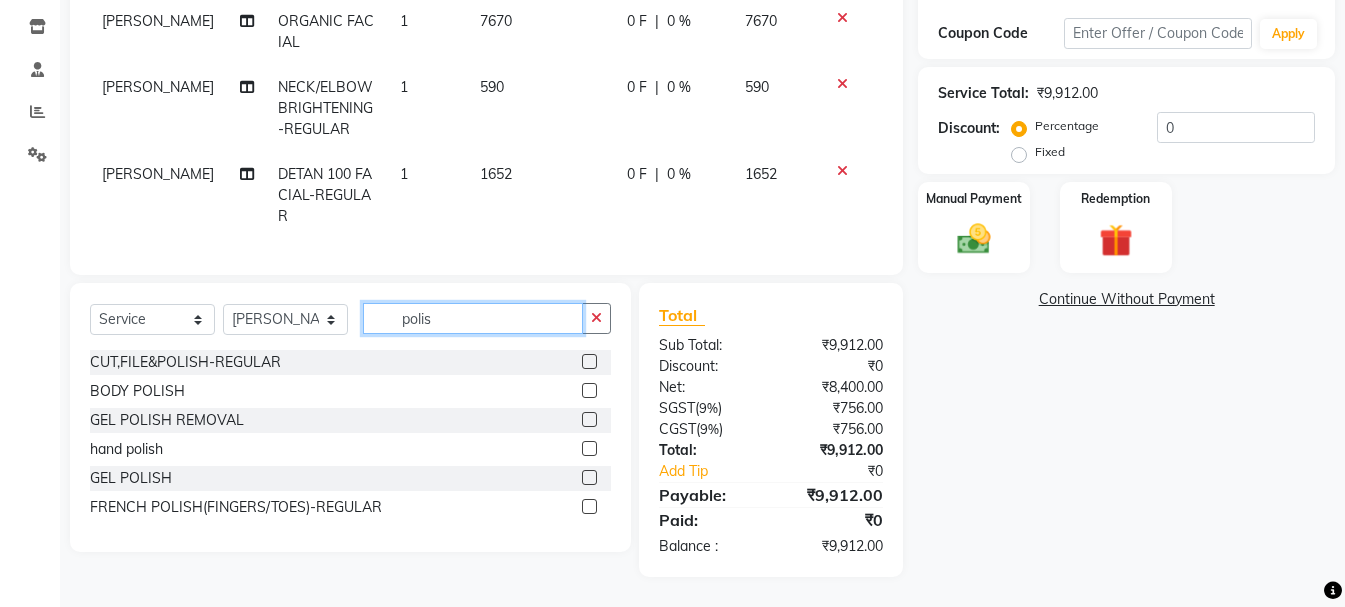 type on "polis" 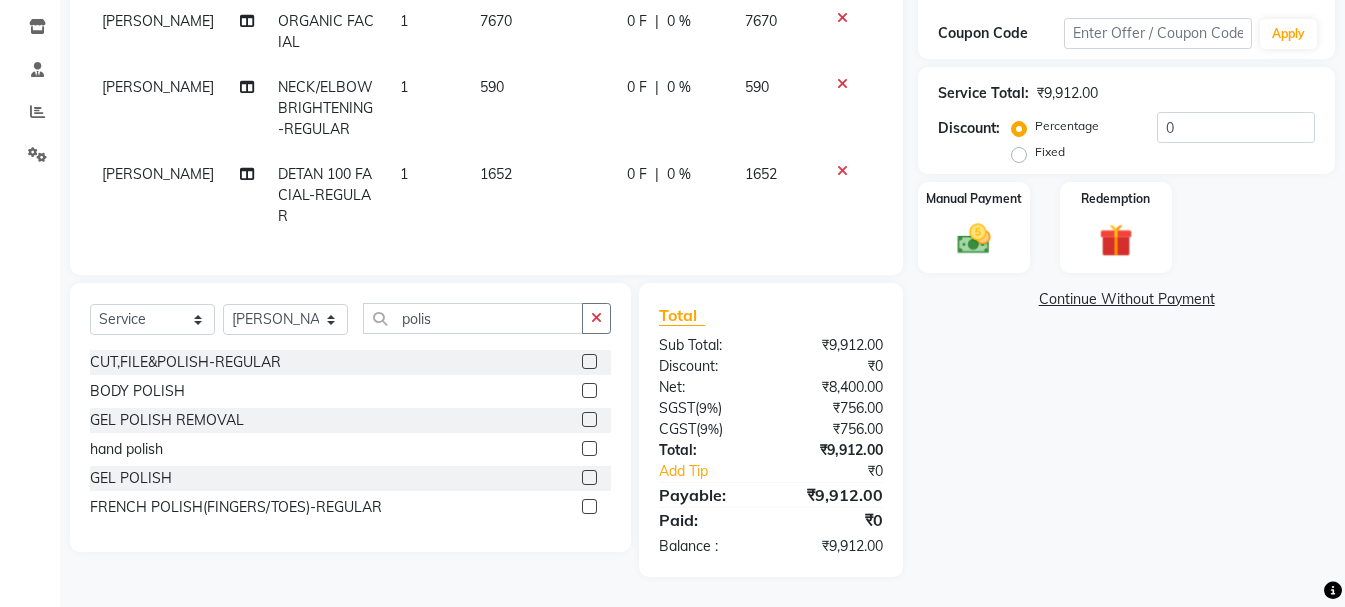 click 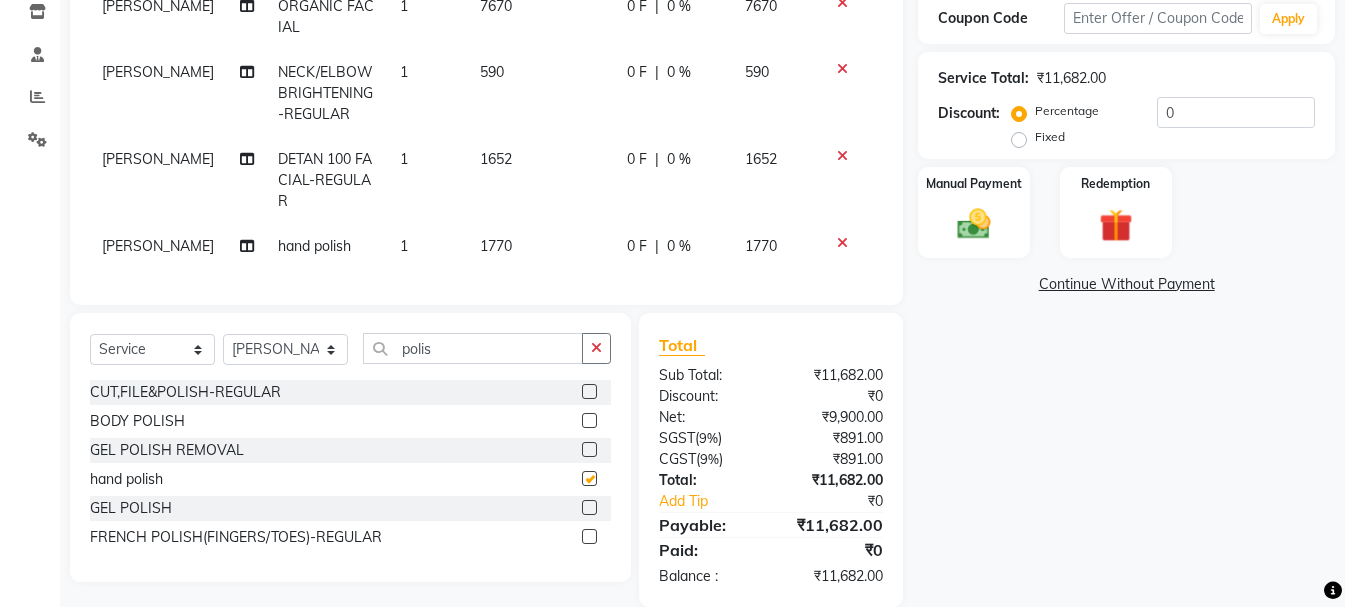 checkbox on "false" 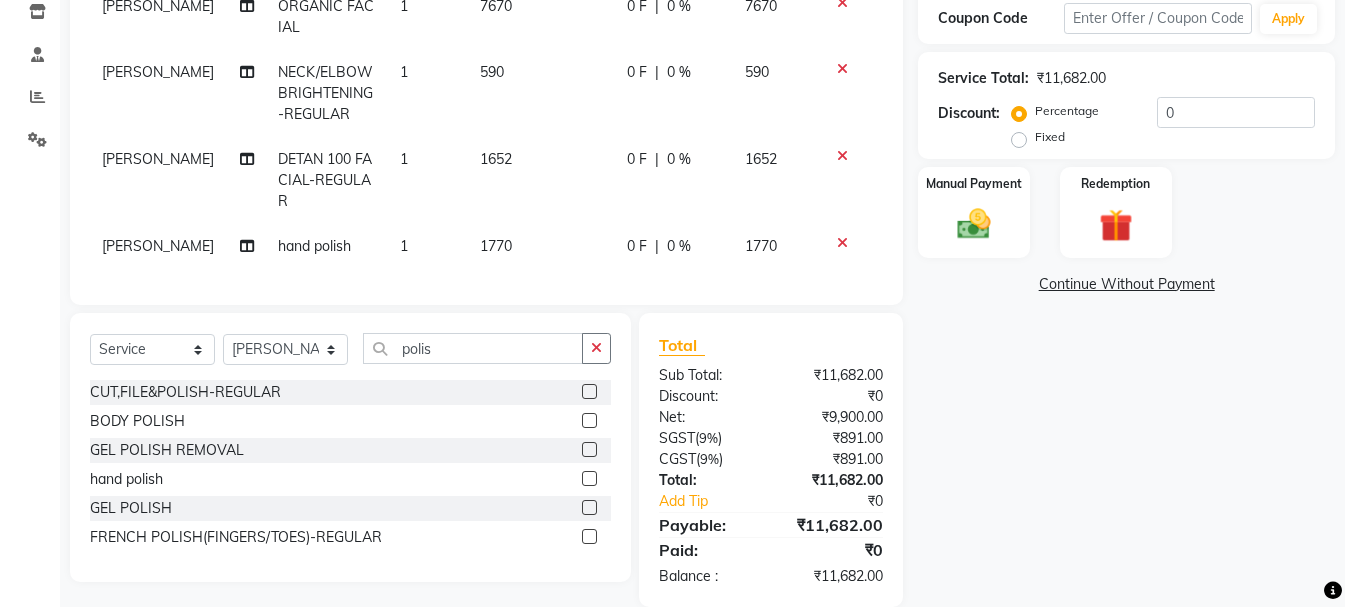 click on "1652" 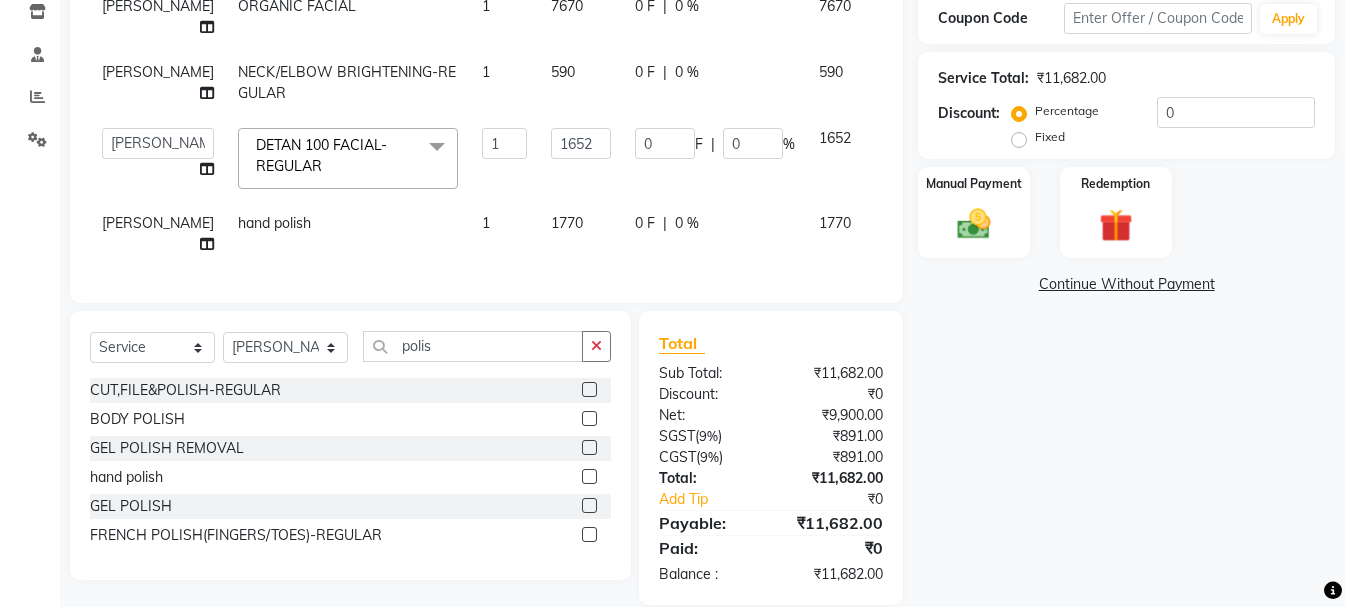 click on "1770" 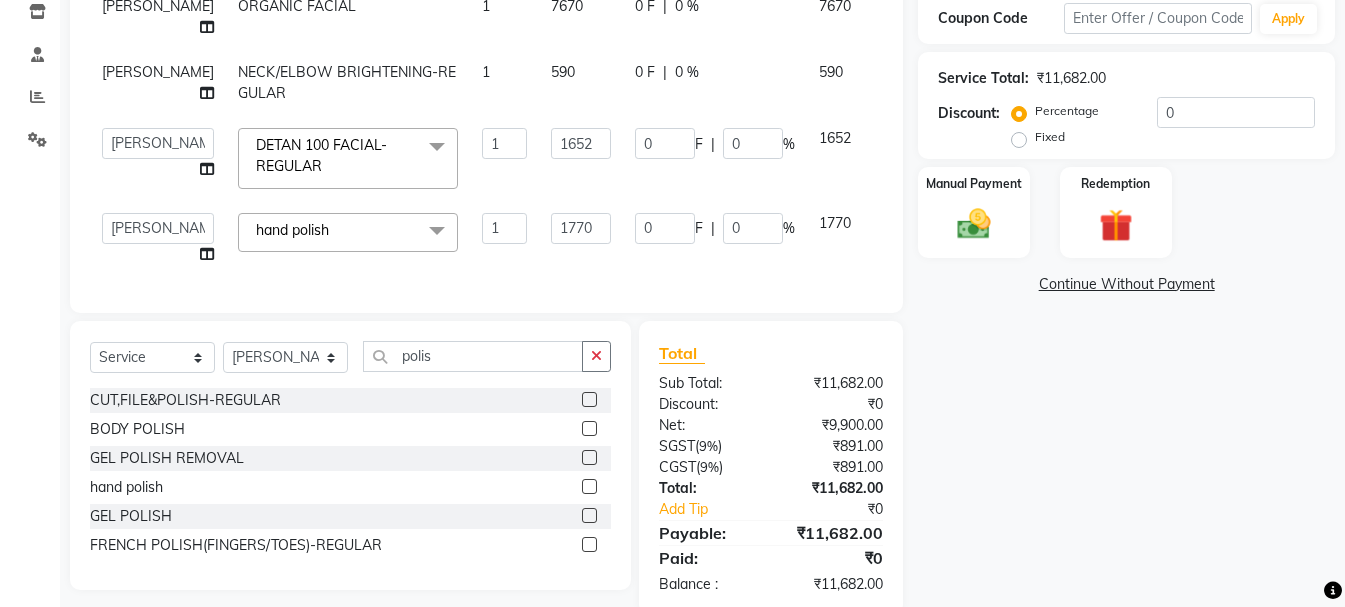 click on "1770" 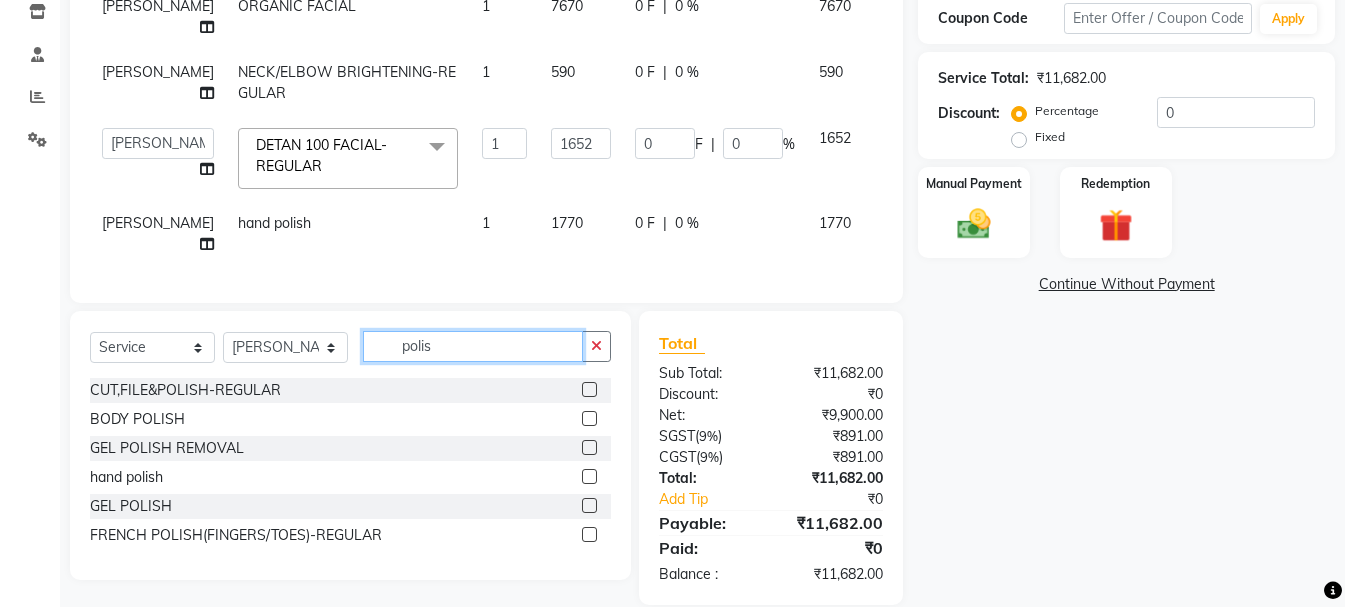 click on "polis" 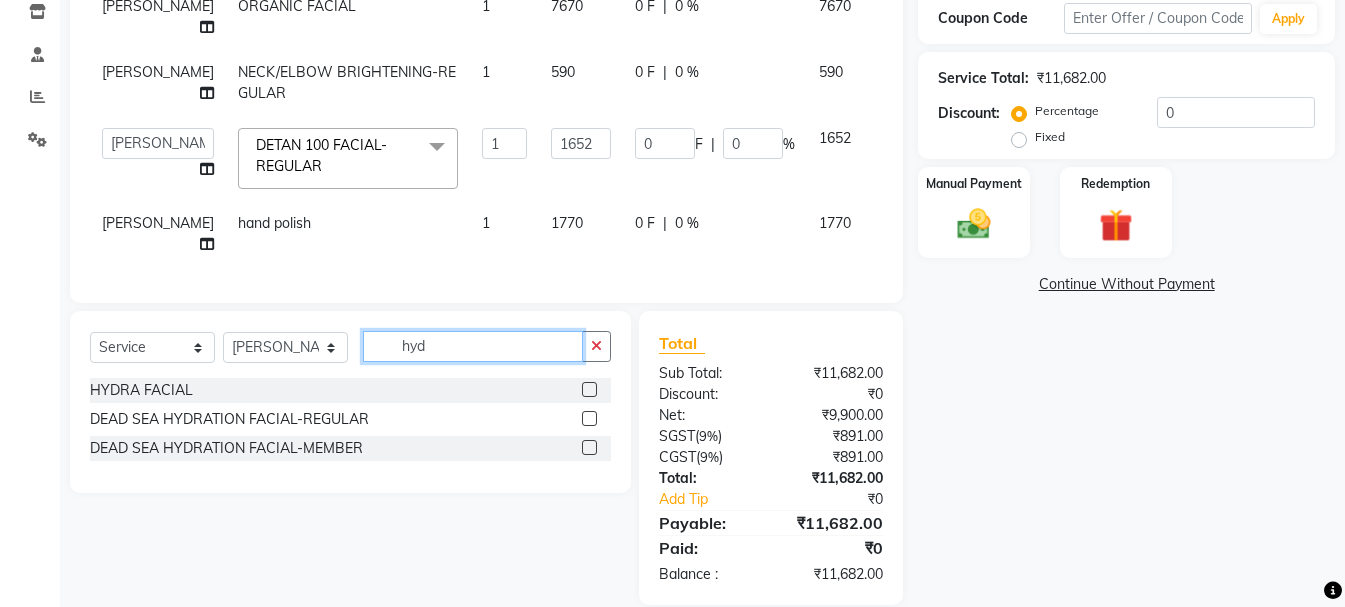type on "hyd" 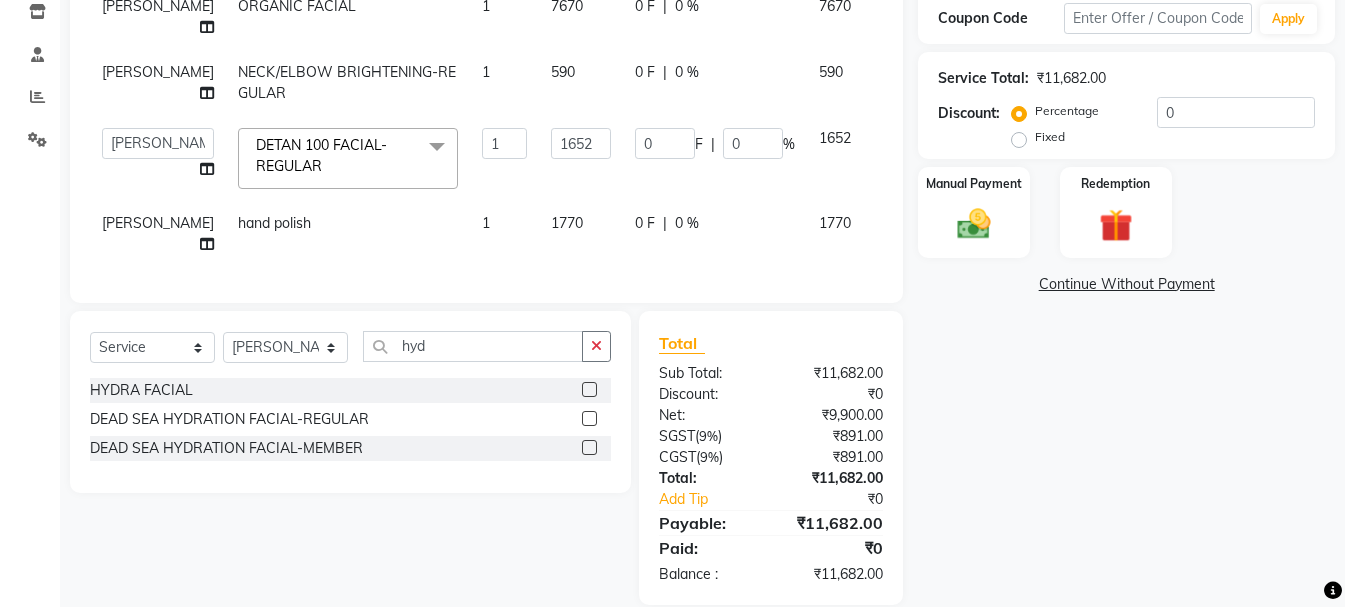click 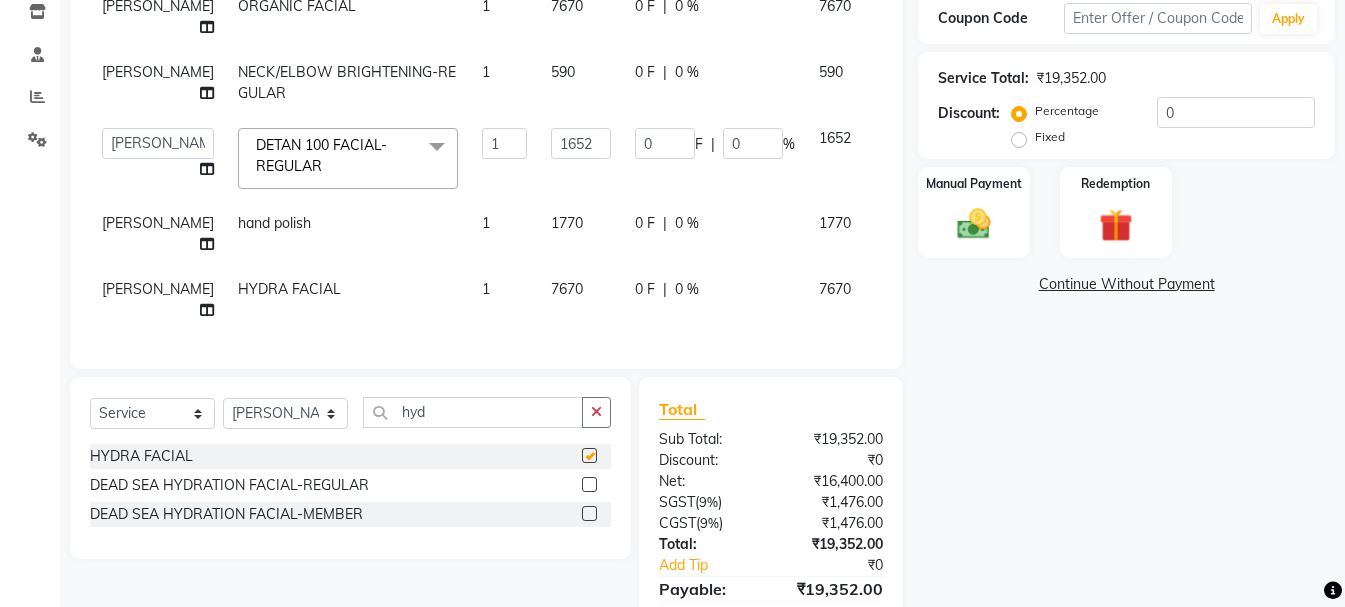 checkbox on "false" 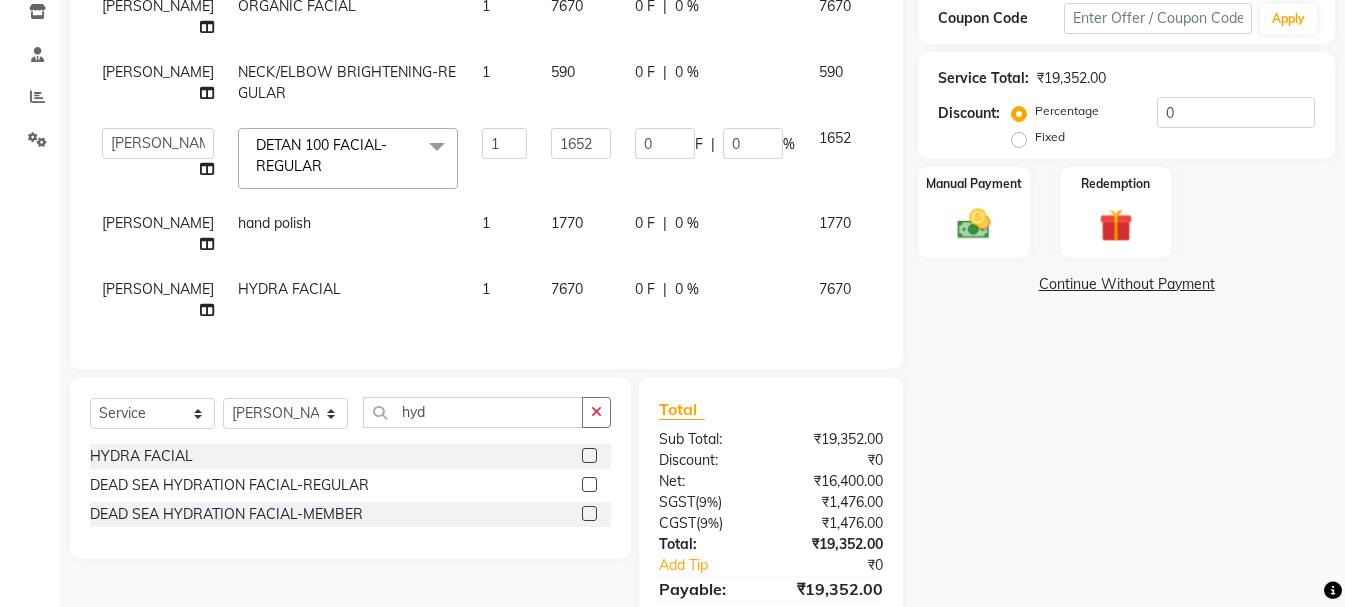 click on "7670" 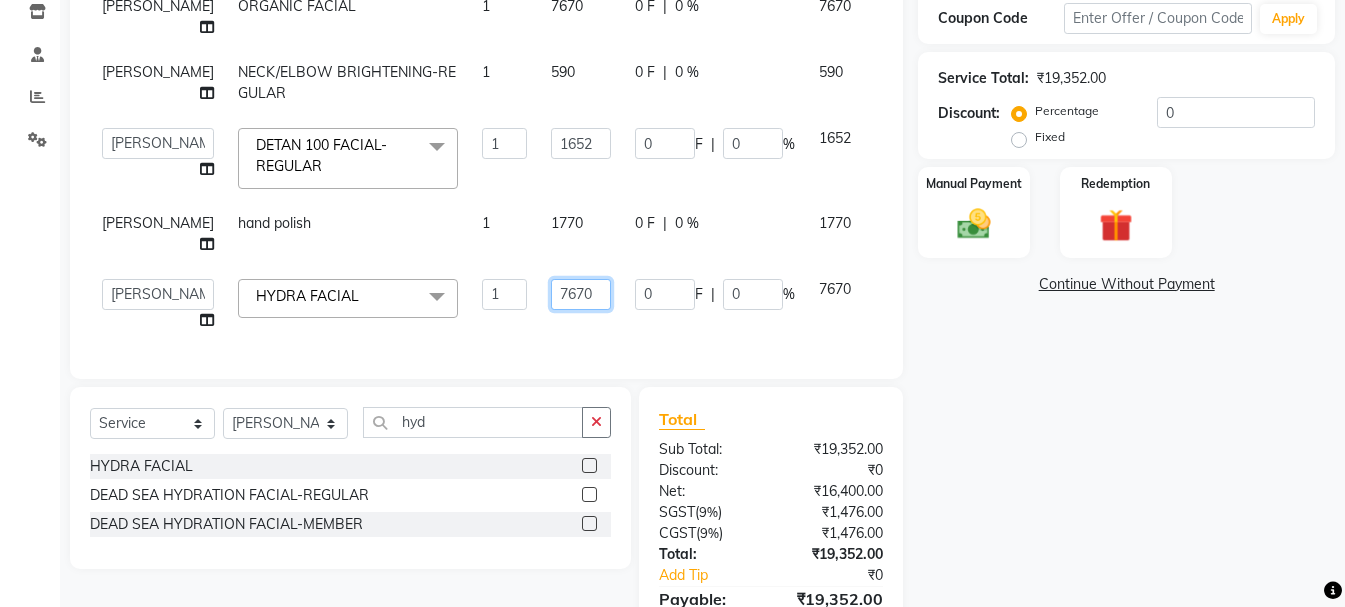 click on "7670" 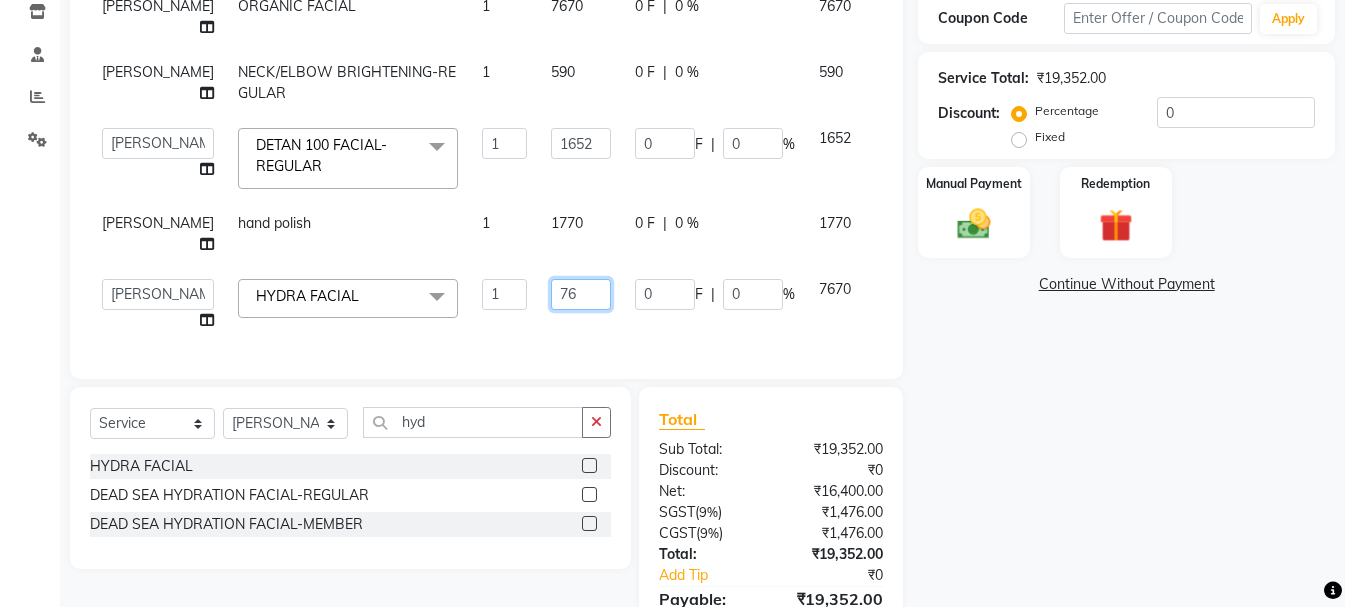 type on "7" 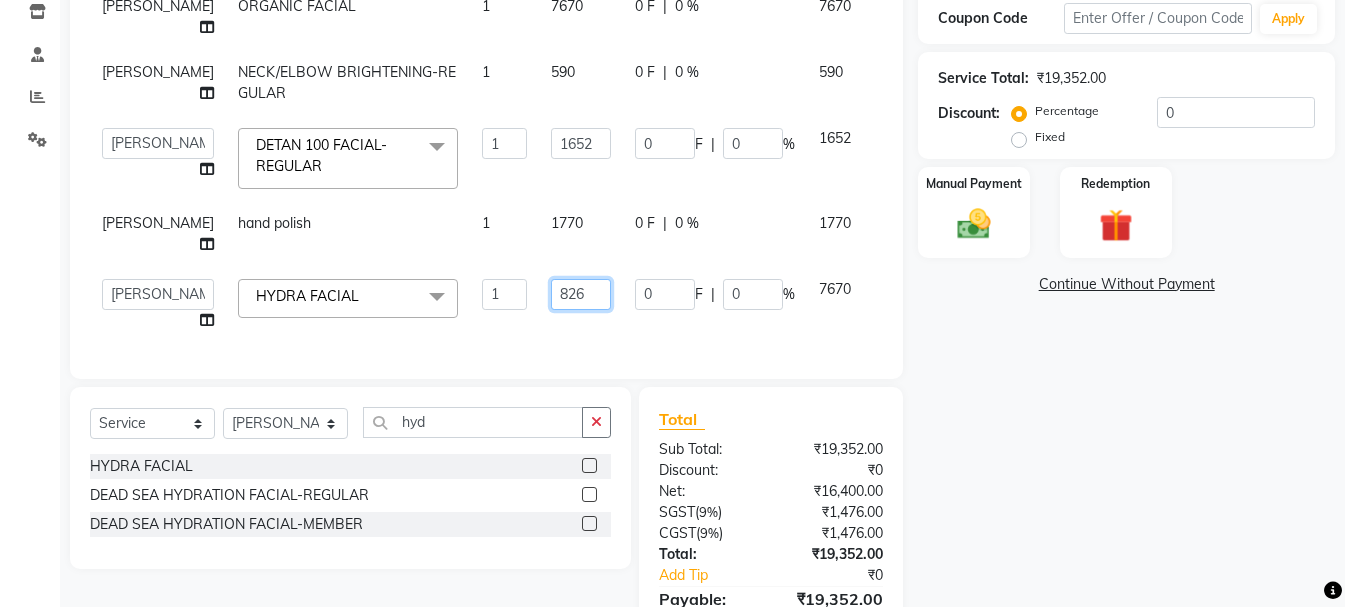 type on "8260" 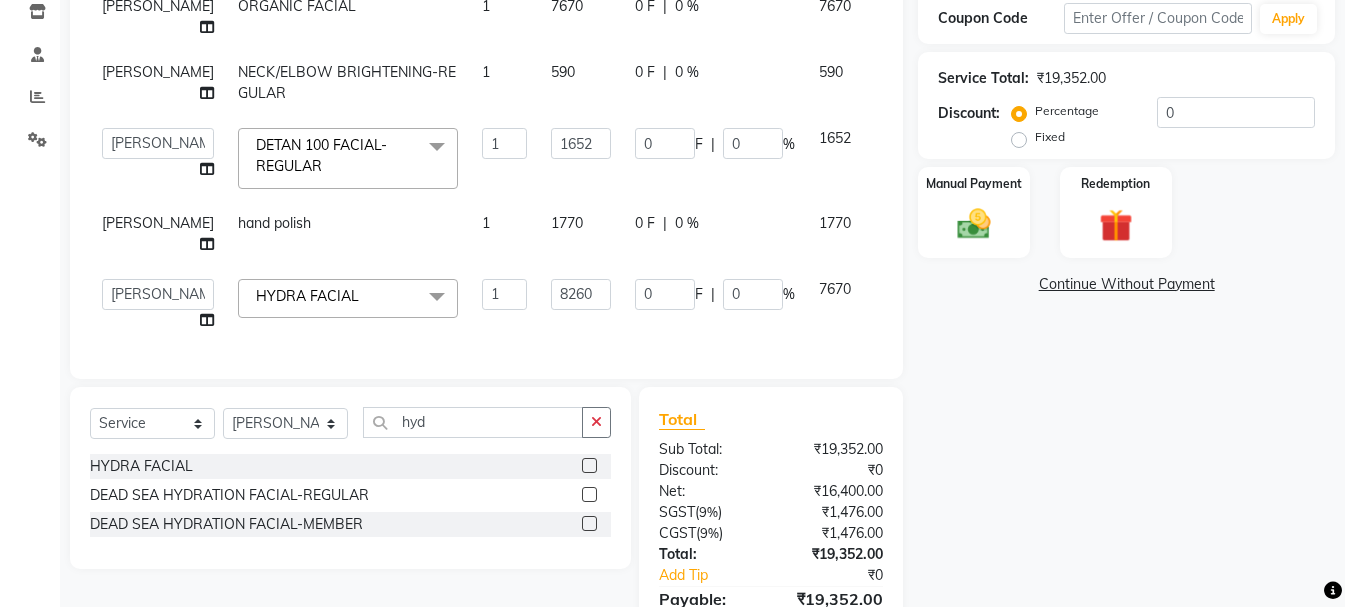 click on "Name: Arachana  Membership:  No Active Membership  Total Visits:   Card on file:  0 Last Visit:   - Points:   0  Coupon Code Apply Service Total:  ₹19,352.00  Discount:  Percentage   Fixed  0 Manual Payment Redemption  Continue Without Payment" 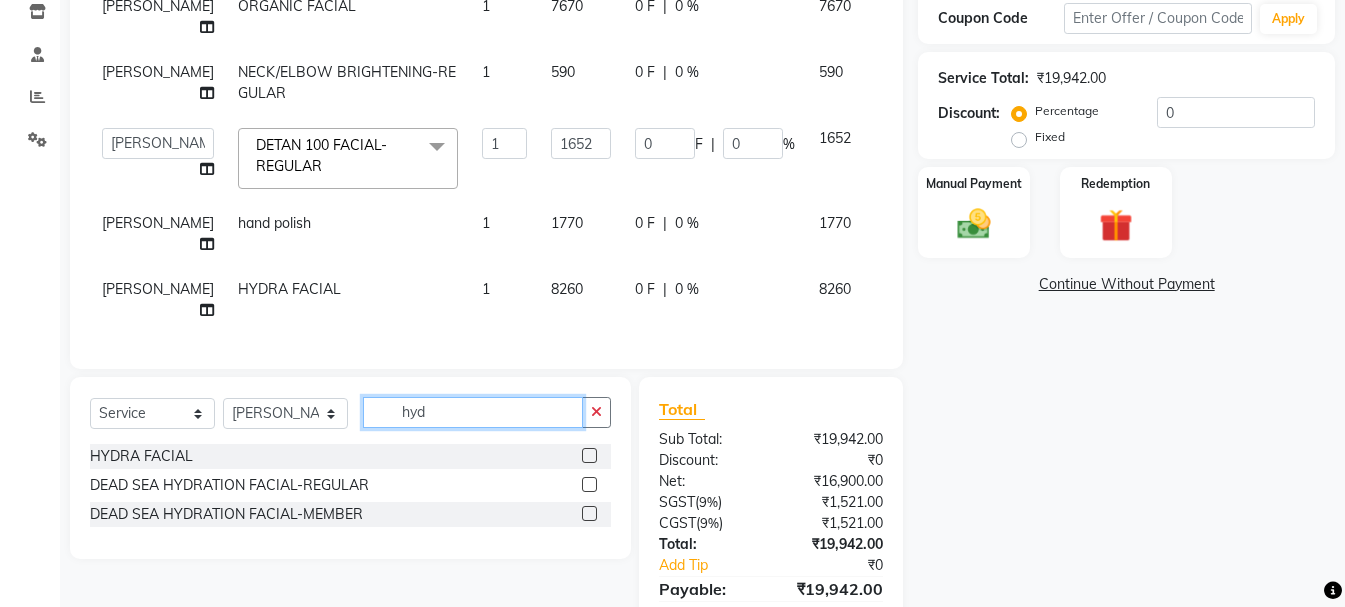 click on "hyd" 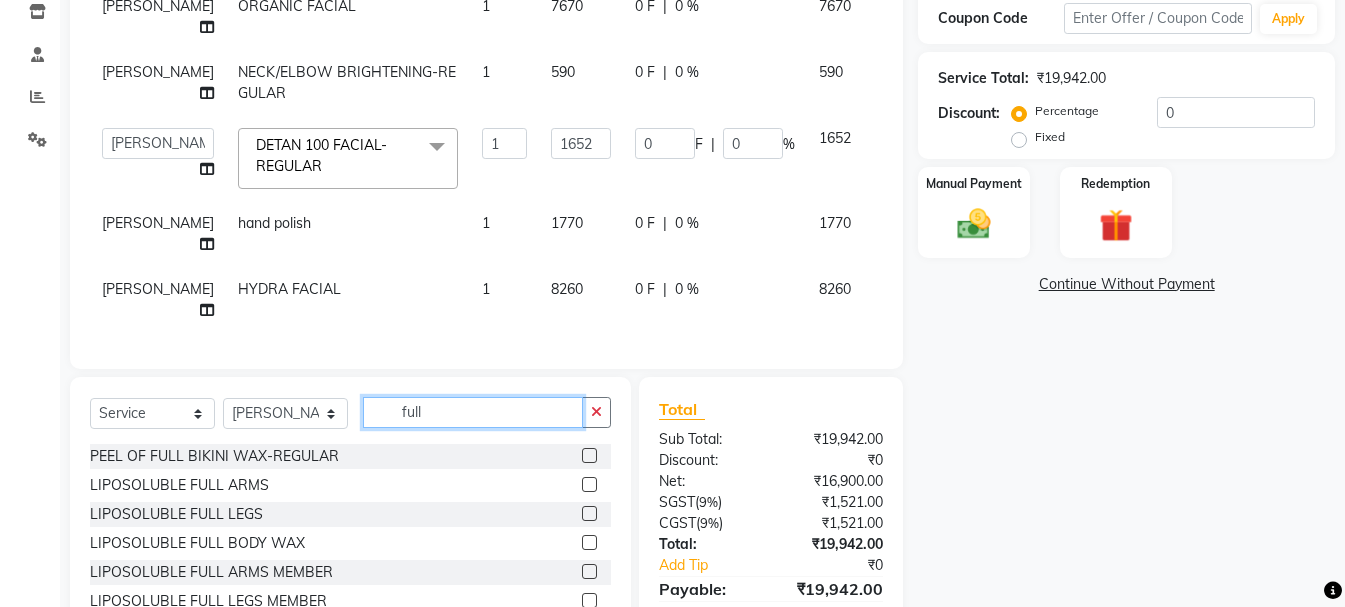 type on "full" 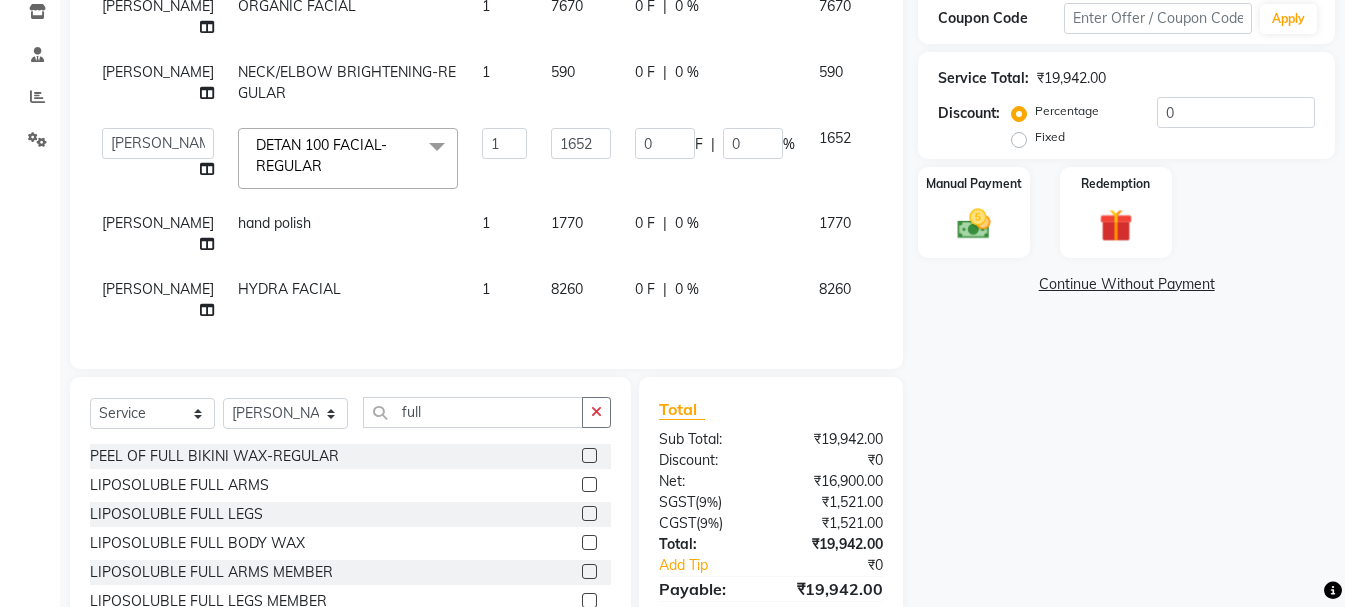 click 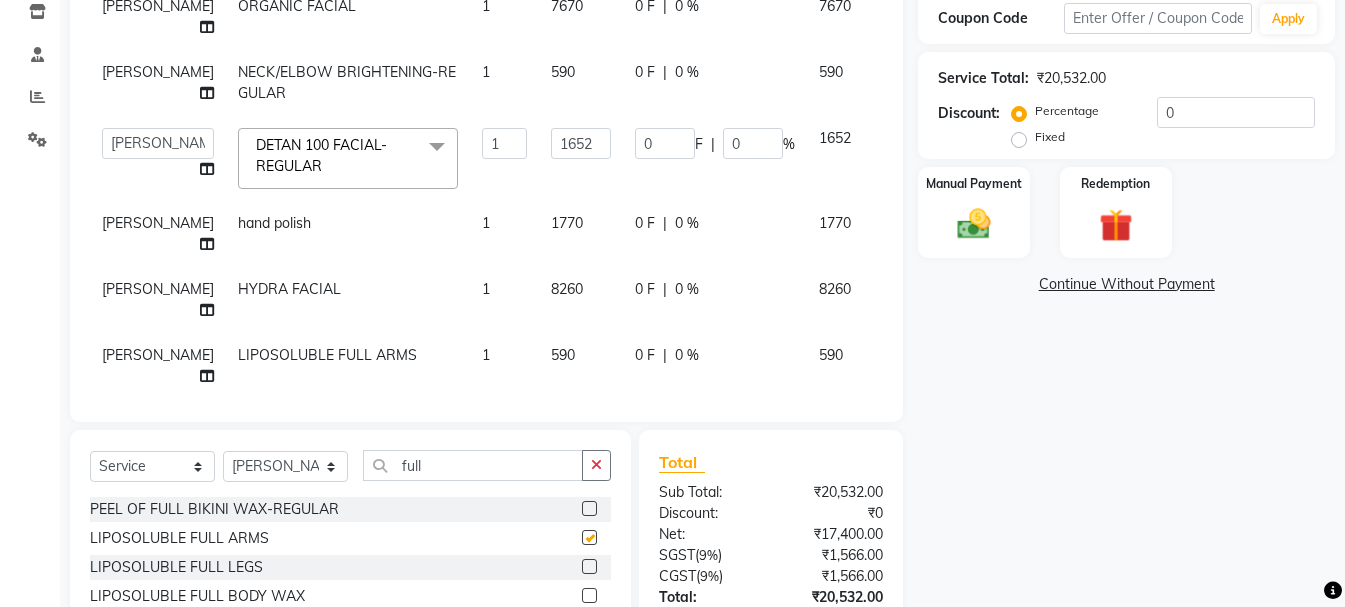 checkbox on "false" 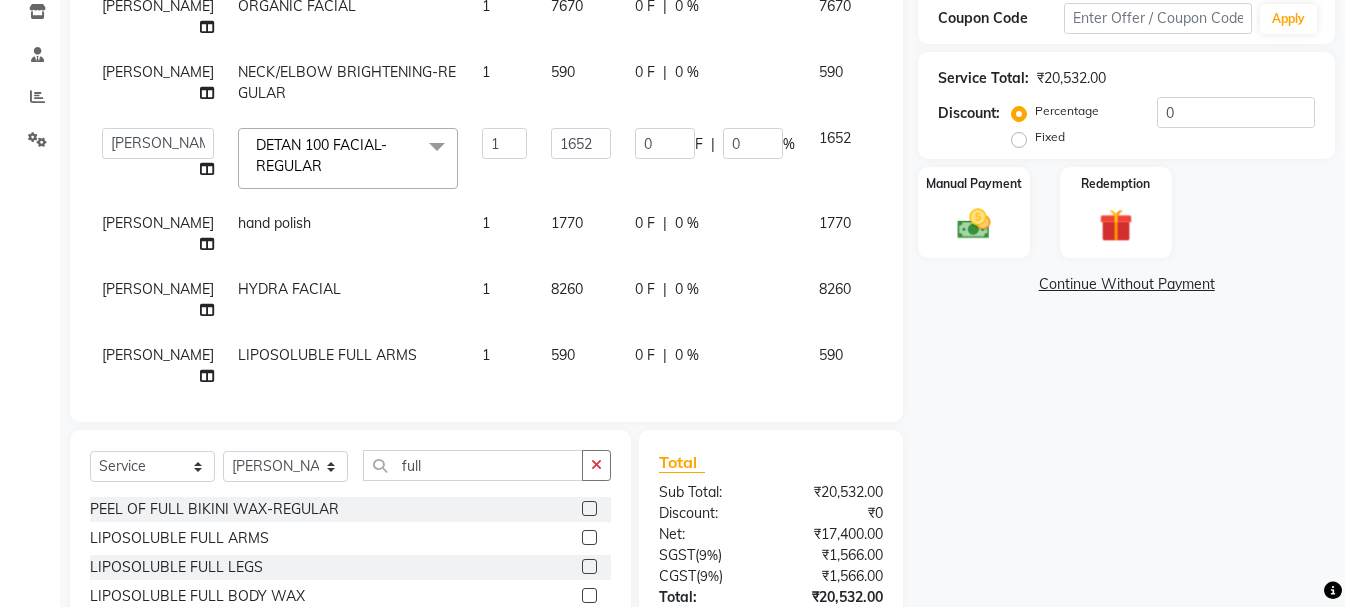 click on "590" 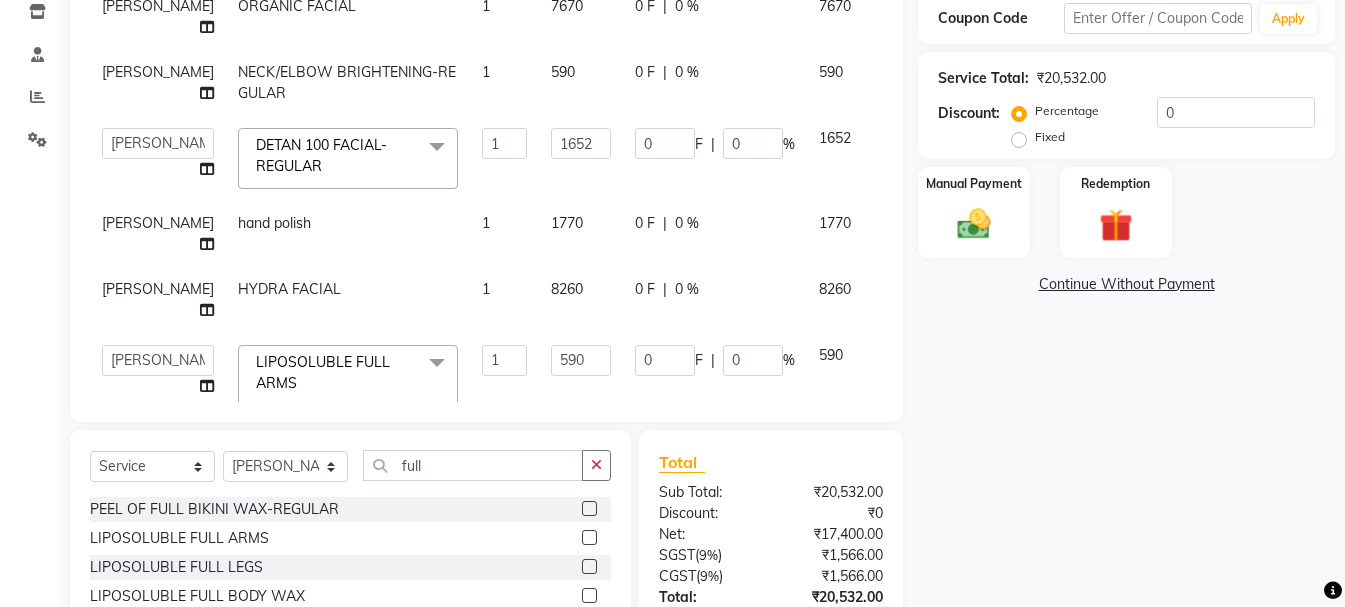 click on "590" 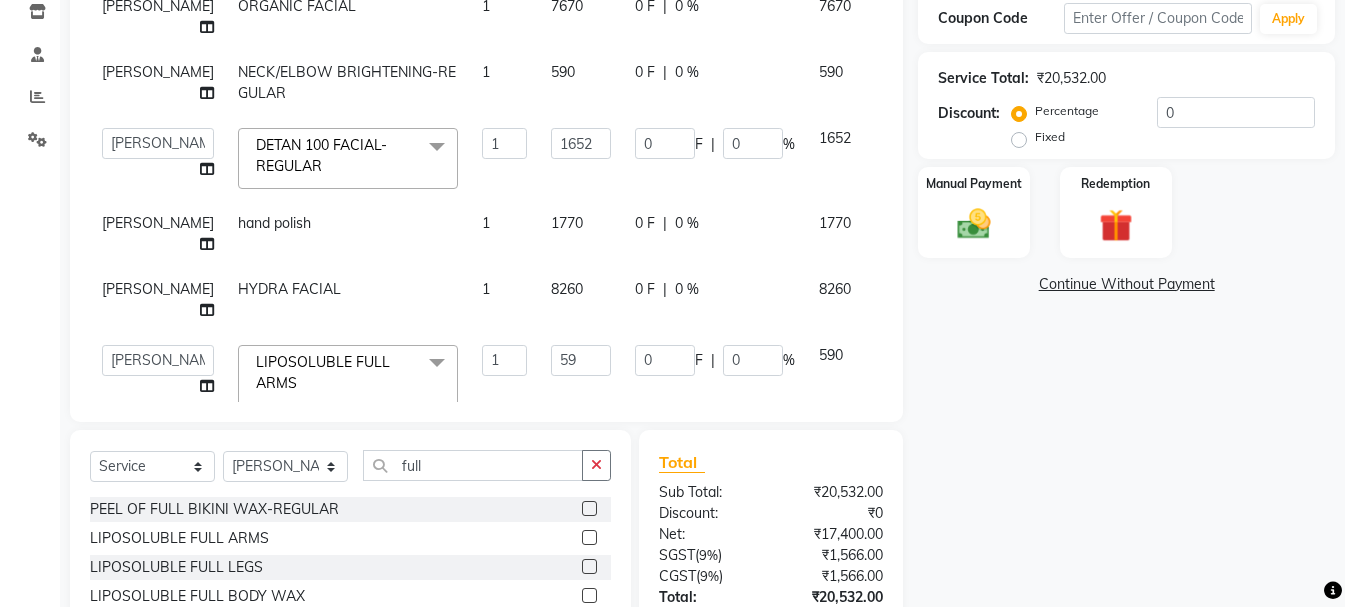 type on "5" 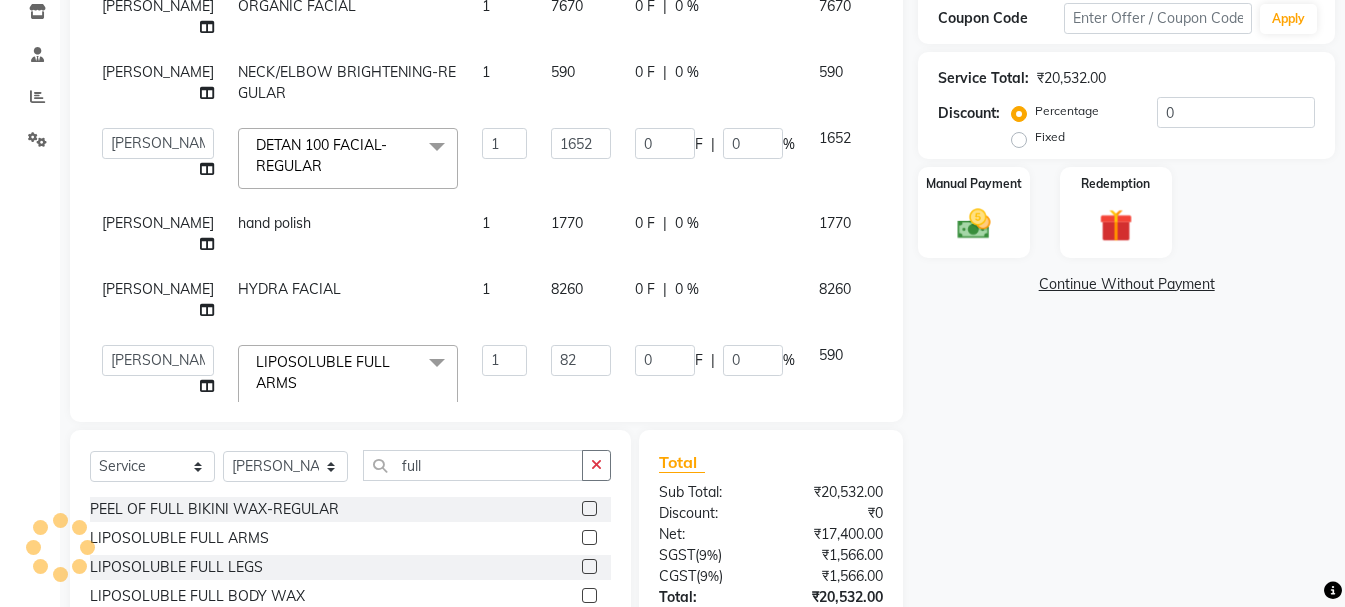 type on "826" 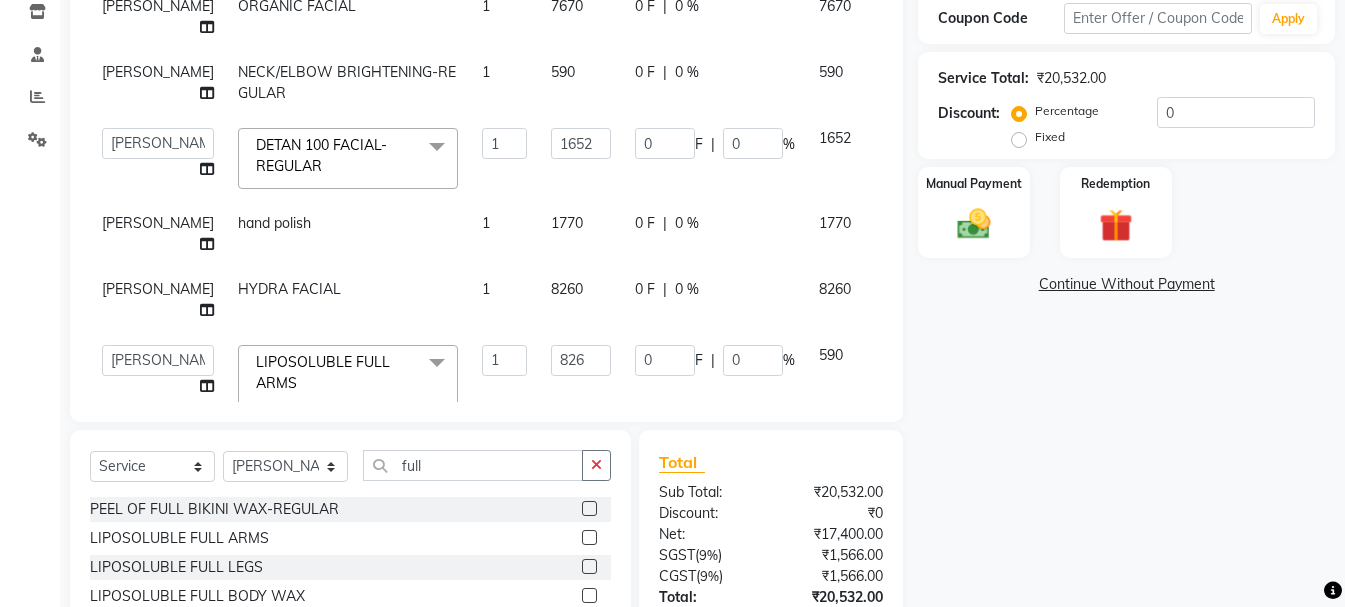 click on "Name: Arachana  Membership:  No Active Membership  Total Visits:   Card on file:  0 Last Visit:   - Points:   0  Coupon Code Apply Service Total:  ₹20,532.00  Discount:  Percentage   Fixed  0 Manual Payment Redemption  Continue Without Payment" 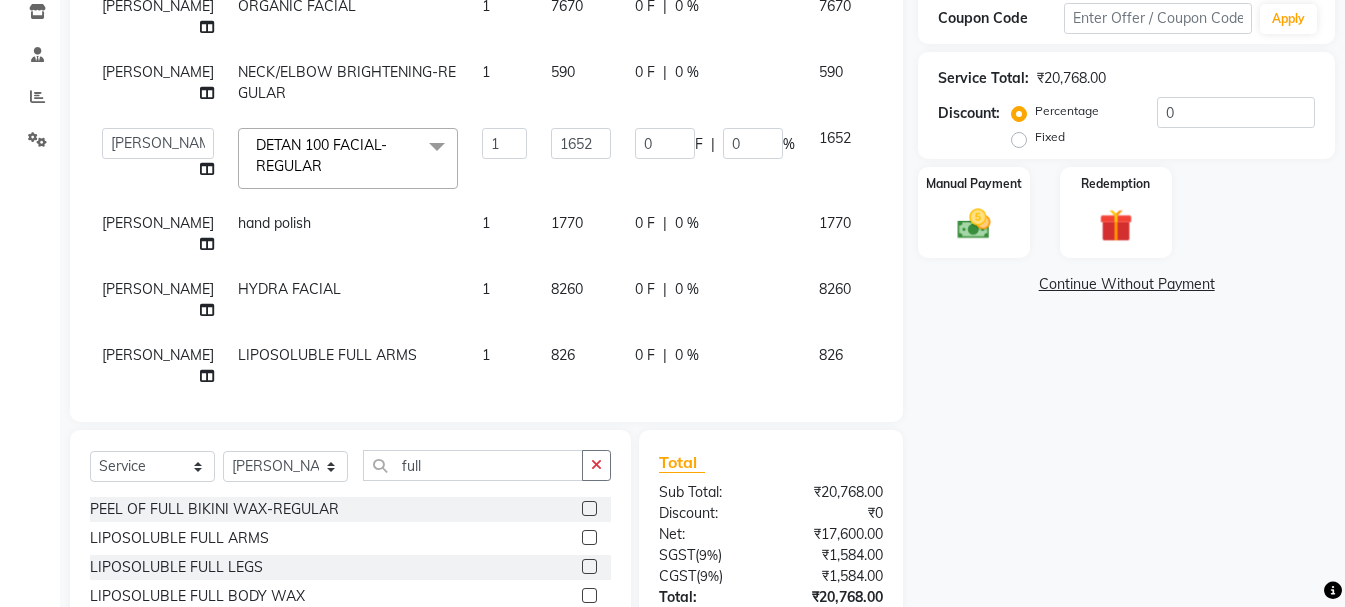 scroll, scrollTop: 146, scrollLeft: 0, axis: vertical 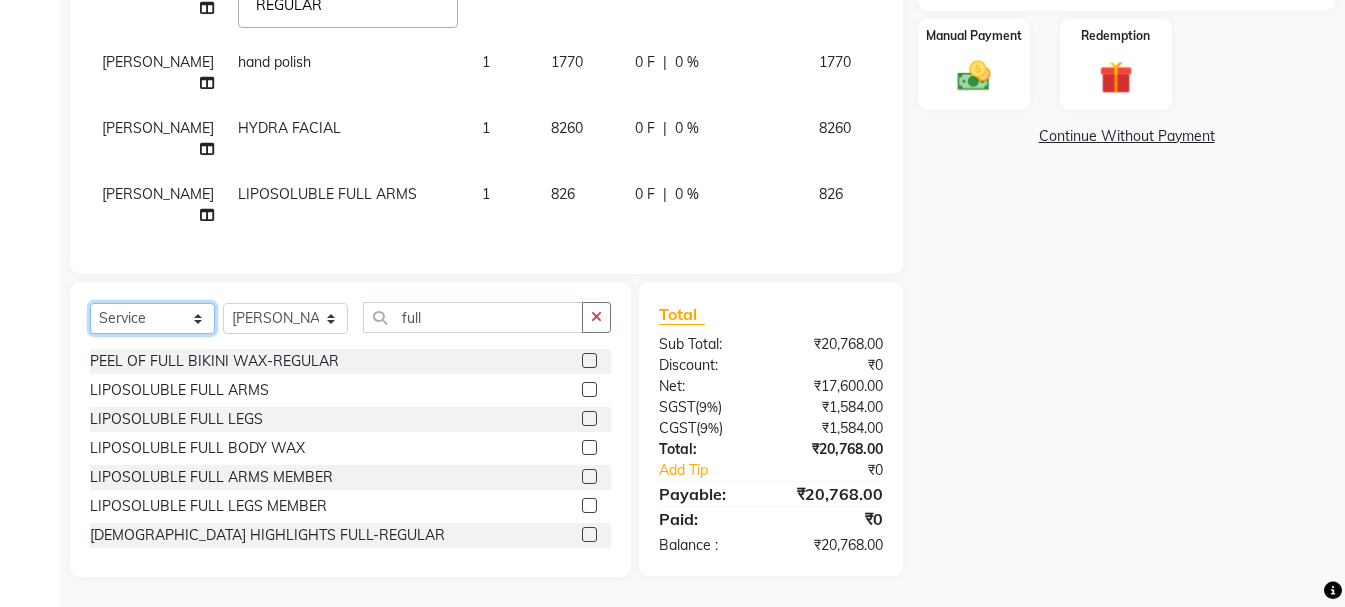 click on "Select  Service  Product  Membership  Package Voucher Prepaid Gift Card" 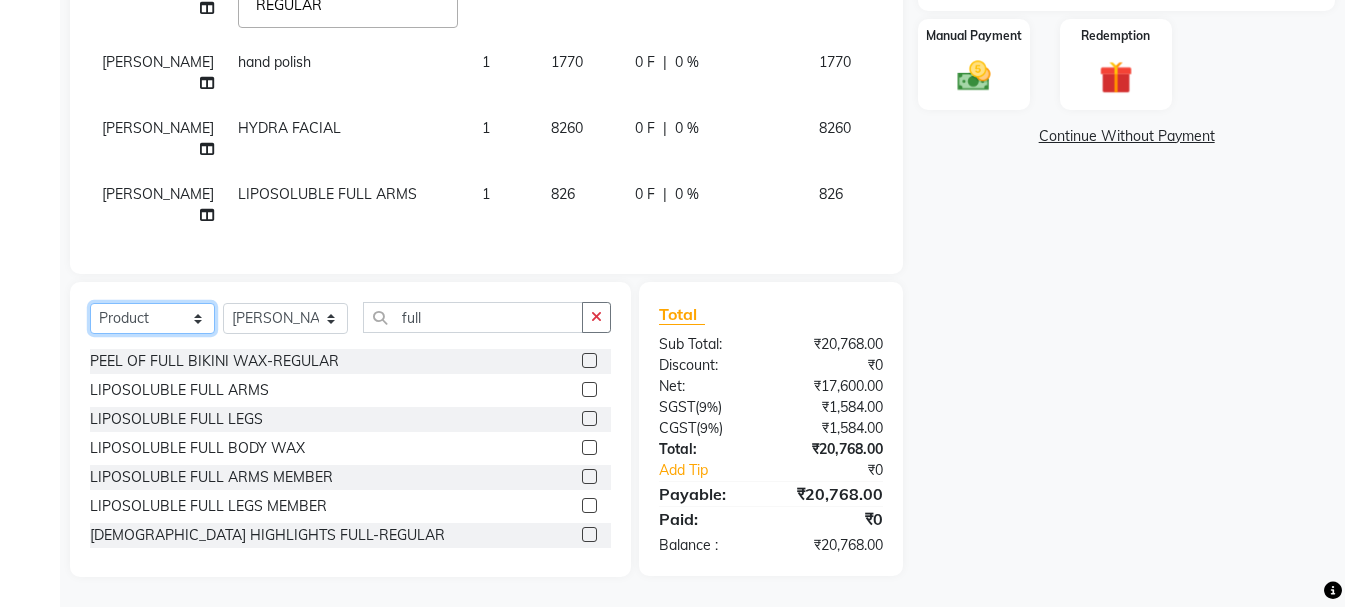 click on "Select  Service  Product  Membership  Package Voucher Prepaid Gift Card" 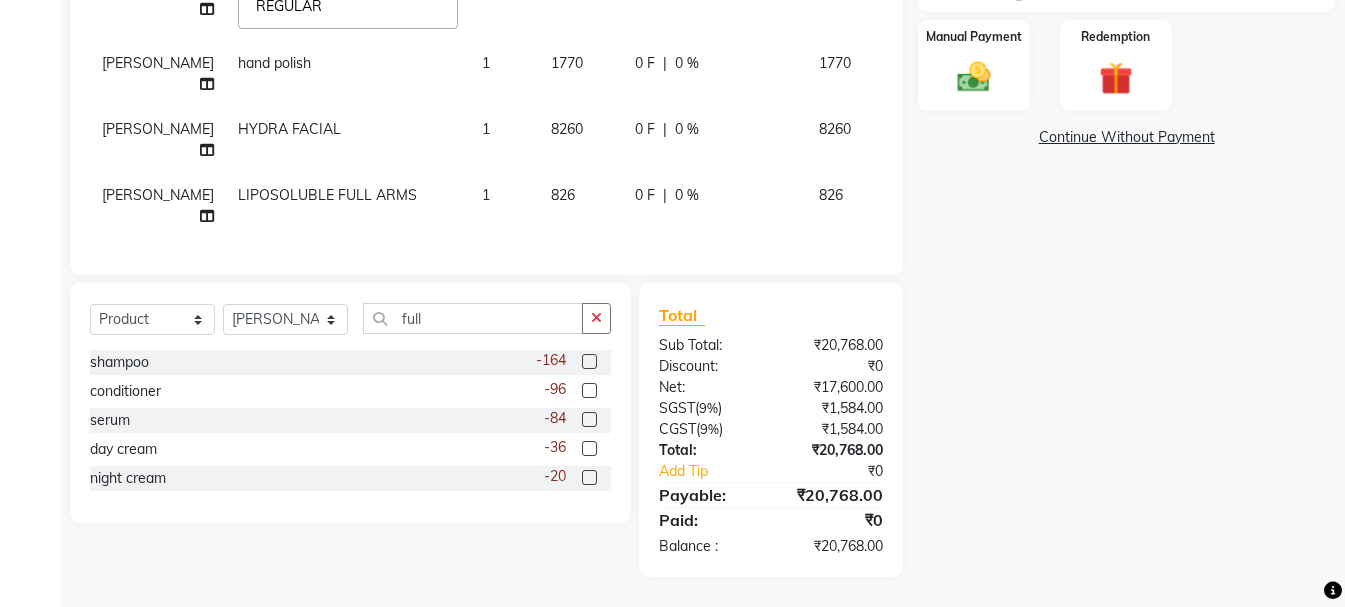 click 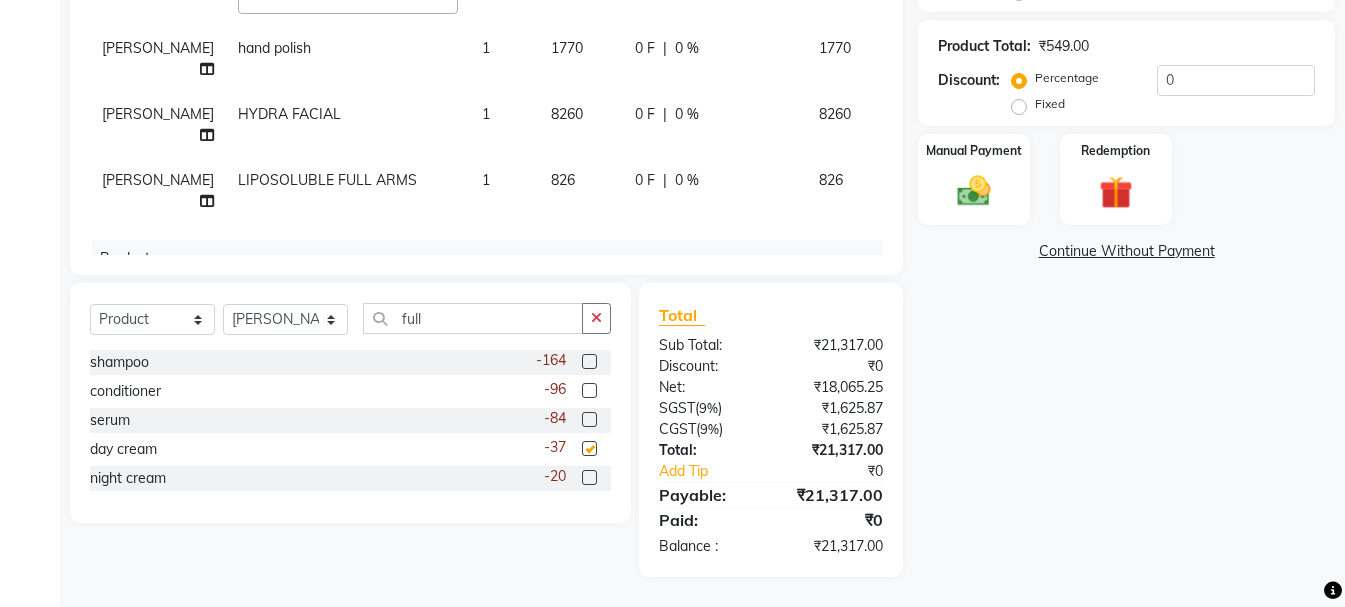 checkbox on "false" 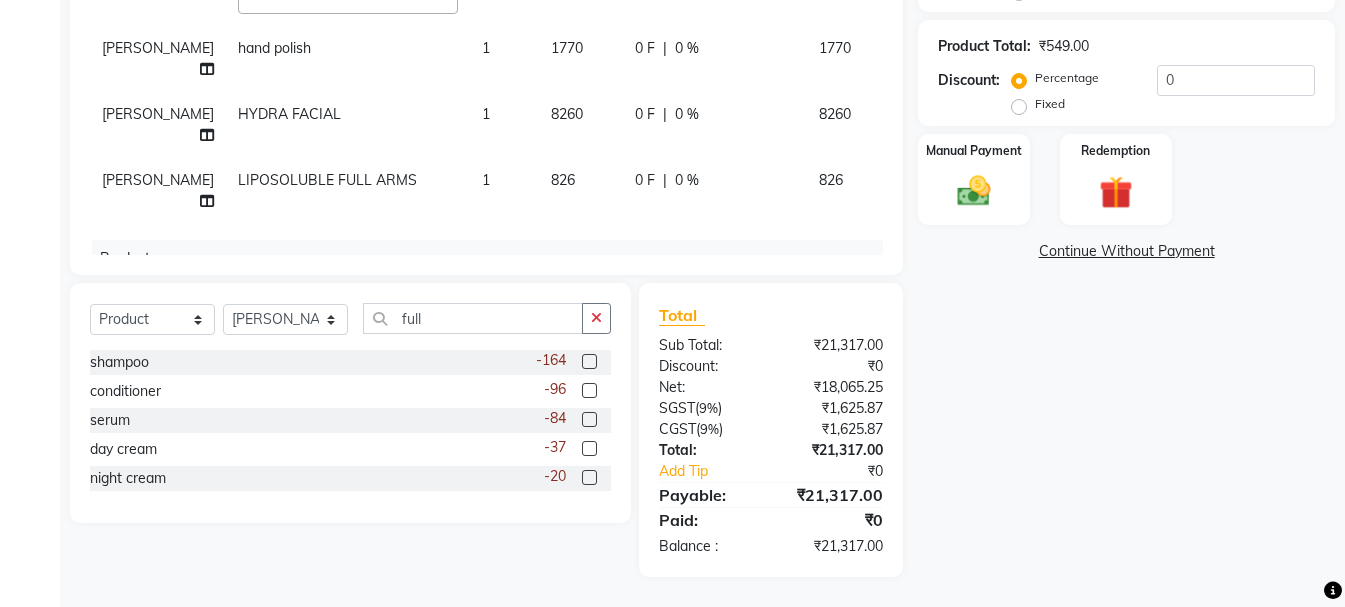 click 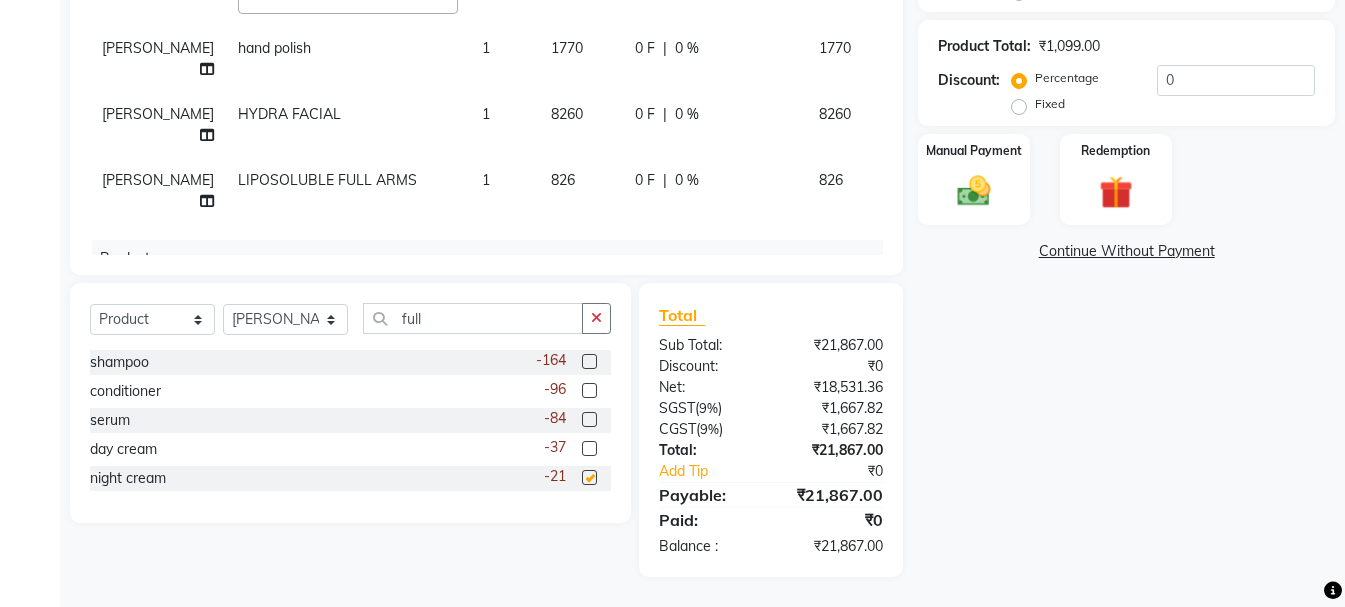 checkbox on "false" 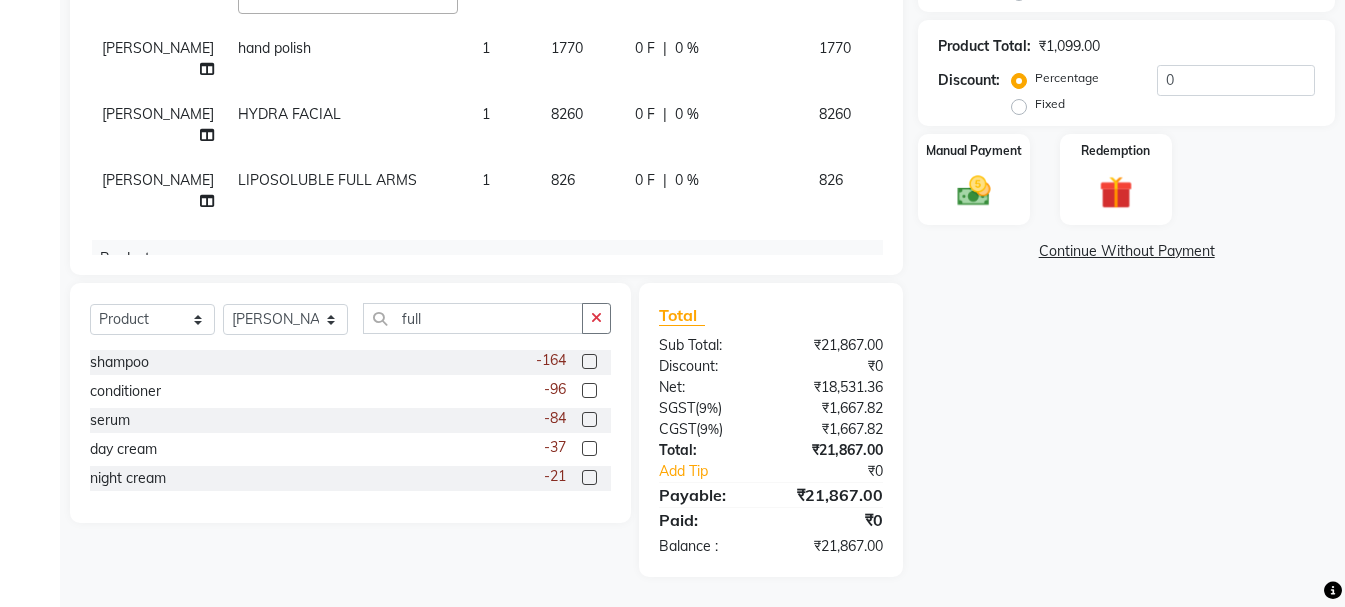 scroll, scrollTop: 216, scrollLeft: 0, axis: vertical 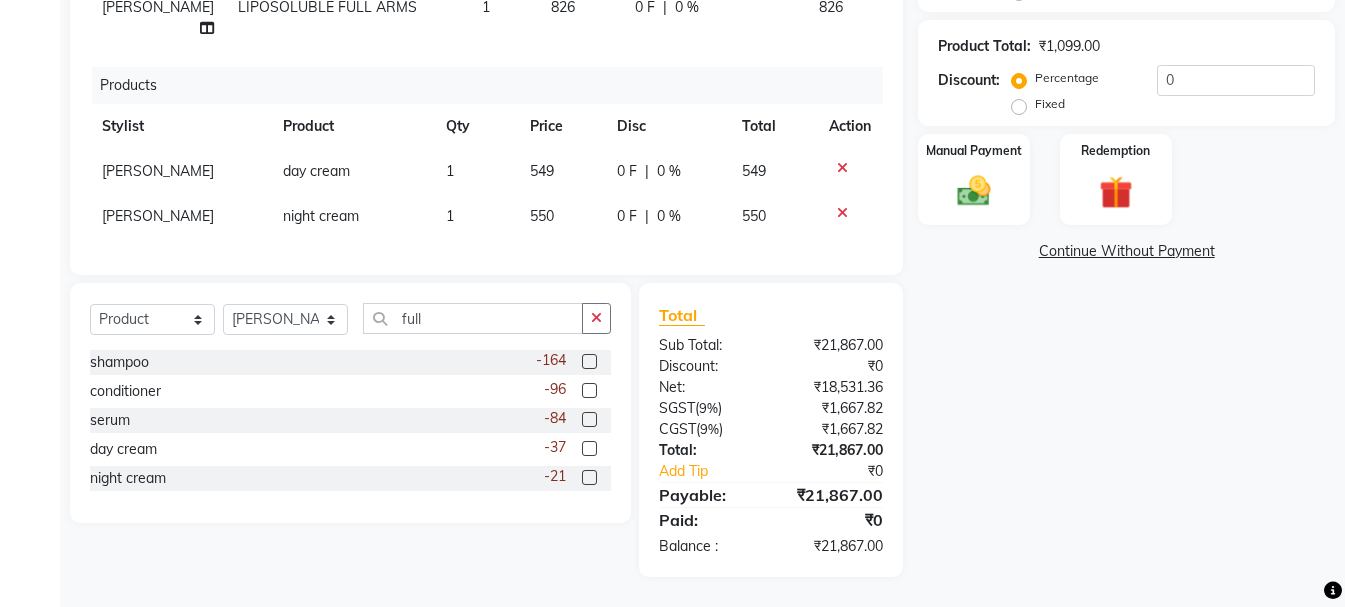 click on "549" 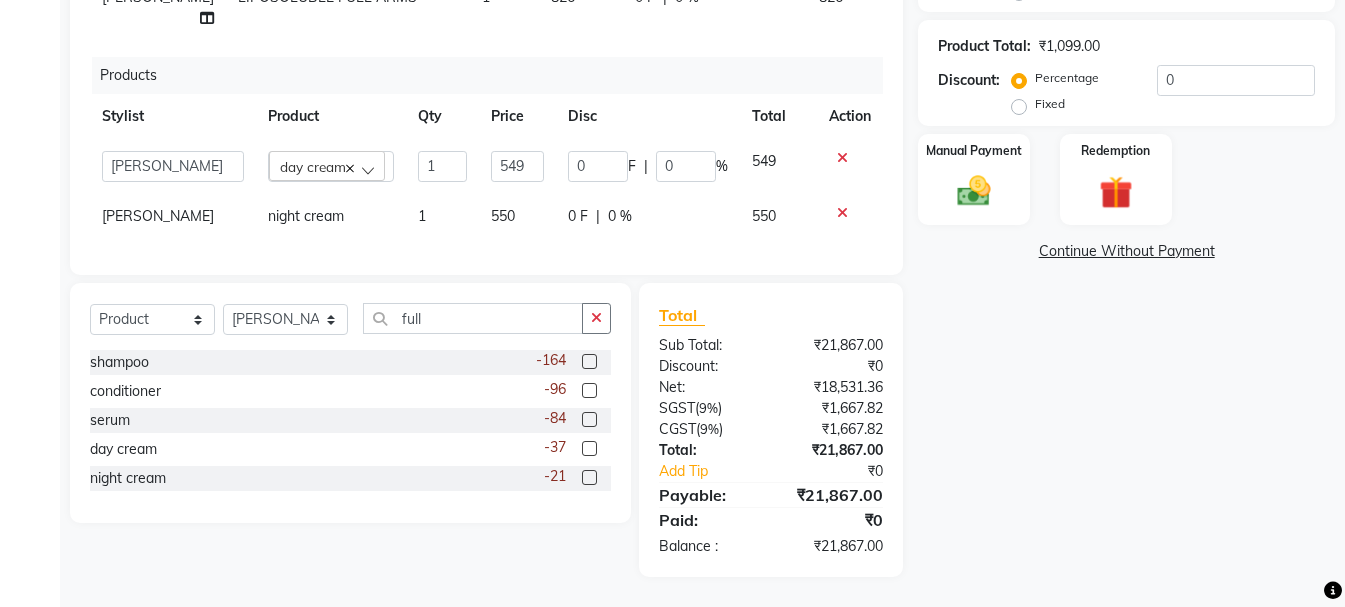 click on "0" 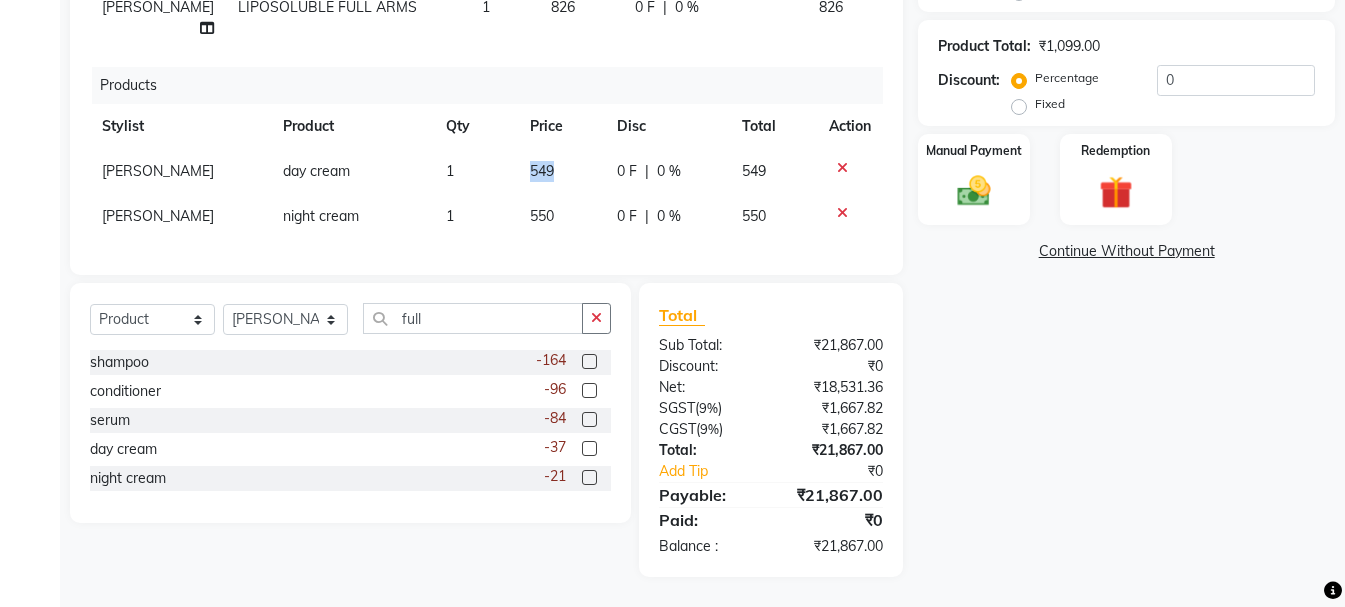 click on "549" 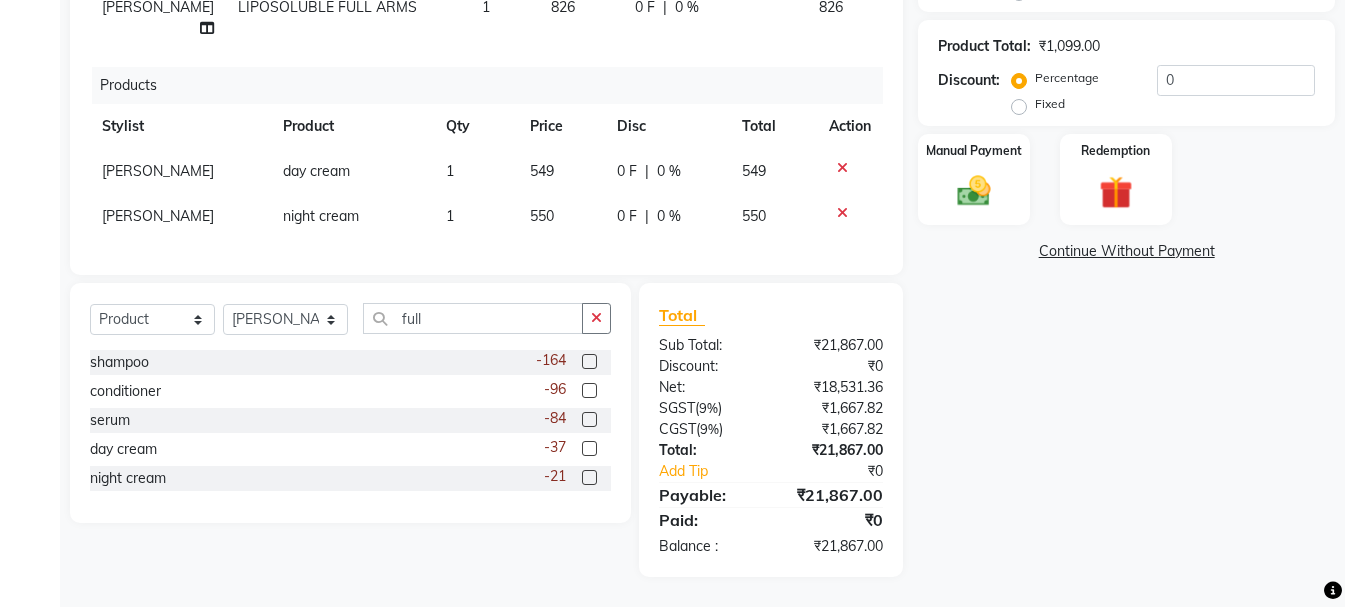 select on "45645" 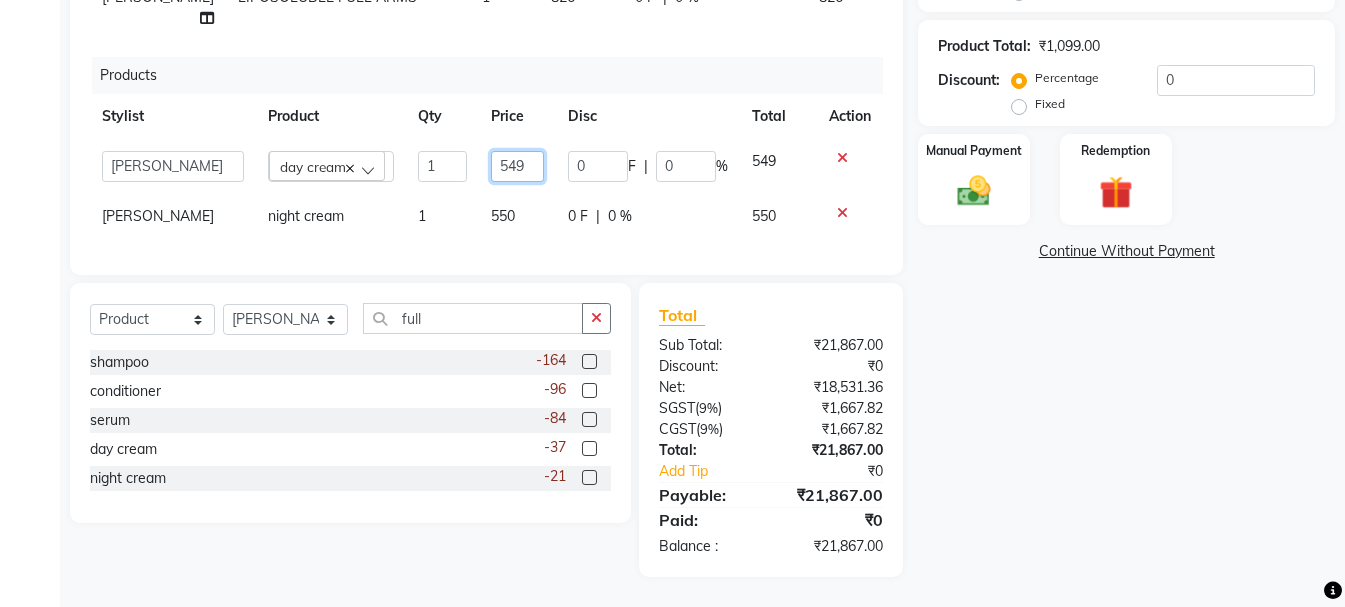click on "549" 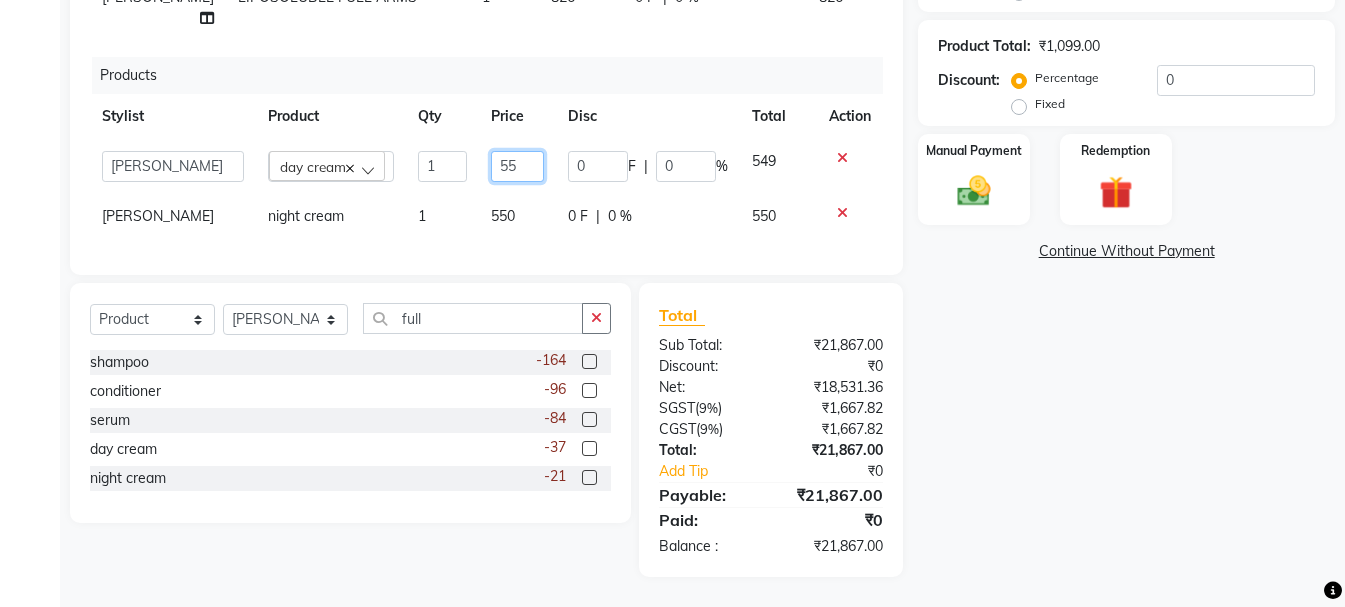 type on "550" 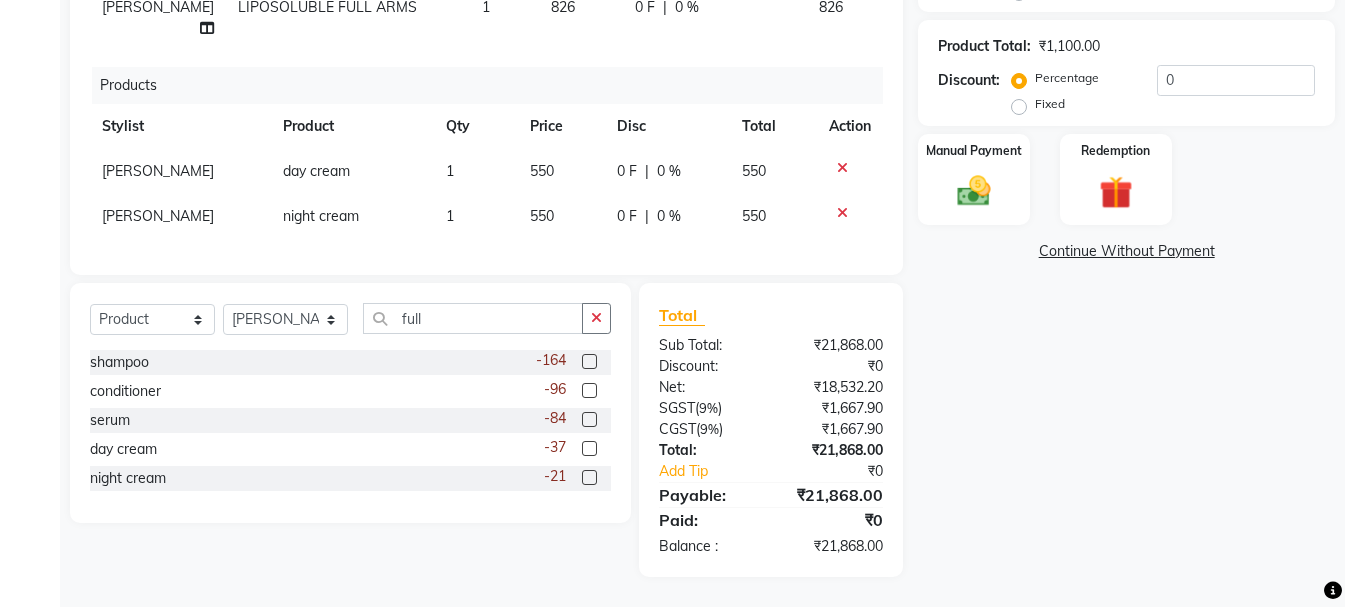 click on "Name: Arachana  Membership:  No Active Membership  Total Visits:   Card on file:  0 Last Visit:   - Points:   0  Coupon Code Apply Service Total:  ₹20,768.00  Discount:  Percentage   Fixed  0 Product Total:  ₹1,100.00  Discount:  Percentage   Fixed  0 Manual Payment Redemption  Continue Without Payment" 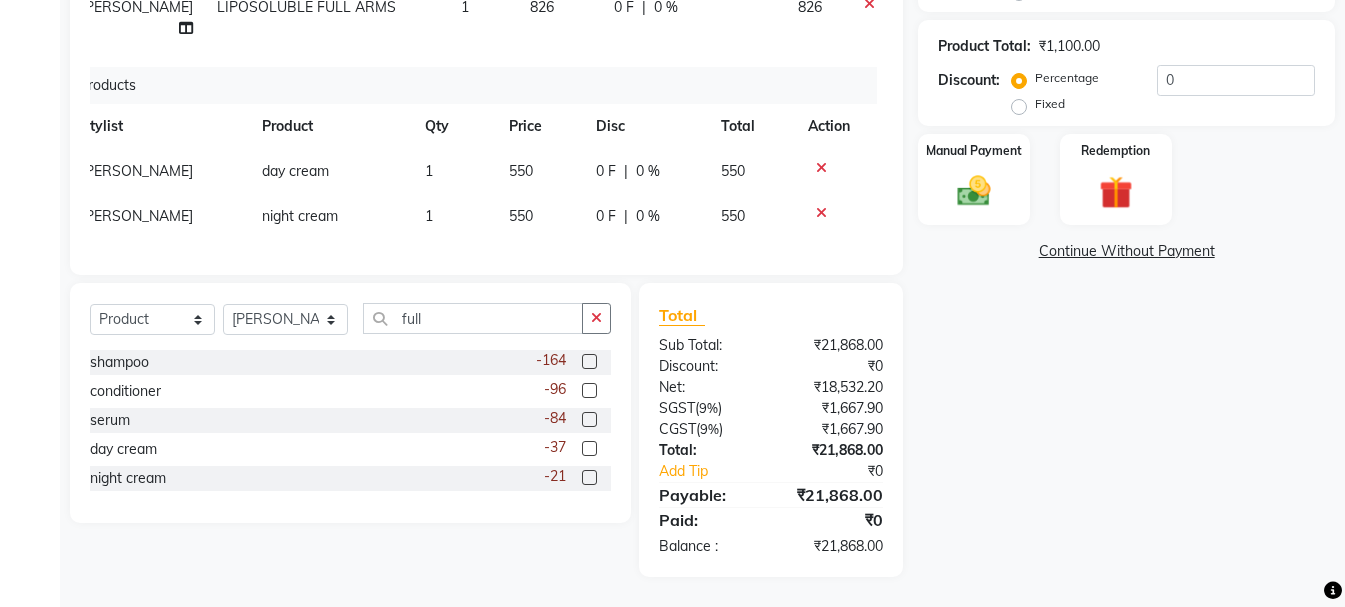 scroll, scrollTop: 216, scrollLeft: 0, axis: vertical 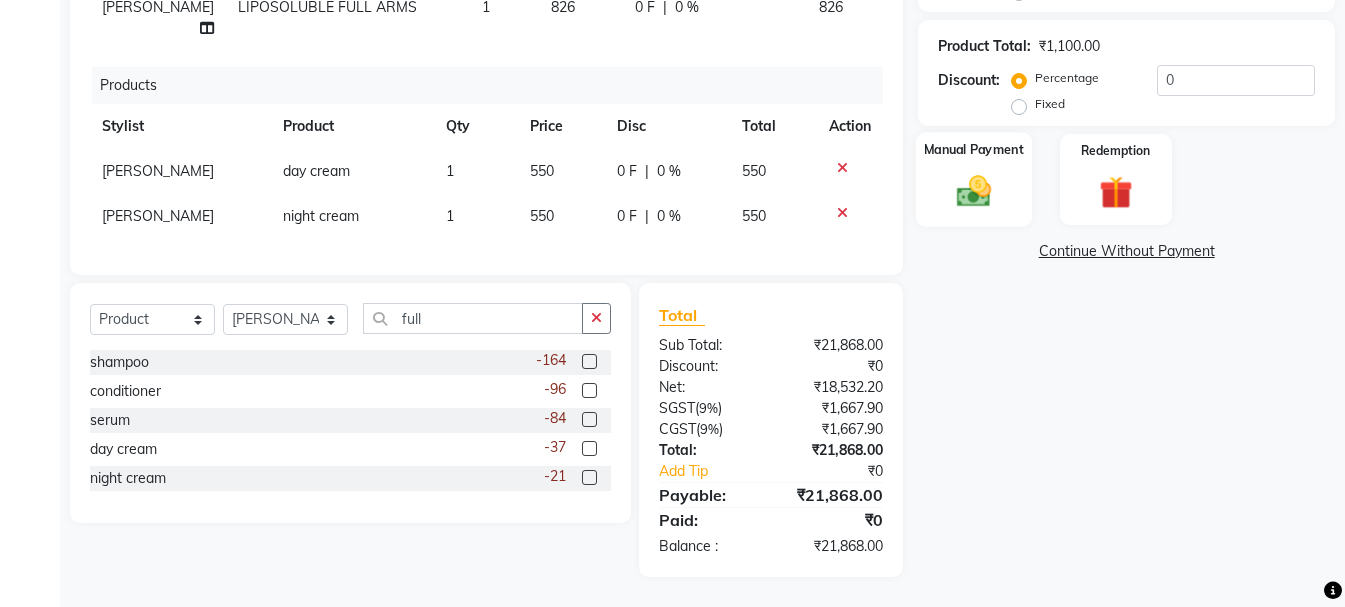 click 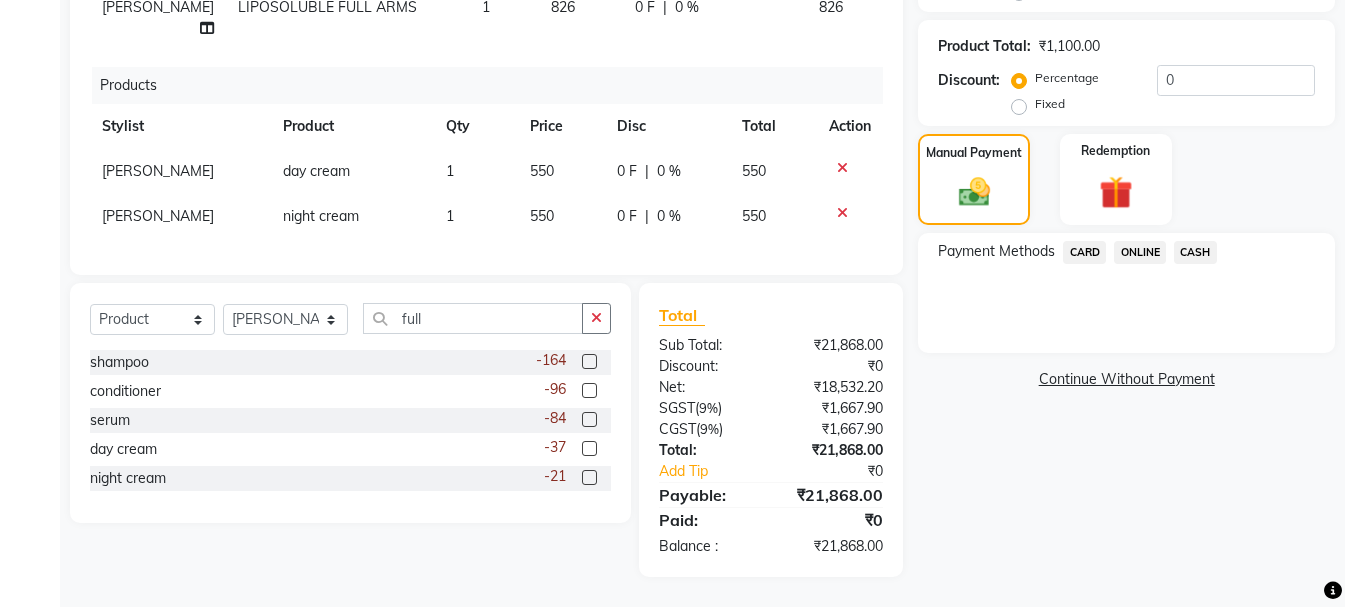 click on "ONLINE" 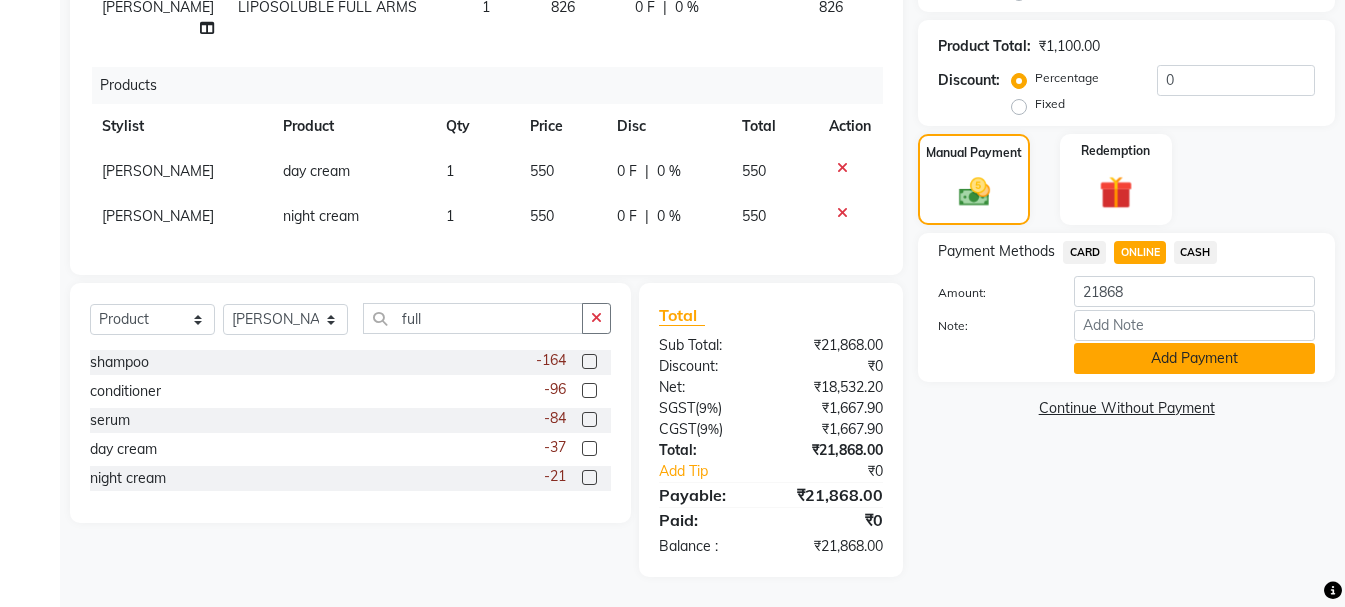 click on "Add Payment" 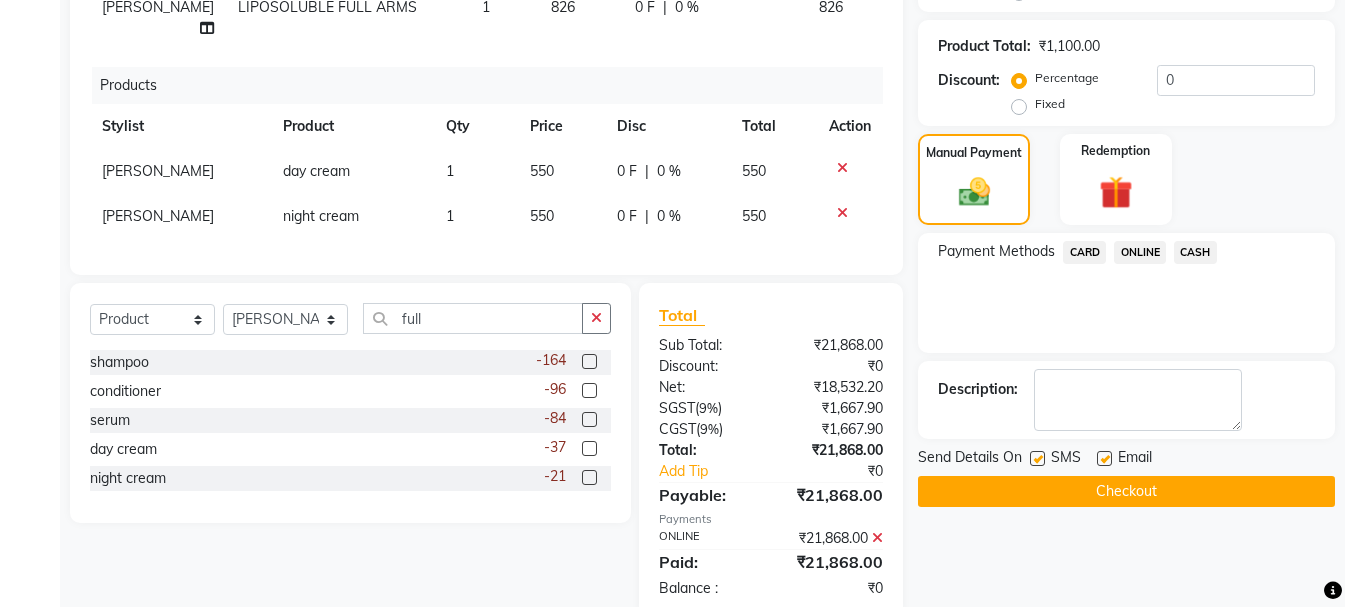 click on "Checkout" 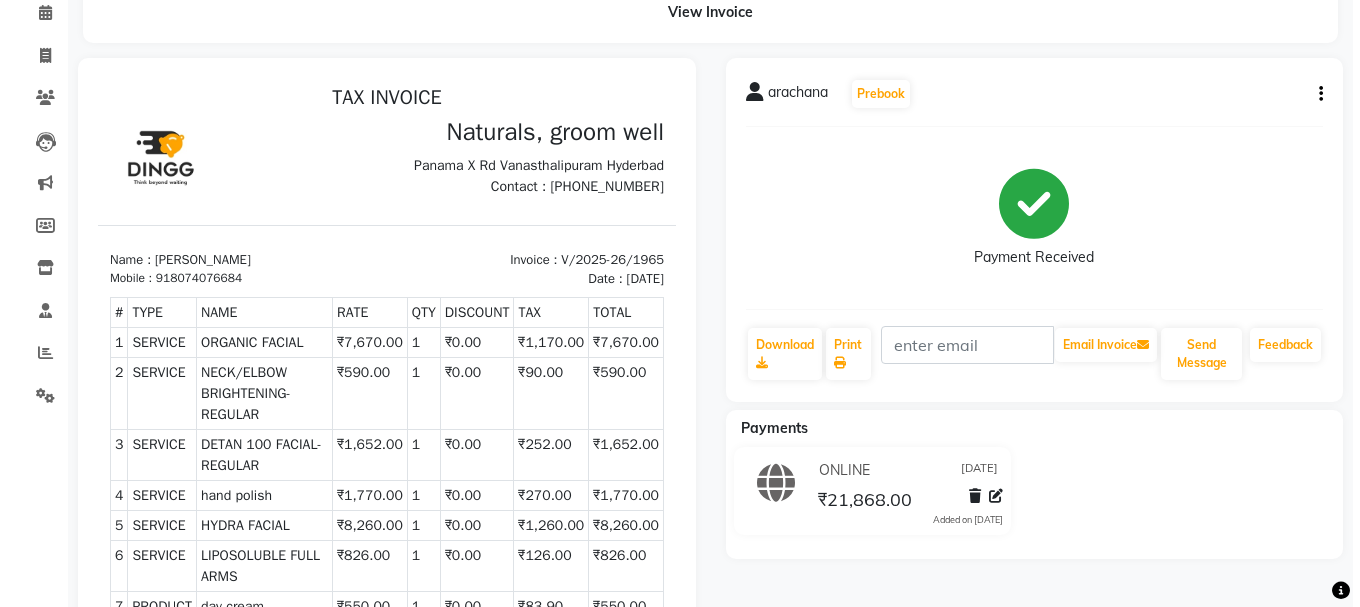 scroll, scrollTop: 0, scrollLeft: 0, axis: both 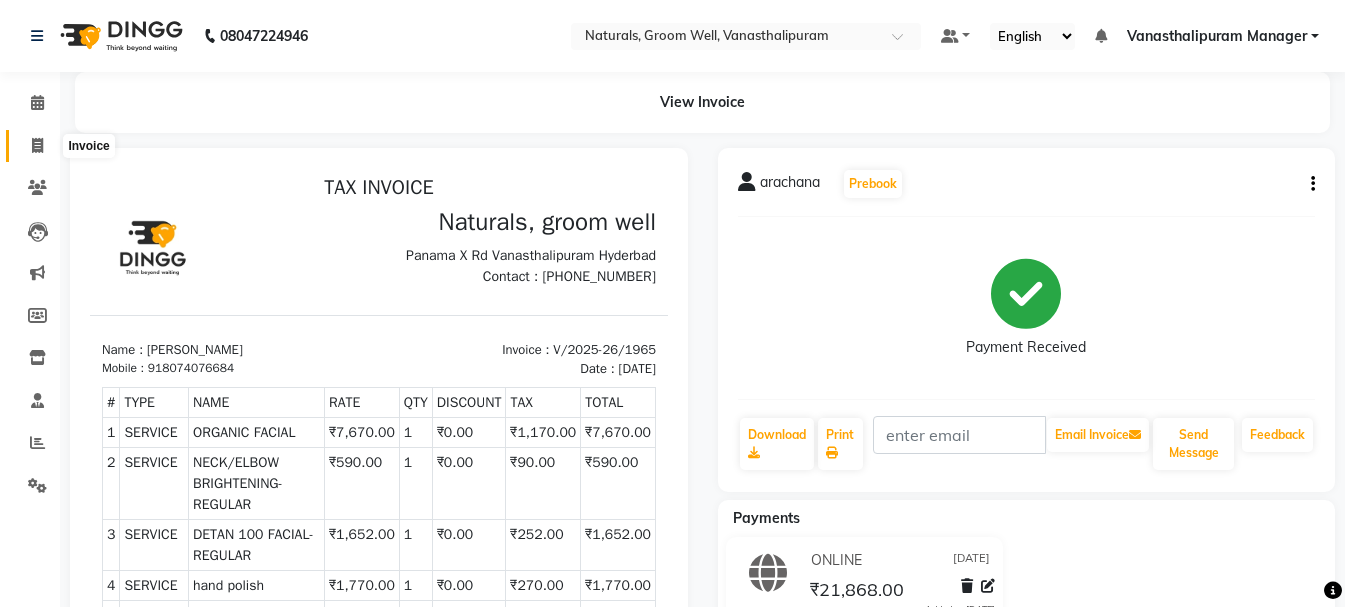 click 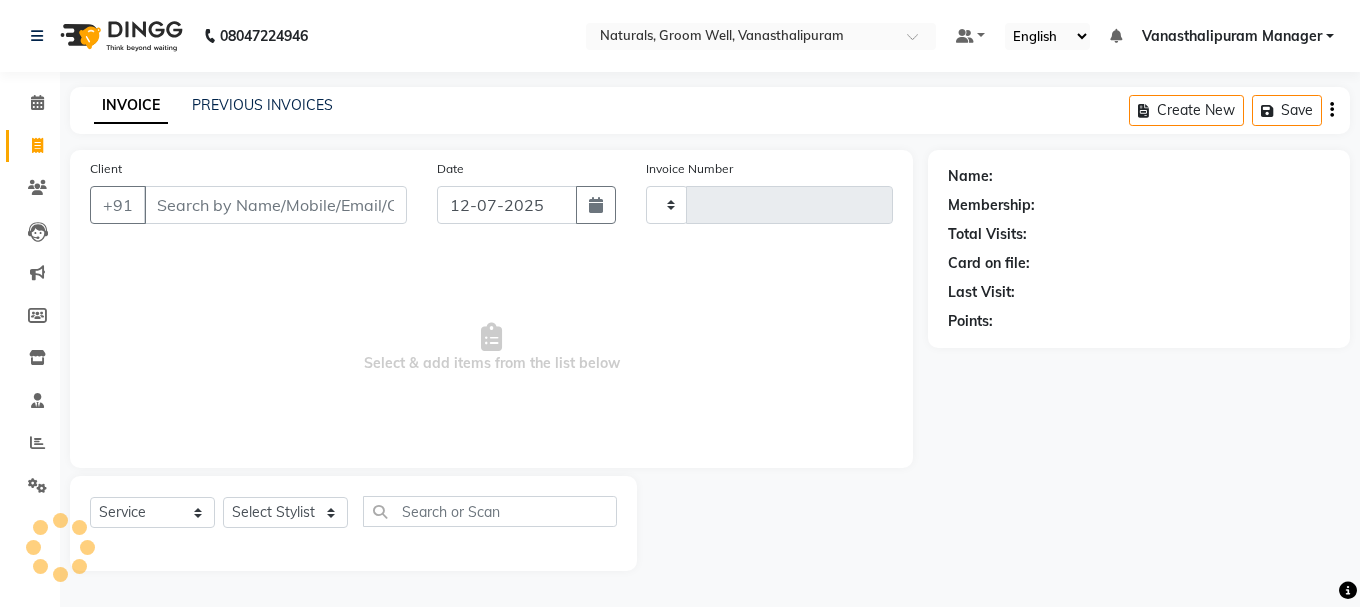 type on "1966" 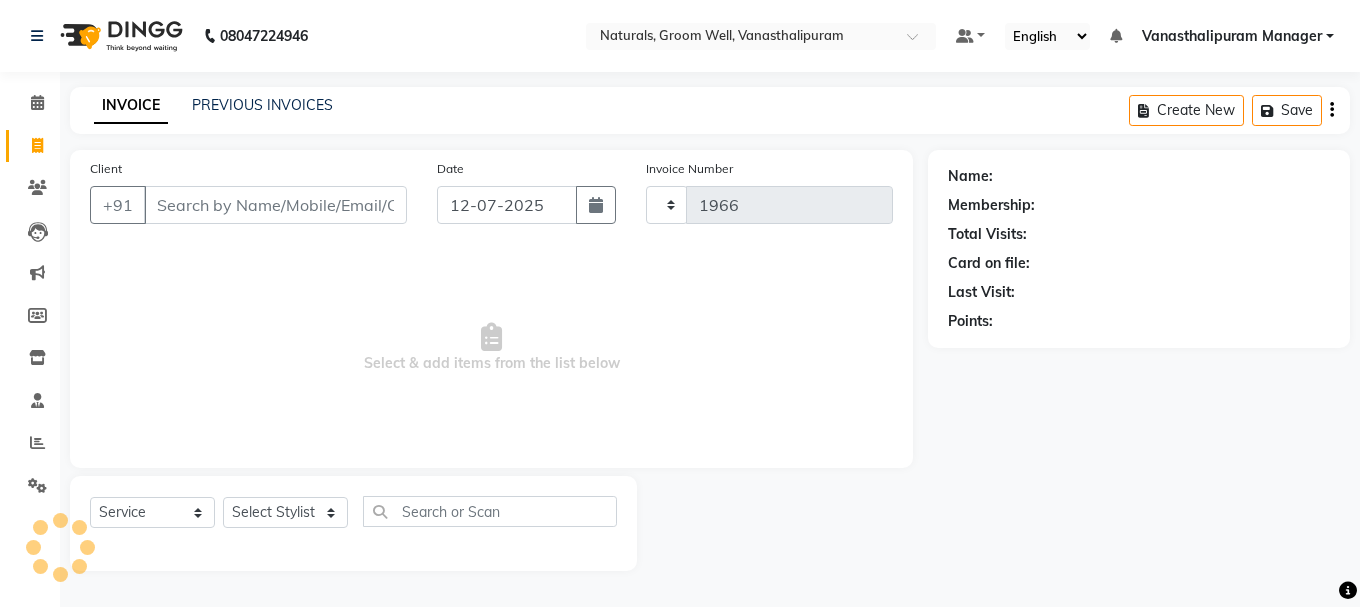 select on "5859" 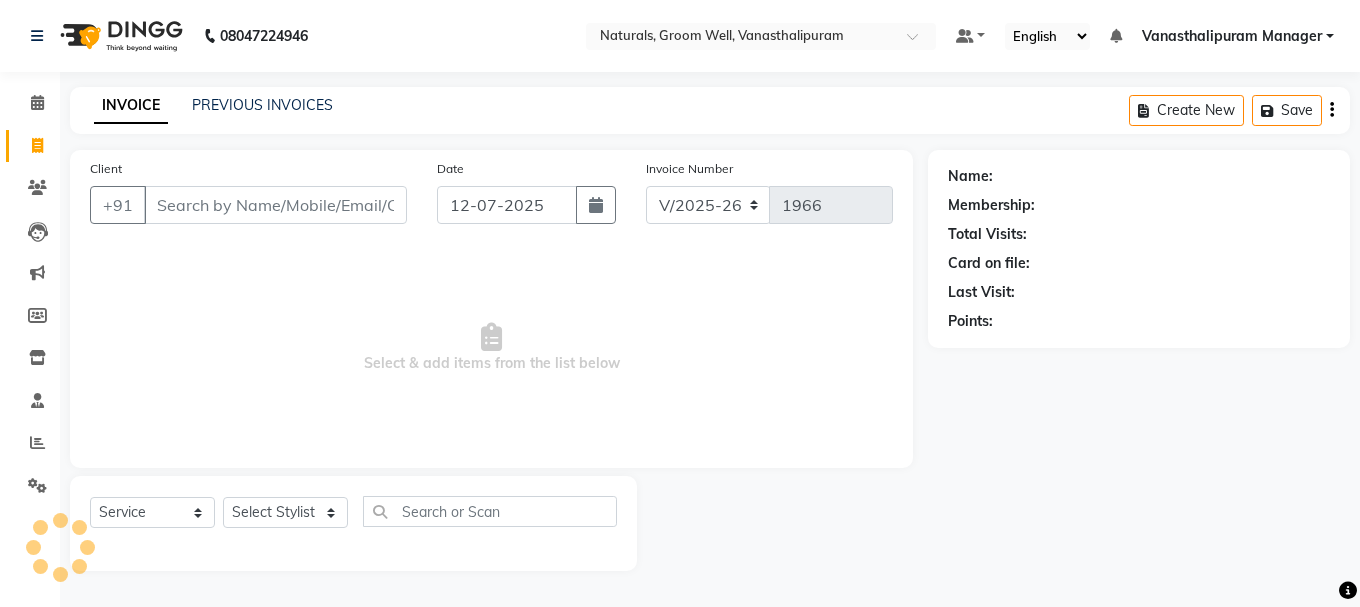 click on "Client" at bounding box center [275, 205] 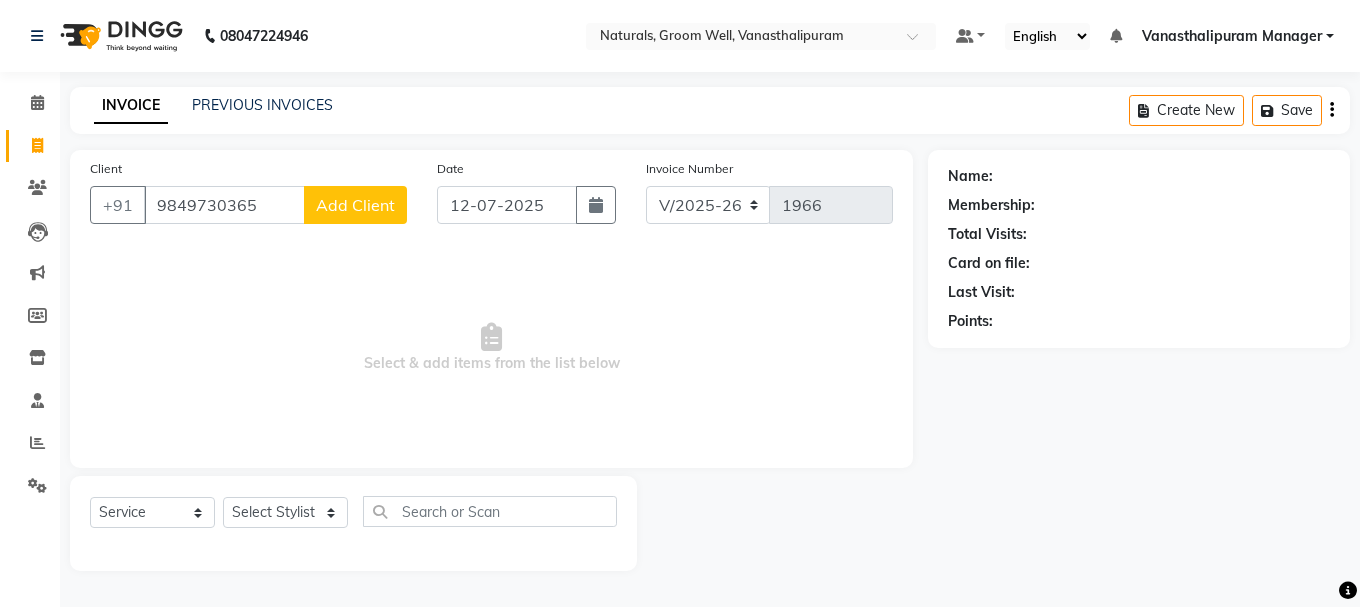click on "9849730365" at bounding box center [224, 205] 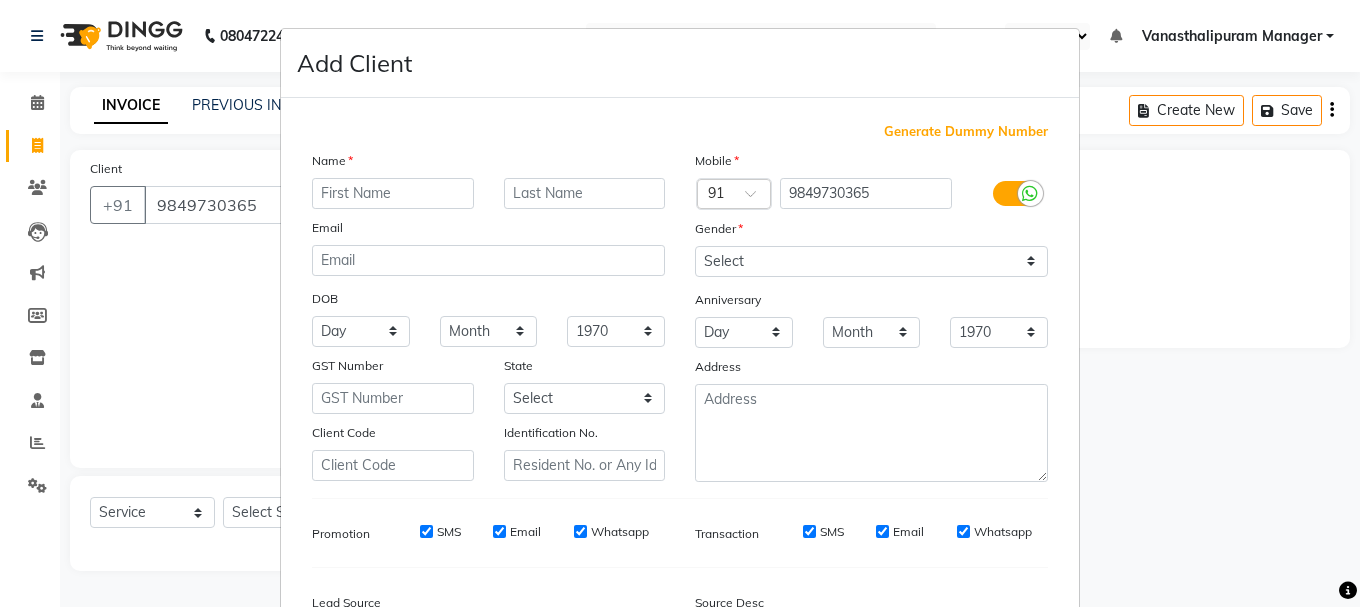 click at bounding box center [393, 193] 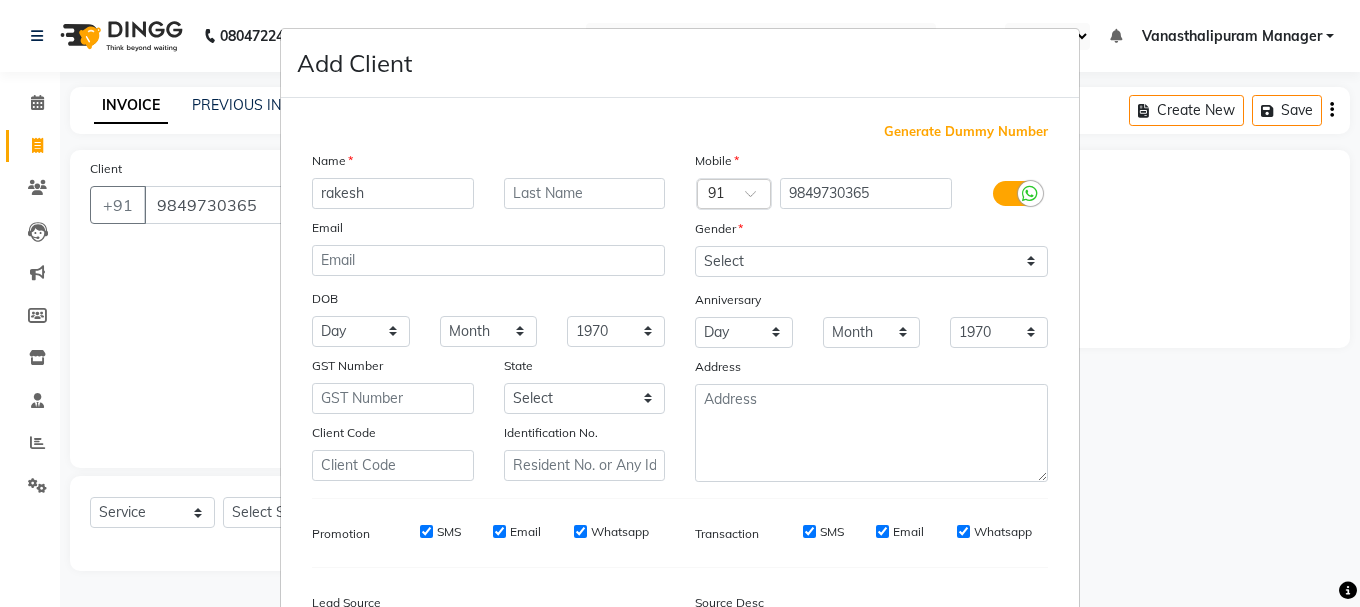 type on "rakesh" 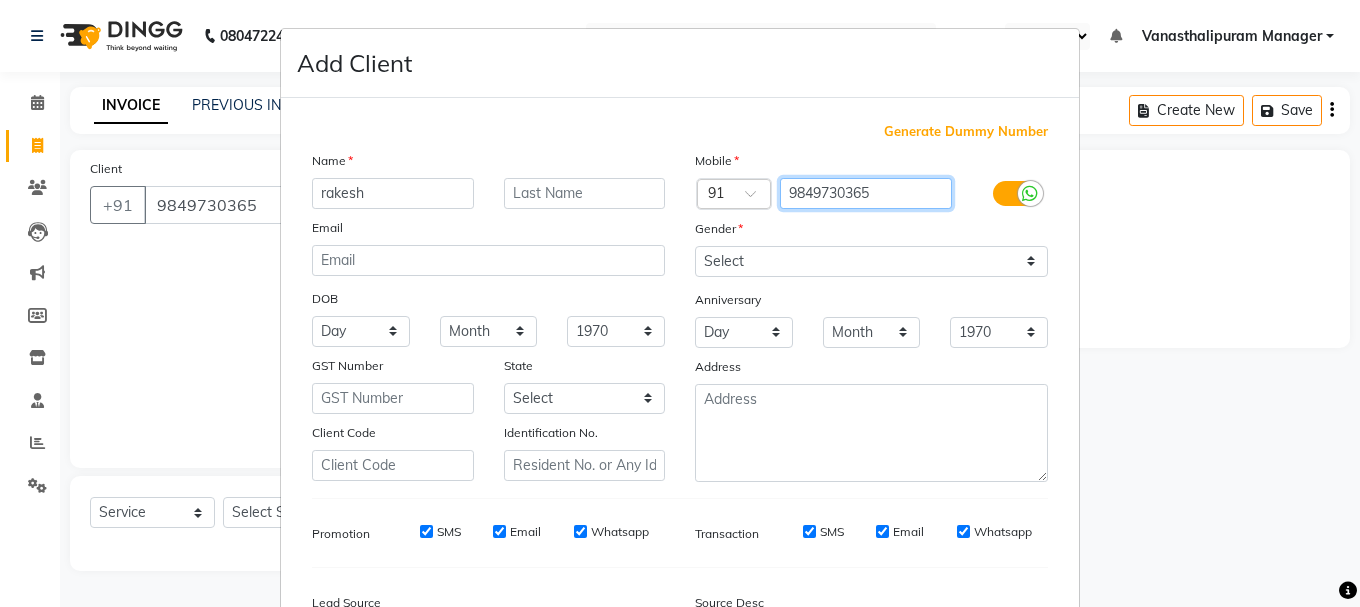 click on "9849730365" at bounding box center (866, 193) 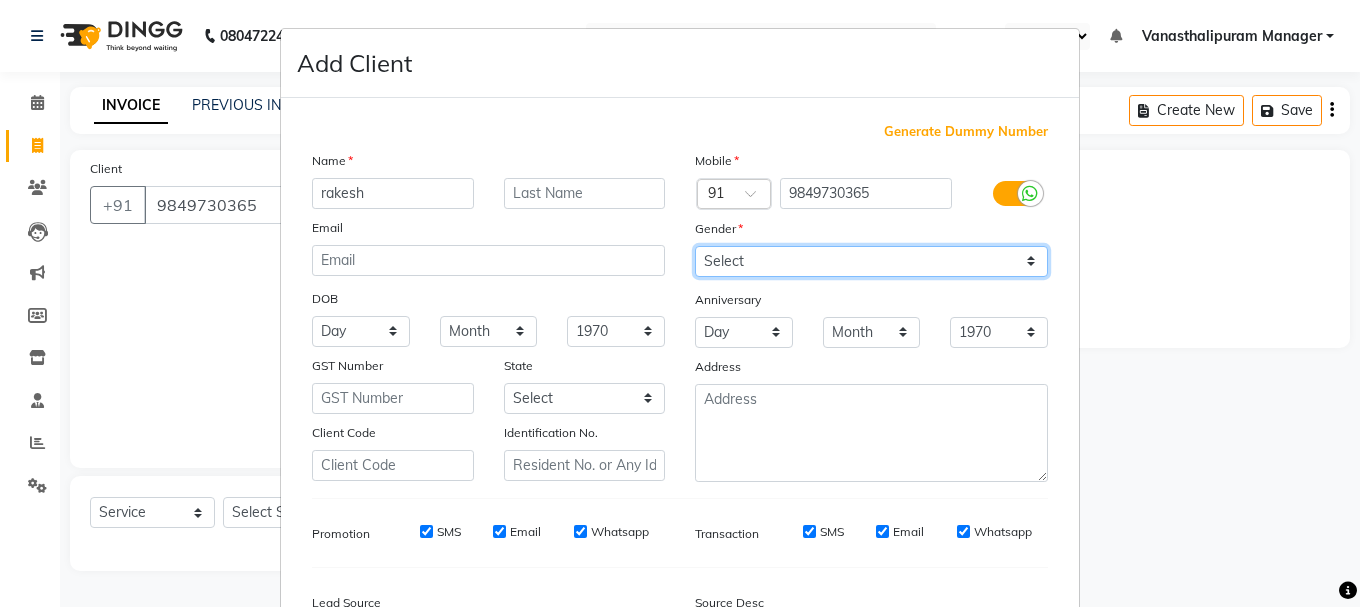 drag, startPoint x: 742, startPoint y: 259, endPoint x: 744, endPoint y: 271, distance: 12.165525 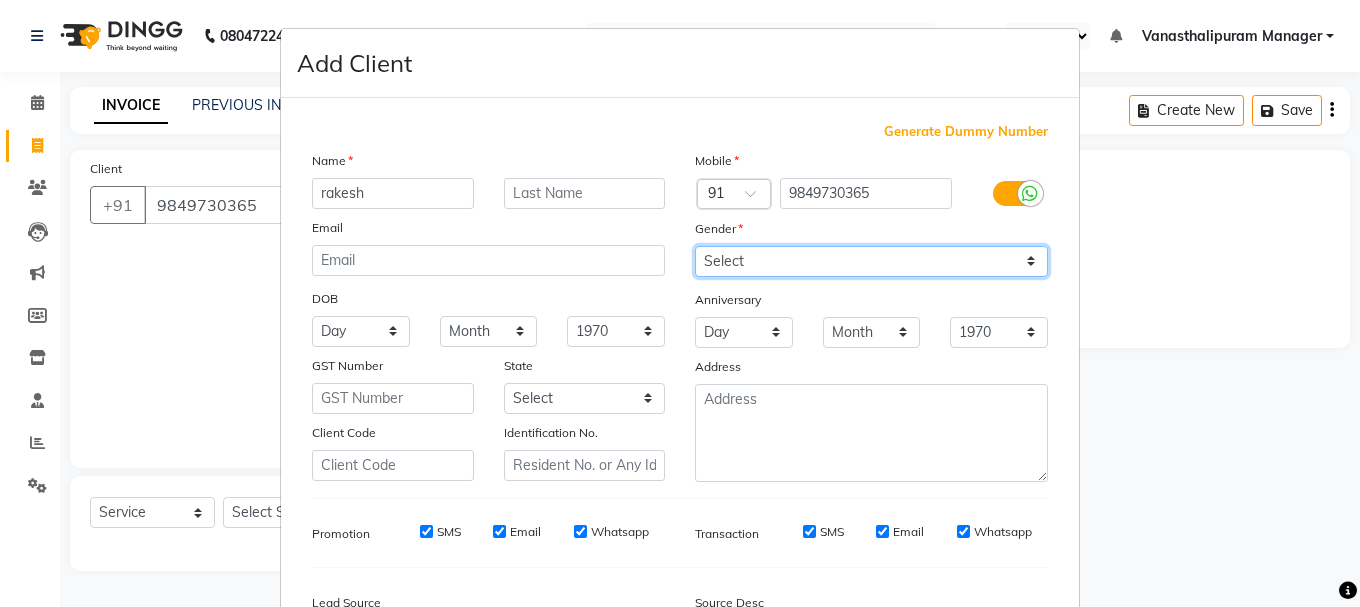 click on "Select [DEMOGRAPHIC_DATA] [DEMOGRAPHIC_DATA] Other Prefer Not To Say" at bounding box center (871, 261) 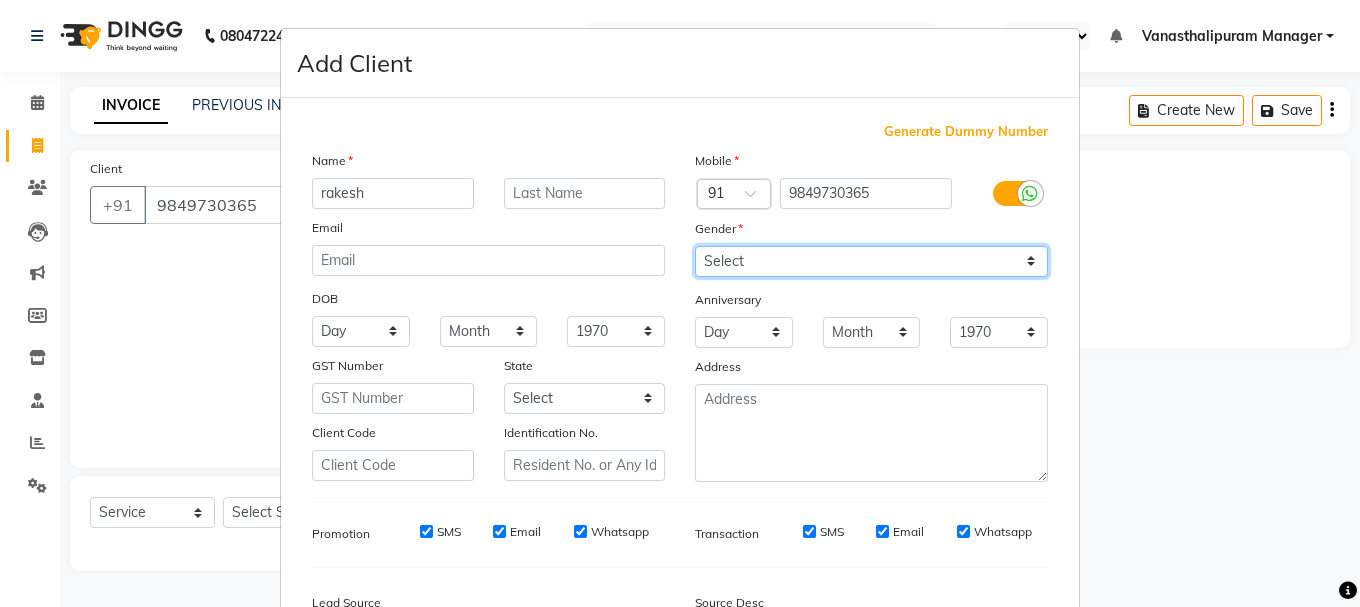select on "[DEMOGRAPHIC_DATA]" 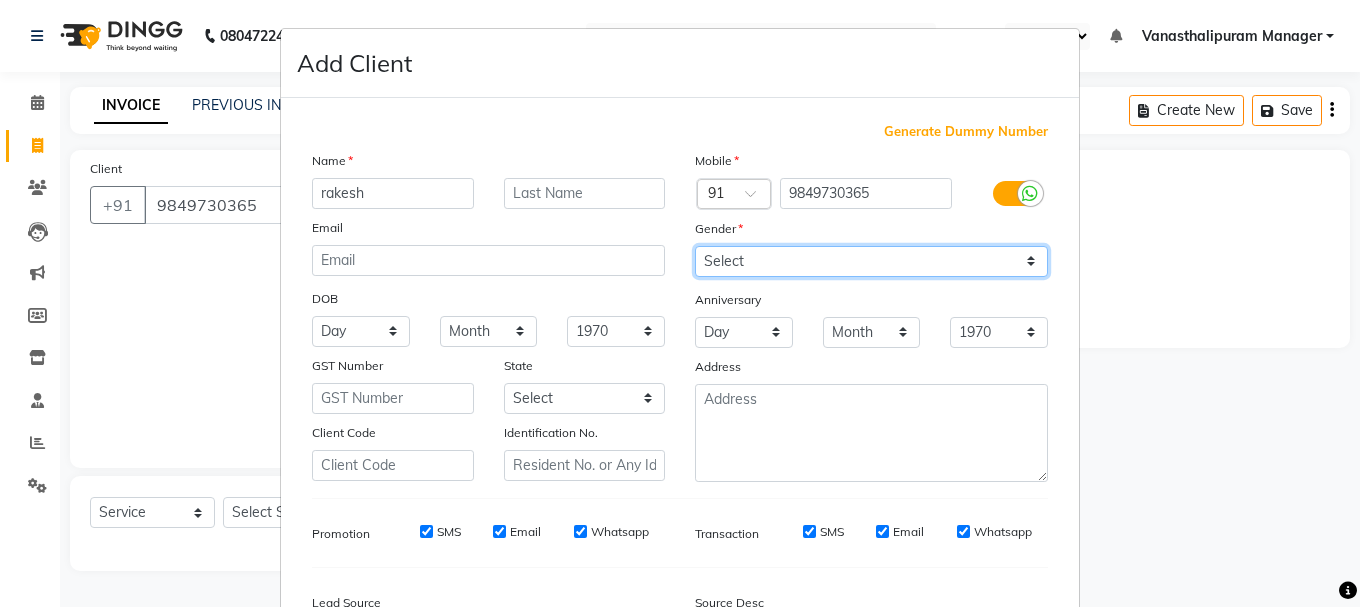 click on "Select [DEMOGRAPHIC_DATA] [DEMOGRAPHIC_DATA] Other Prefer Not To Say" at bounding box center (871, 261) 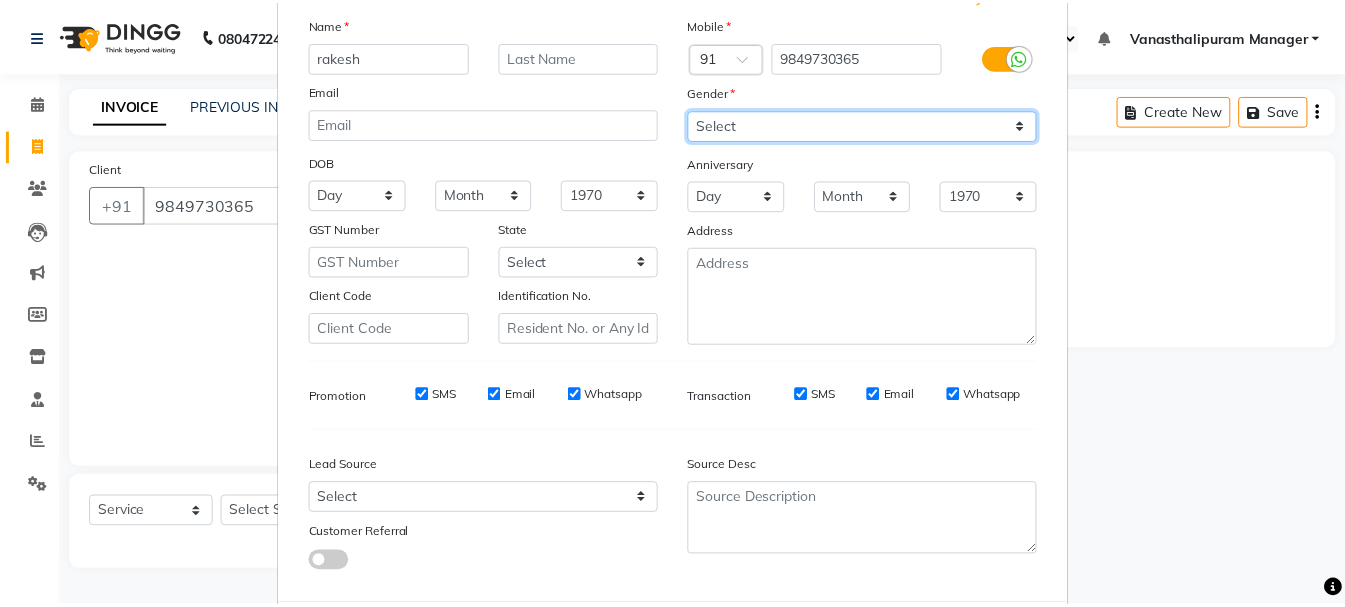 scroll, scrollTop: 242, scrollLeft: 0, axis: vertical 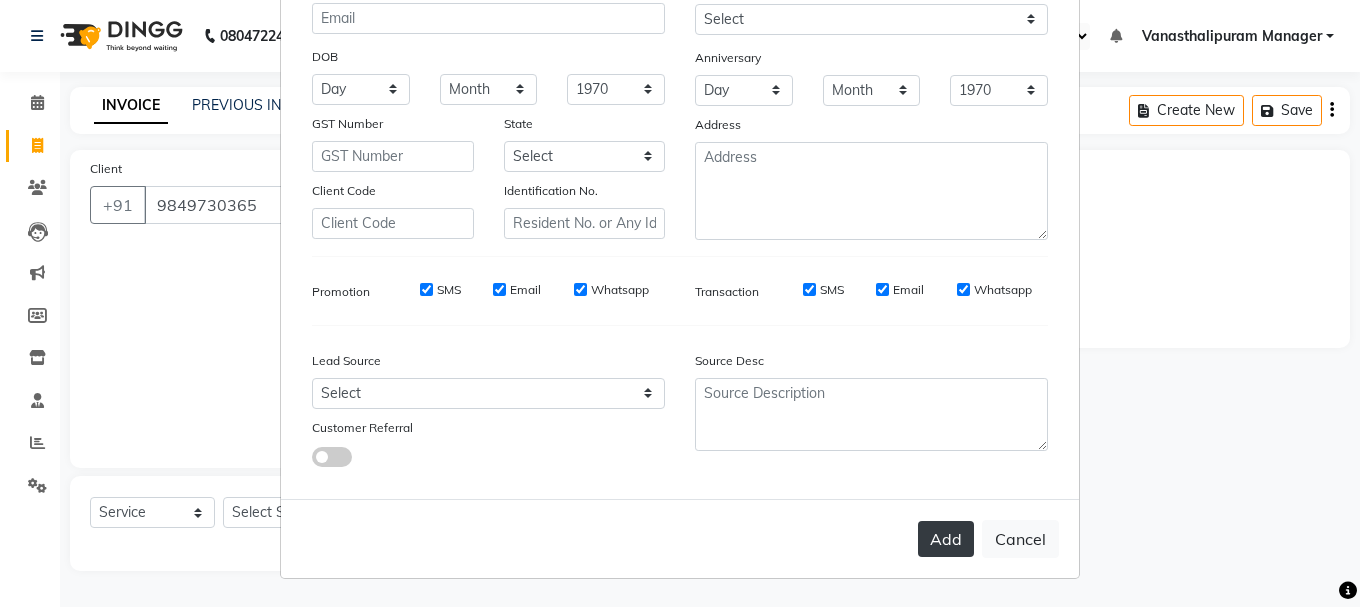 click on "Add" at bounding box center (946, 539) 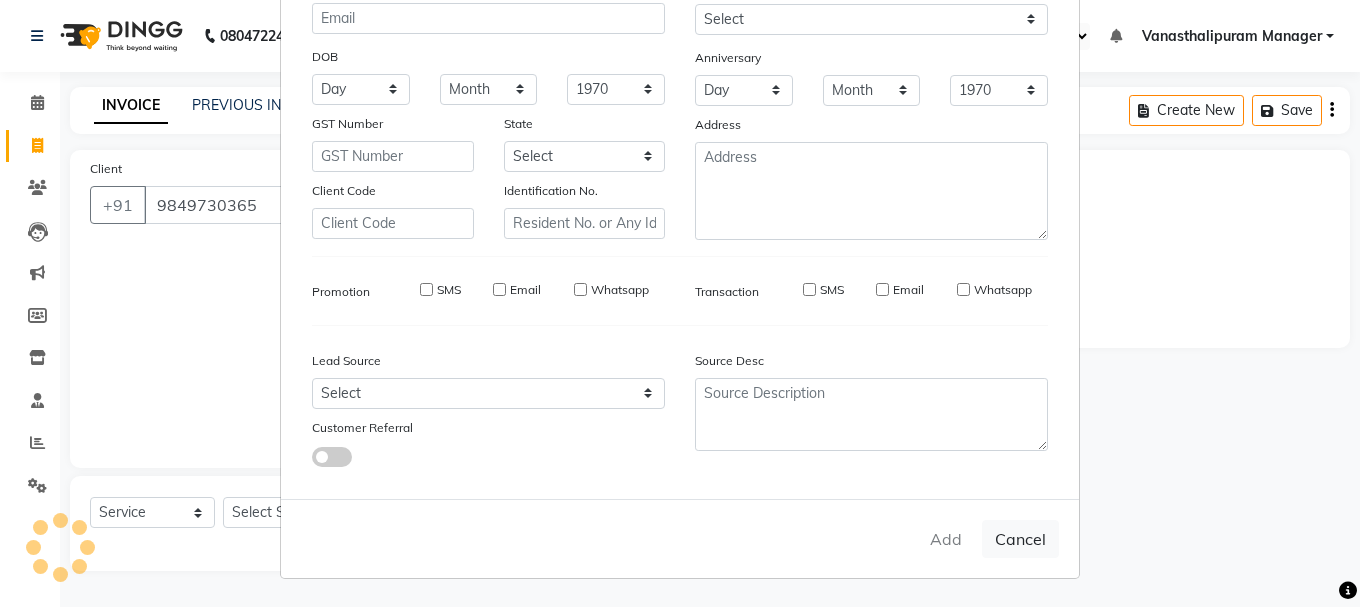type 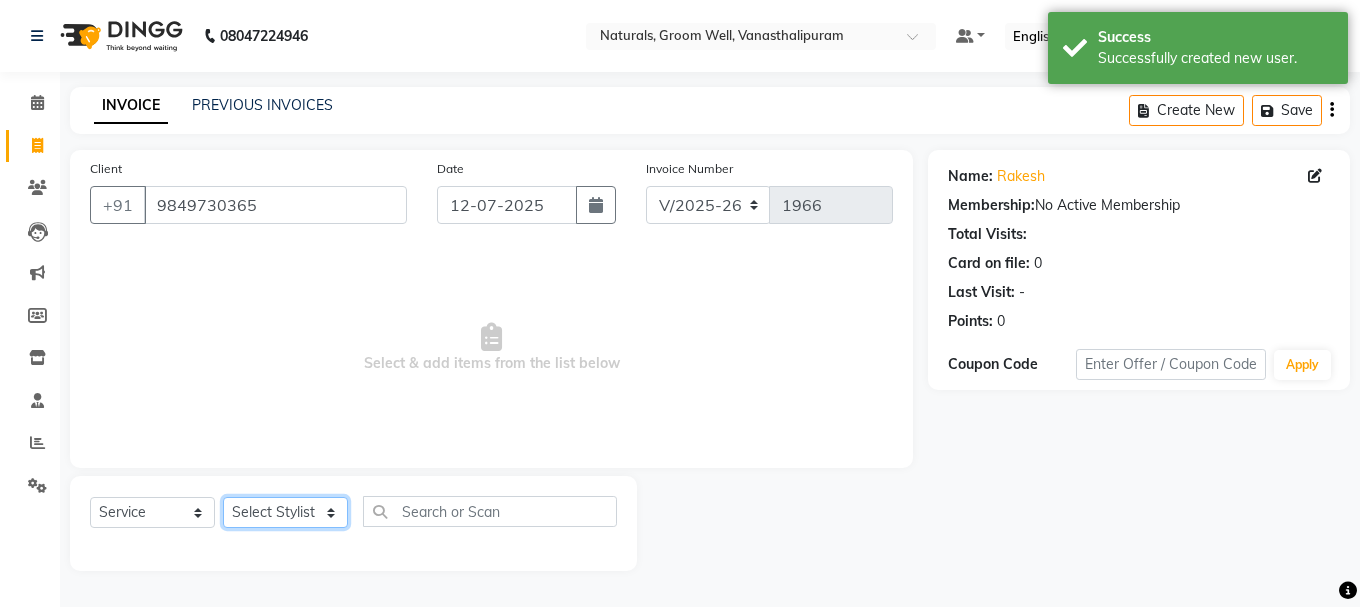 click on "Select Stylist [PERSON_NAME] kiran [PERSON_NAME] [PERSON_NAME] [PERSON_NAME] [PERSON_NAME] sandhya Vanasthalipuram Manager vinay" 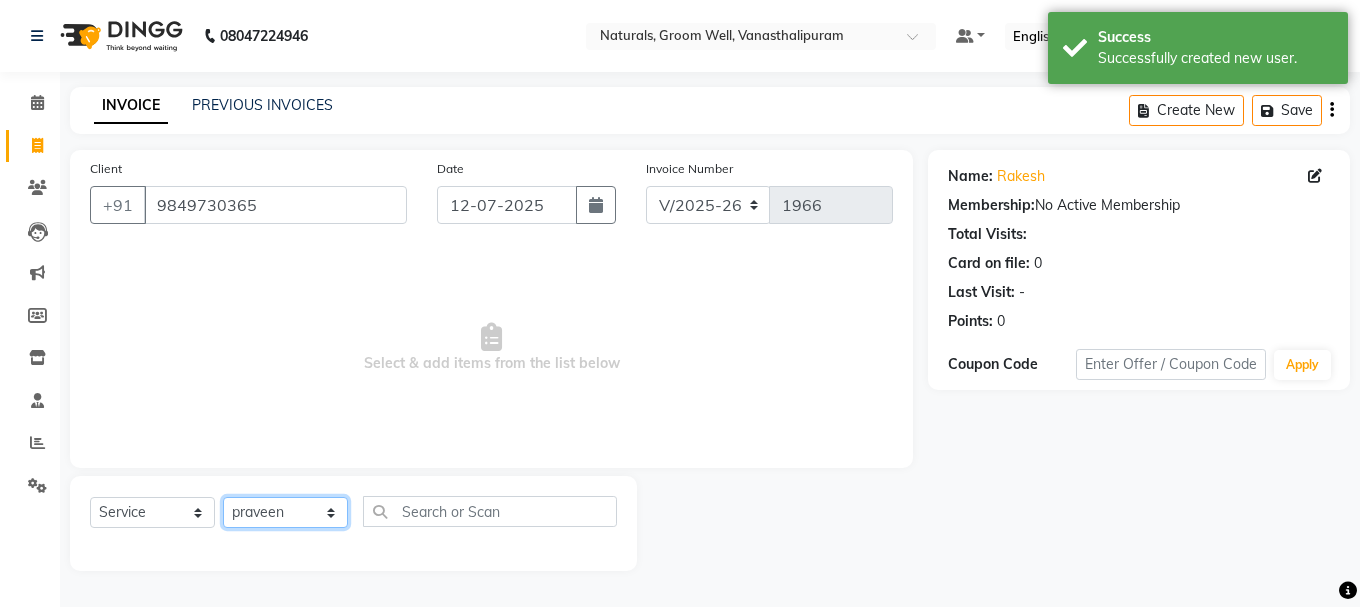 click on "Select Stylist [PERSON_NAME] kiran [PERSON_NAME] [PERSON_NAME] [PERSON_NAME] [PERSON_NAME] sandhya Vanasthalipuram Manager vinay" 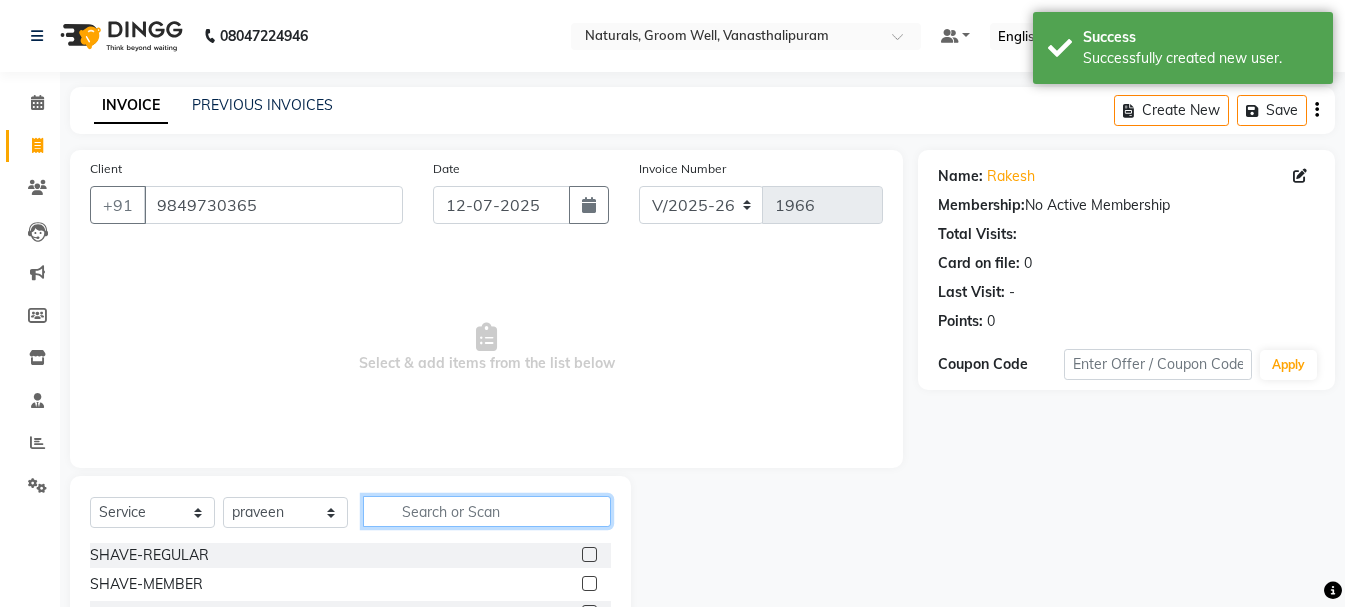 click 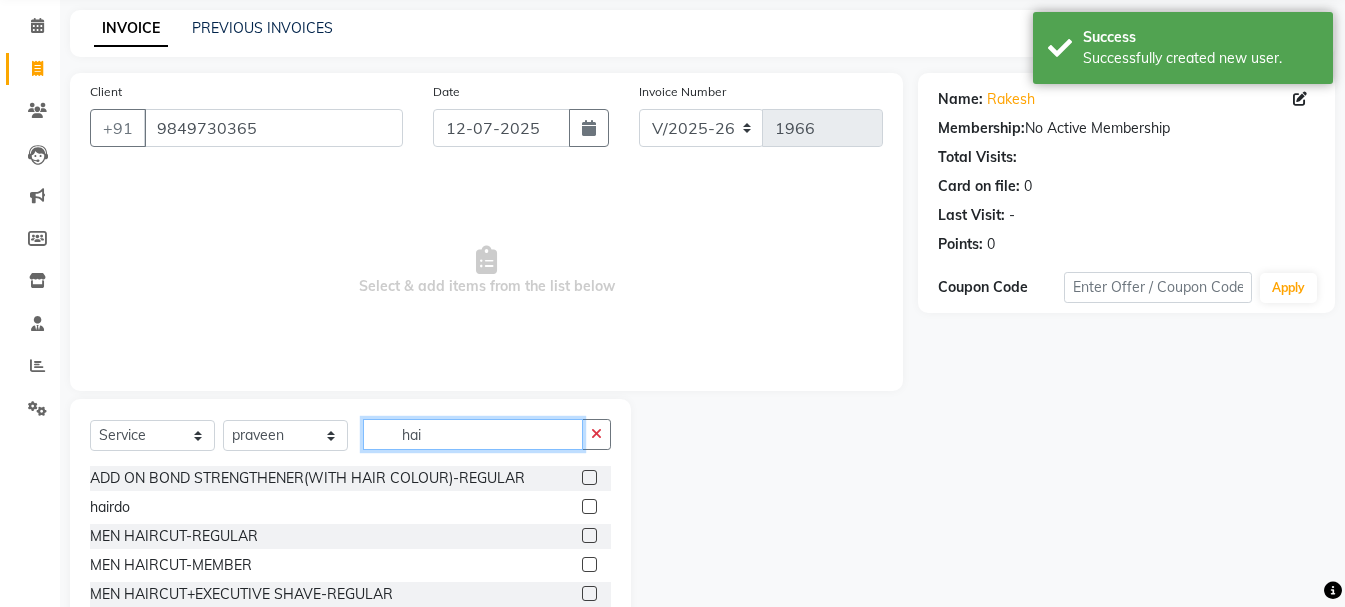 scroll, scrollTop: 194, scrollLeft: 0, axis: vertical 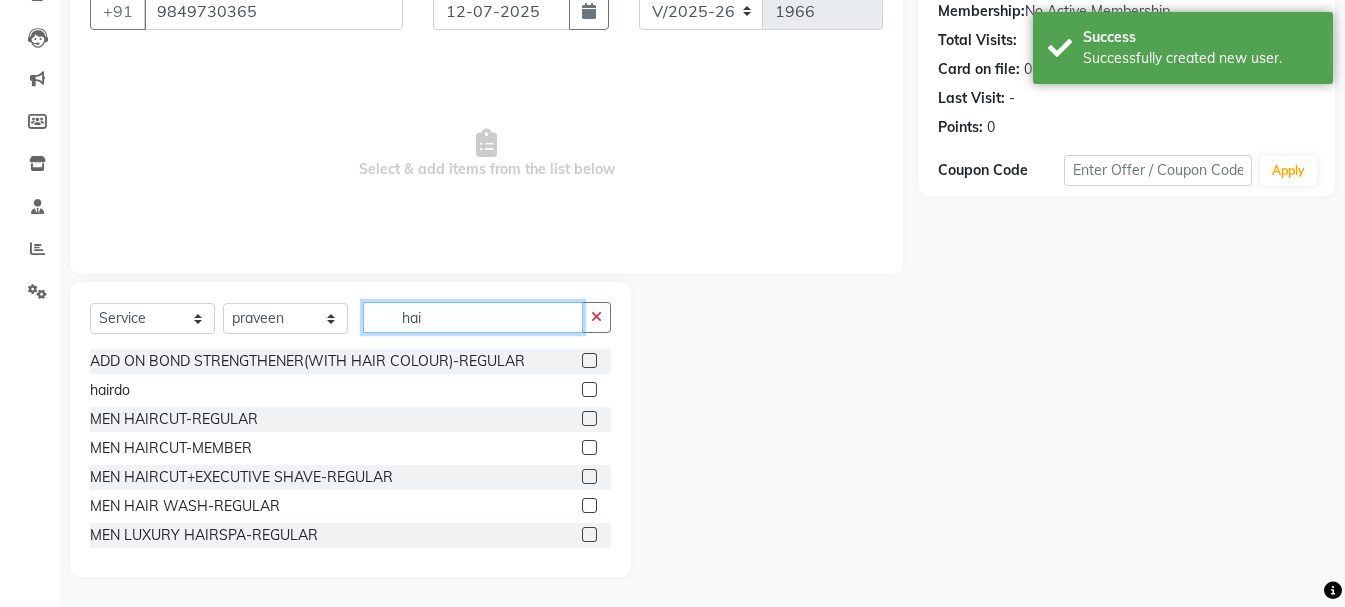 type on "hai" 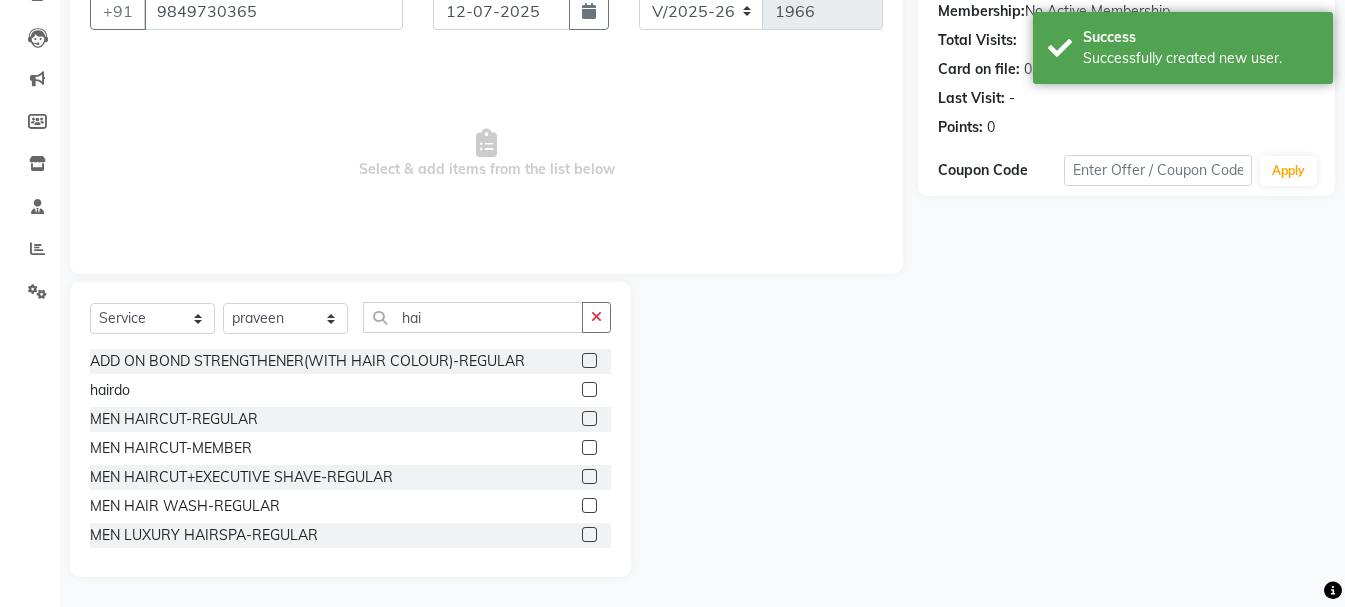 click 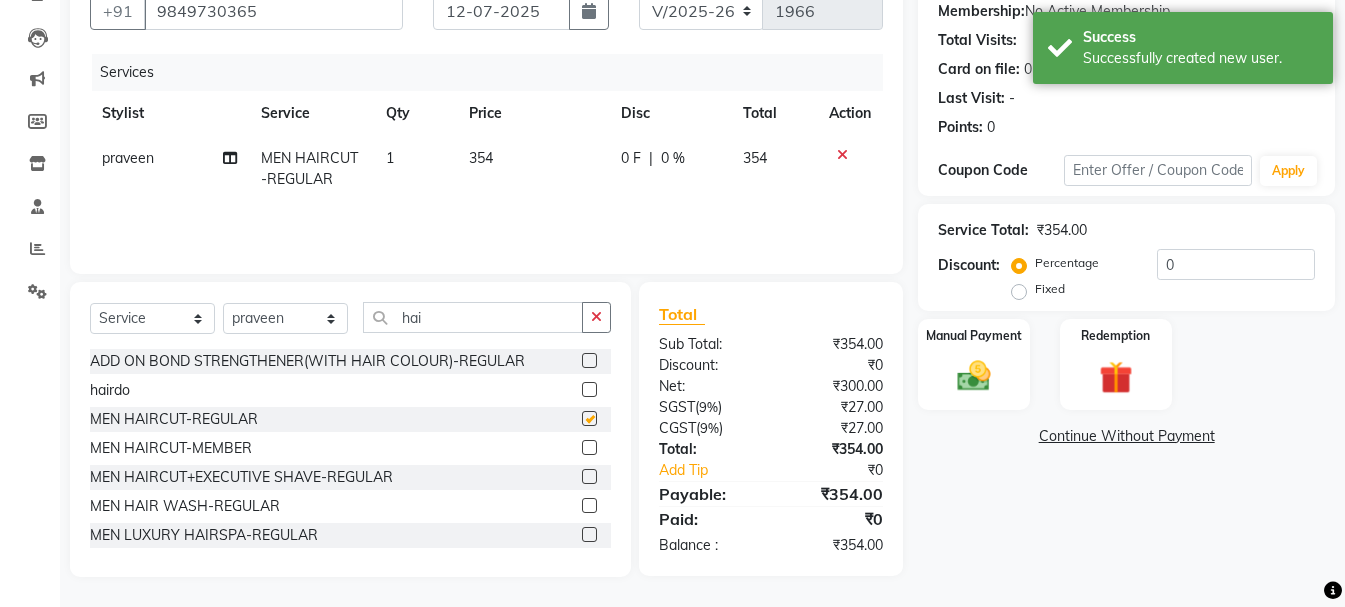 checkbox on "false" 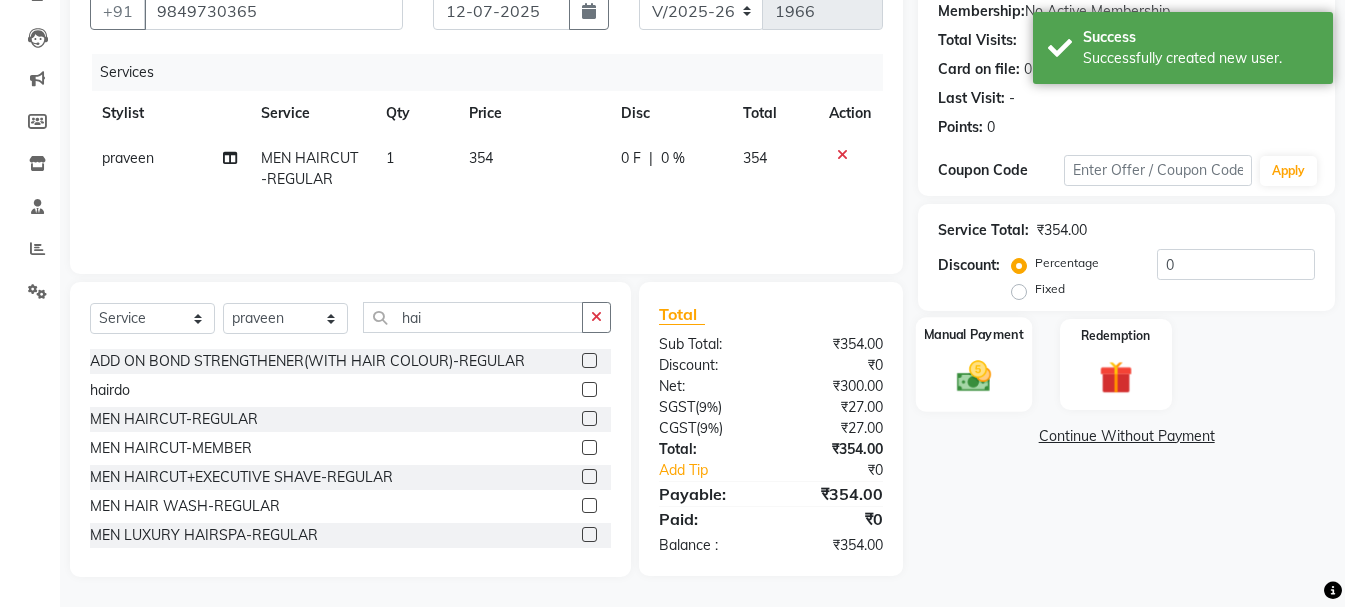 click 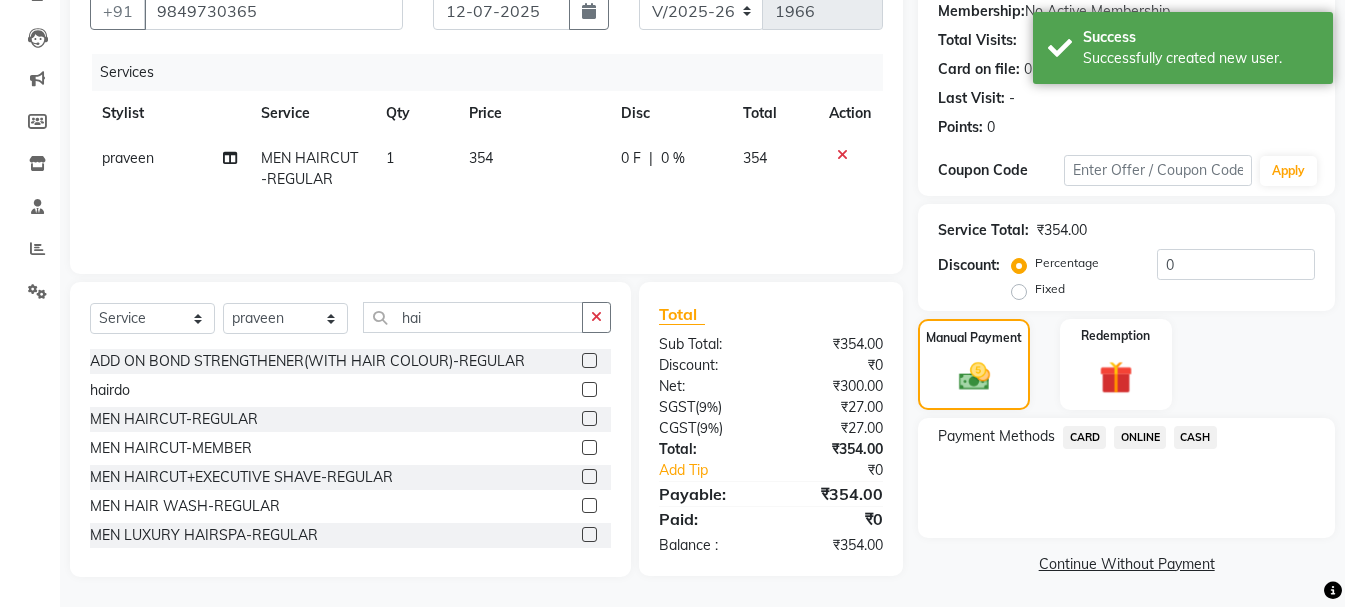 click on "CASH" 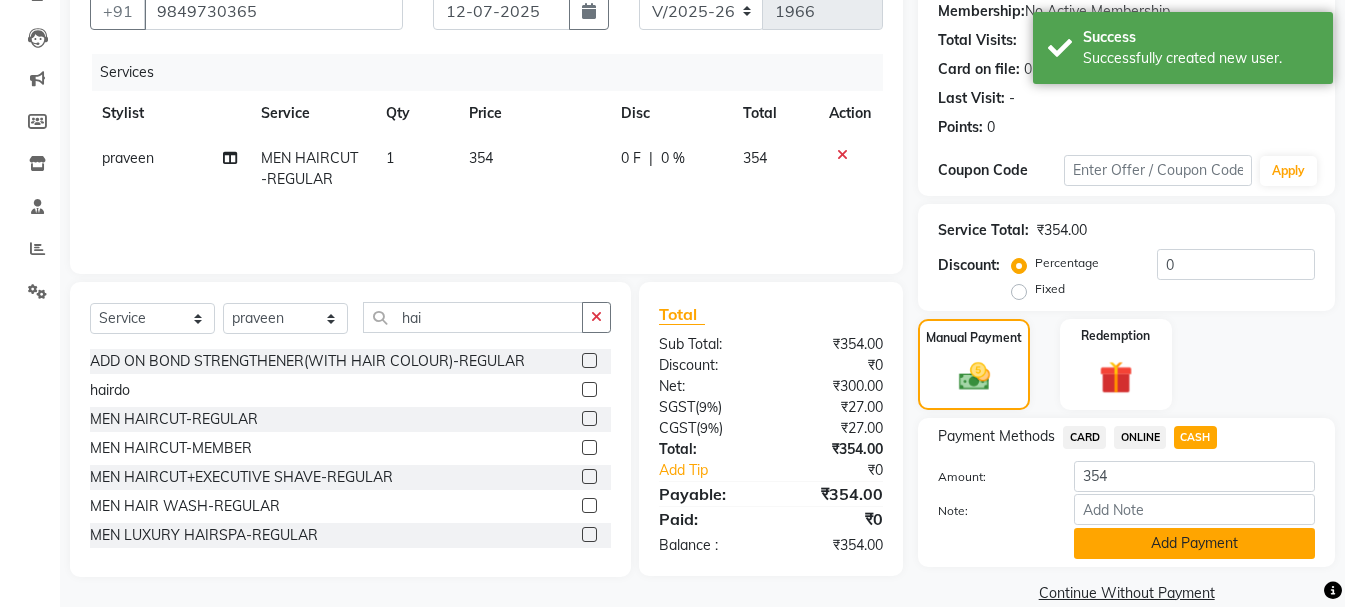 click on "Add Payment" 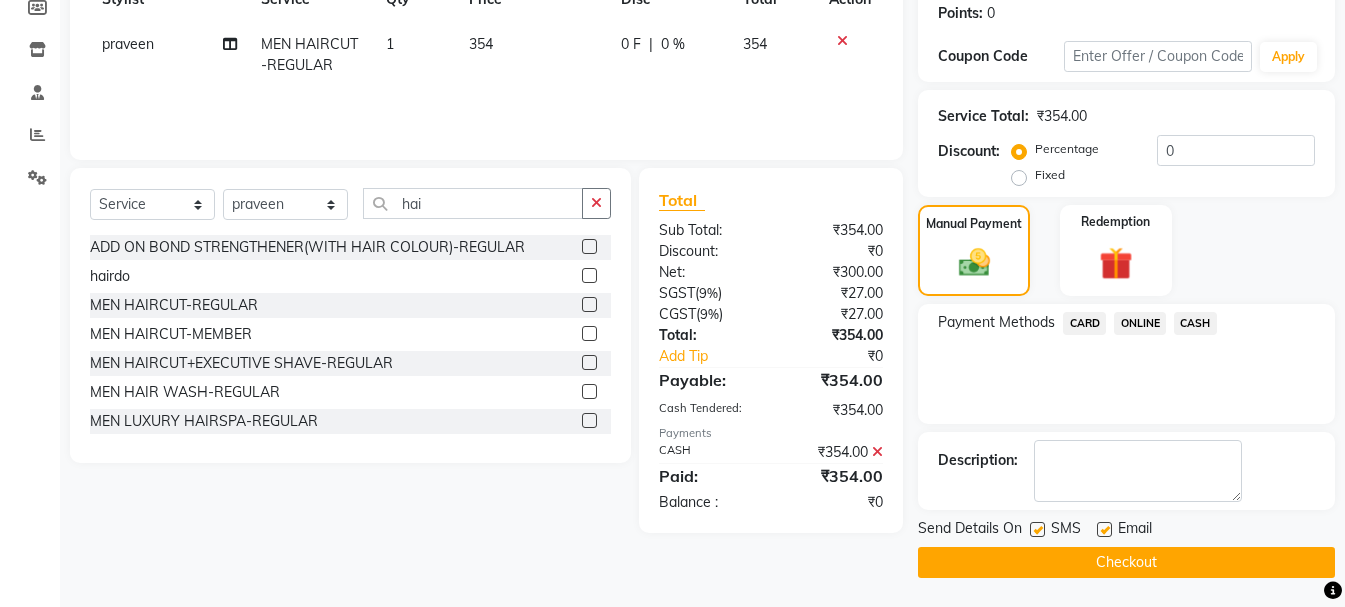 scroll, scrollTop: 309, scrollLeft: 0, axis: vertical 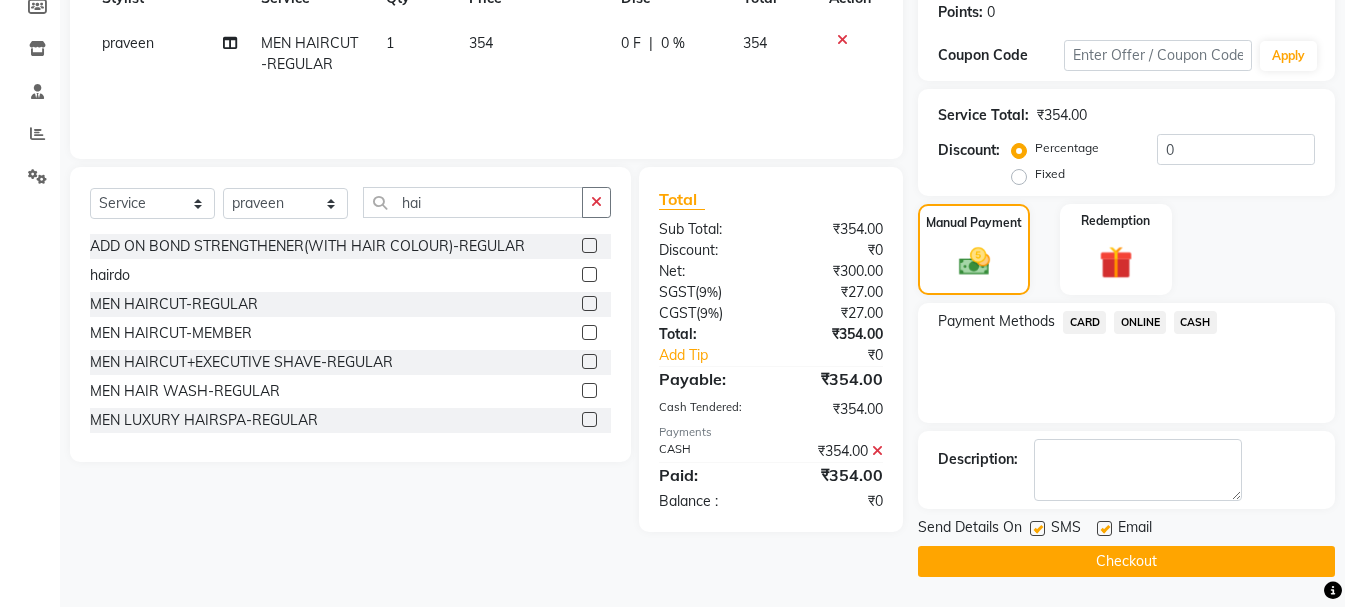 click on "Checkout" 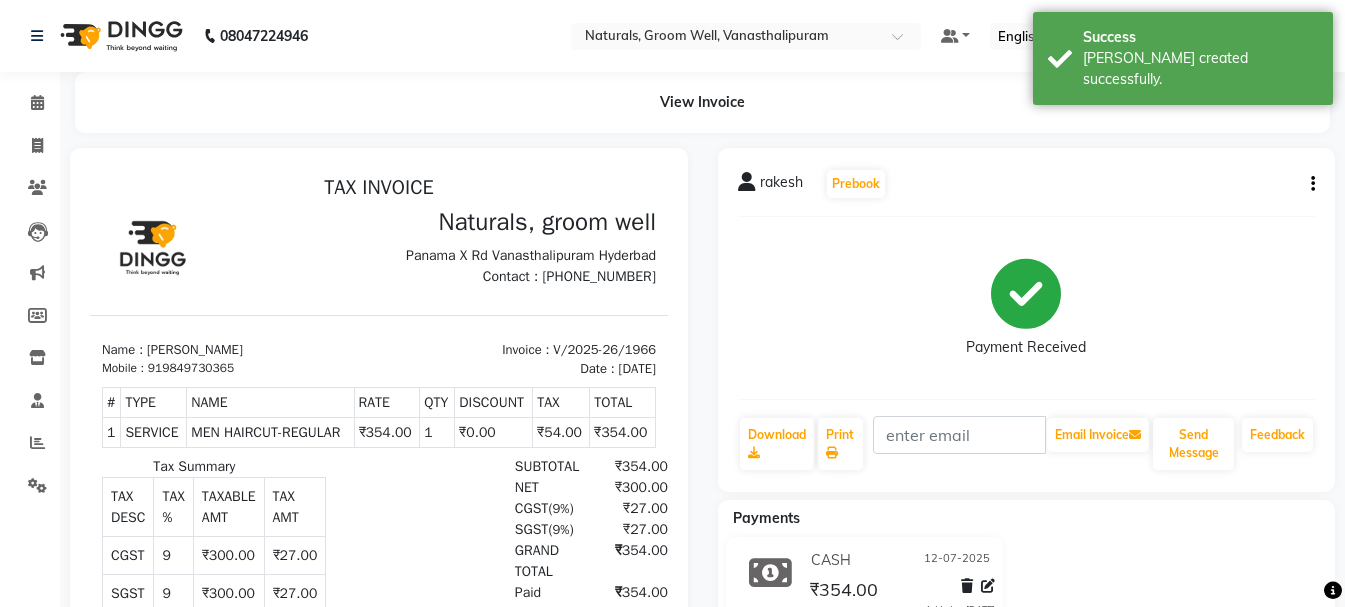 scroll, scrollTop: 0, scrollLeft: 0, axis: both 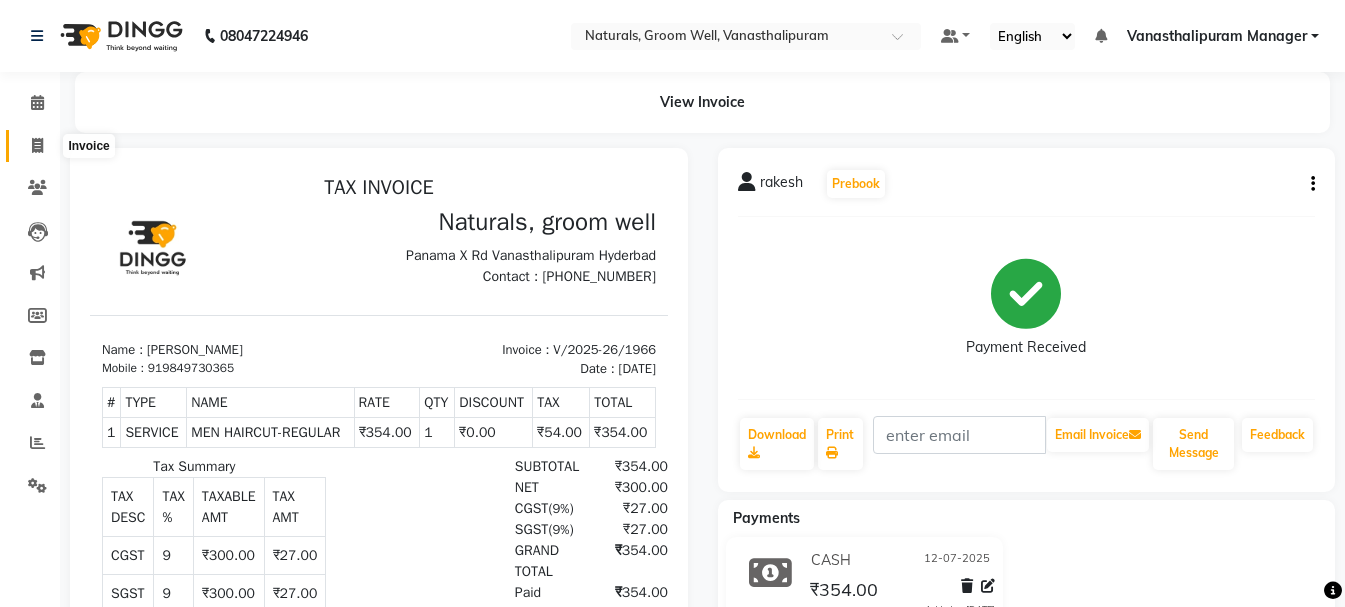 click 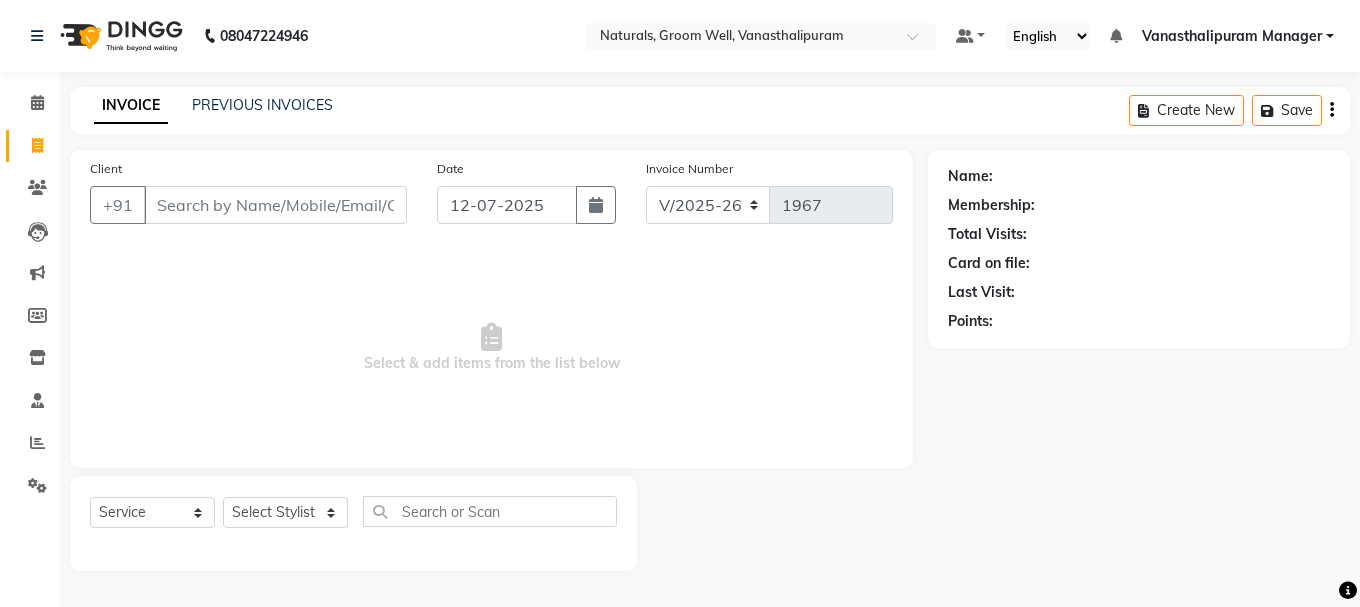 click on "Client" at bounding box center [275, 205] 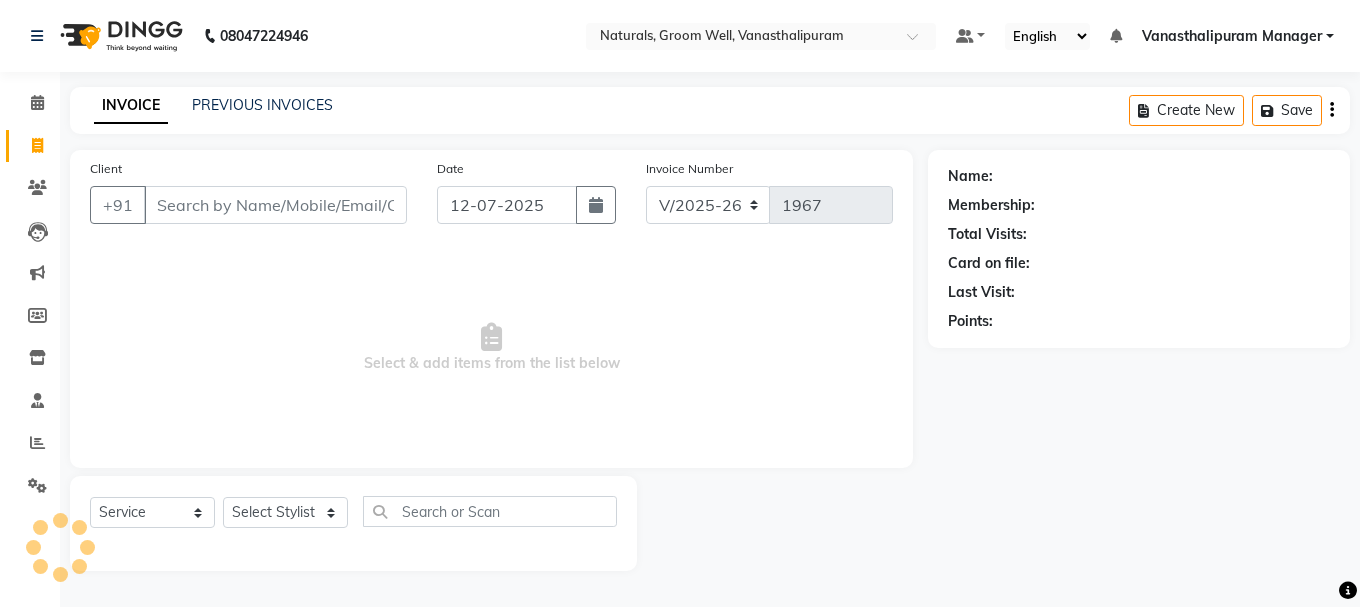 type on "1" 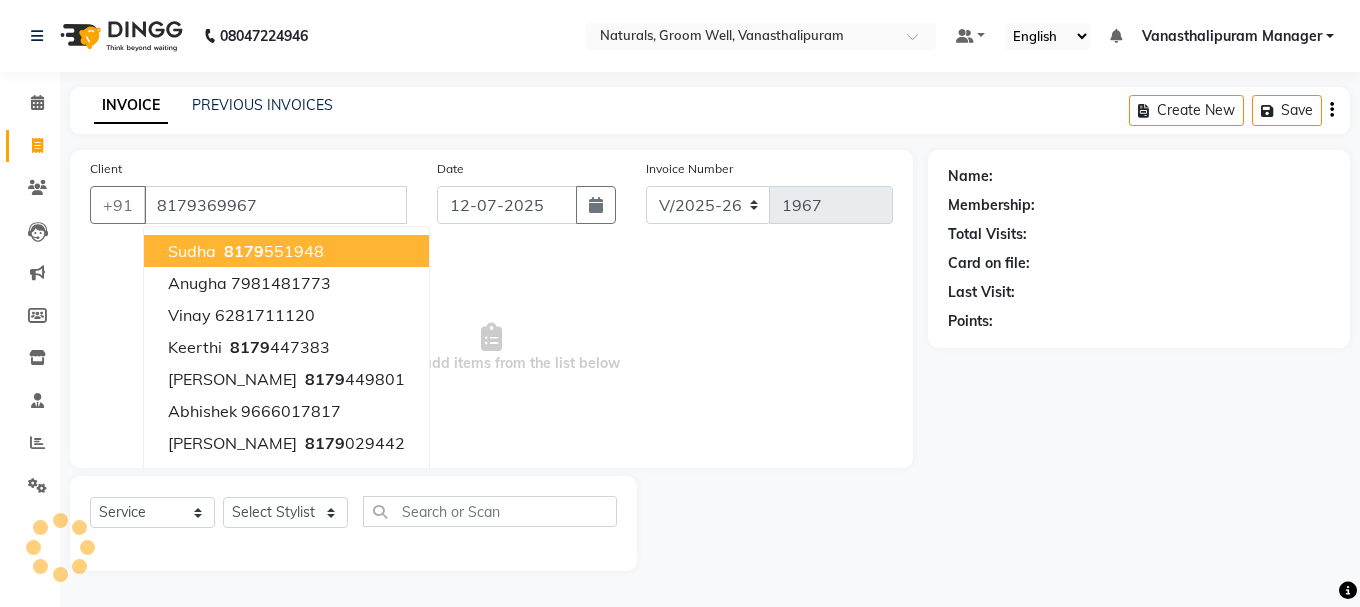 type on "8179369967" 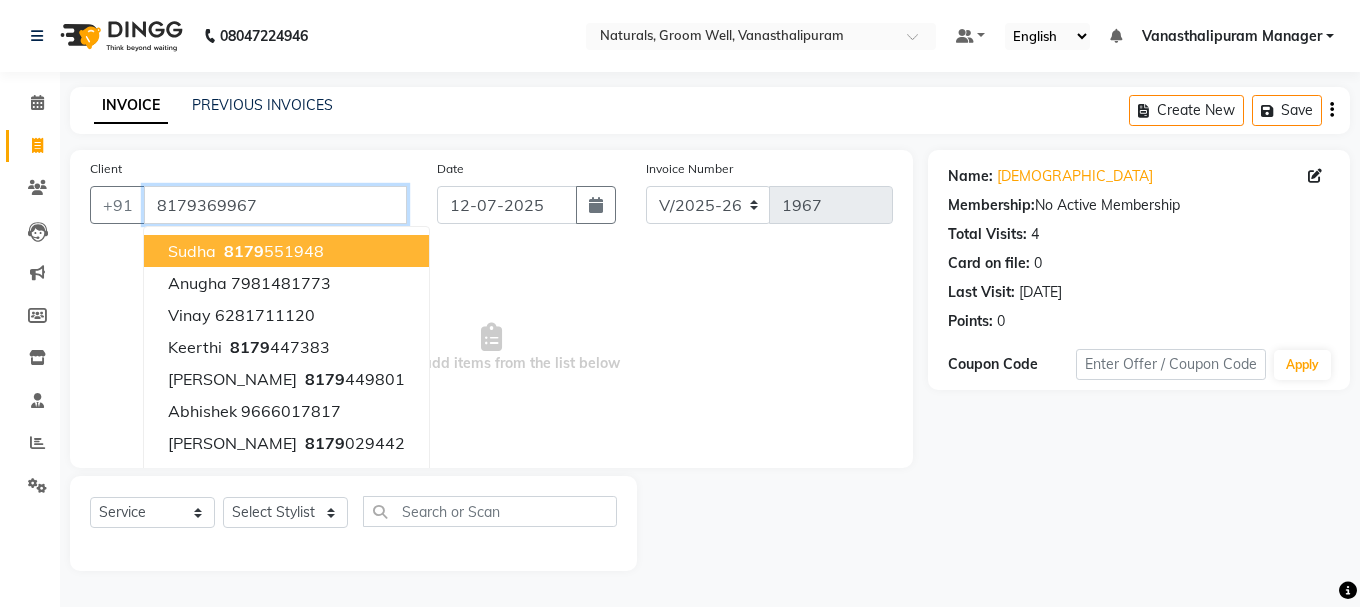click on "8179369967" at bounding box center (275, 205) 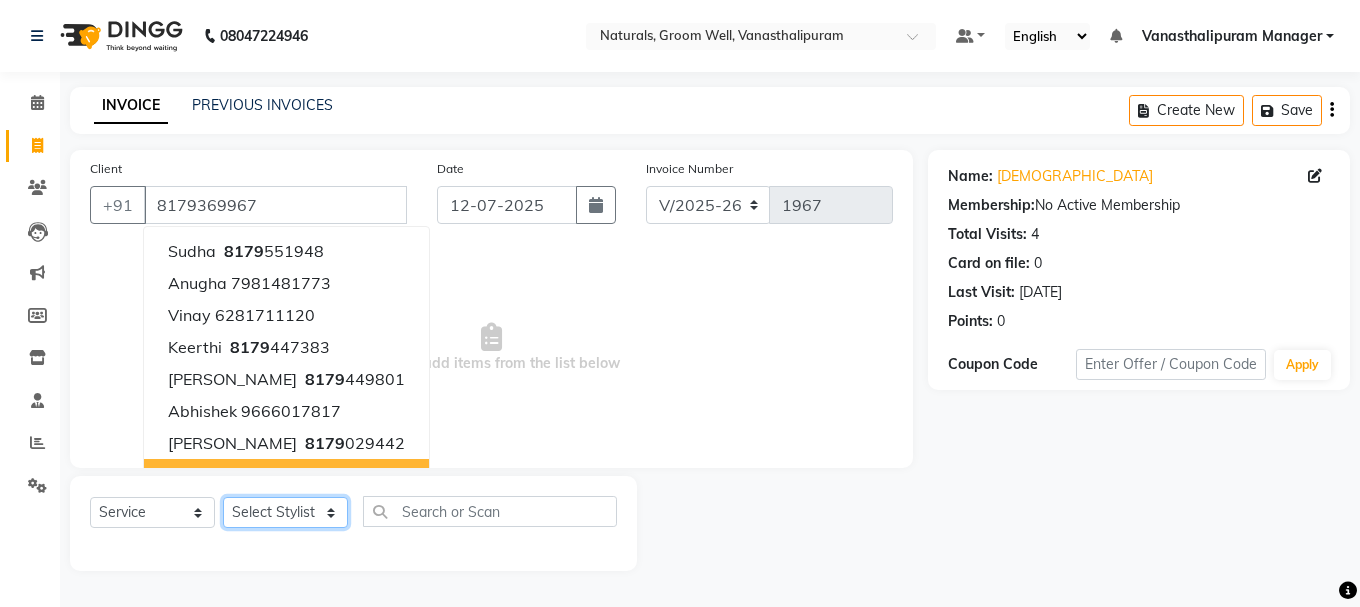 click on "Select Stylist [PERSON_NAME] kiran [PERSON_NAME] [PERSON_NAME] [PERSON_NAME] [PERSON_NAME] sandhya Vanasthalipuram Manager vinay" 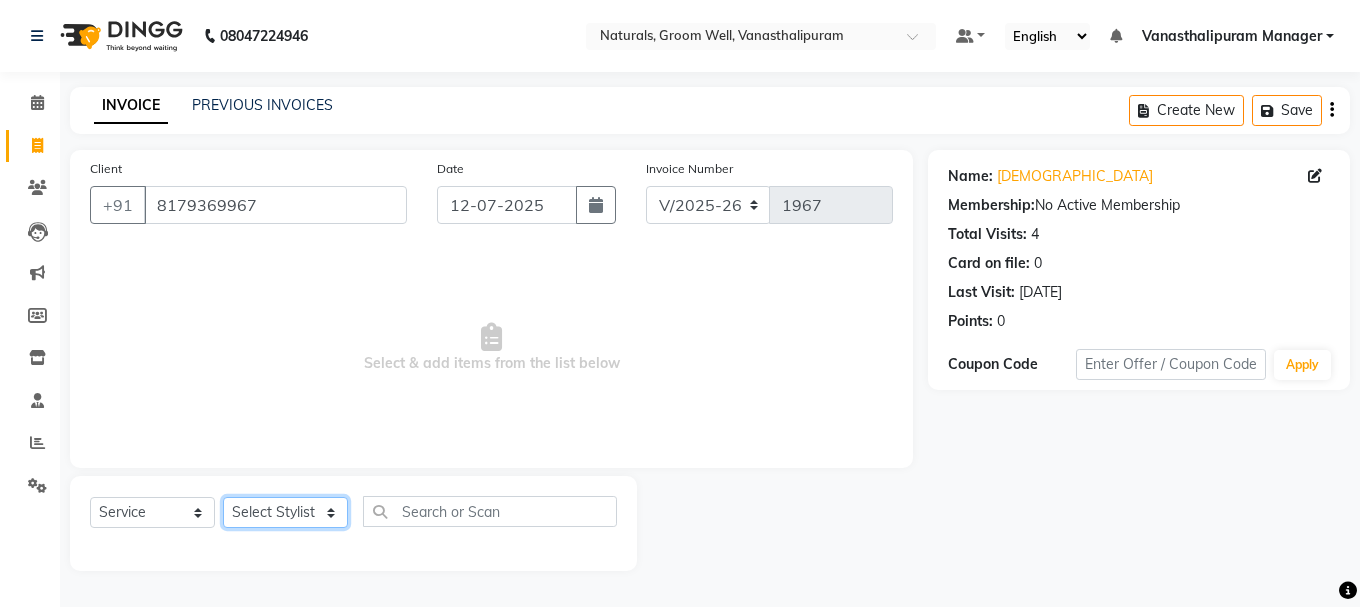 select on "41441" 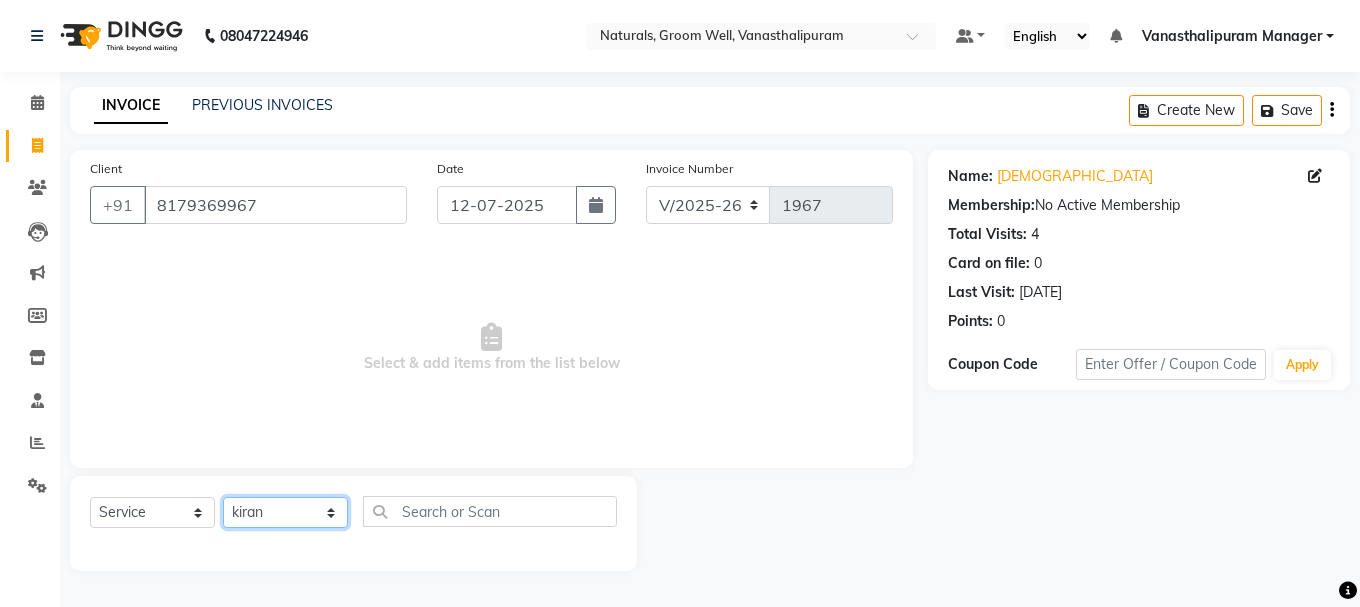 click on "Select Stylist [PERSON_NAME] kiran [PERSON_NAME] [PERSON_NAME] [PERSON_NAME] [PERSON_NAME] sandhya Vanasthalipuram Manager vinay" 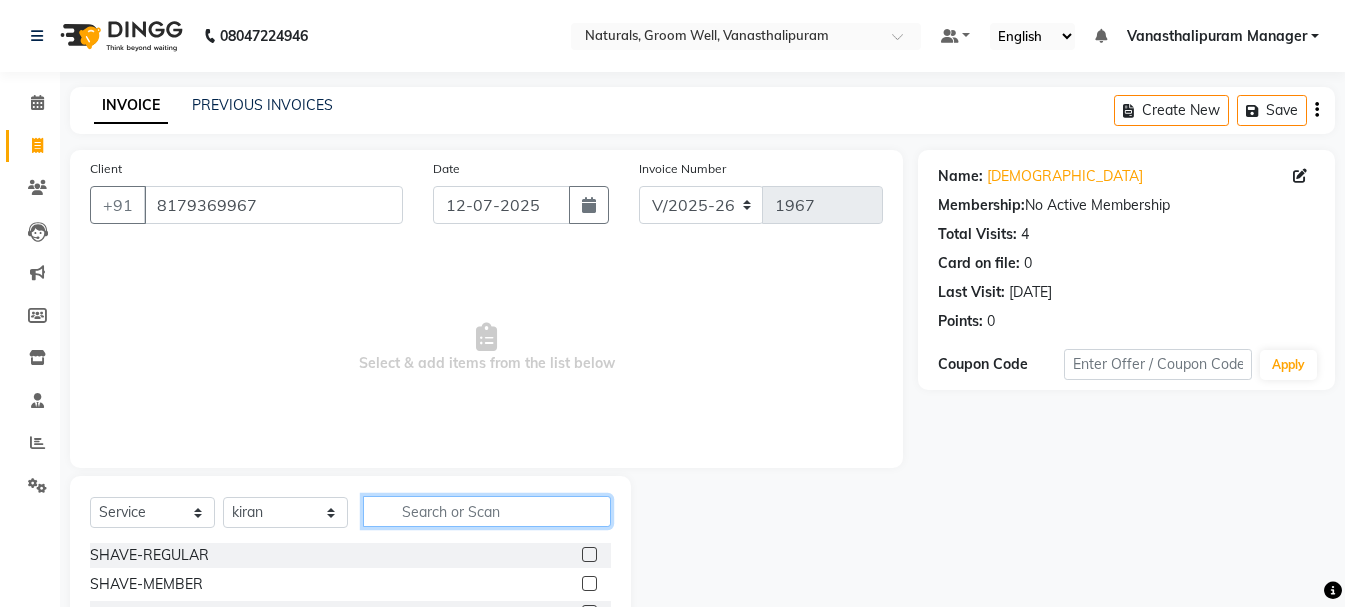 click 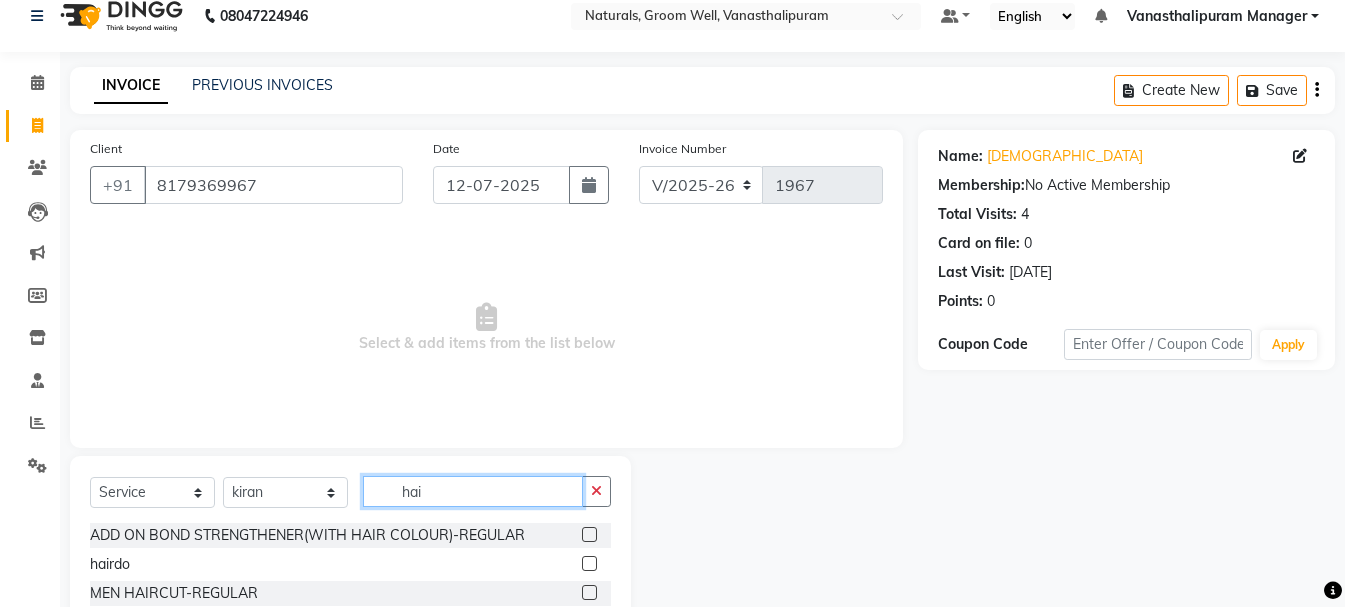 scroll, scrollTop: 194, scrollLeft: 0, axis: vertical 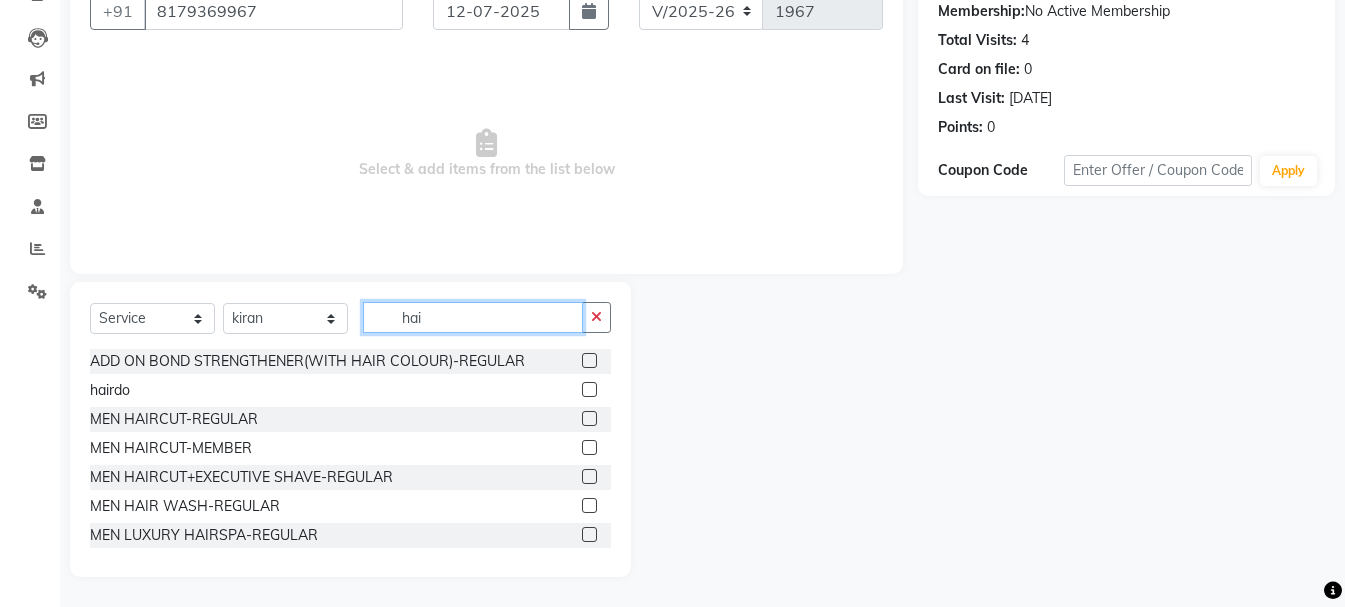 type on "hai" 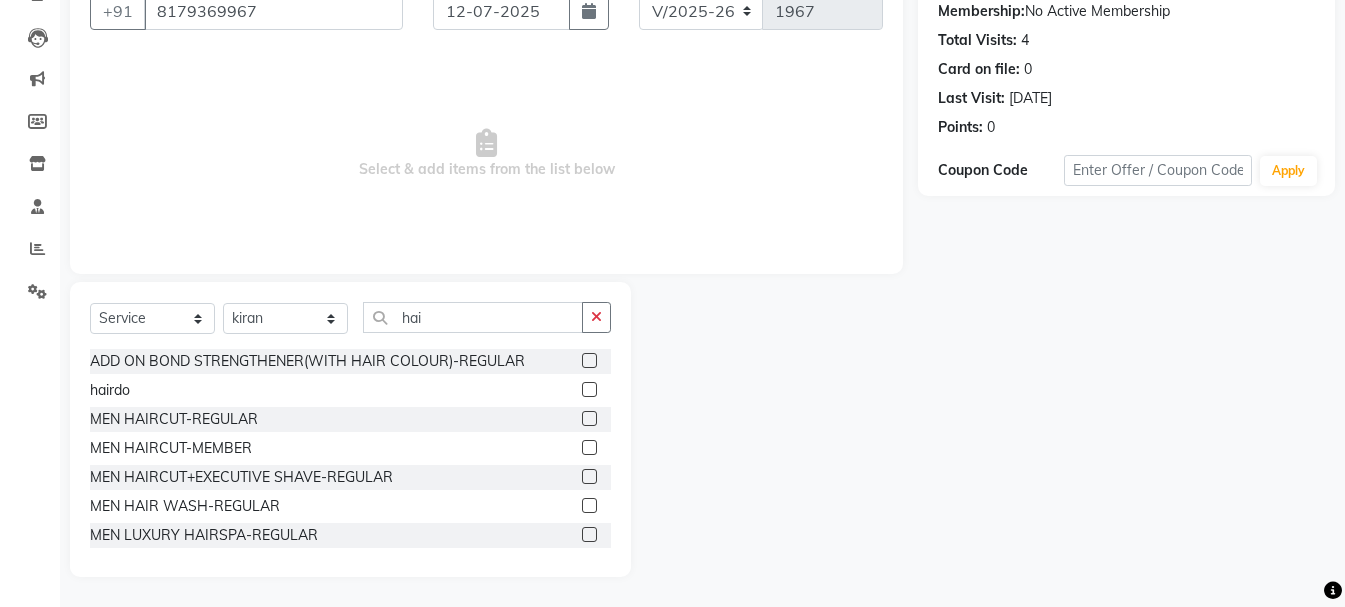 click 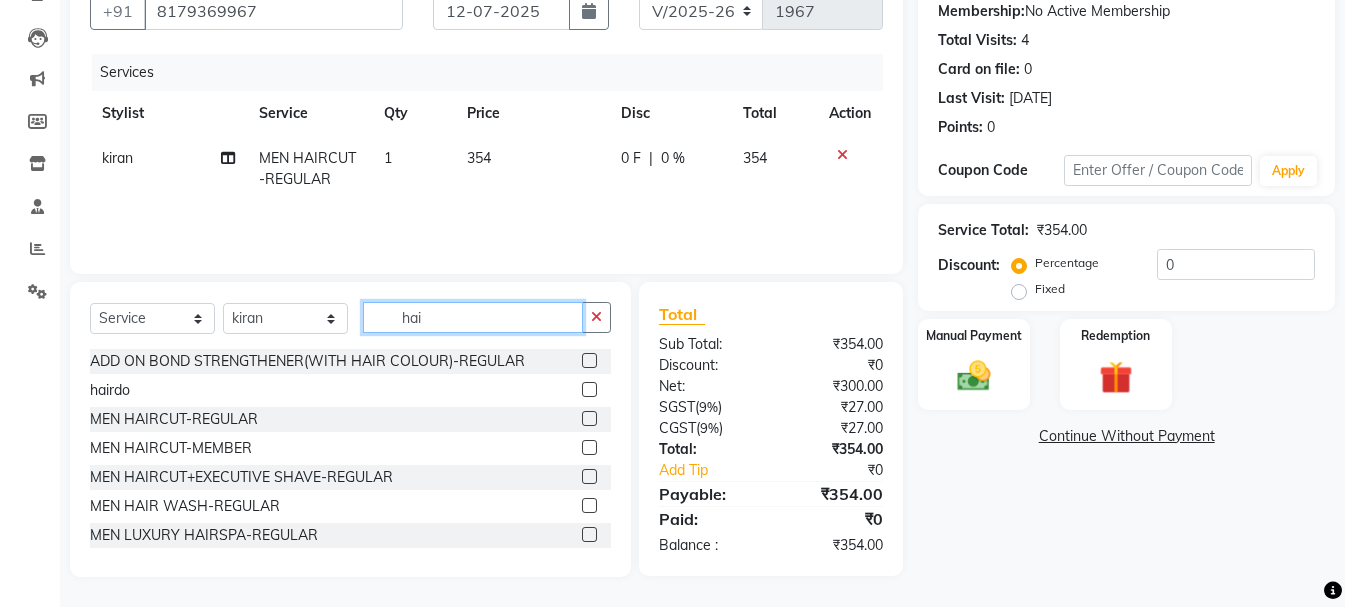 checkbox on "false" 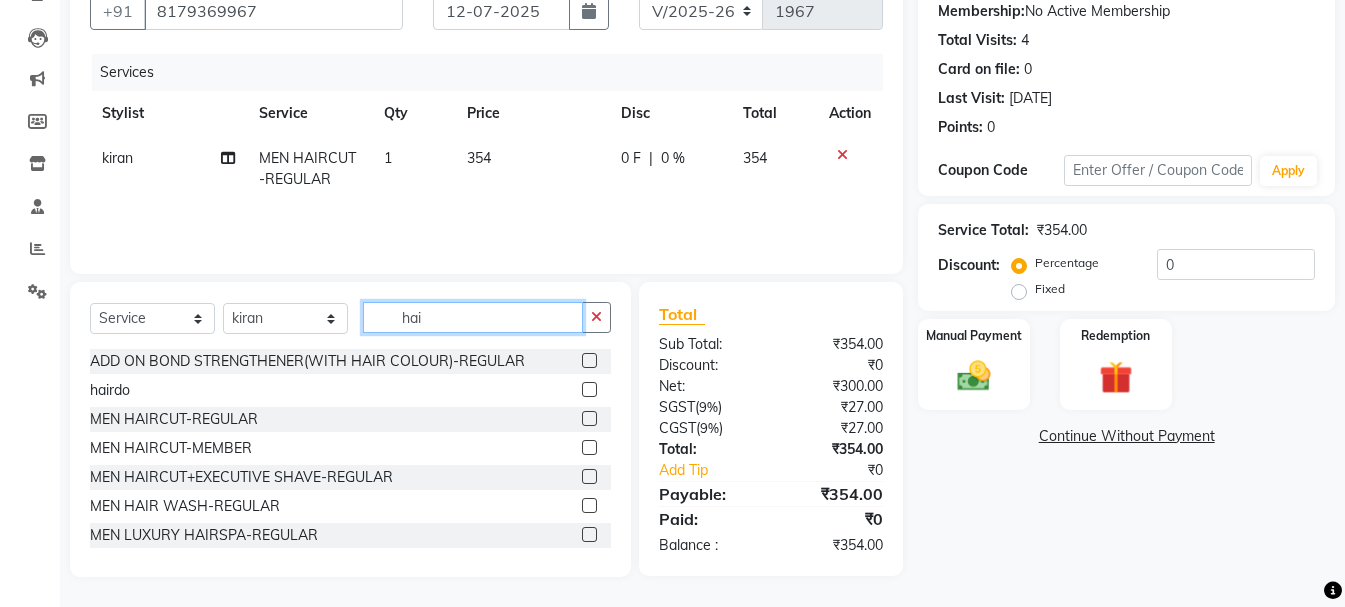 click on "hai" 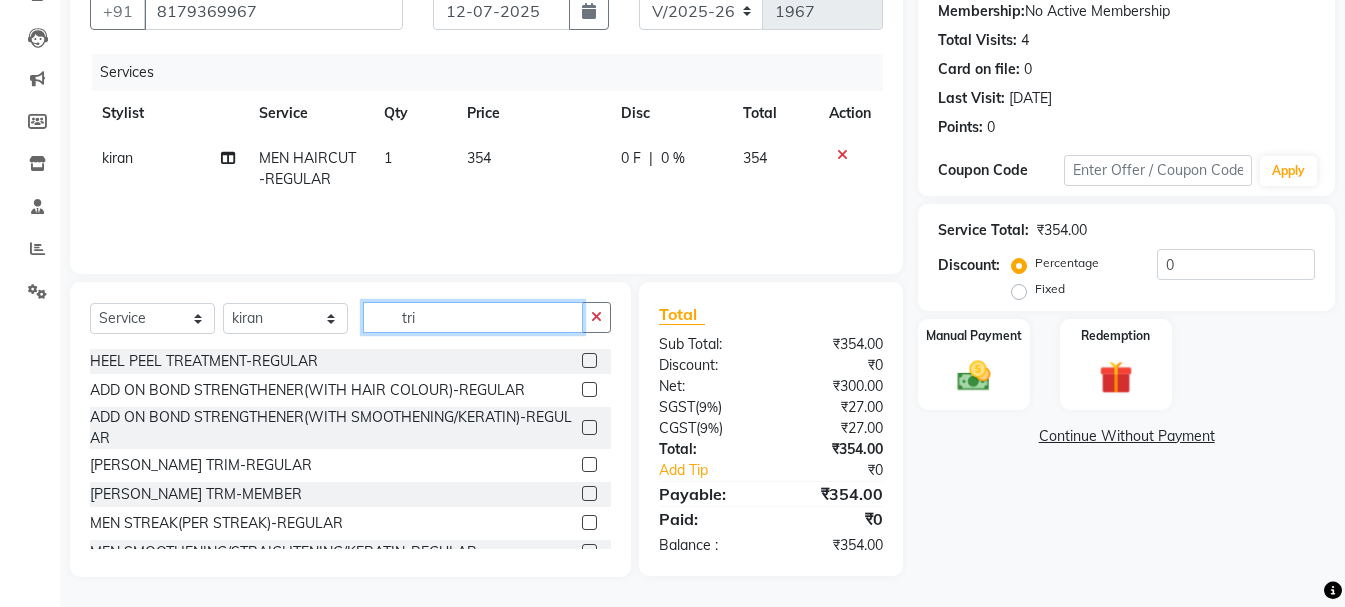 scroll, scrollTop: 193, scrollLeft: 0, axis: vertical 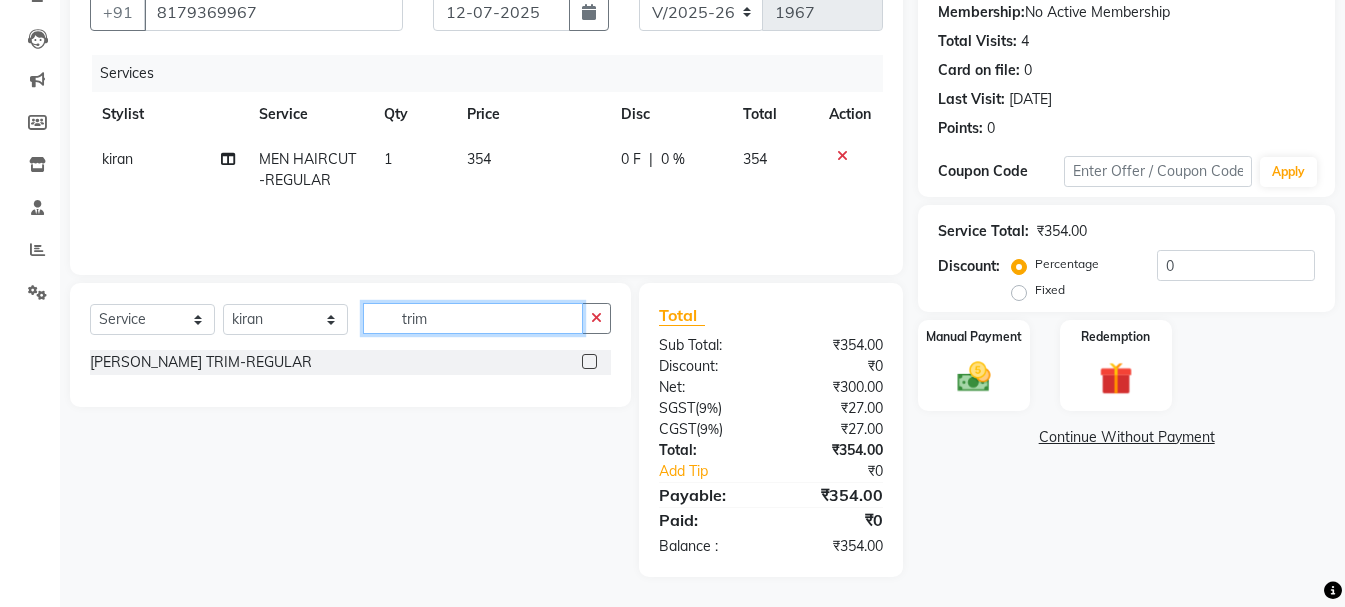 type on "trim" 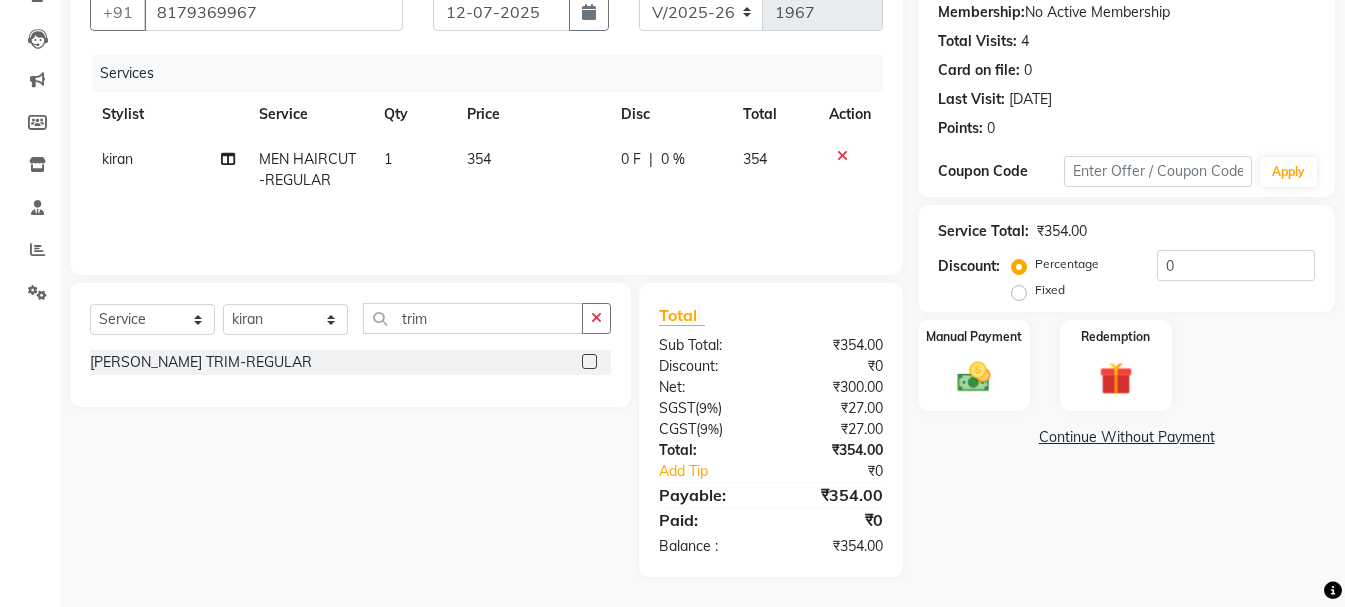 click 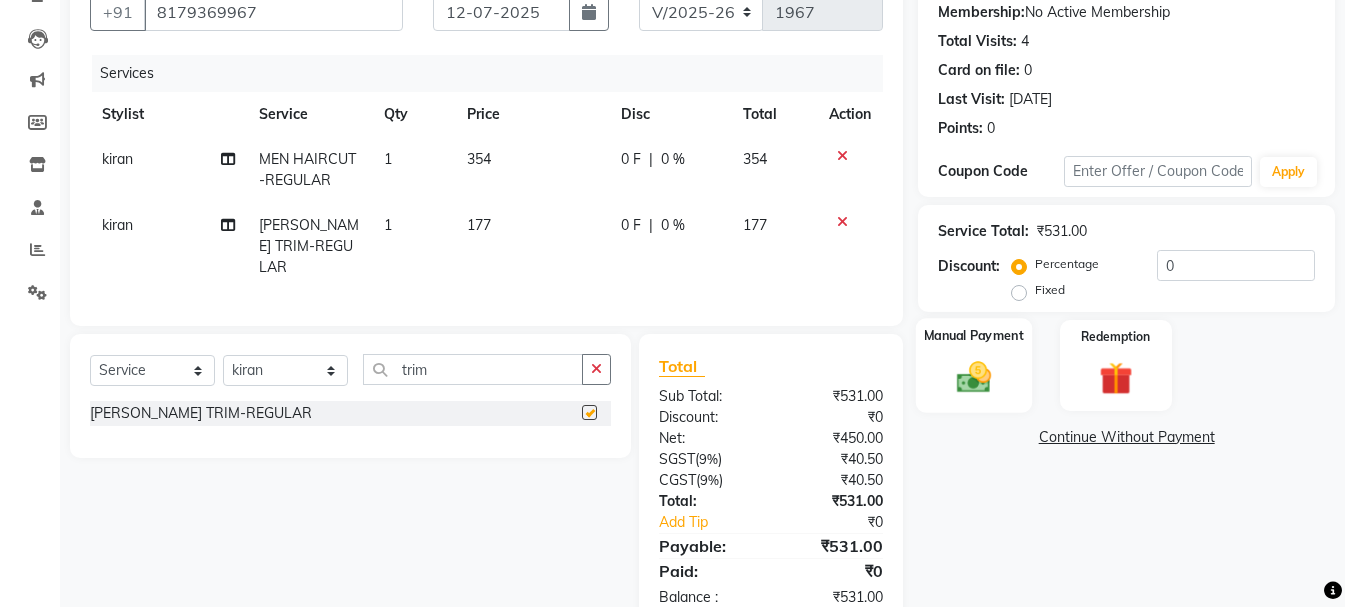 checkbox on "false" 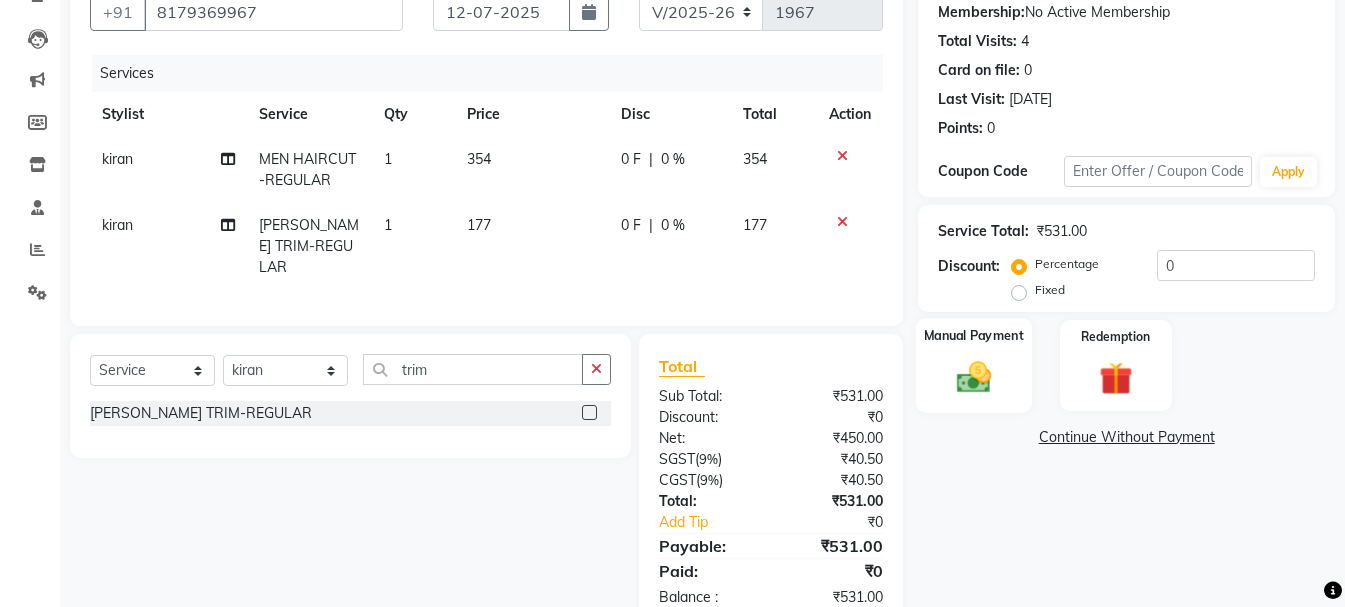 click 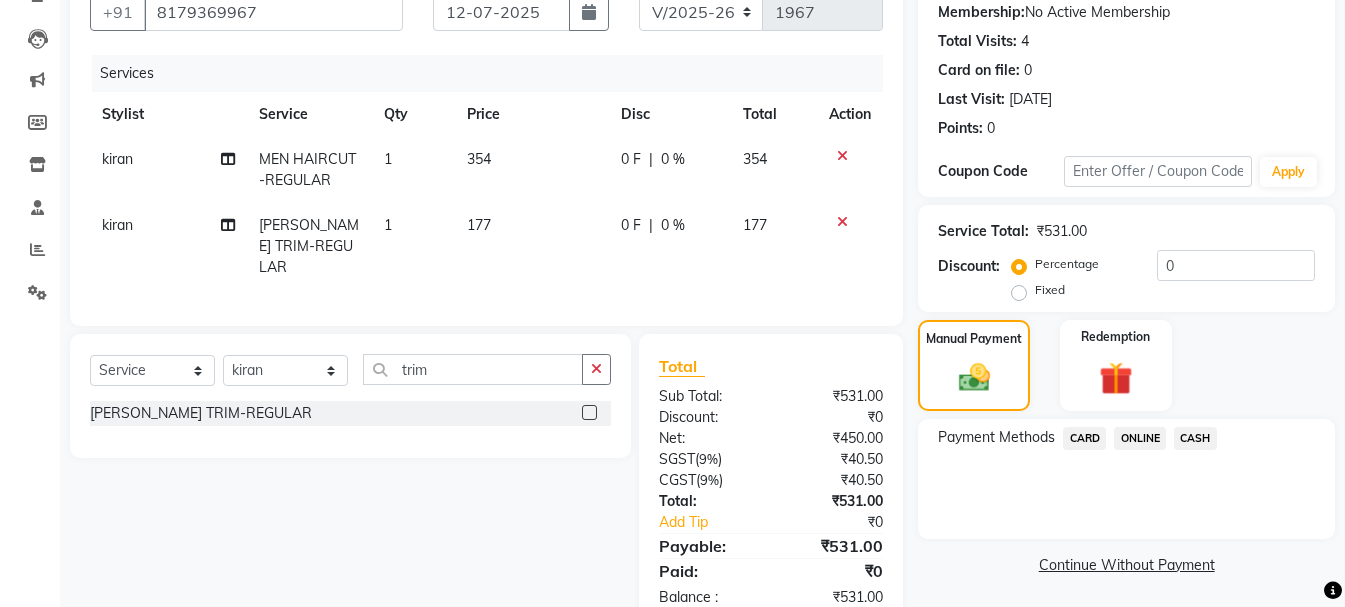 click on "ONLINE" 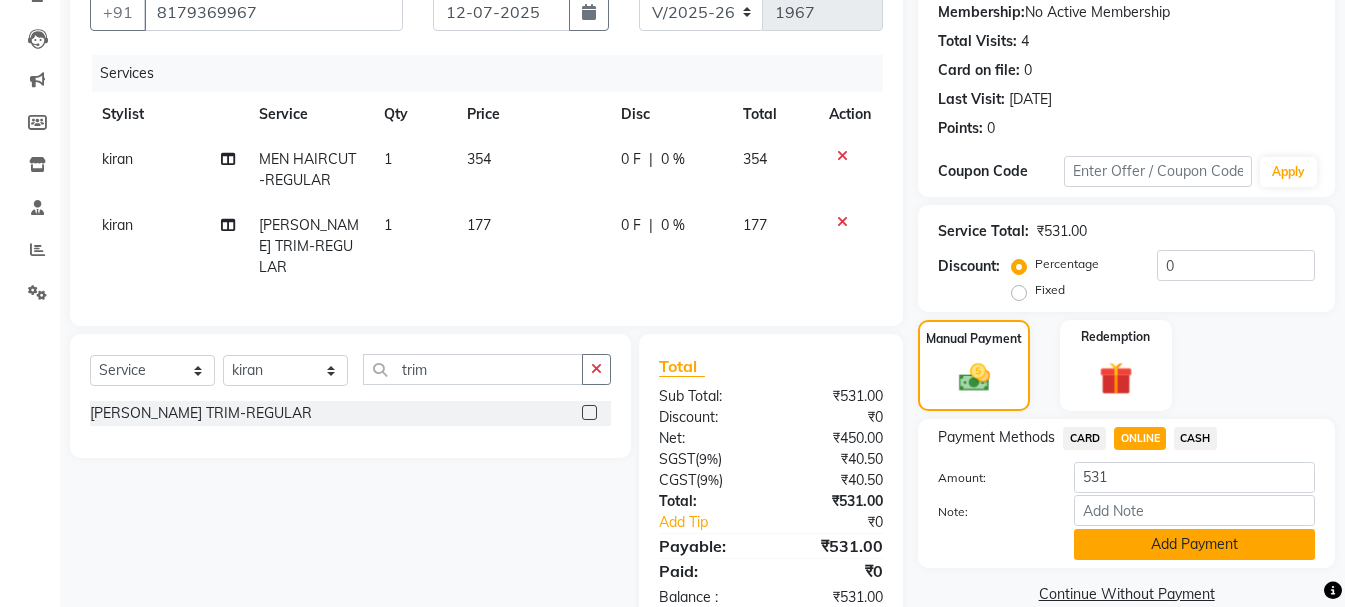 click on "Add Payment" 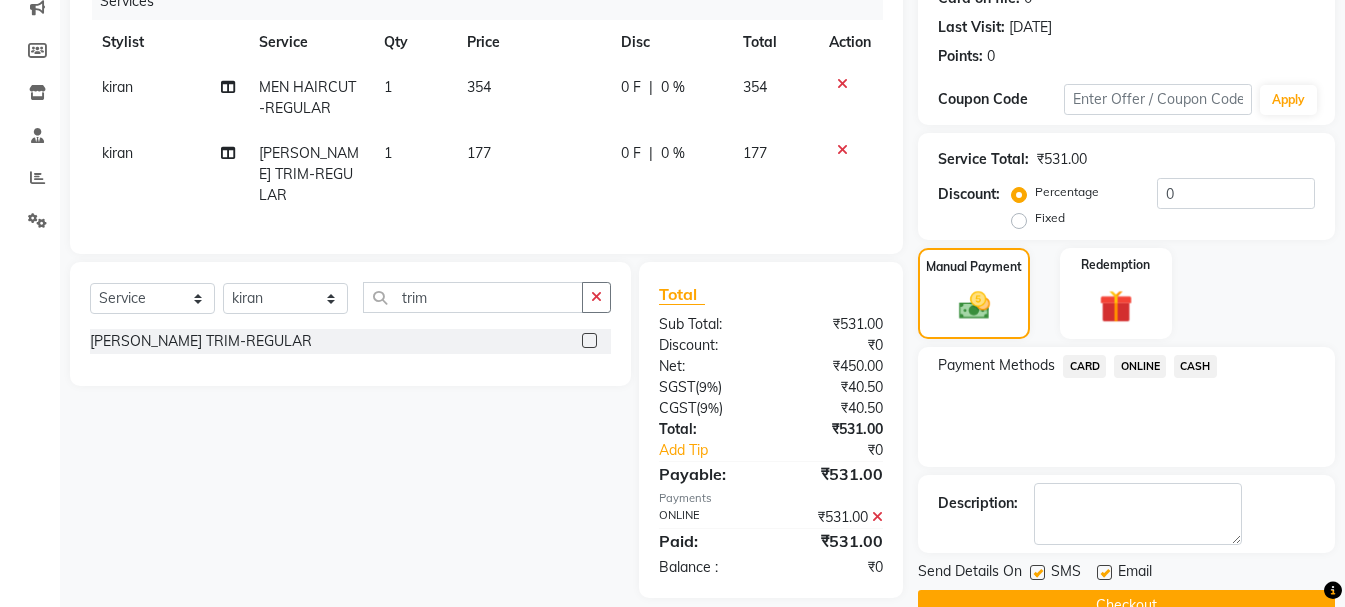 scroll, scrollTop: 309, scrollLeft: 0, axis: vertical 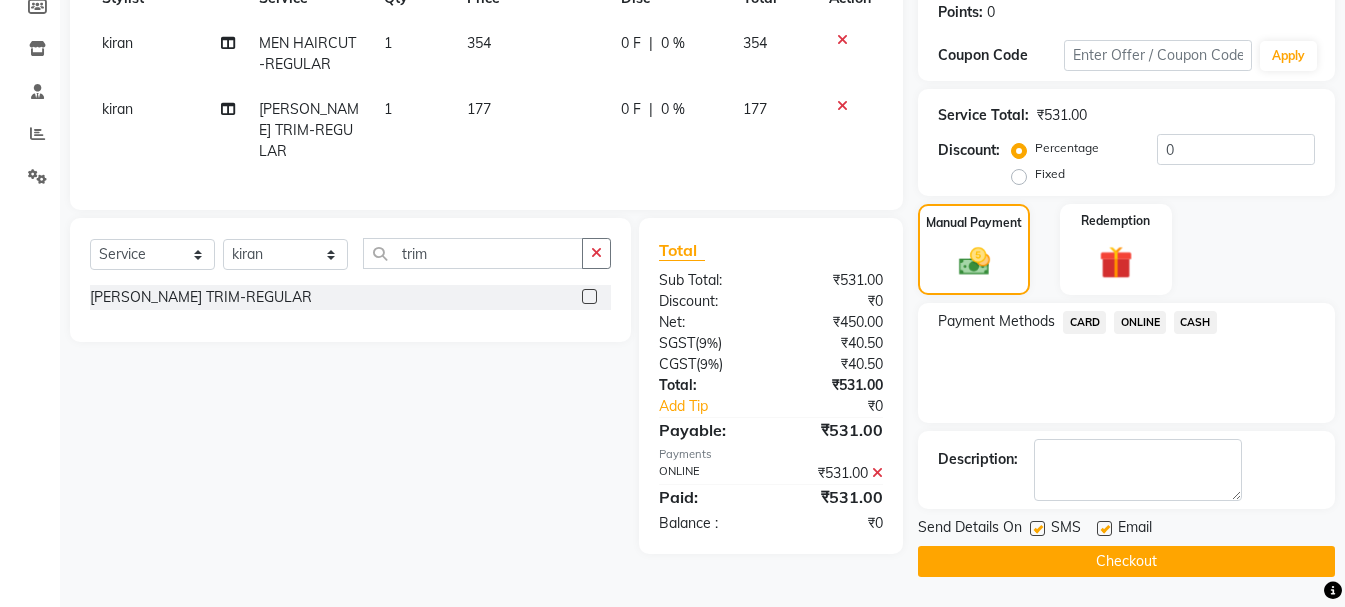 click on "Checkout" 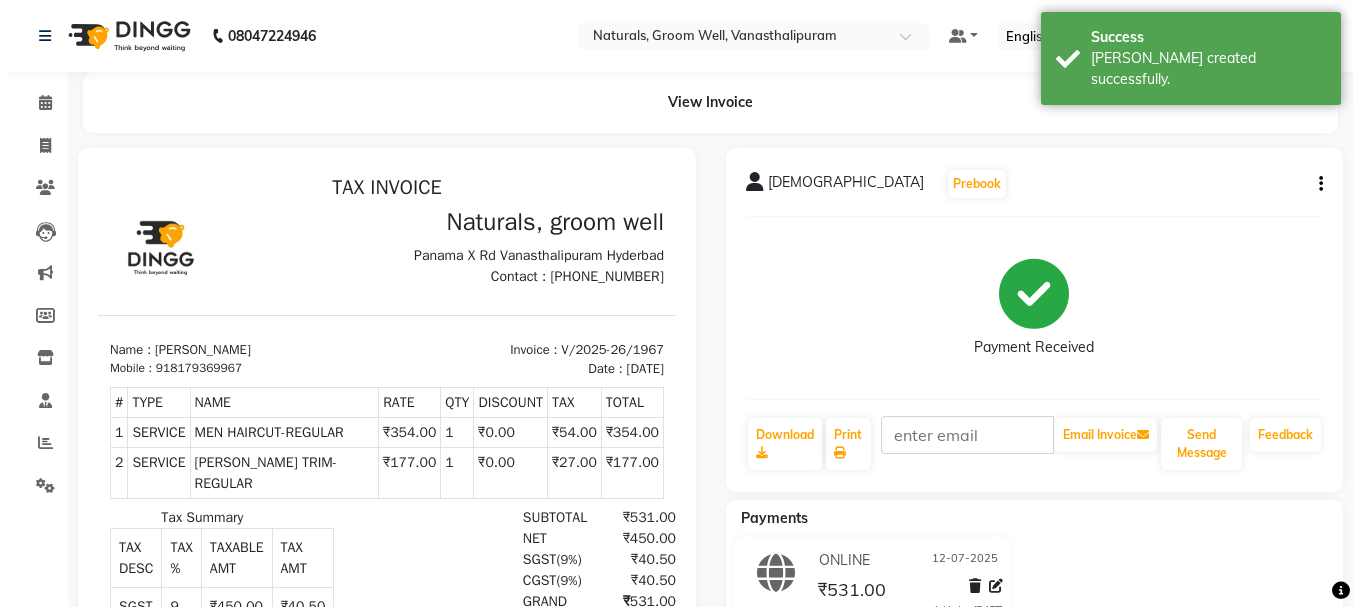 scroll, scrollTop: 0, scrollLeft: 0, axis: both 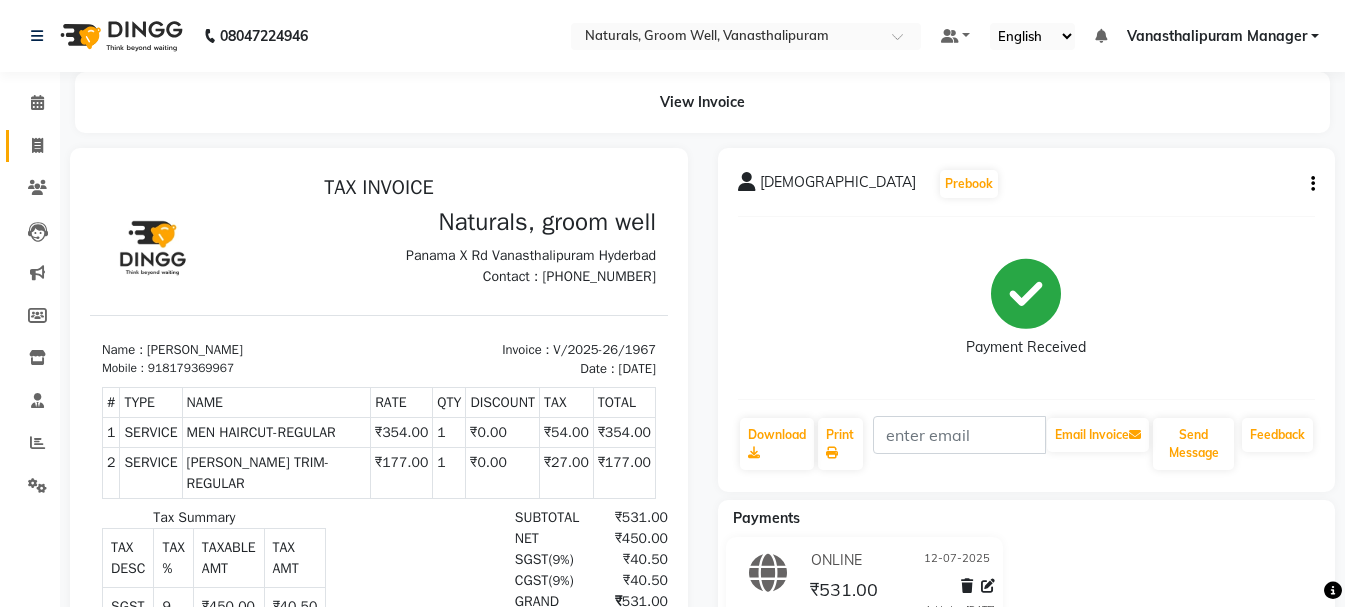 click on "Invoice" 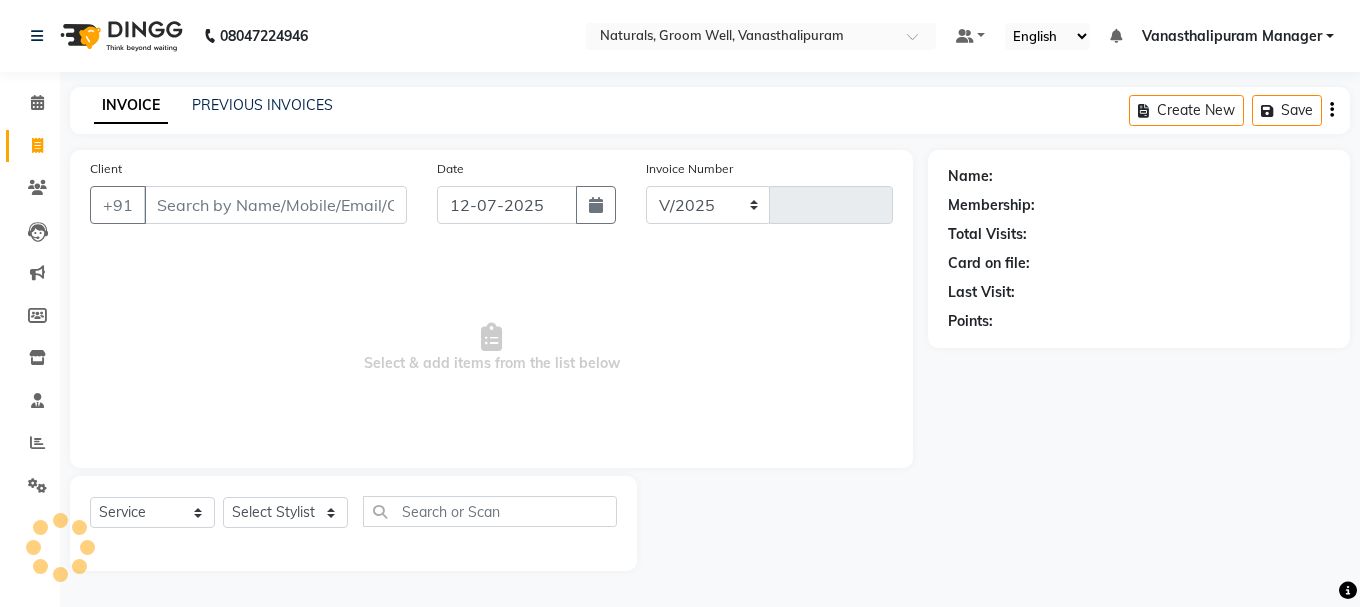 select on "5859" 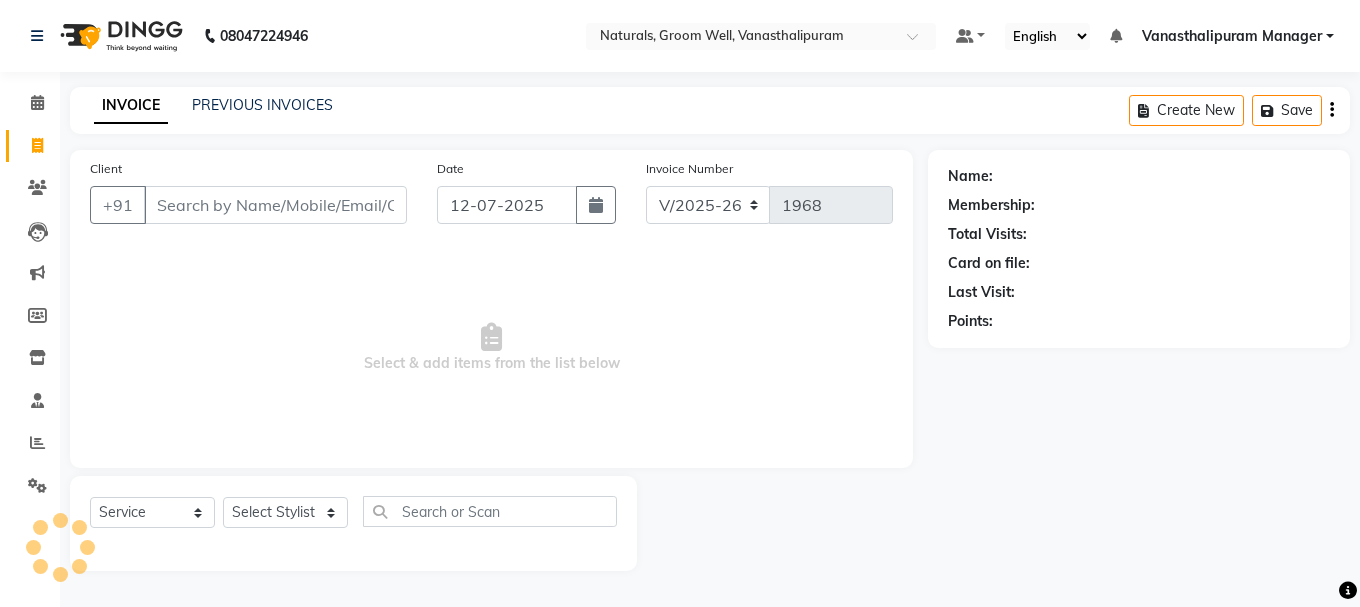 drag, startPoint x: 222, startPoint y: 232, endPoint x: 227, endPoint y: 221, distance: 12.083046 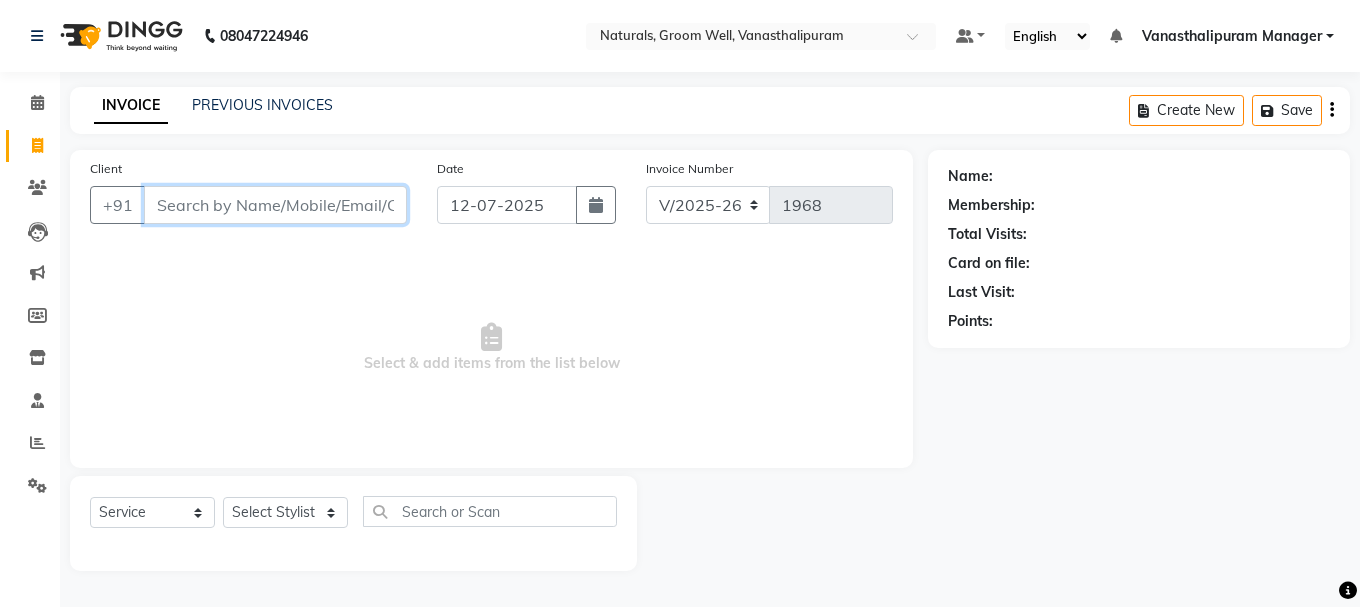 click on "Client" at bounding box center [275, 205] 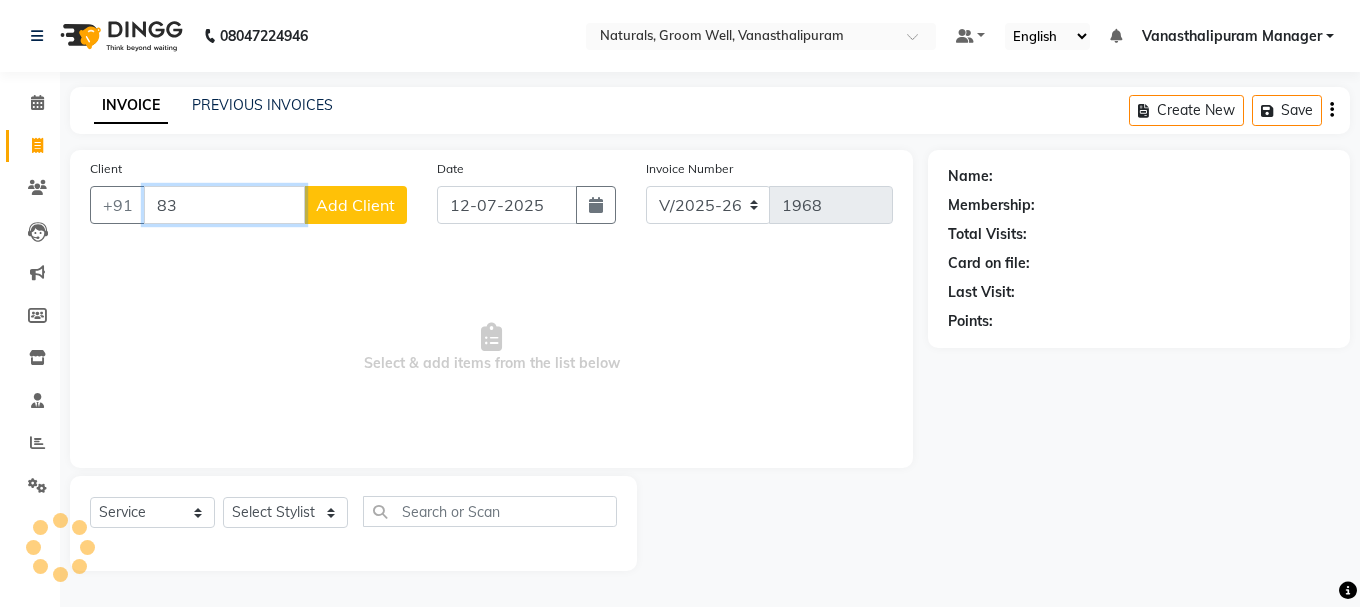 type on "8" 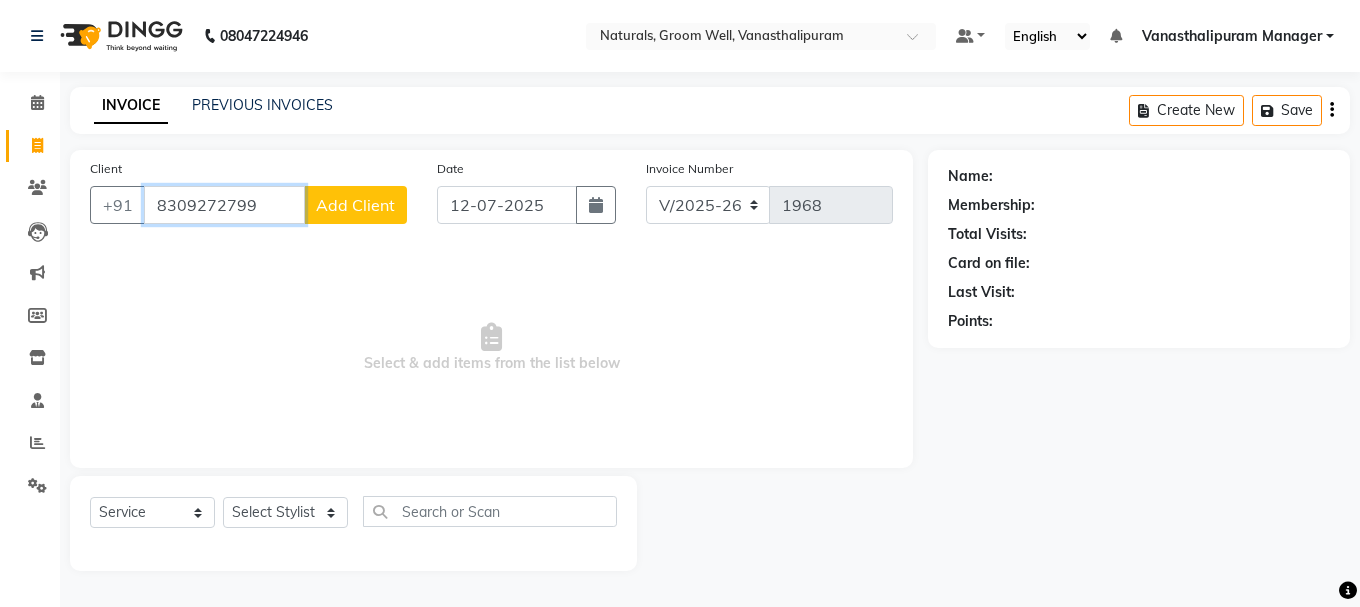 type on "8309272799" 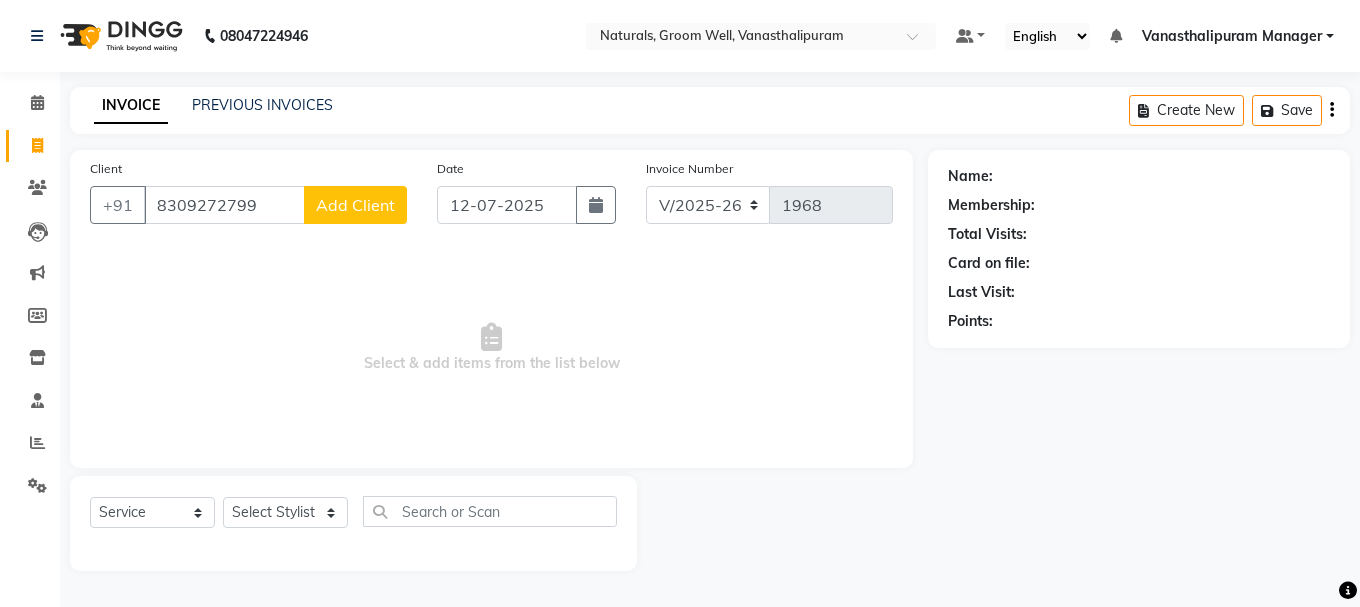 click on "Add Client" 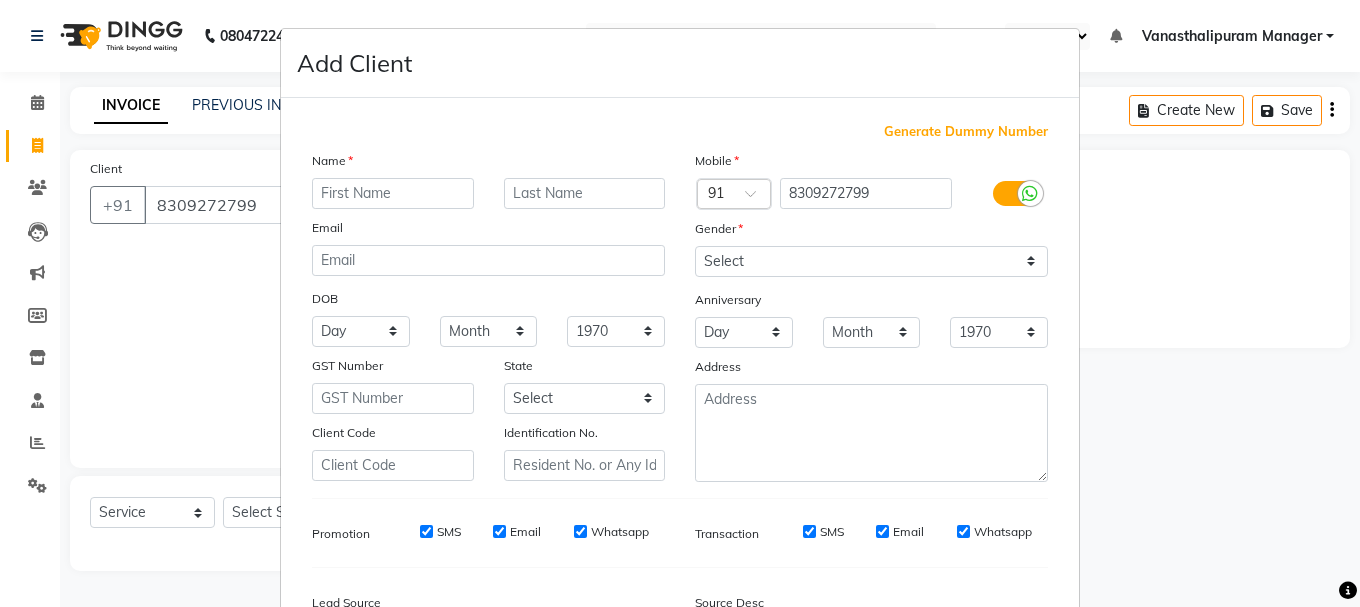 click at bounding box center [393, 193] 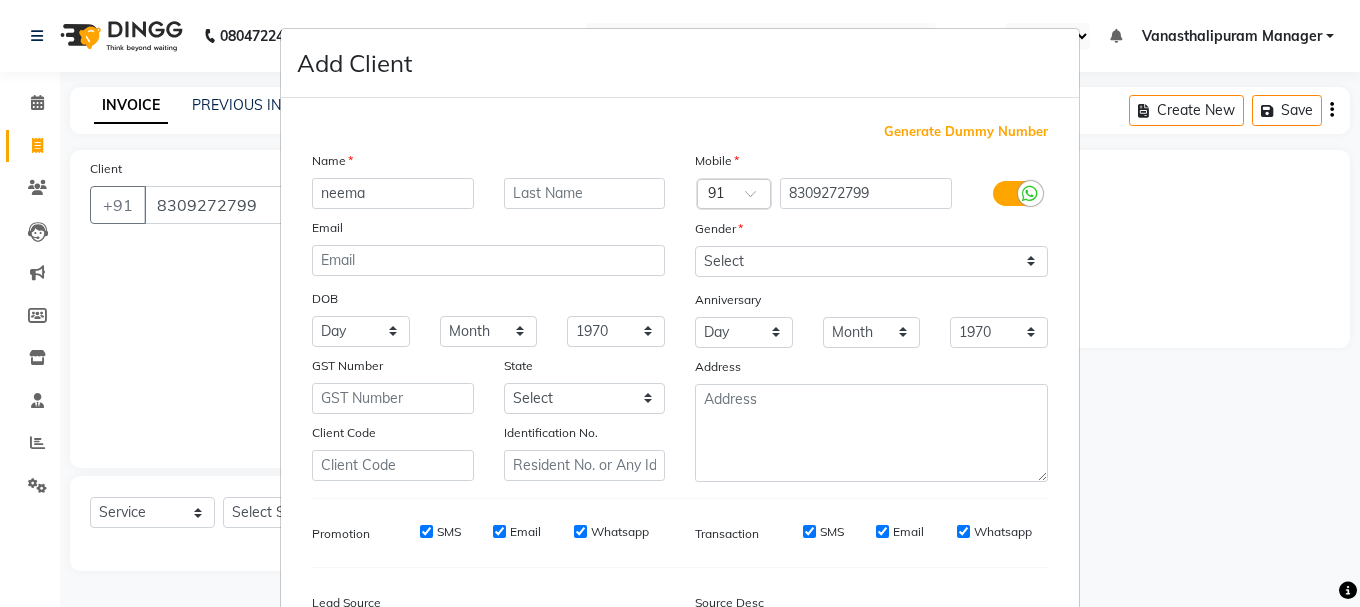 type on "neema" 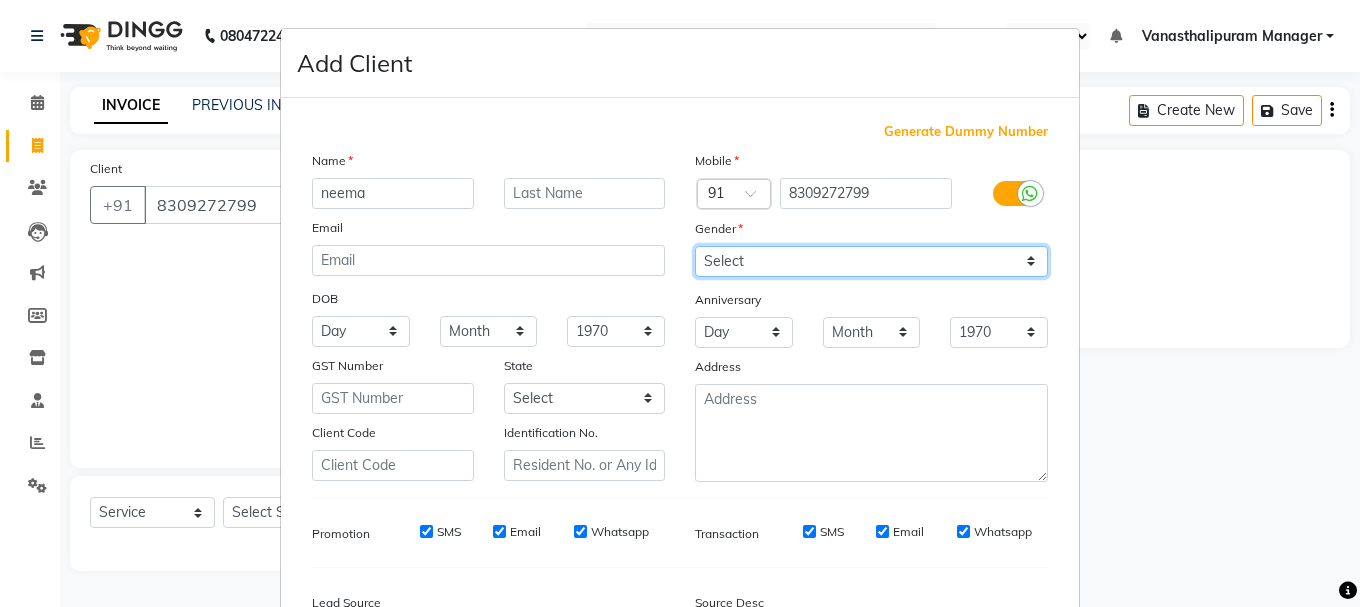 click on "Select [DEMOGRAPHIC_DATA] [DEMOGRAPHIC_DATA] Other Prefer Not To Say" at bounding box center (871, 261) 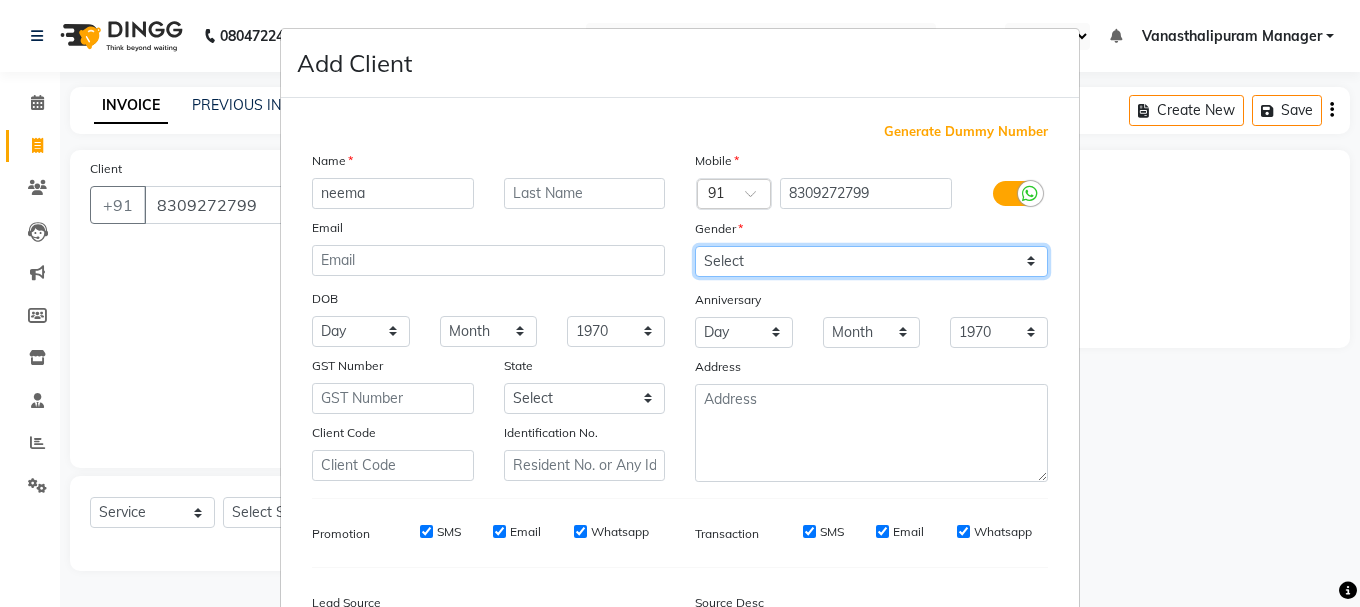 click on "Select [DEMOGRAPHIC_DATA] [DEMOGRAPHIC_DATA] Other Prefer Not To Say" at bounding box center (871, 261) 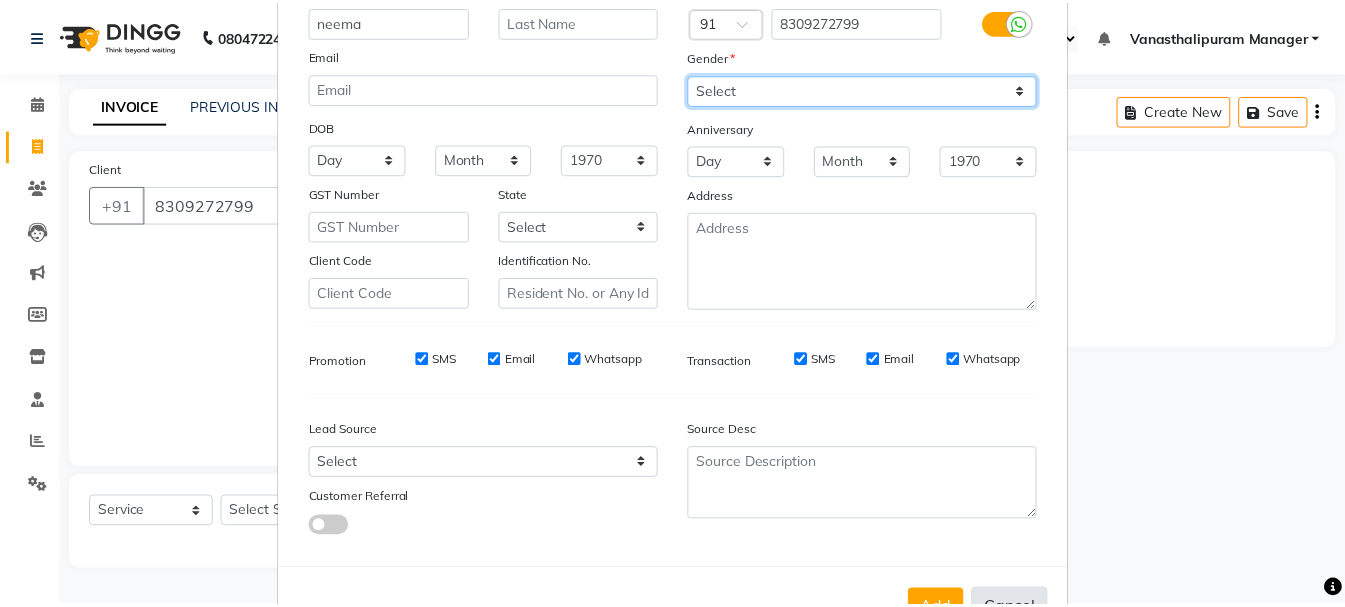 scroll, scrollTop: 242, scrollLeft: 0, axis: vertical 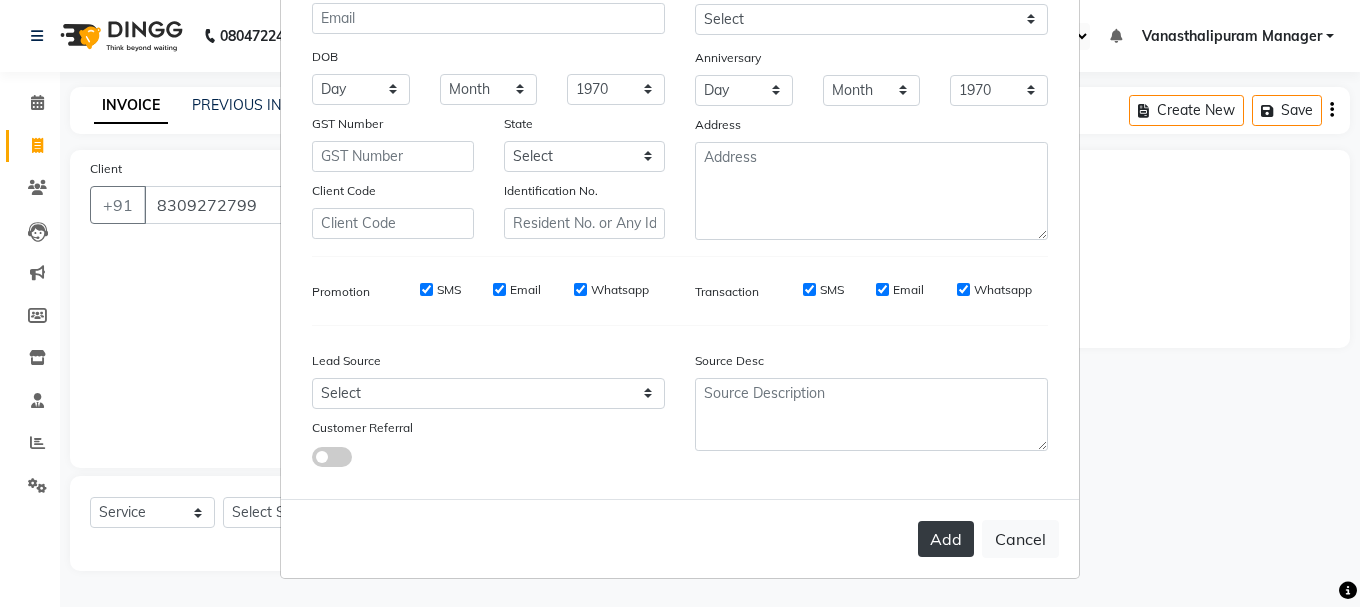 click on "Add" at bounding box center [946, 539] 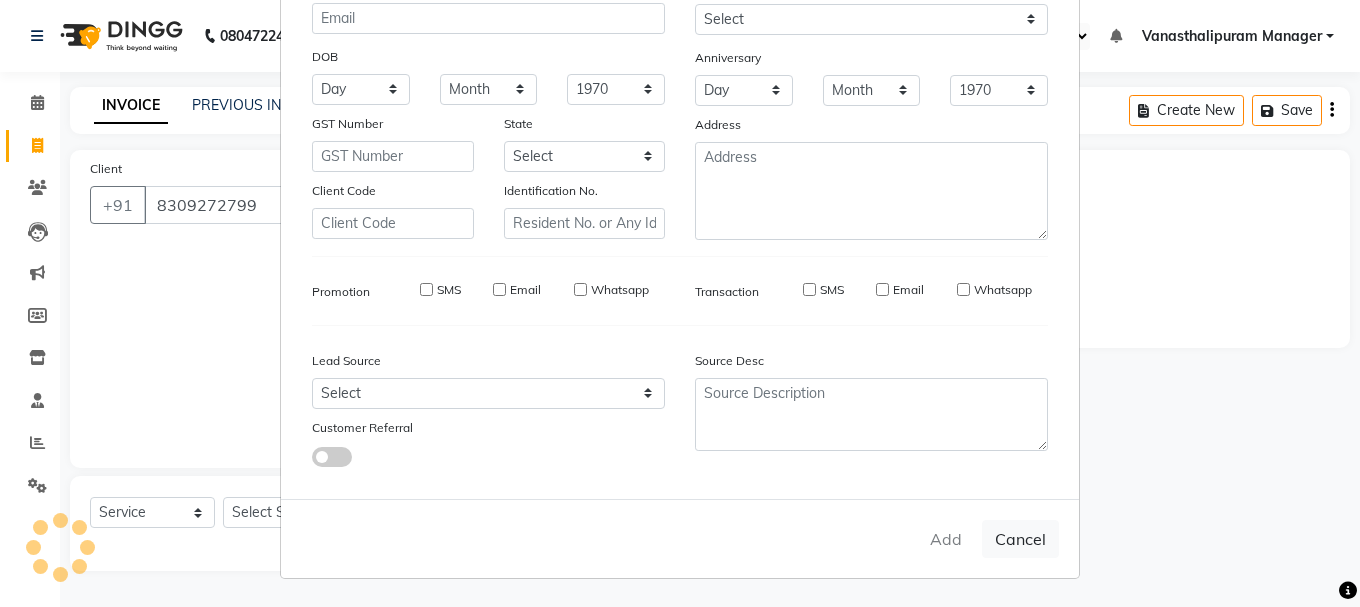 type 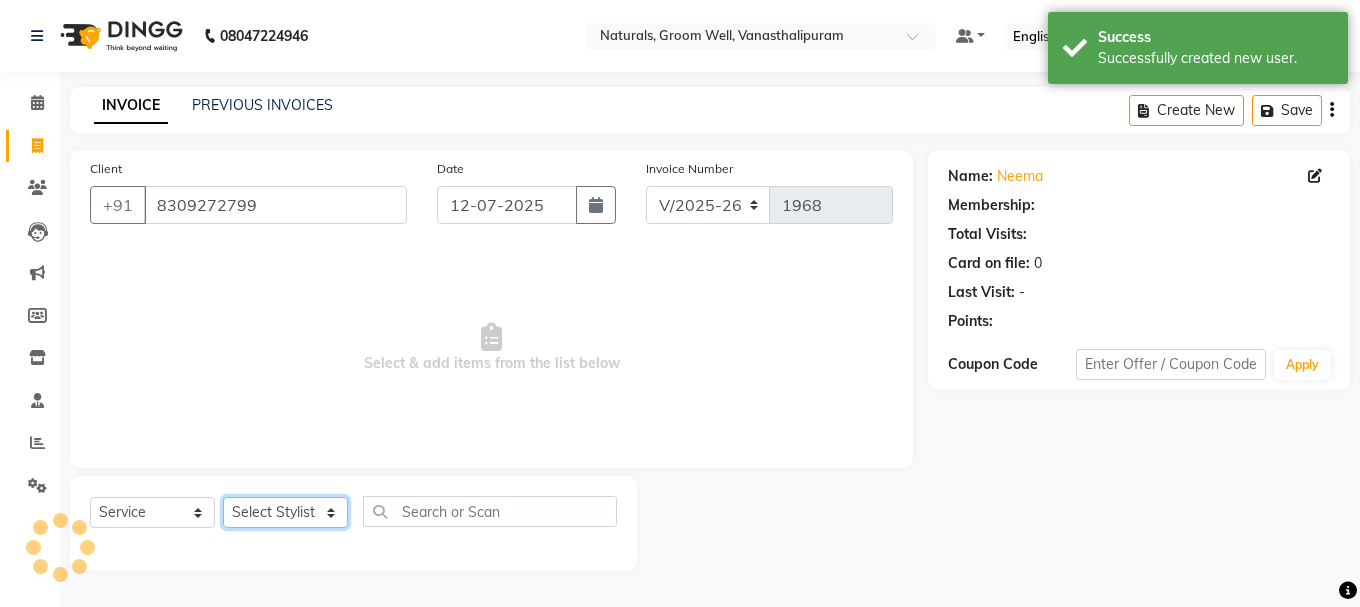 click on "Select Stylist [PERSON_NAME] kiran [PERSON_NAME] [PERSON_NAME] [PERSON_NAME] [PERSON_NAME] sandhya Vanasthalipuram Manager vinay" 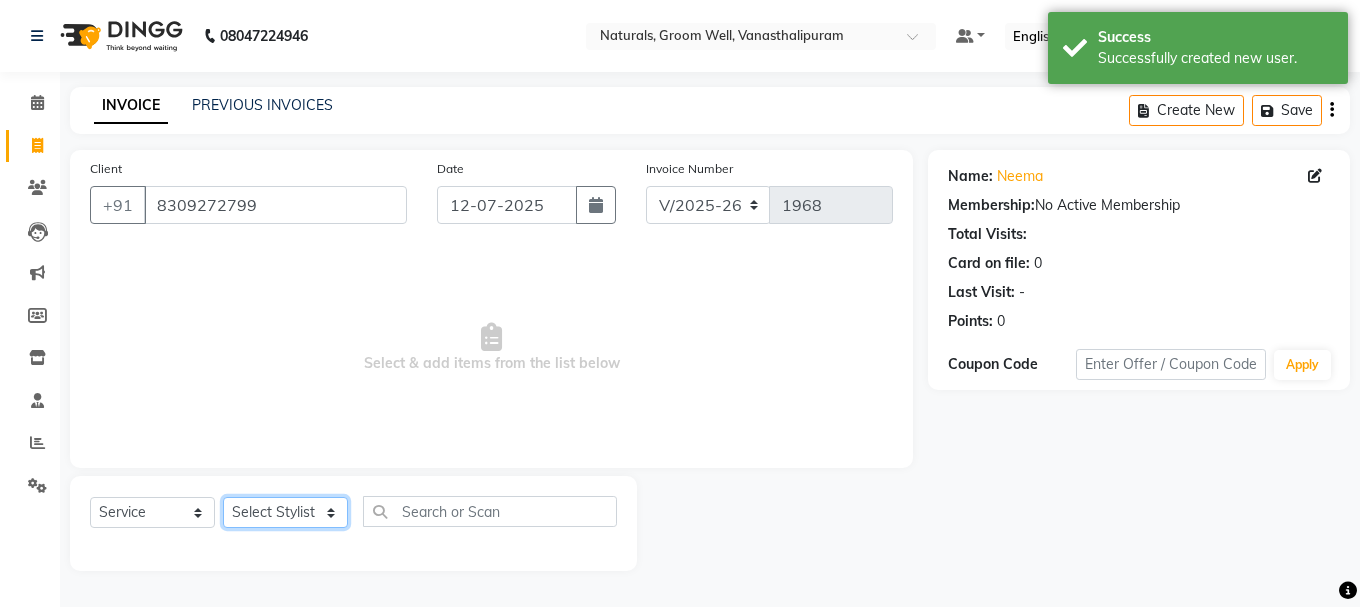 select on "41446" 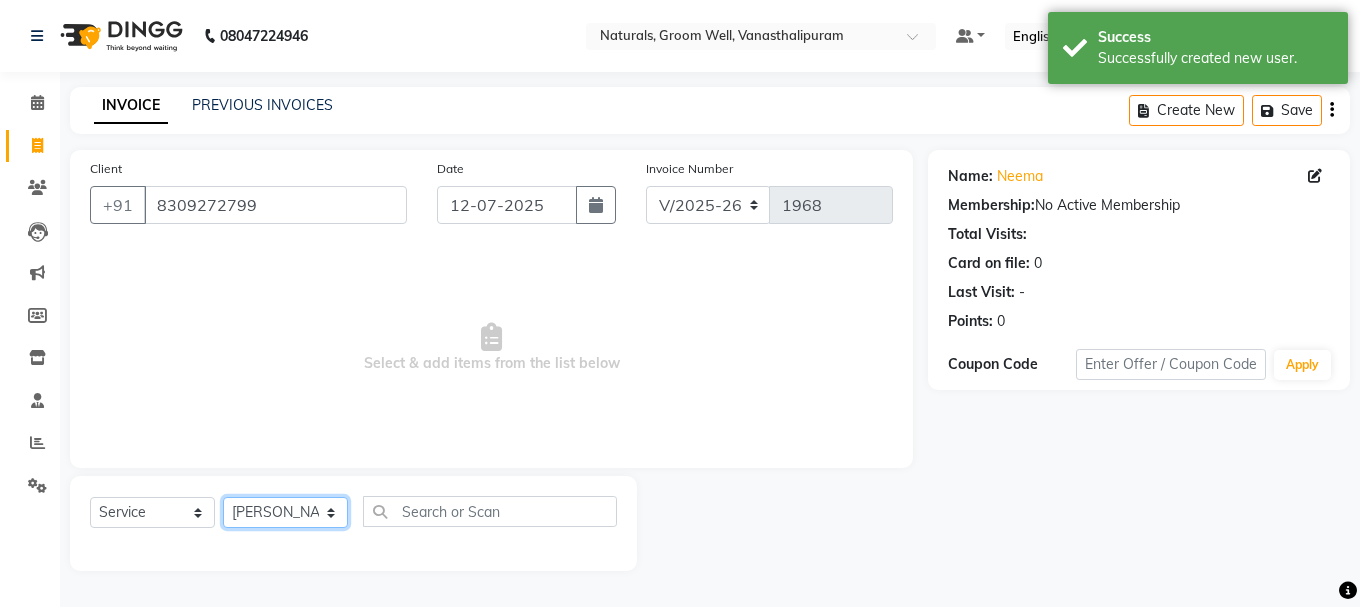 click on "Select Stylist [PERSON_NAME] kiran [PERSON_NAME] [PERSON_NAME] [PERSON_NAME] [PERSON_NAME] sandhya Vanasthalipuram Manager vinay" 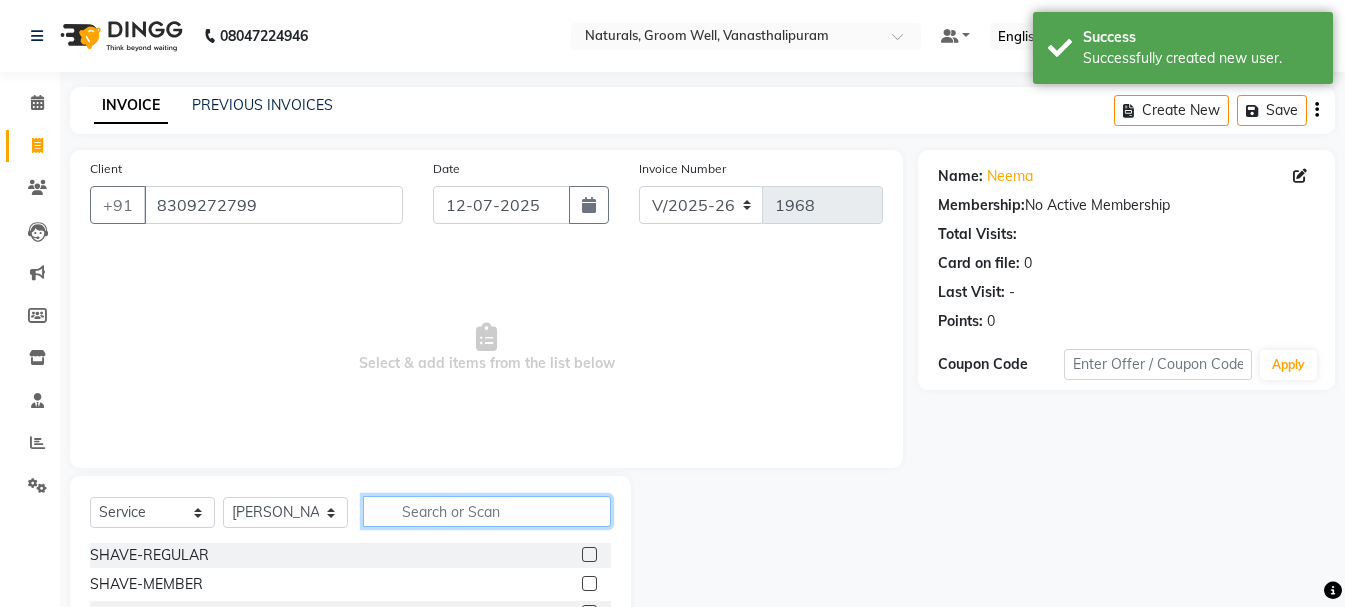 click 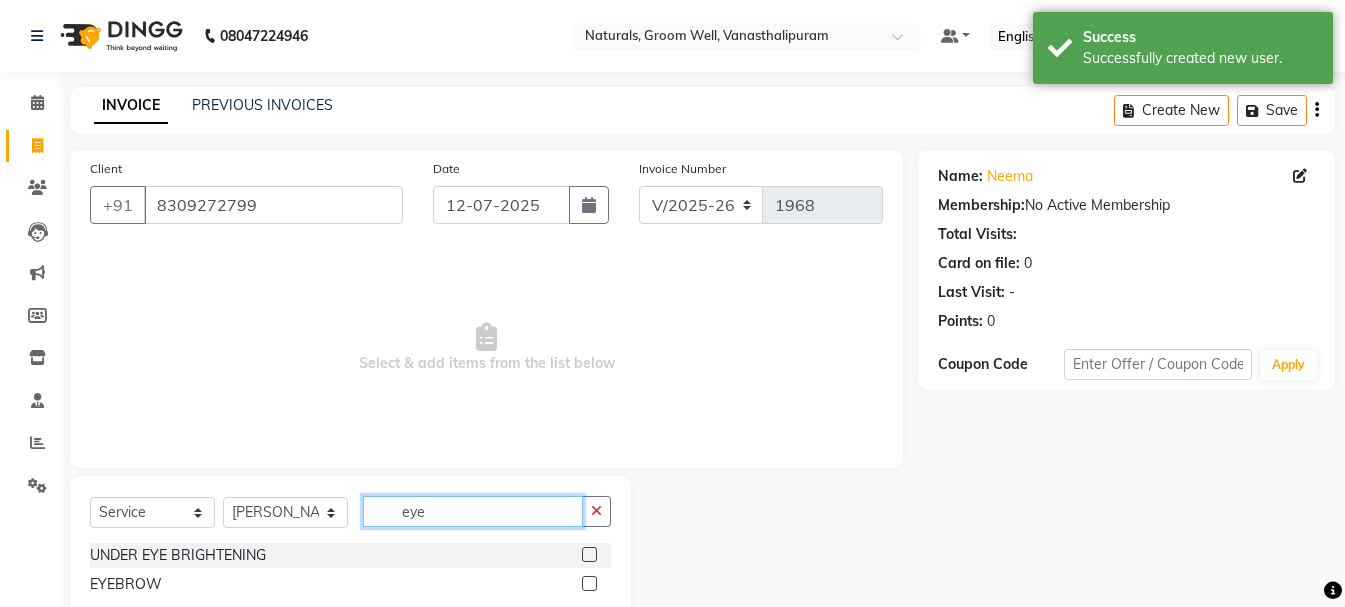 type on "eye" 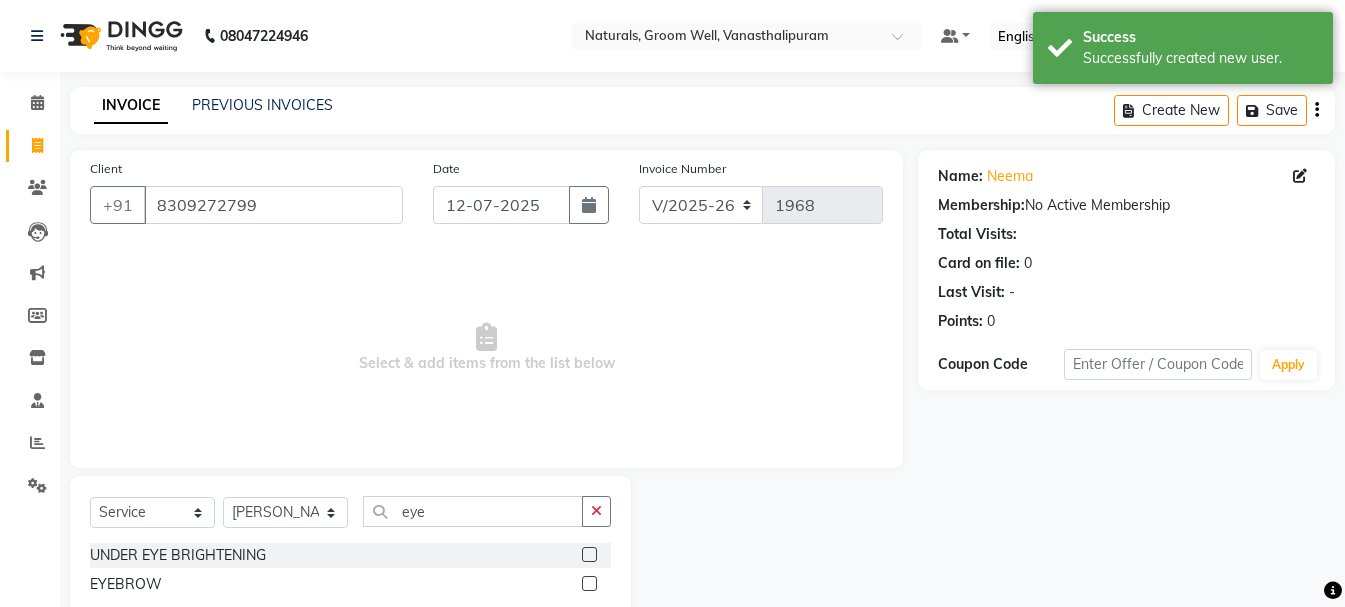 click 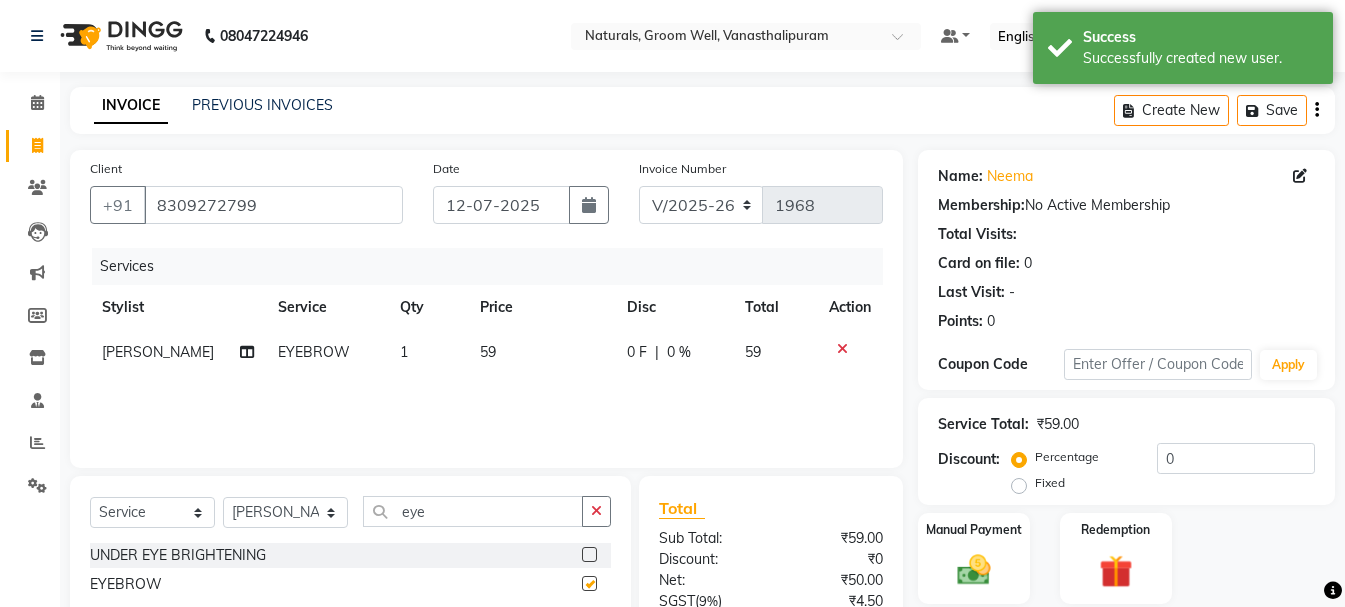checkbox on "false" 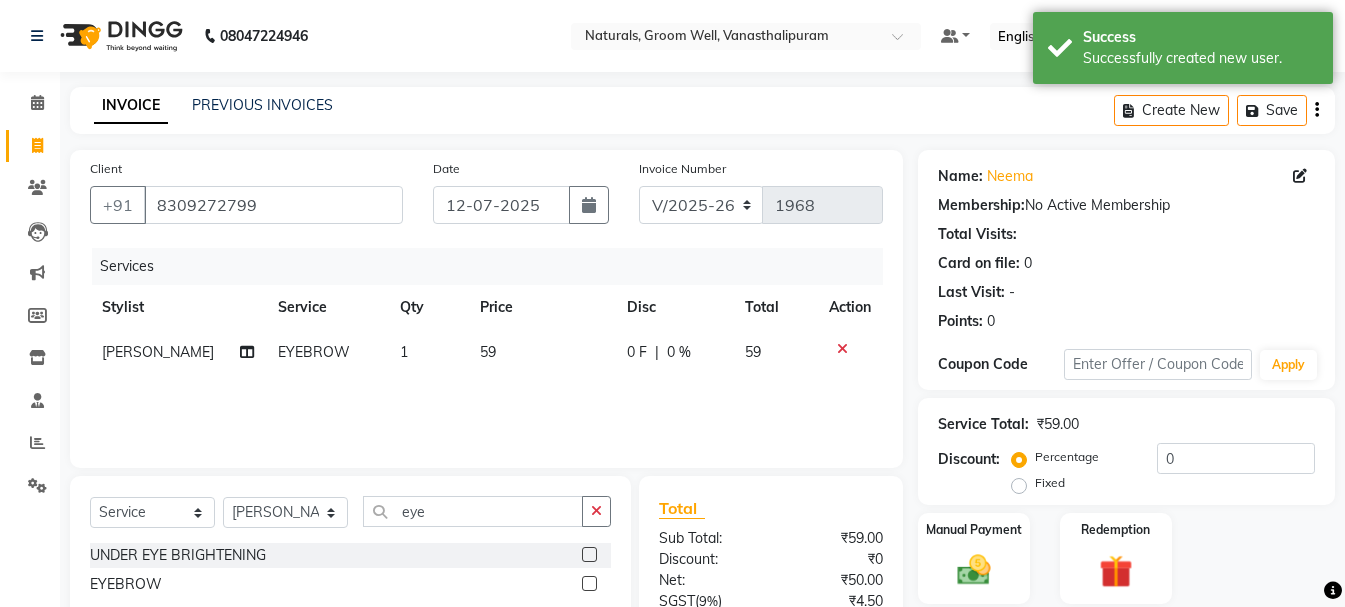 click on "59" 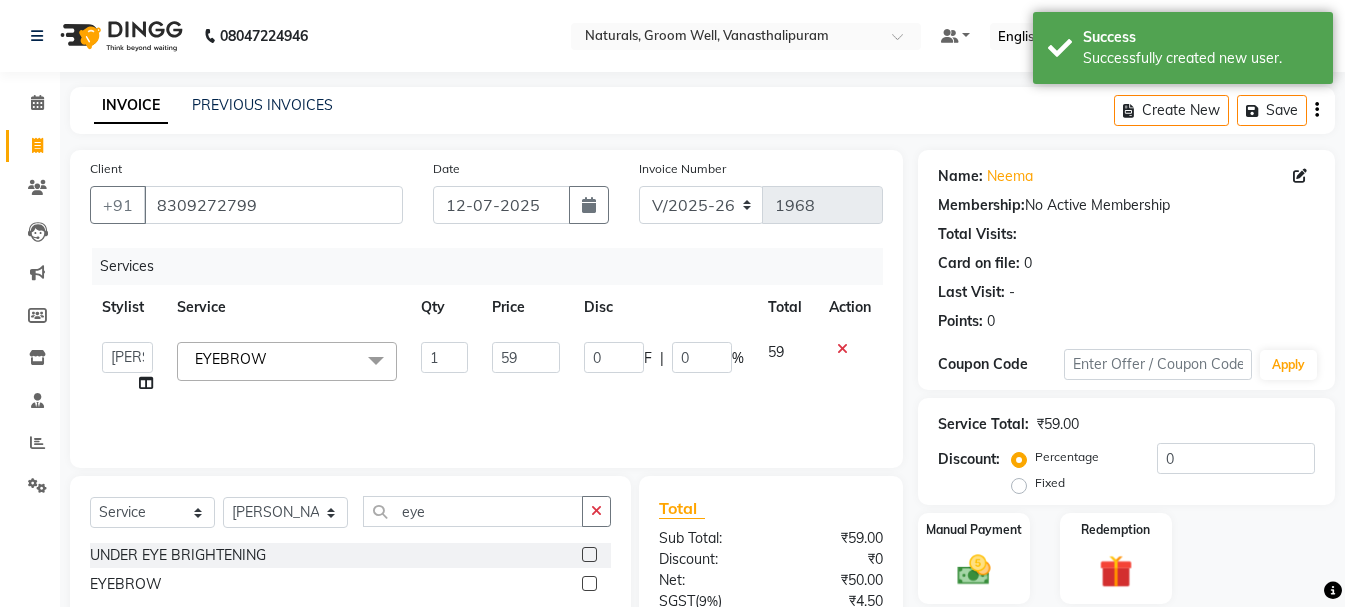 click on "59" 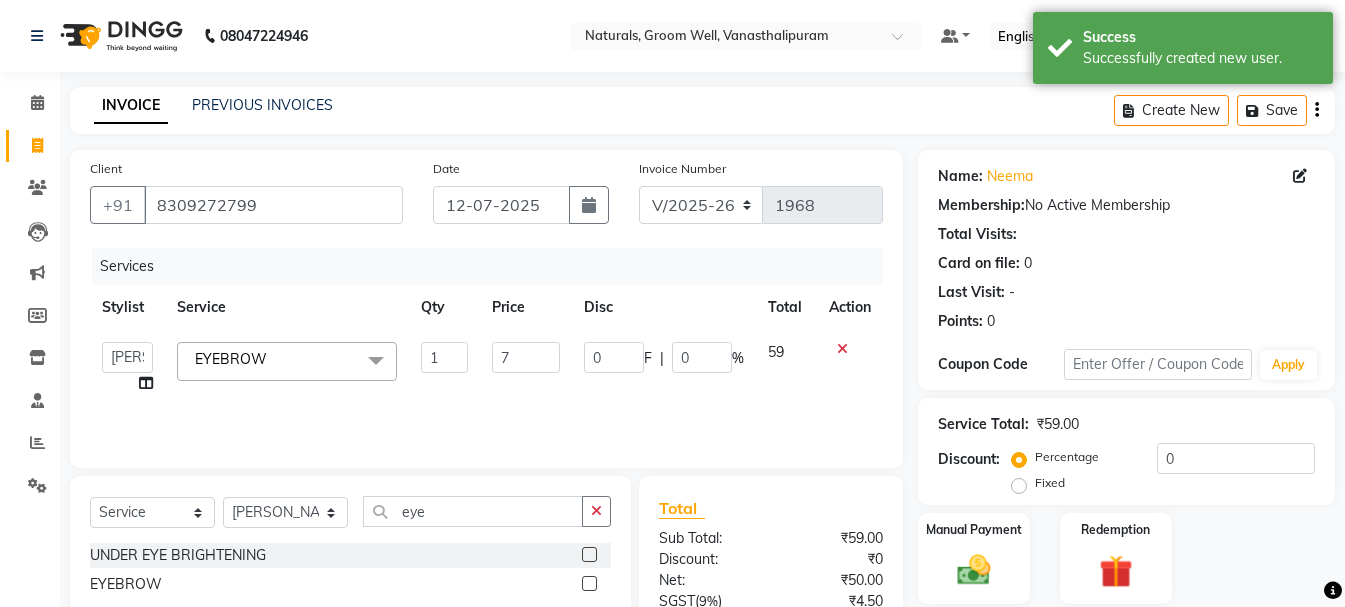 type on "70" 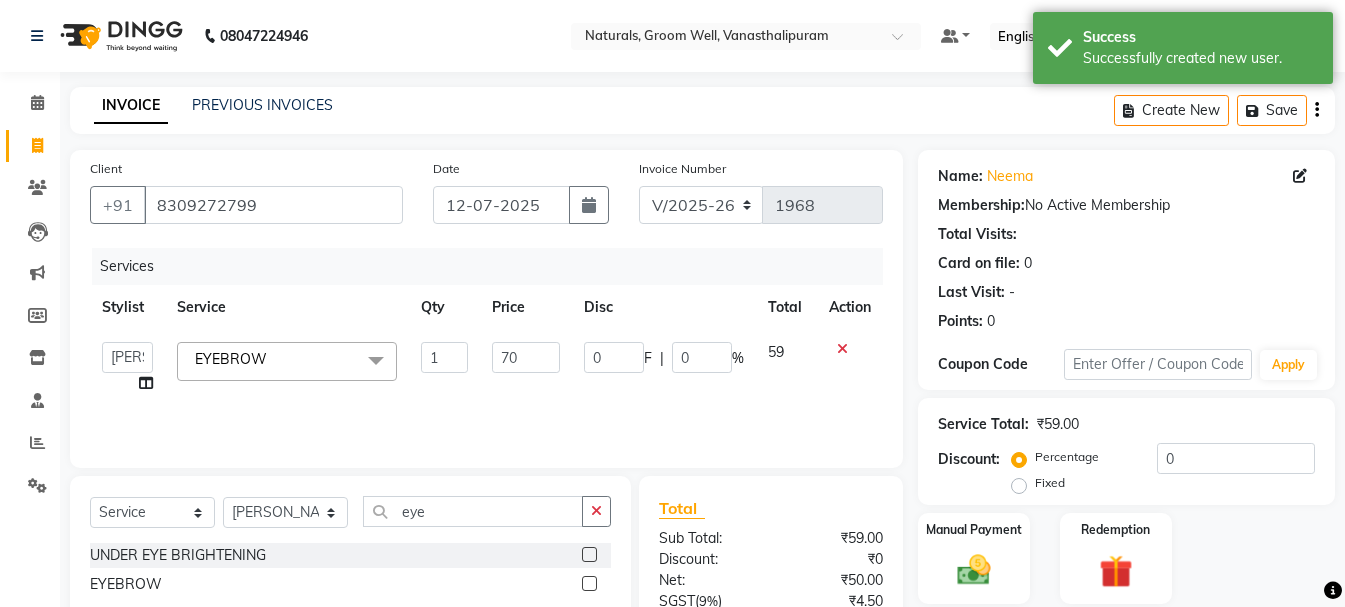 click on "INVOICE PREVIOUS INVOICES Create New   Save" 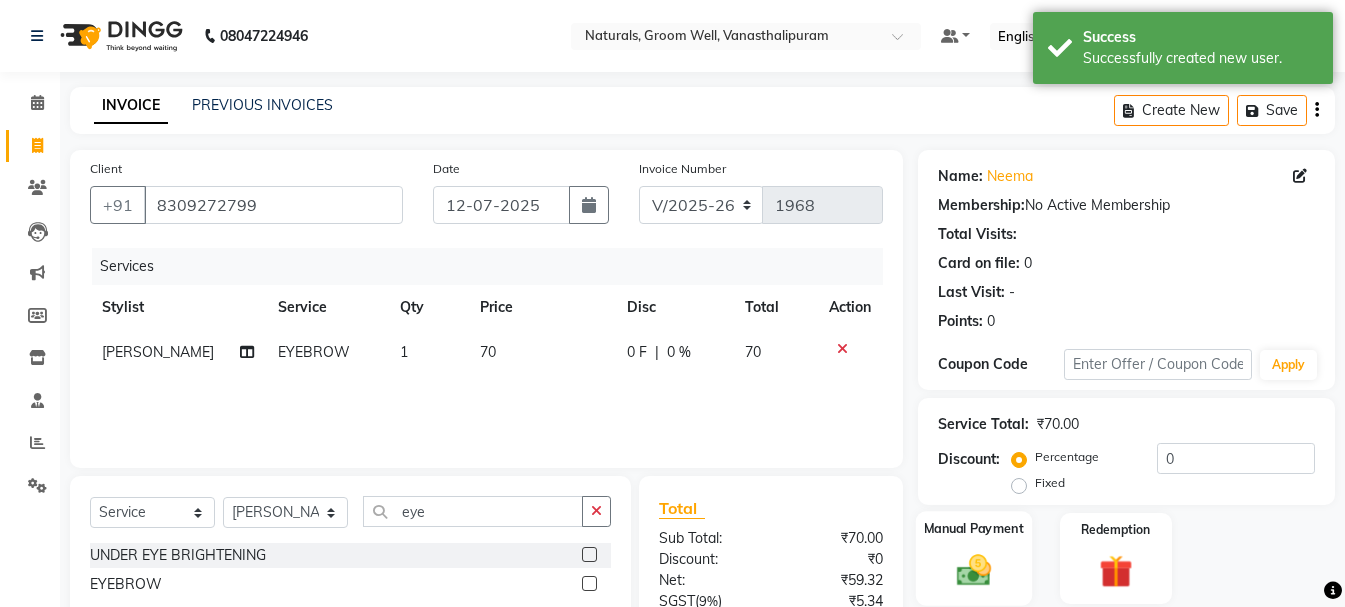 click 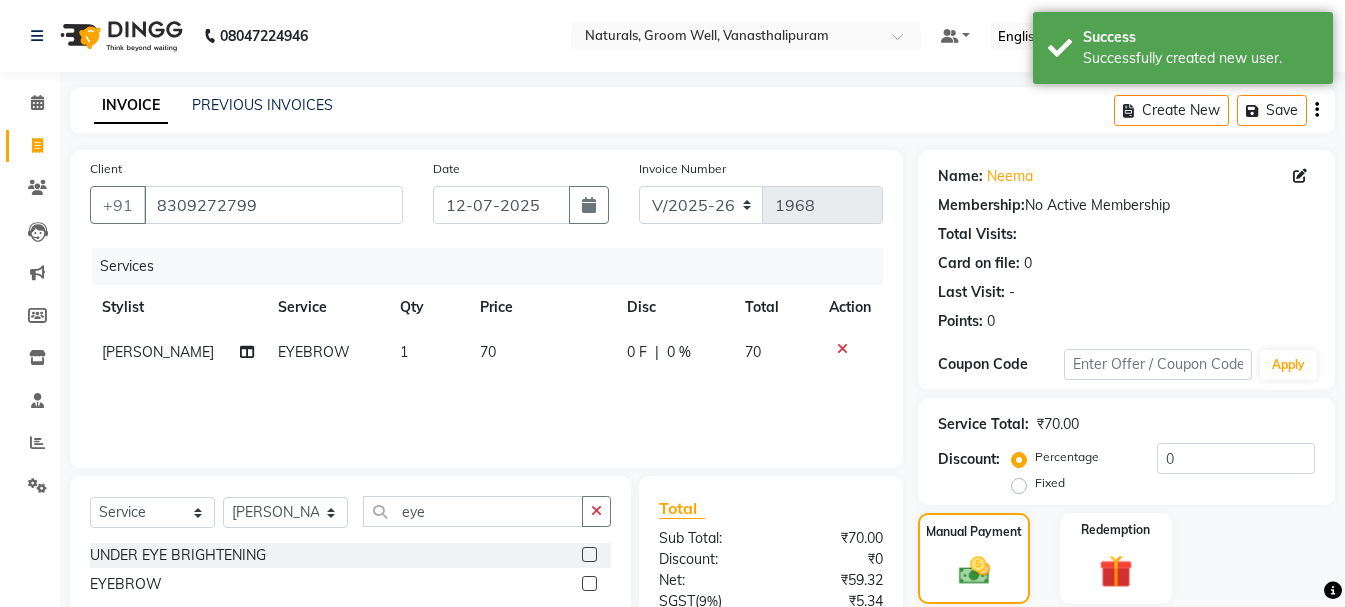 scroll, scrollTop: 100, scrollLeft: 0, axis: vertical 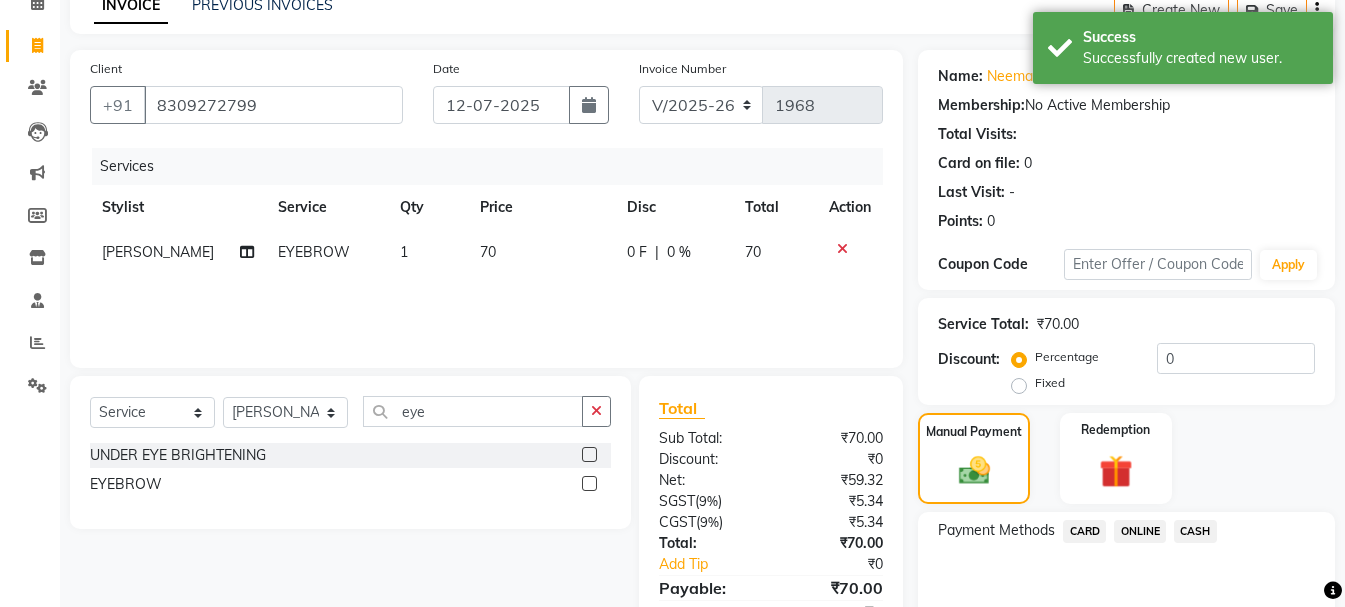 click on "ONLINE" 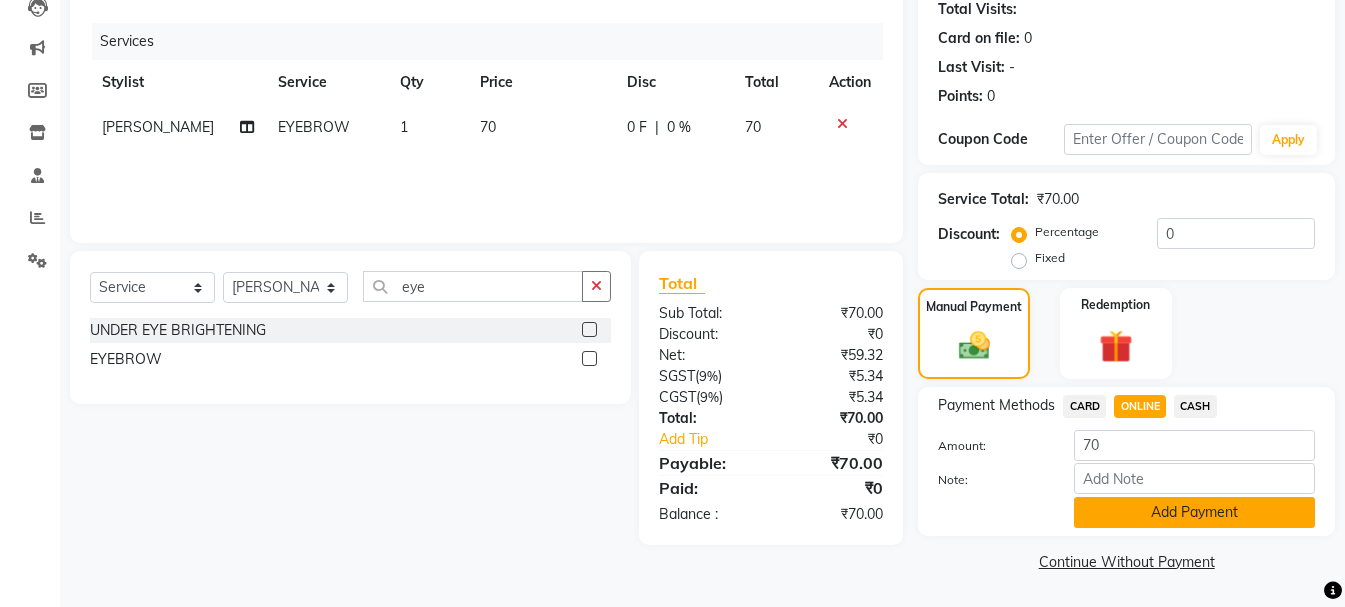 click on "Add Payment" 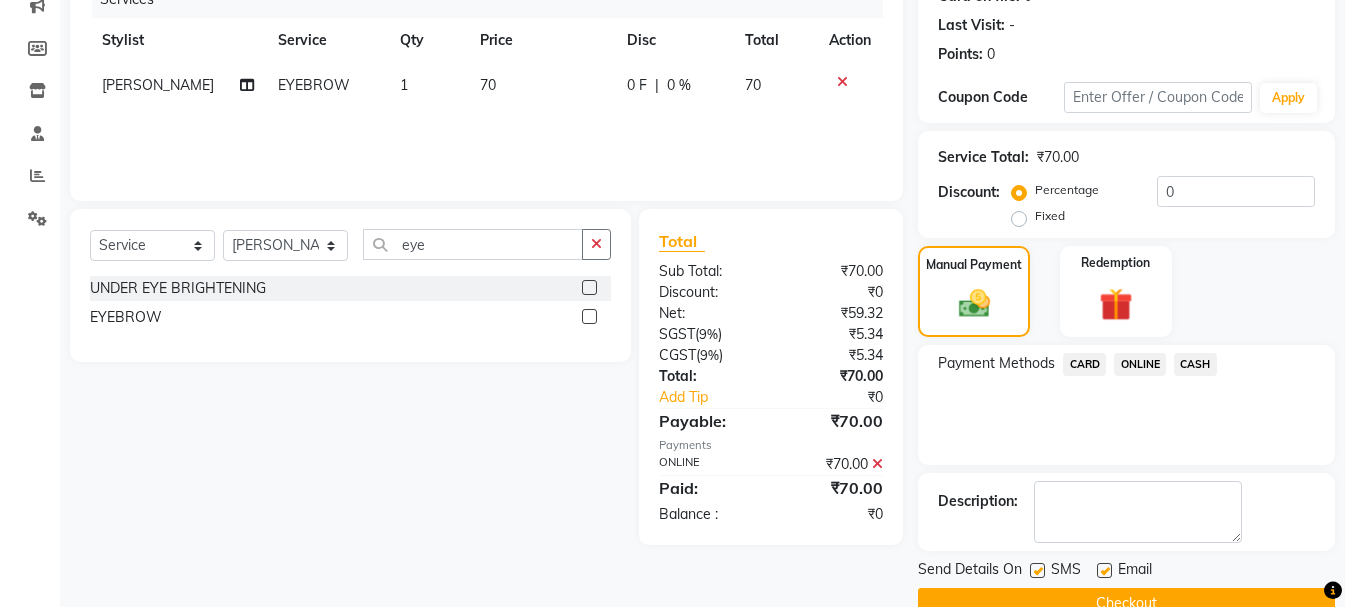scroll, scrollTop: 309, scrollLeft: 0, axis: vertical 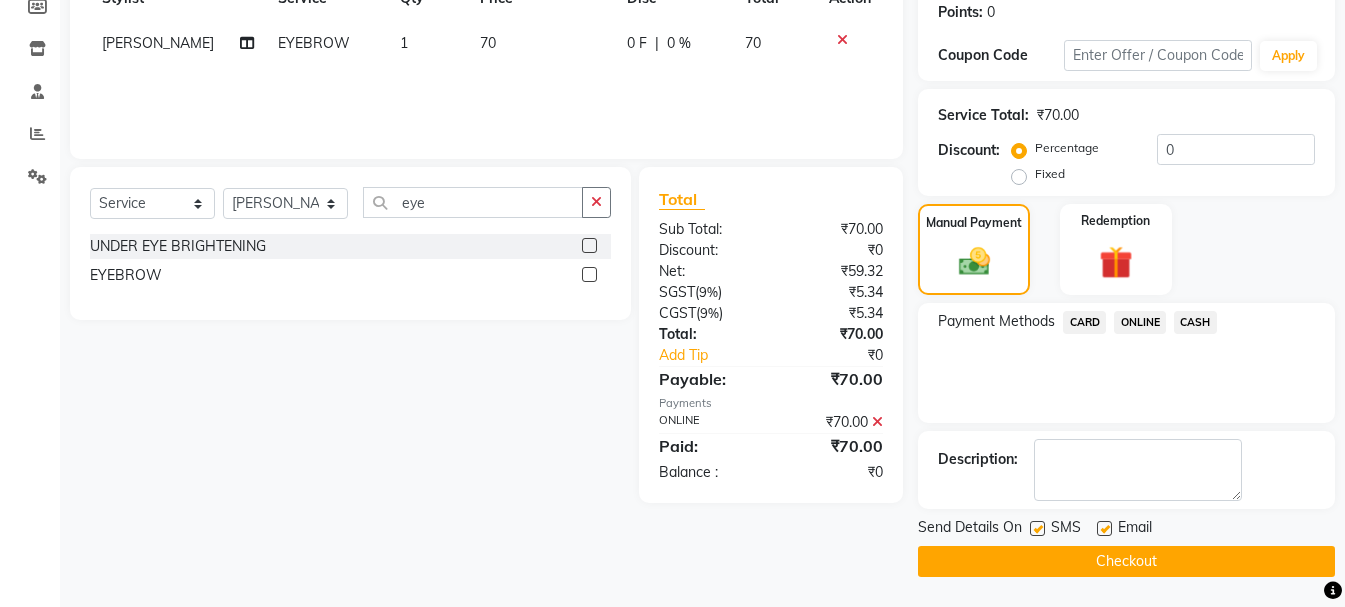click on "Checkout" 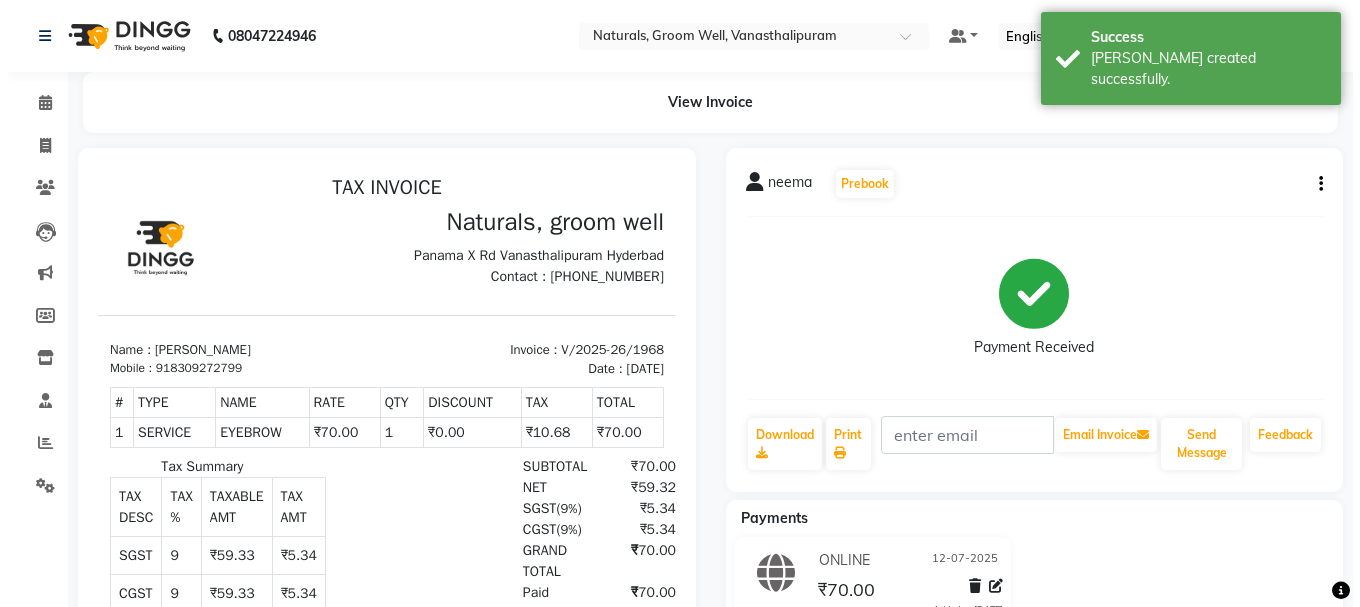 scroll, scrollTop: 0, scrollLeft: 0, axis: both 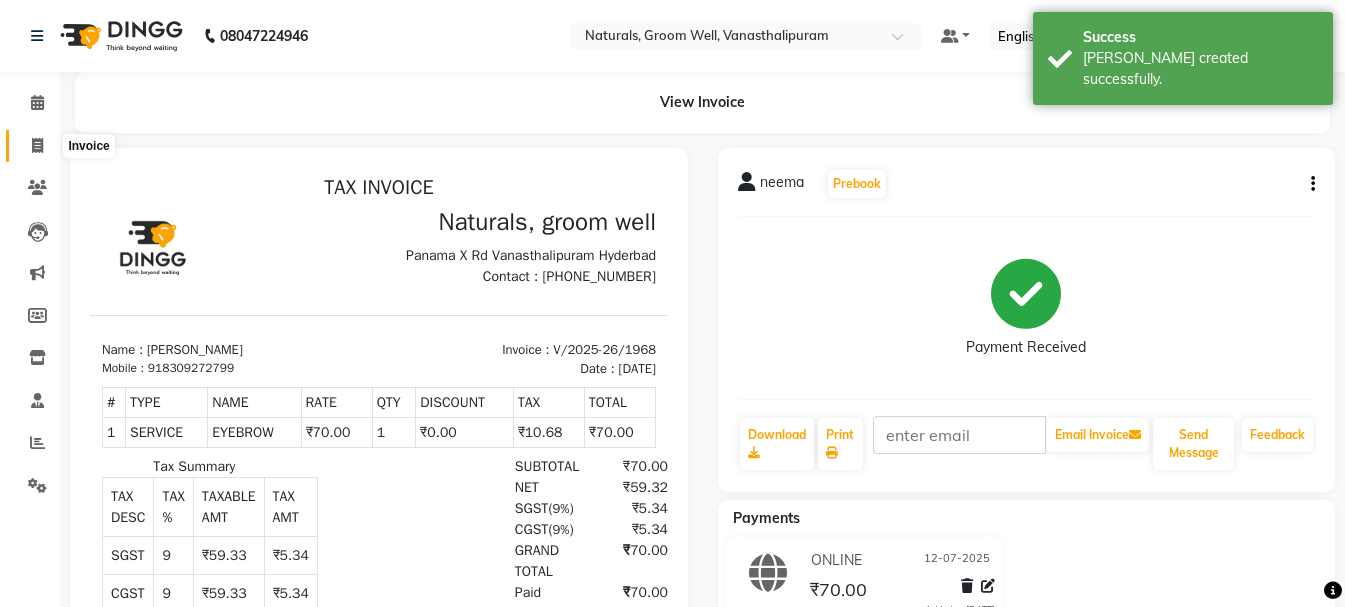 click 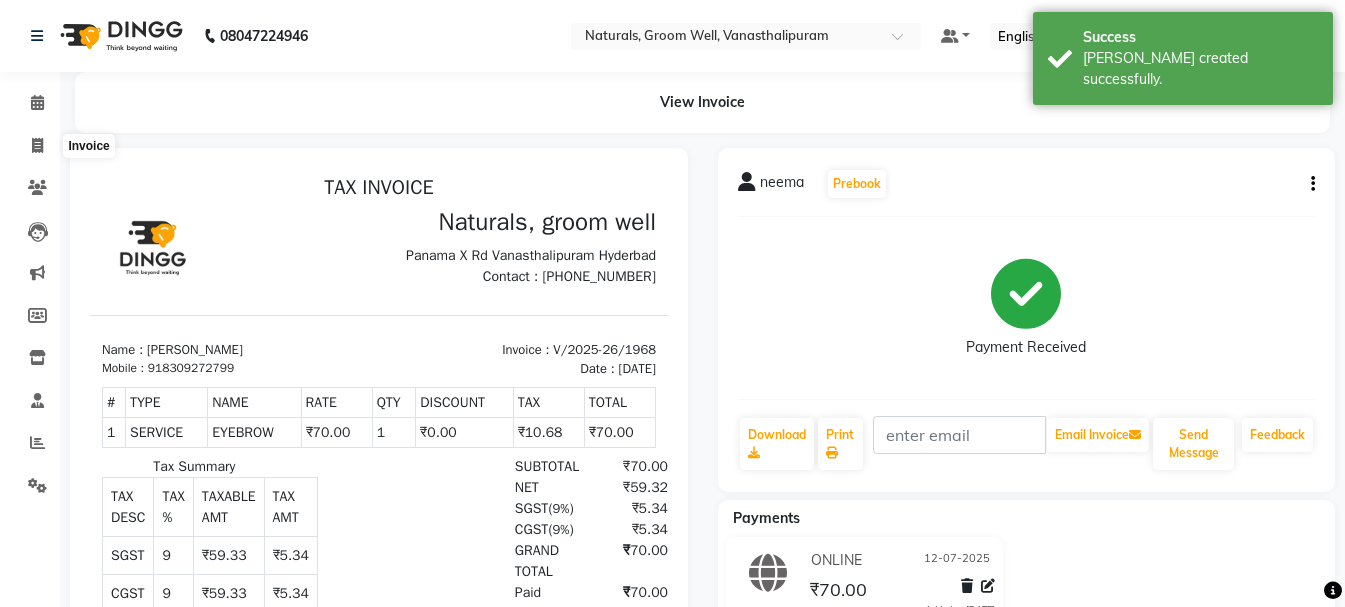 select on "service" 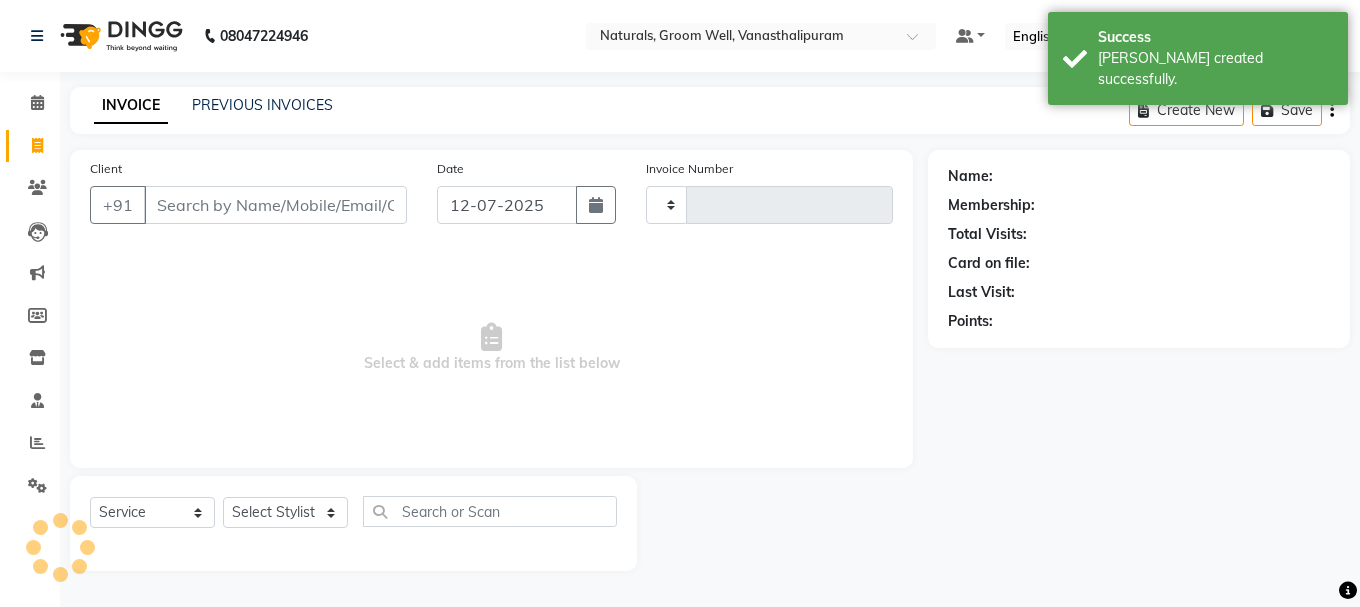 type on "1969" 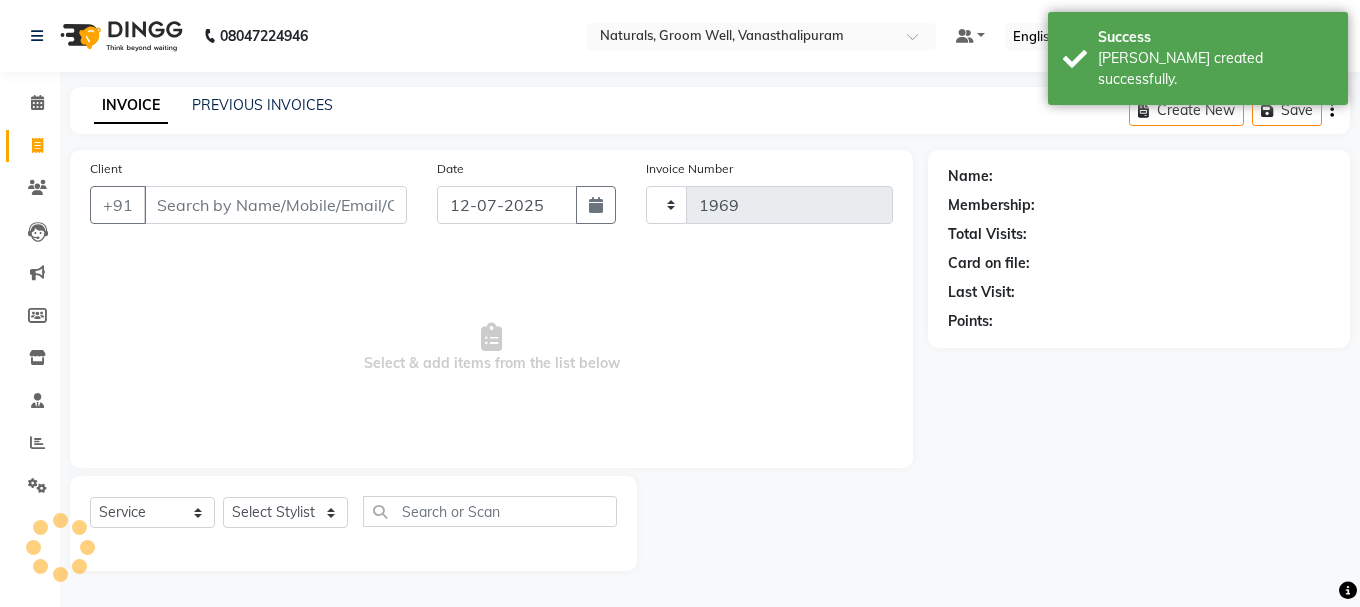 select on "5859" 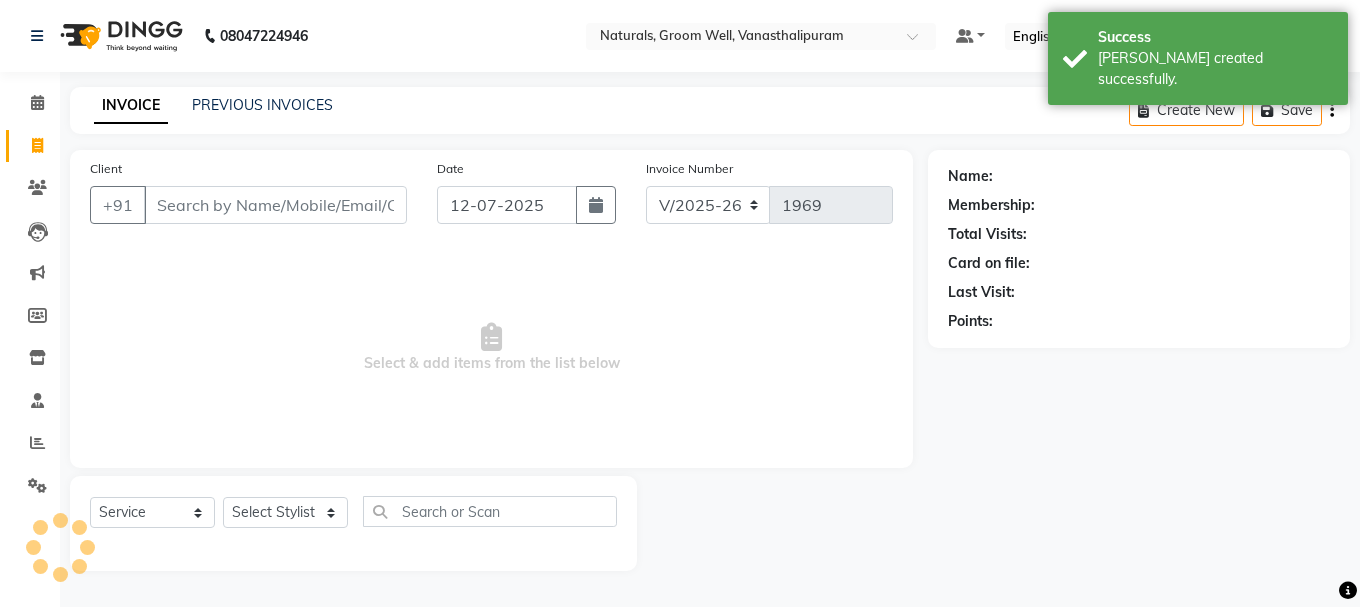 click on "Client" at bounding box center [275, 205] 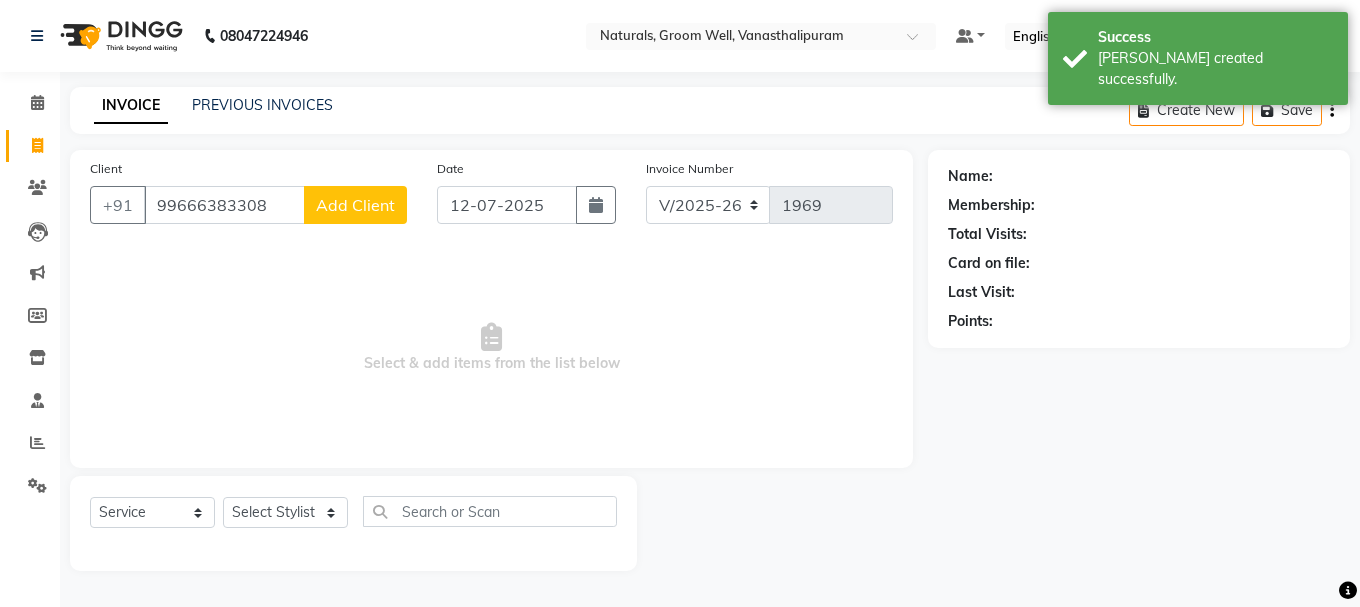 type on "99666383308" 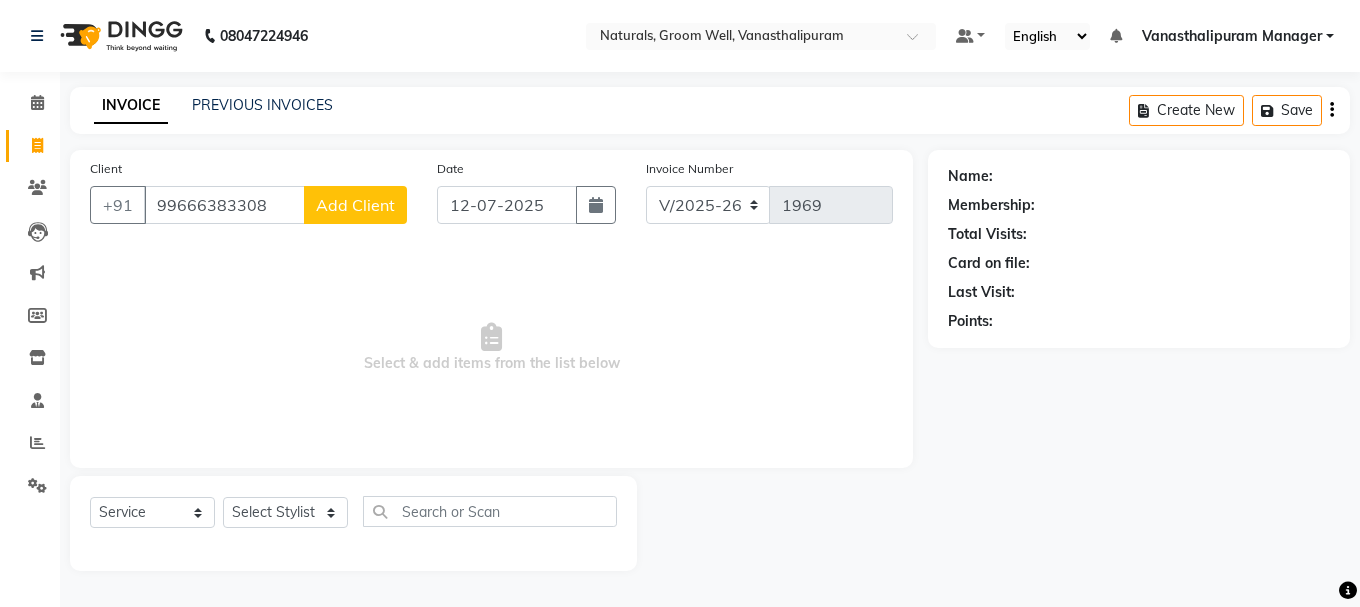 click on "Add Client" 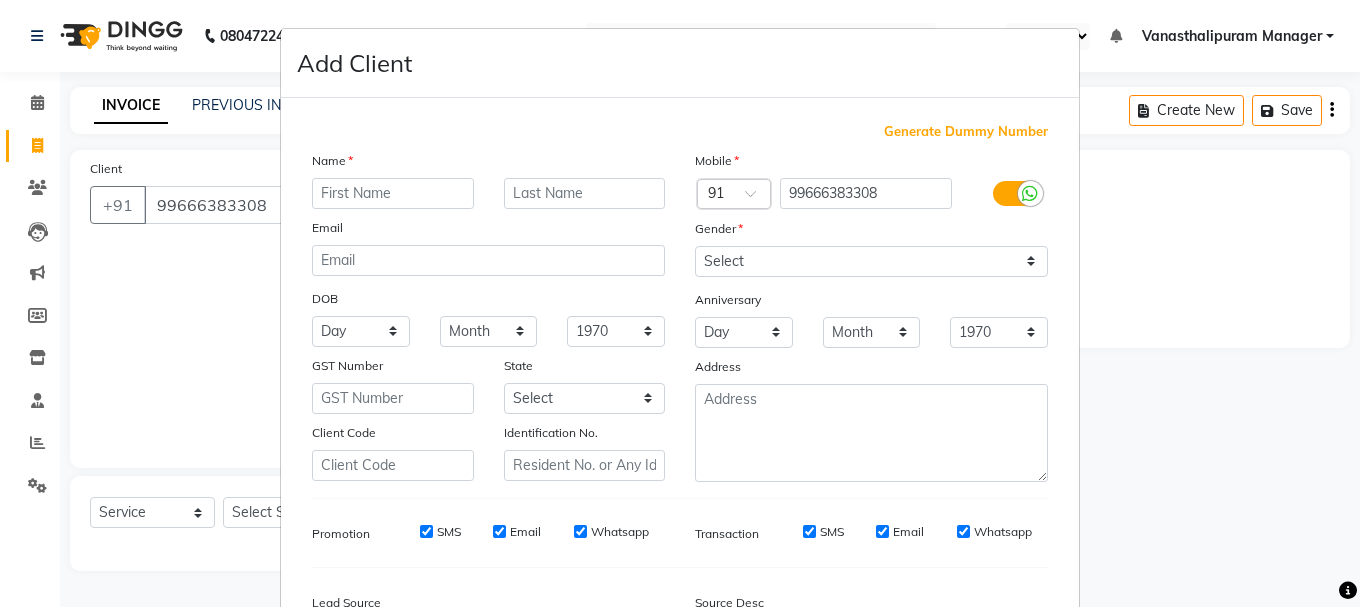 click at bounding box center [393, 193] 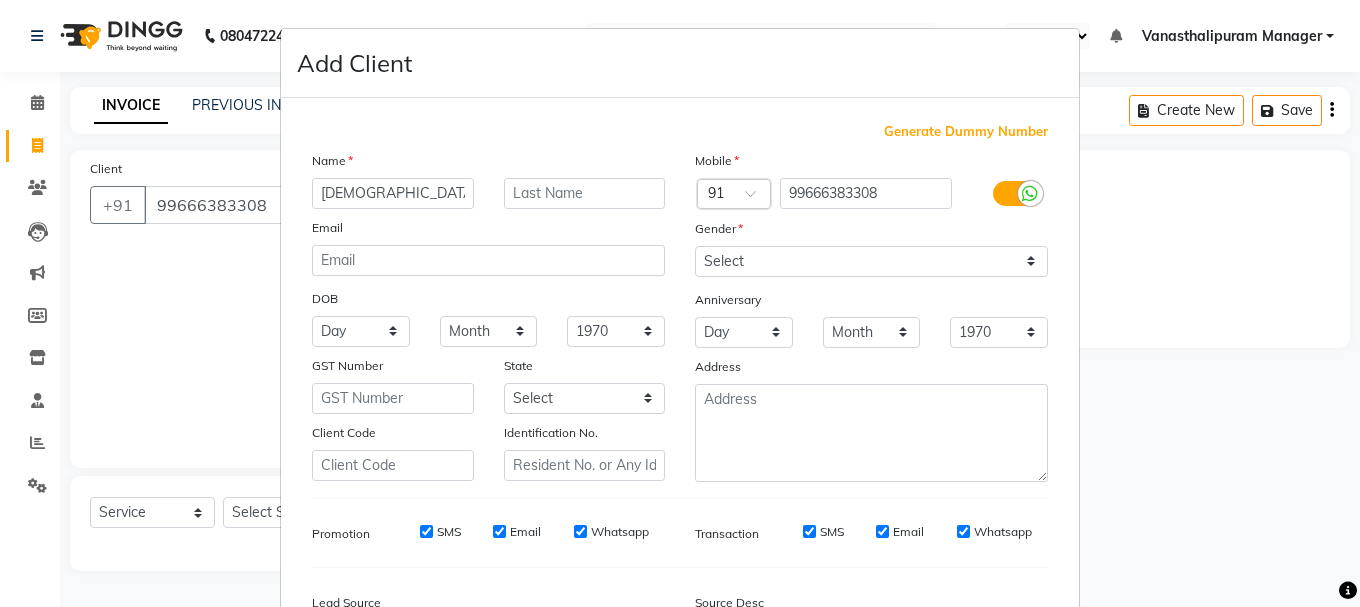 type on "[DEMOGRAPHIC_DATA]" 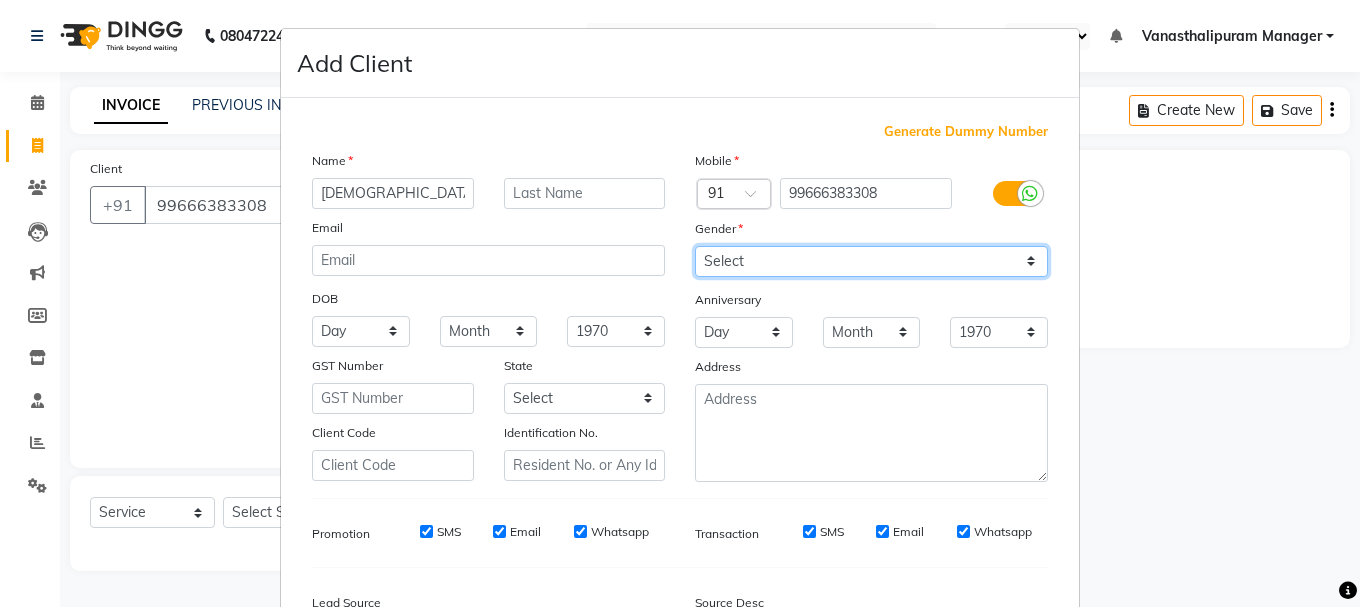 drag, startPoint x: 701, startPoint y: 254, endPoint x: 714, endPoint y: 273, distance: 23.021729 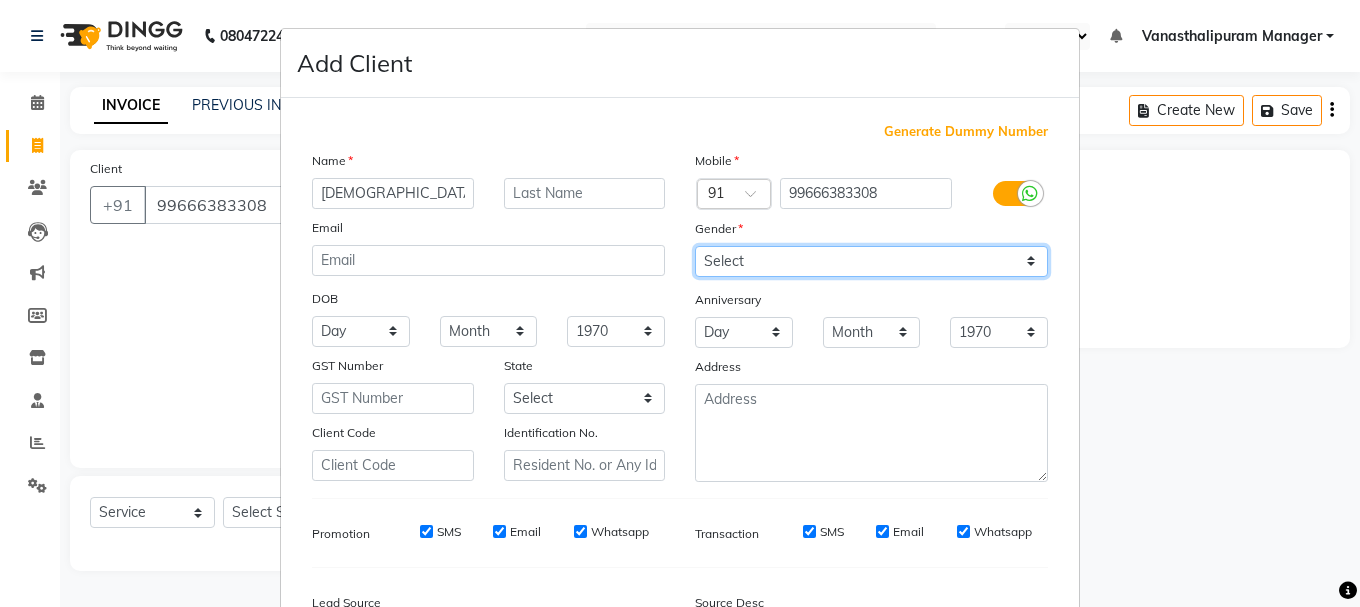 click on "Select [DEMOGRAPHIC_DATA] [DEMOGRAPHIC_DATA] Other Prefer Not To Say" at bounding box center (871, 261) 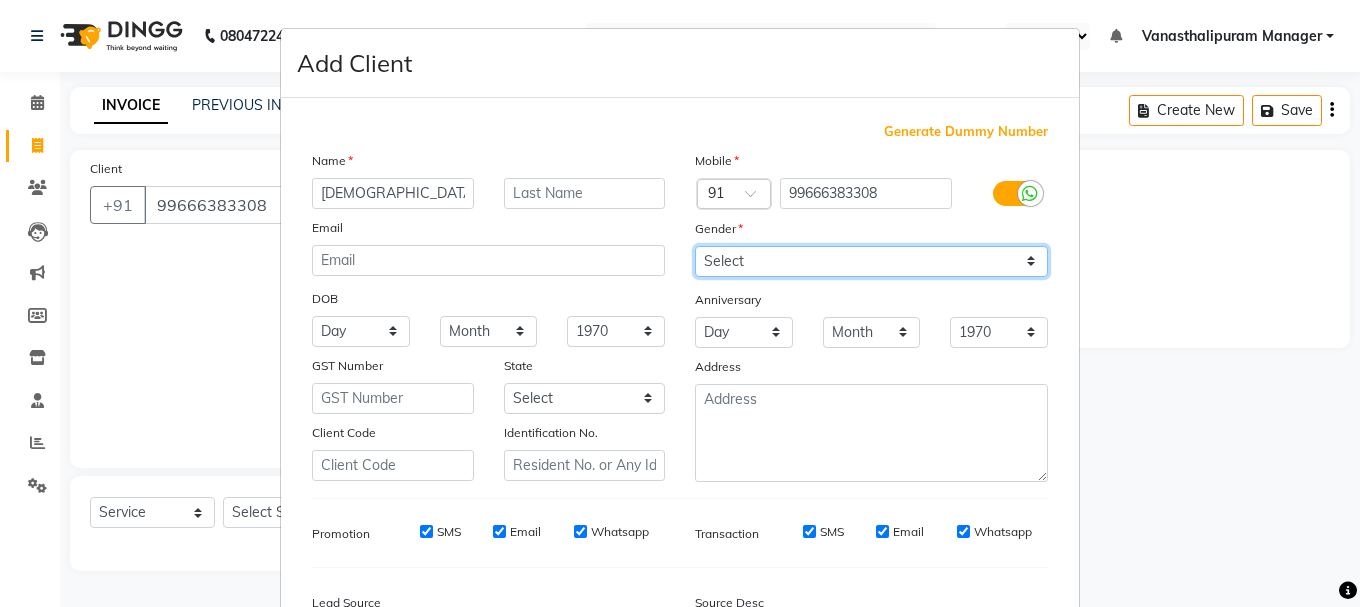 click on "Select [DEMOGRAPHIC_DATA] [DEMOGRAPHIC_DATA] Other Prefer Not To Say" at bounding box center [871, 261] 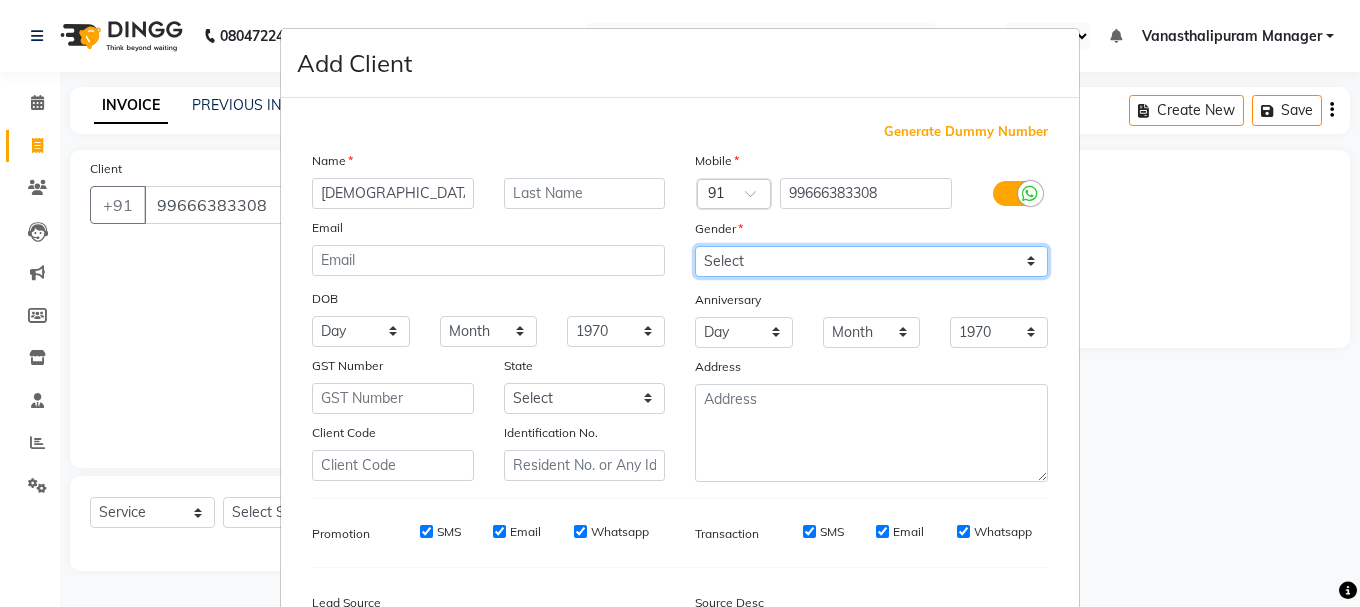 click on "Select [DEMOGRAPHIC_DATA] [DEMOGRAPHIC_DATA] Other Prefer Not To Say" at bounding box center (871, 261) 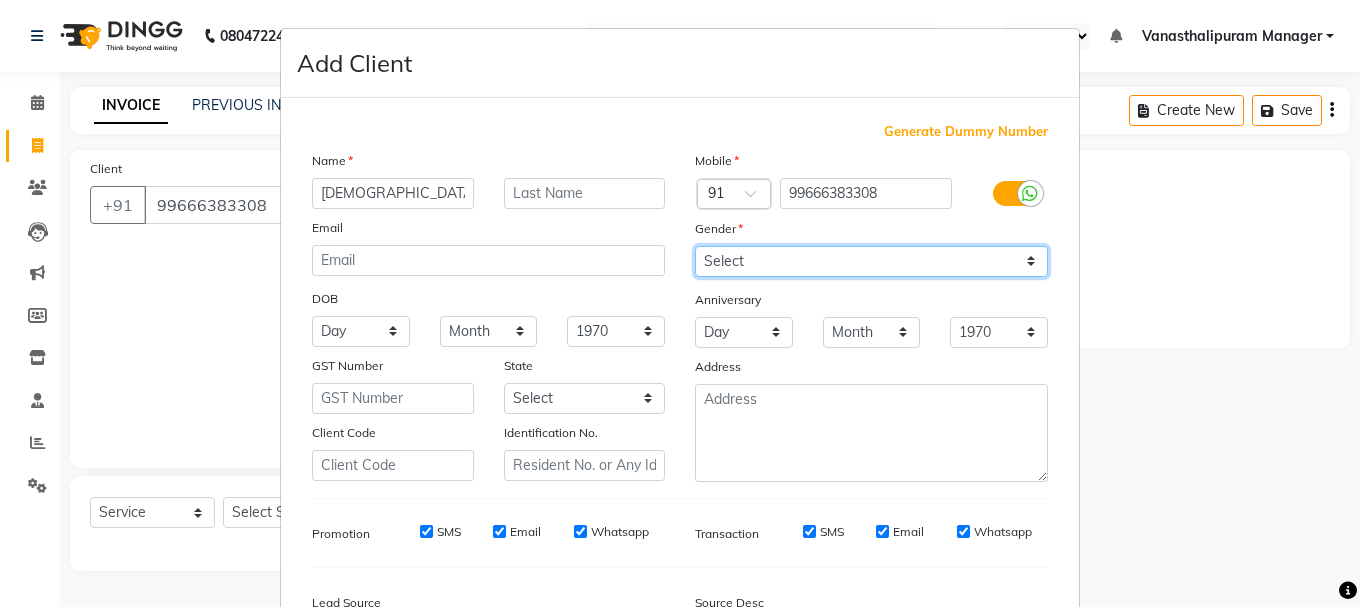 click on "Select [DEMOGRAPHIC_DATA] [DEMOGRAPHIC_DATA] Other Prefer Not To Say" at bounding box center (871, 261) 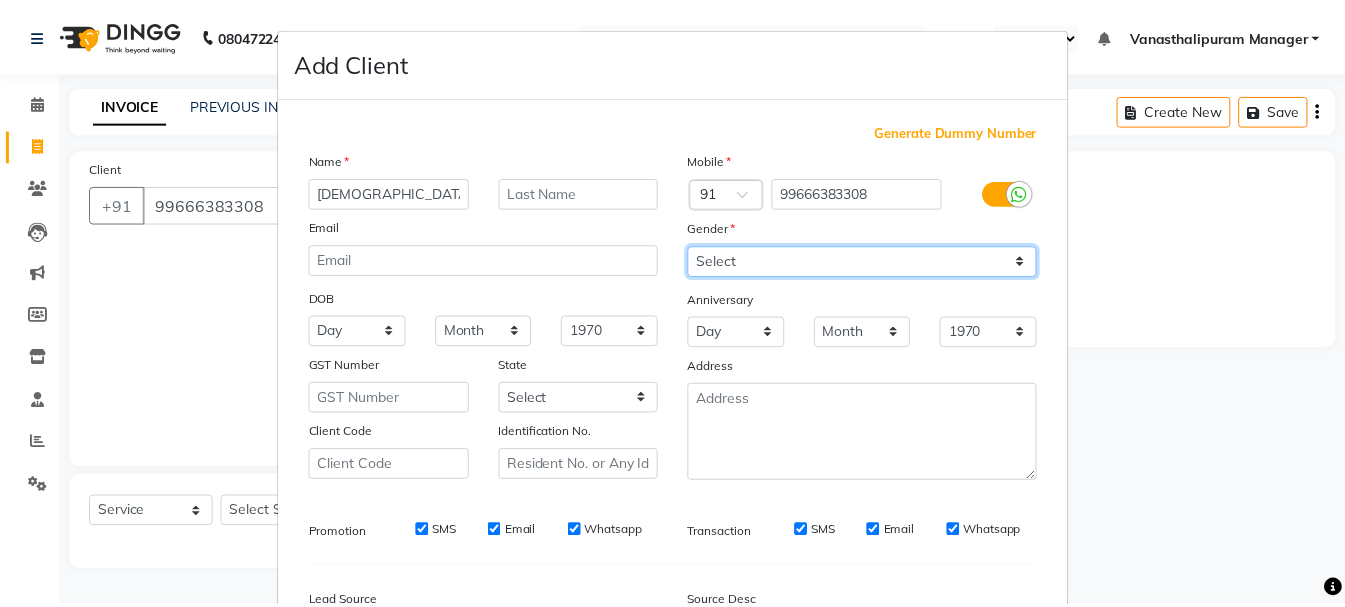 scroll, scrollTop: 242, scrollLeft: 0, axis: vertical 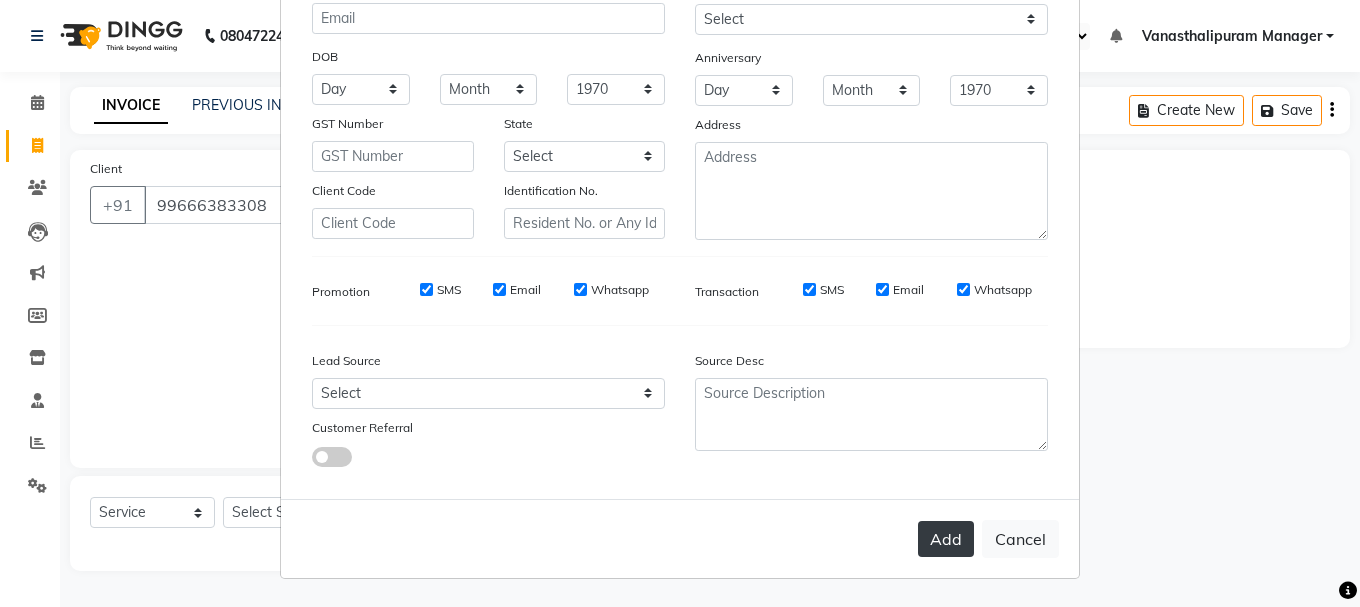click on "Add" at bounding box center [946, 539] 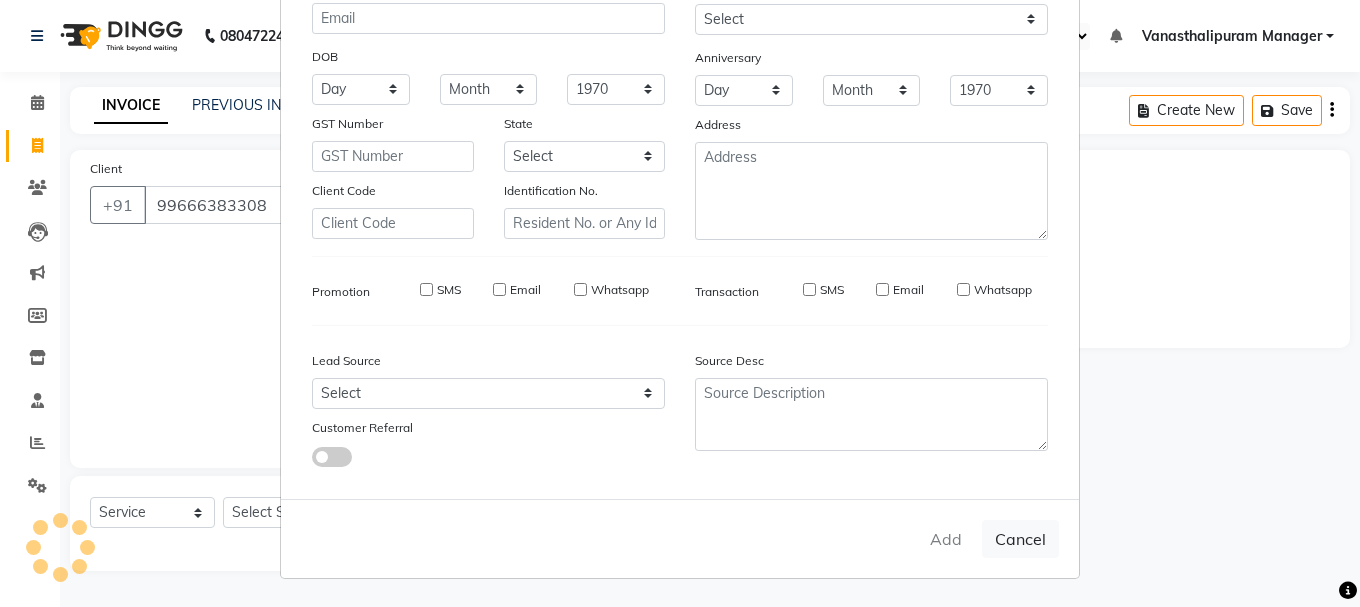 type 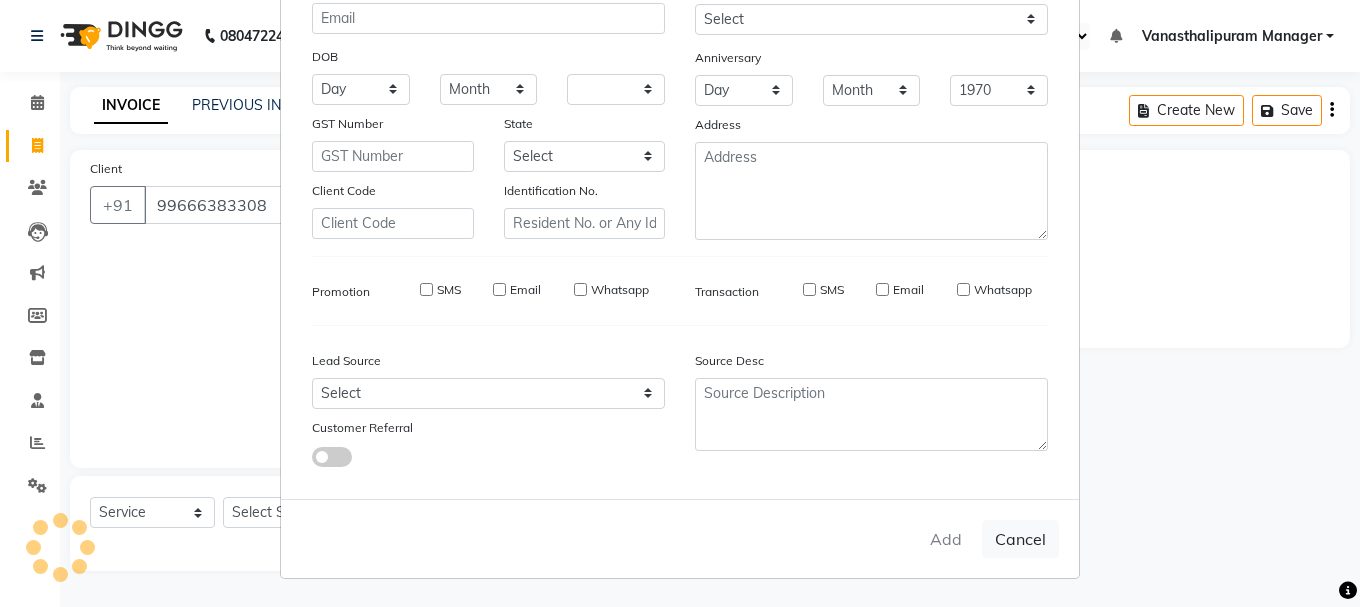 select 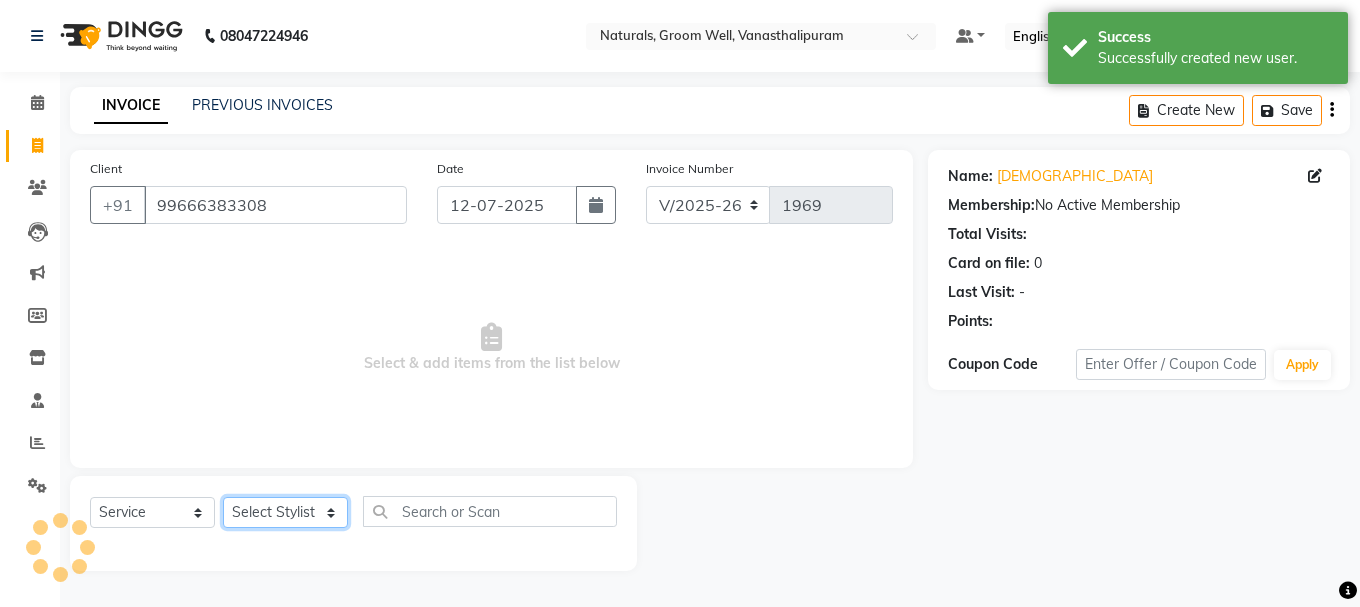click on "Select Stylist [PERSON_NAME] kiran [PERSON_NAME] [PERSON_NAME] [PERSON_NAME] [PERSON_NAME] sandhya Vanasthalipuram Manager vinay" 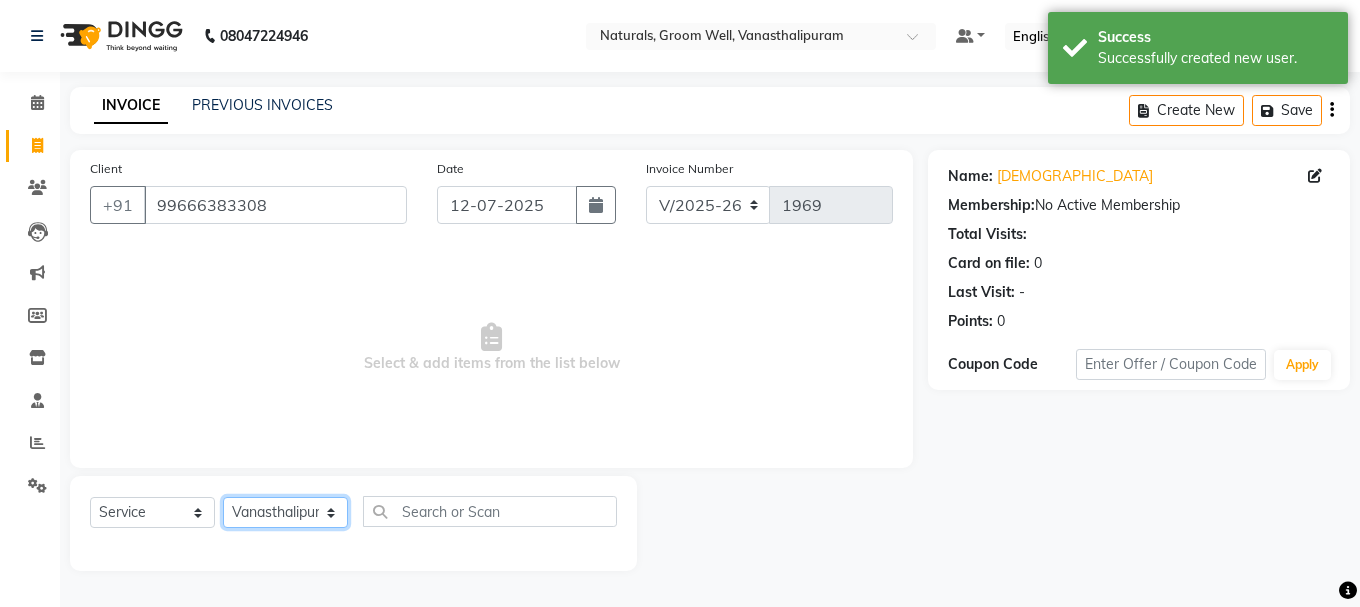 click on "Select Stylist [PERSON_NAME] kiran [PERSON_NAME] [PERSON_NAME] [PERSON_NAME] [PERSON_NAME] sandhya Vanasthalipuram Manager vinay" 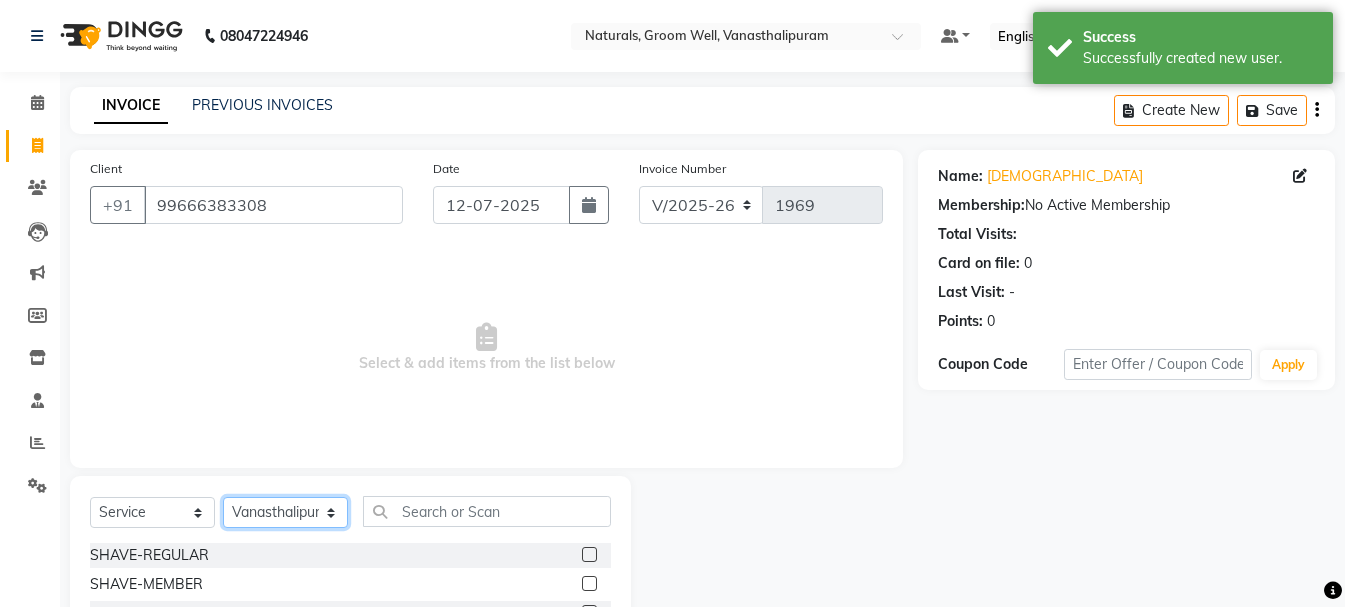 click on "Select Stylist [PERSON_NAME] kiran [PERSON_NAME] [PERSON_NAME] [PERSON_NAME] [PERSON_NAME] sandhya Vanasthalipuram Manager vinay" 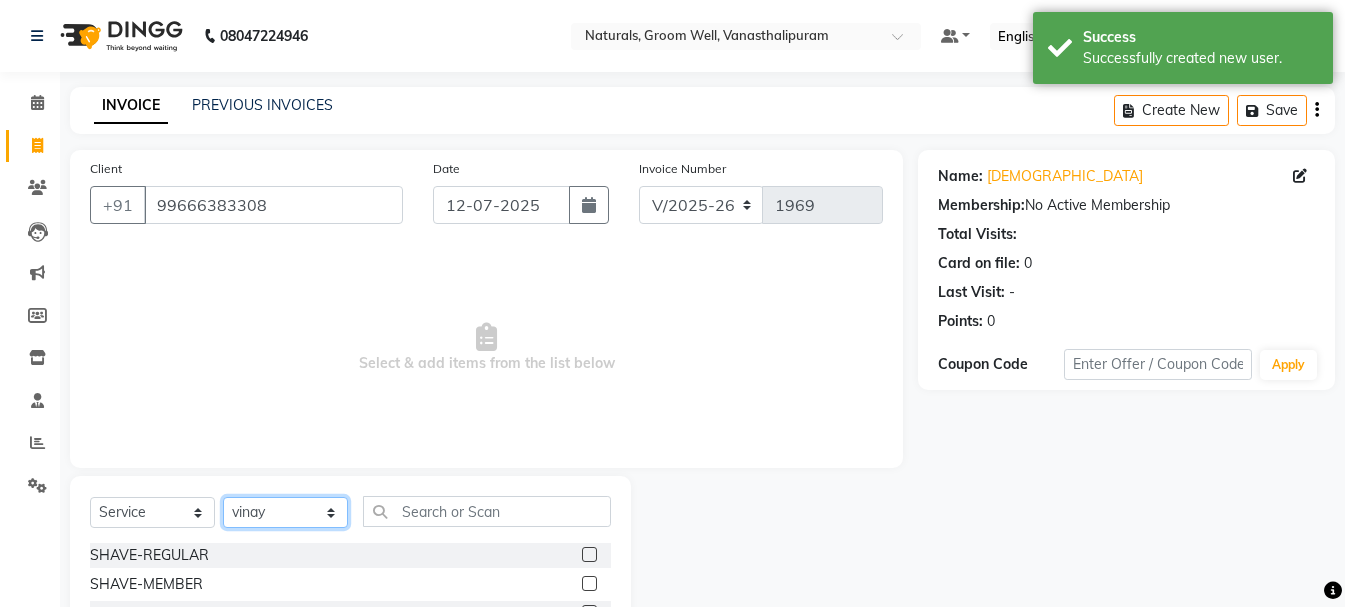 click on "Select Stylist [PERSON_NAME] kiran [PERSON_NAME] [PERSON_NAME] [PERSON_NAME] [PERSON_NAME] sandhya Vanasthalipuram Manager vinay" 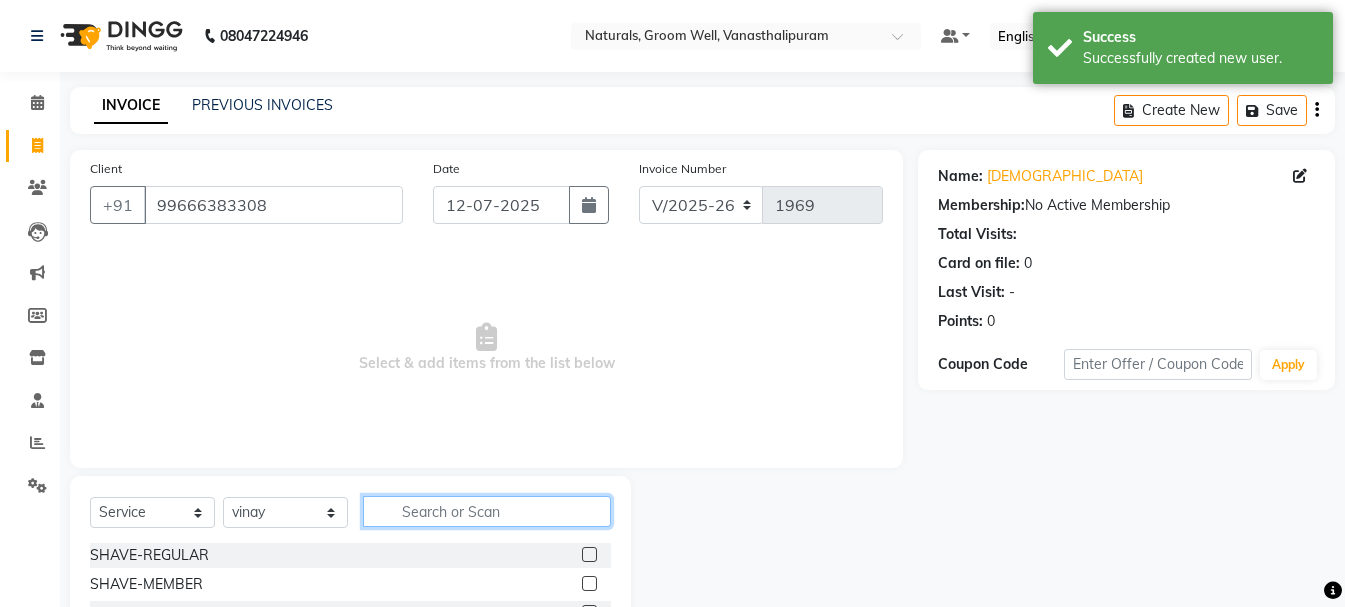 click 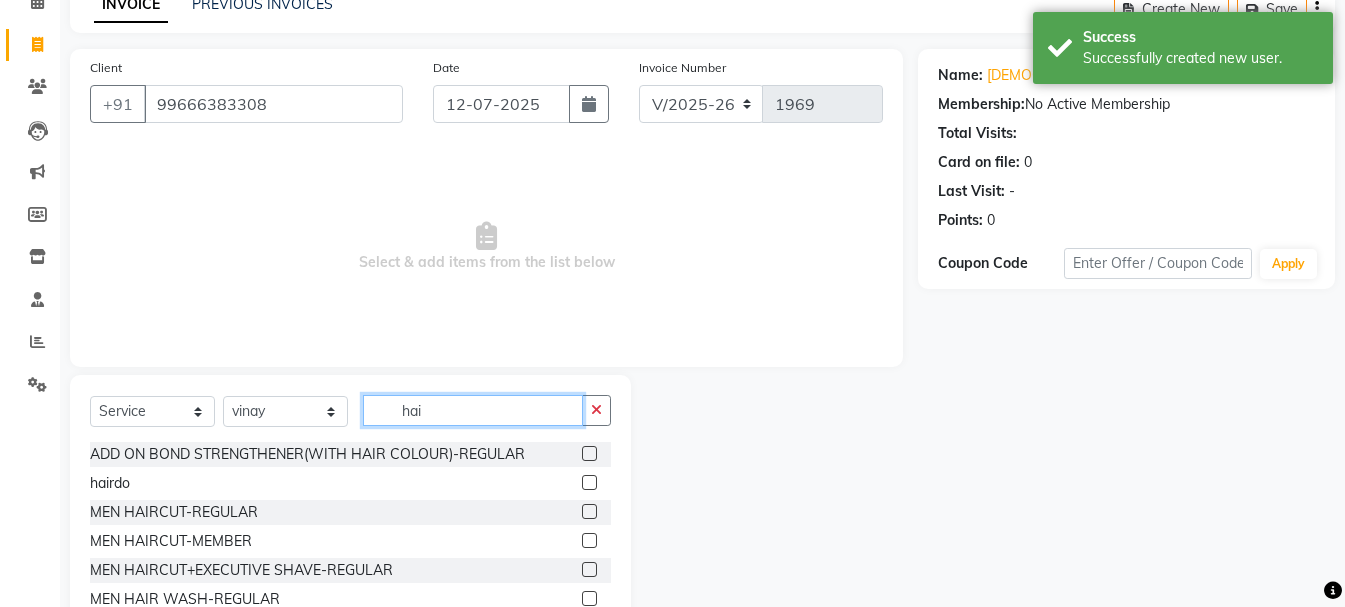 scroll, scrollTop: 194, scrollLeft: 0, axis: vertical 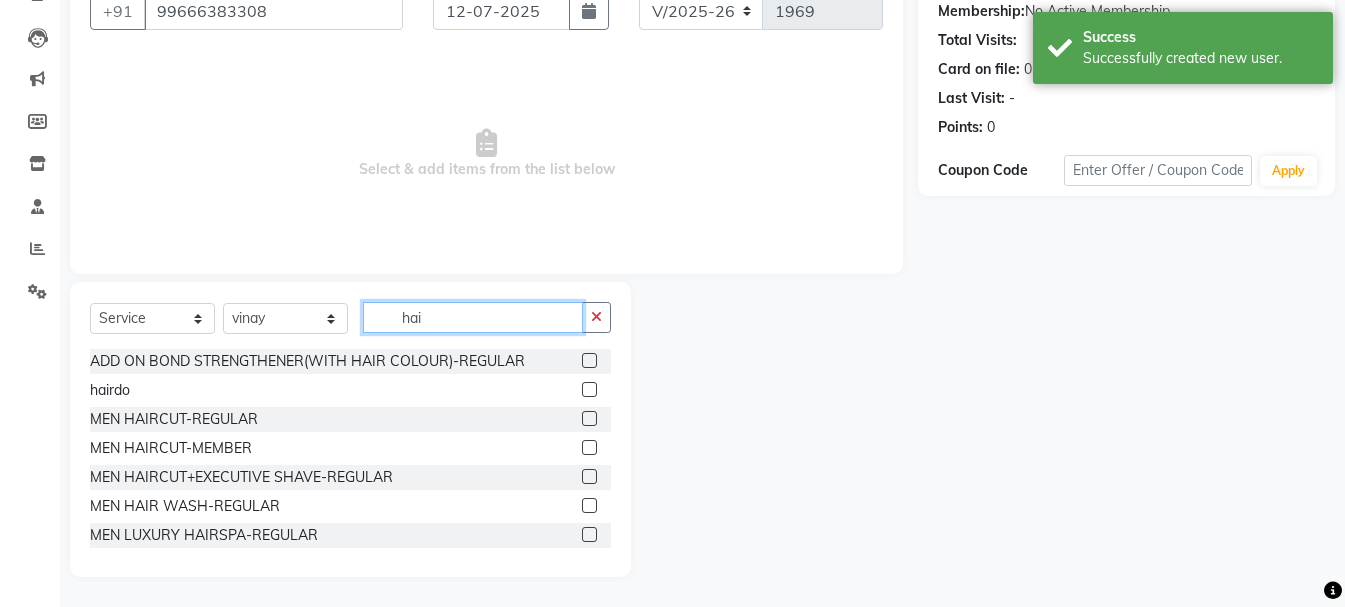 type on "hai" 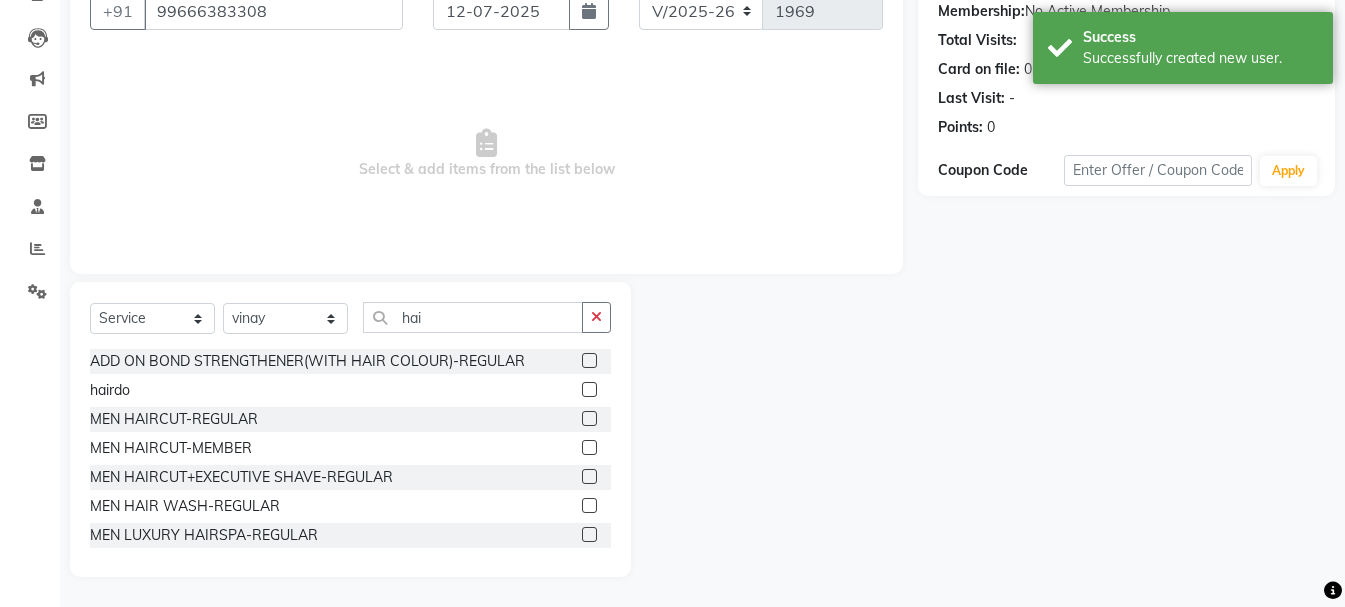 click 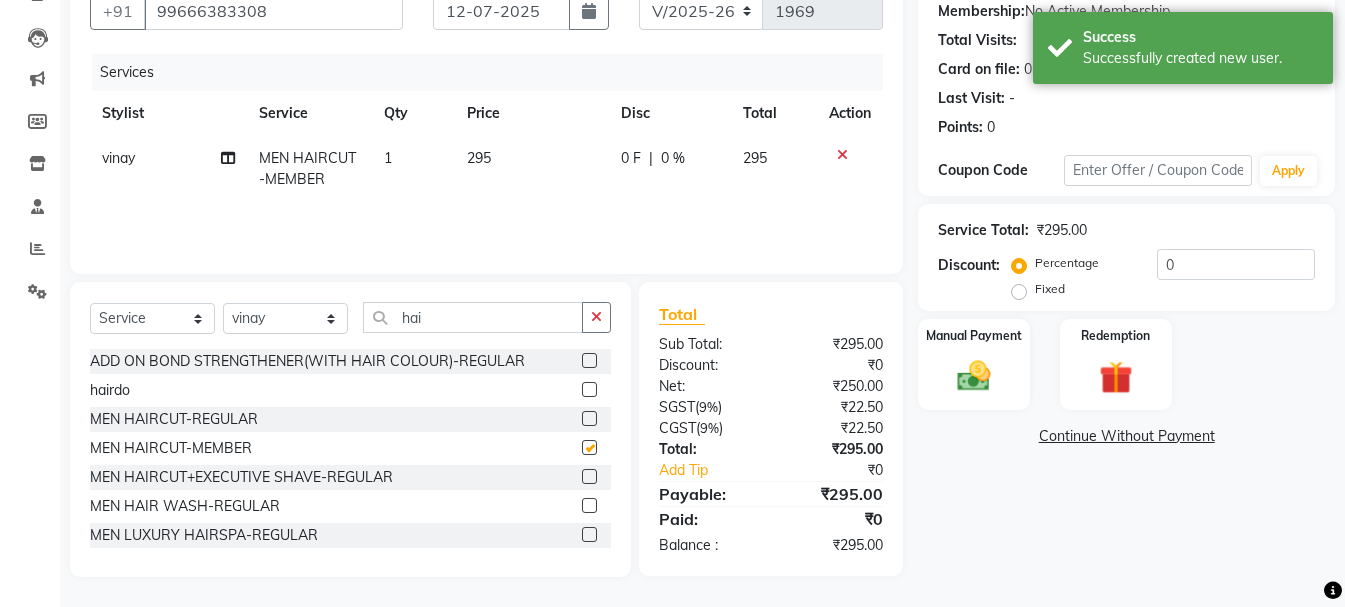 checkbox on "false" 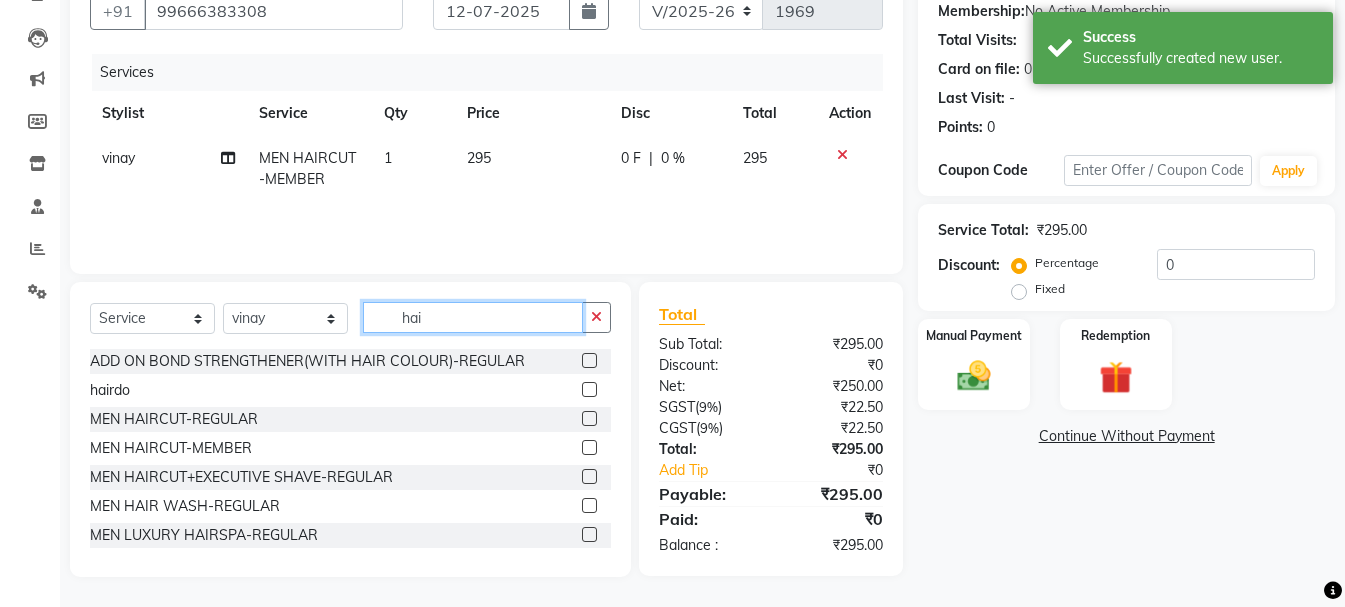 click on "hai" 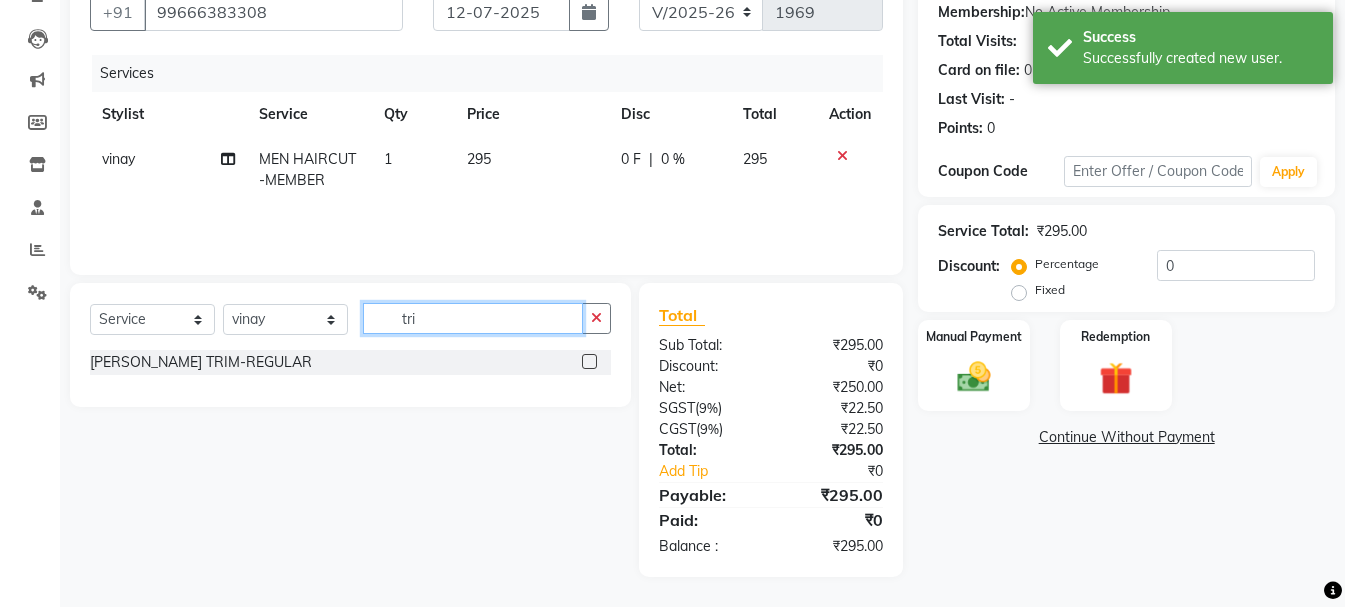 scroll, scrollTop: 193, scrollLeft: 0, axis: vertical 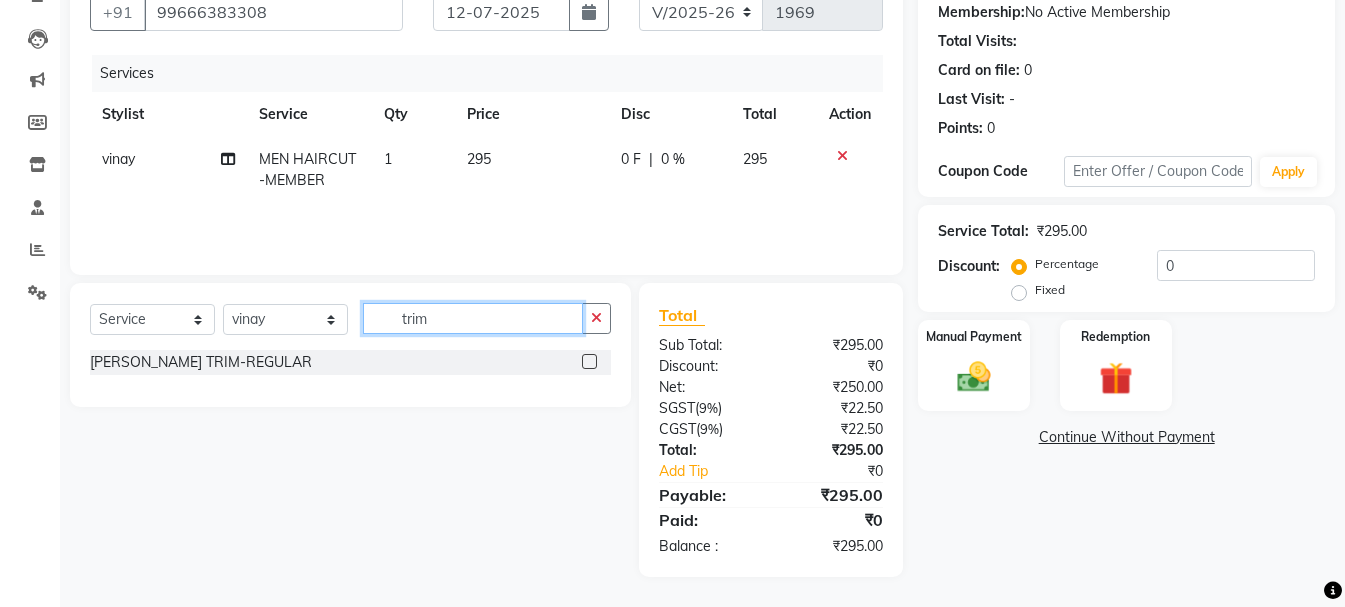 type on "trim" 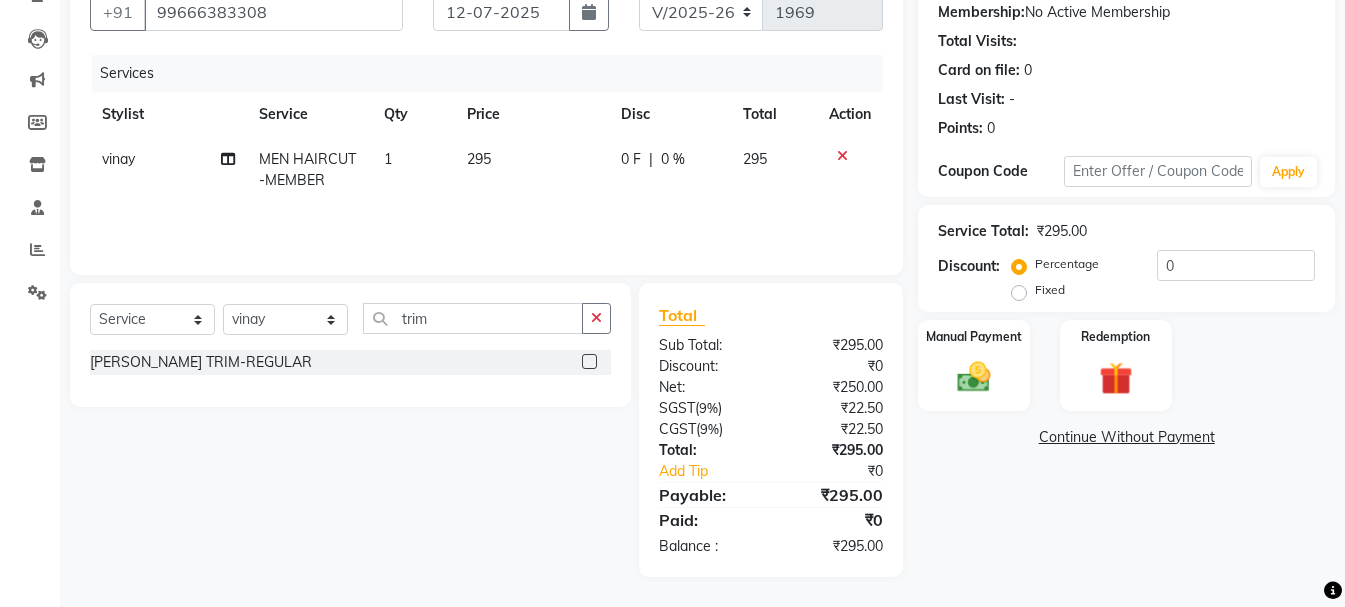 click 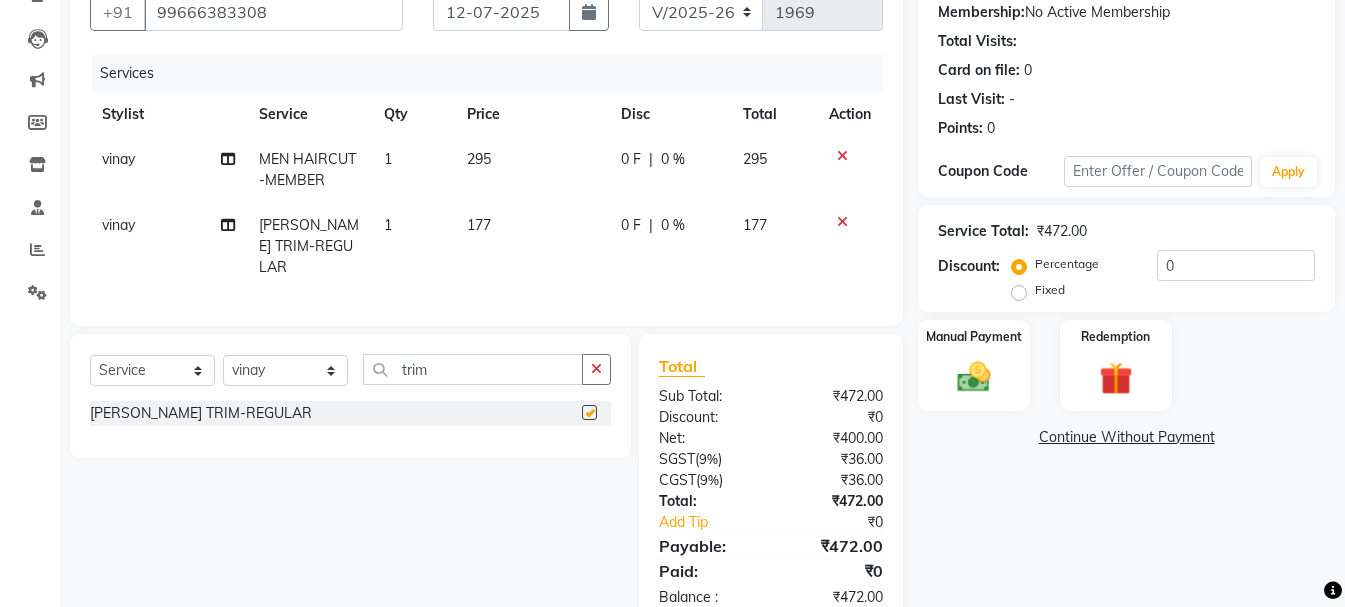 click on "177" 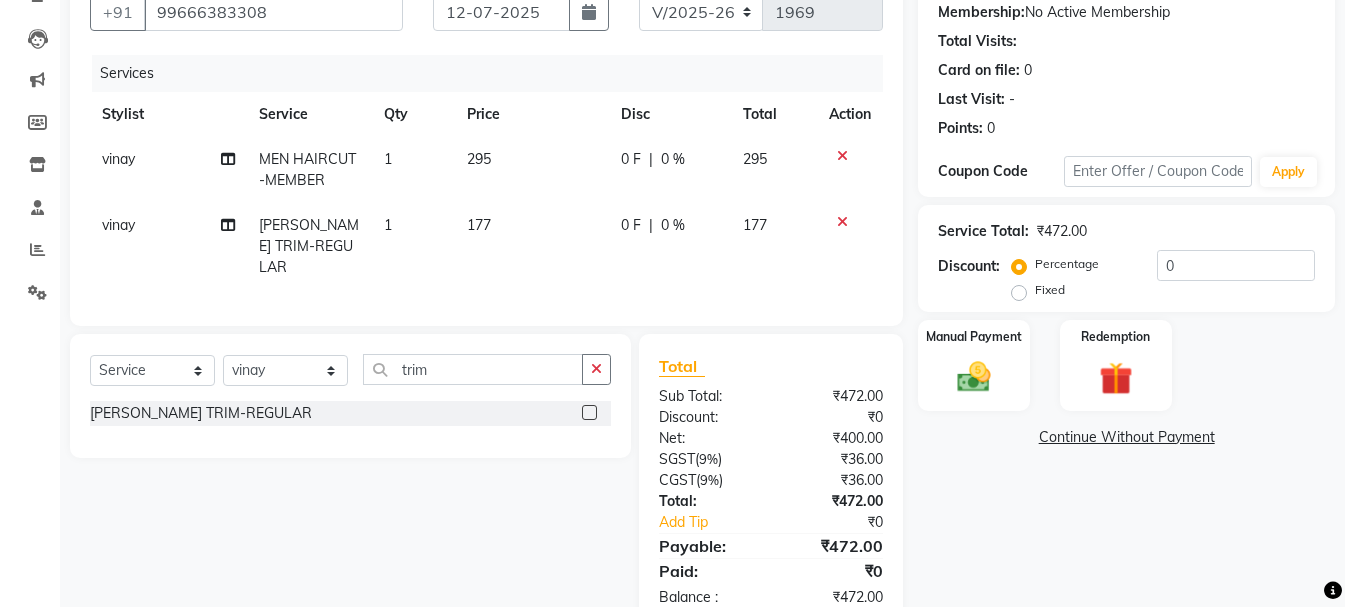 checkbox on "false" 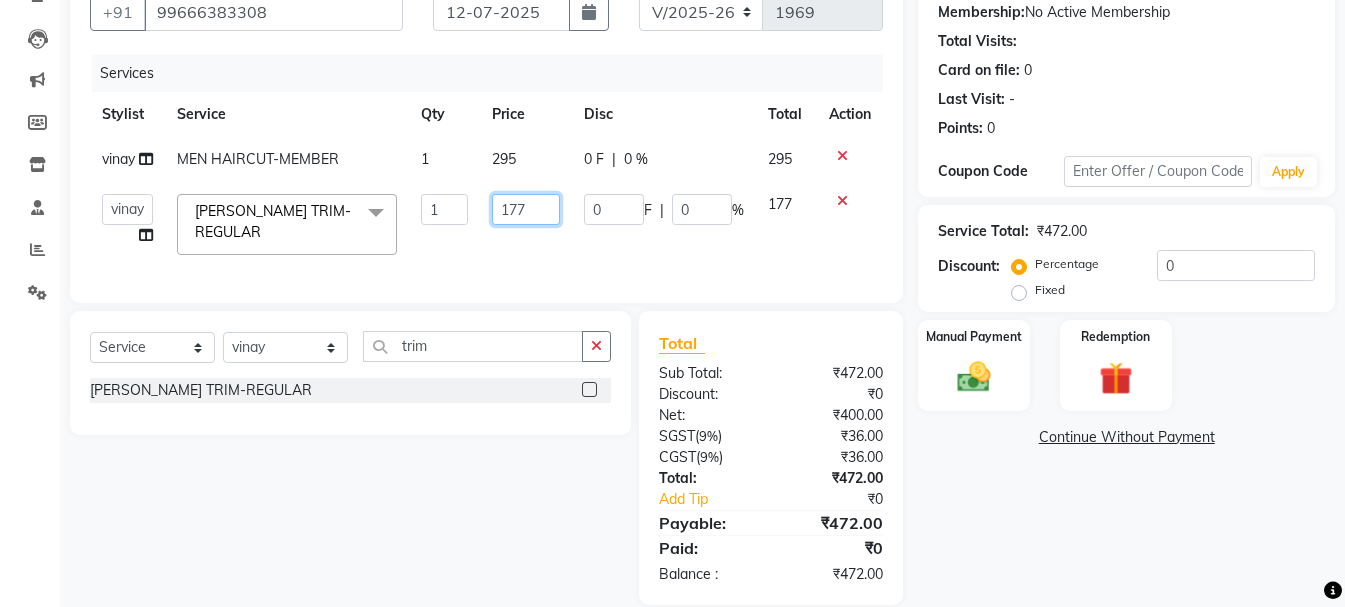click on "177" 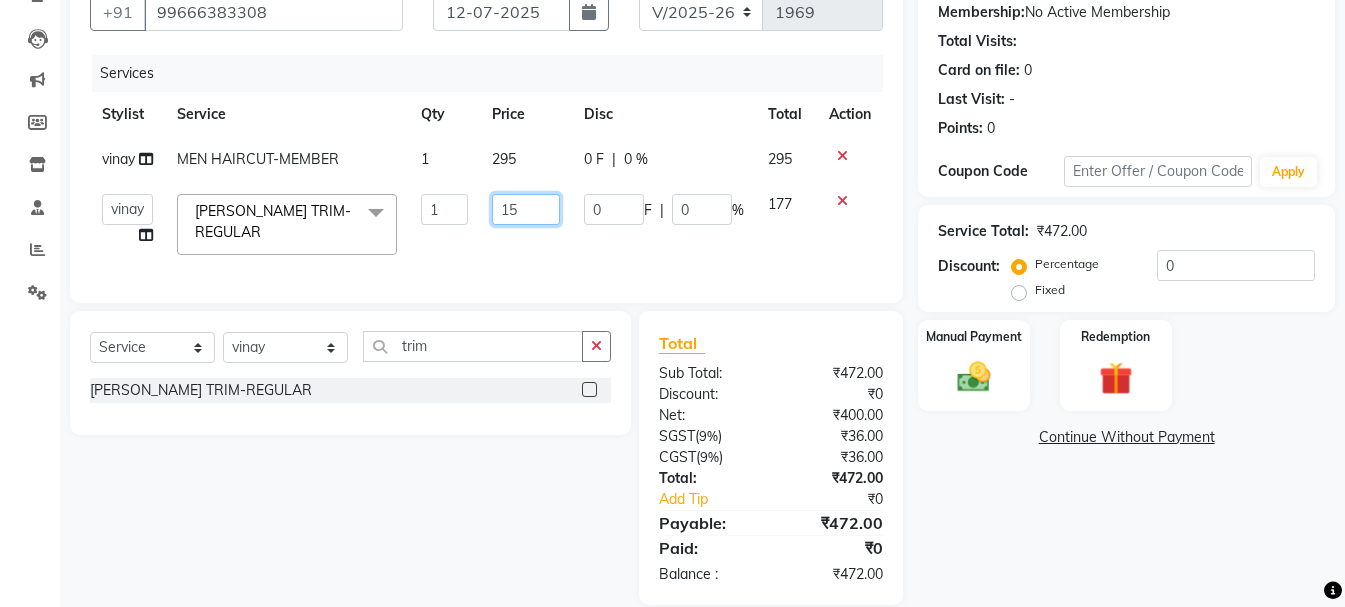 type on "153" 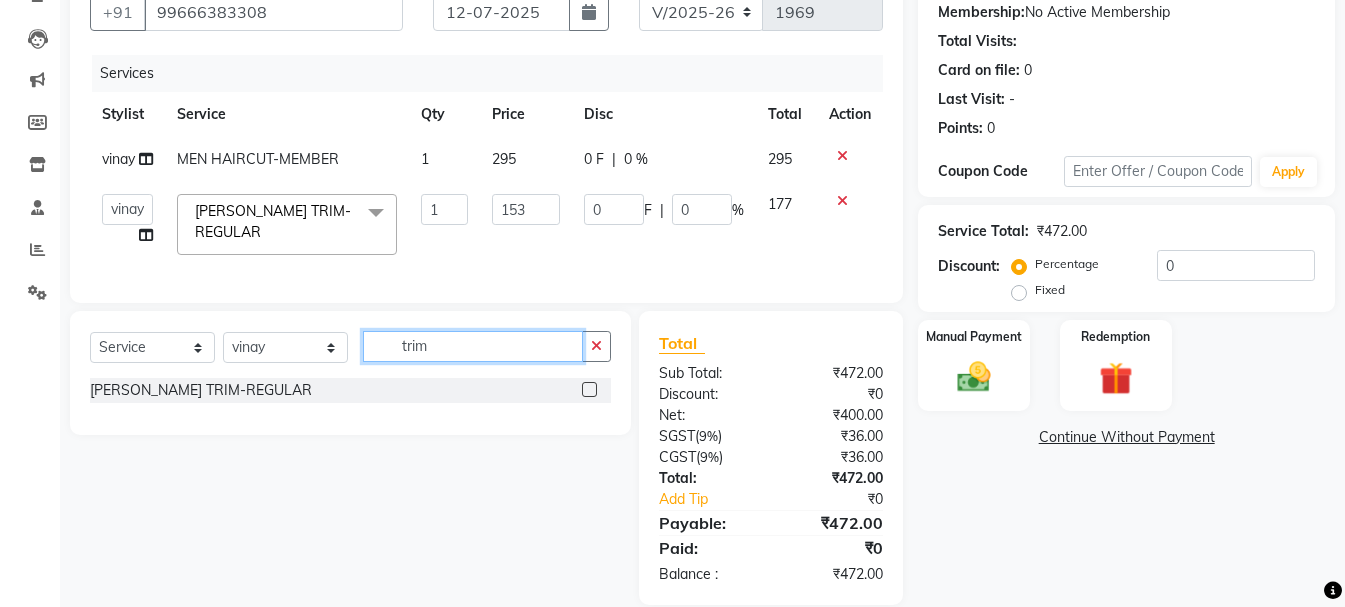click on "trim" 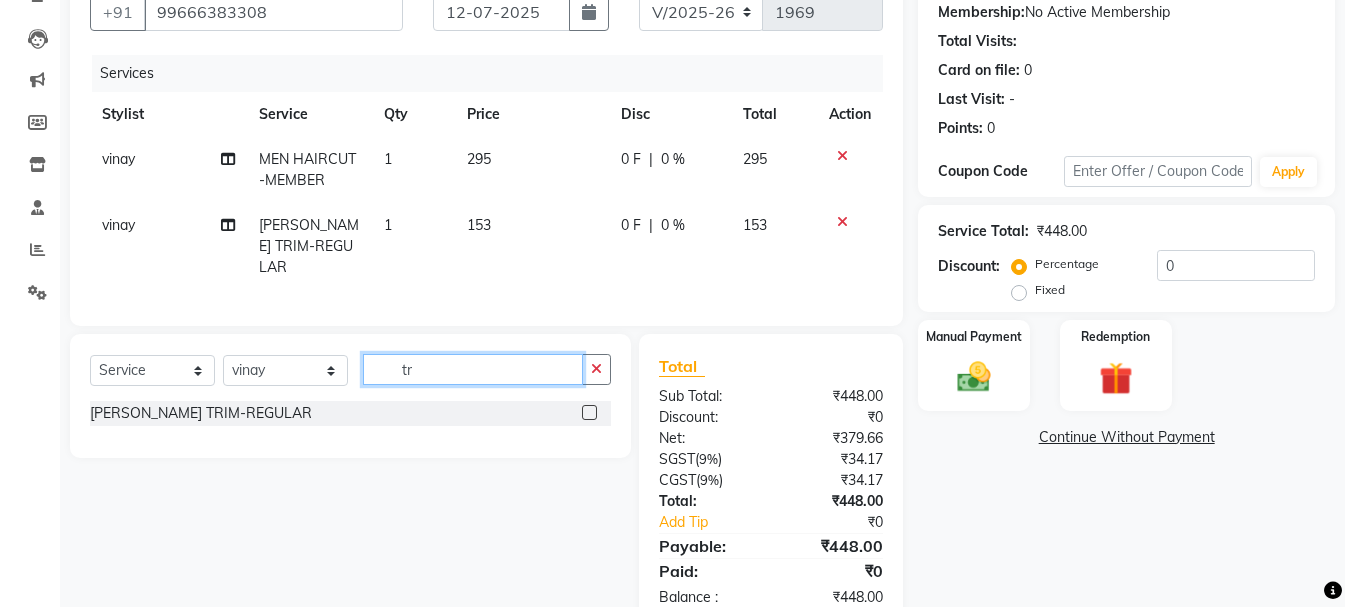 type on "t" 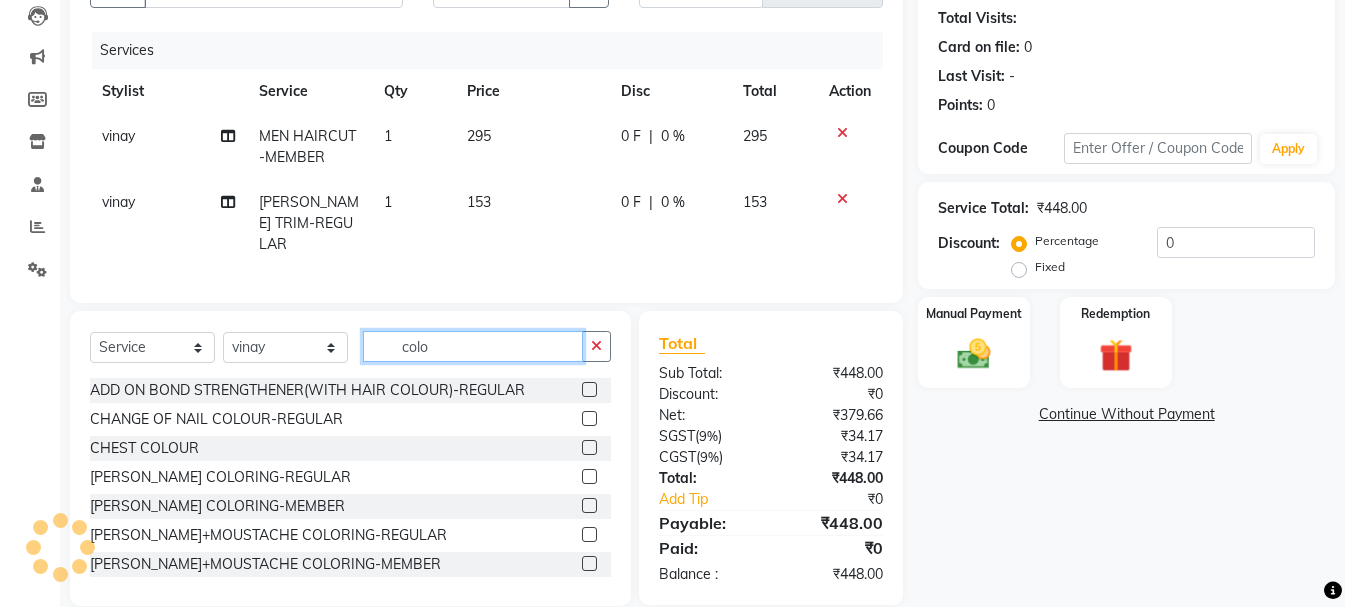 scroll, scrollTop: 239, scrollLeft: 0, axis: vertical 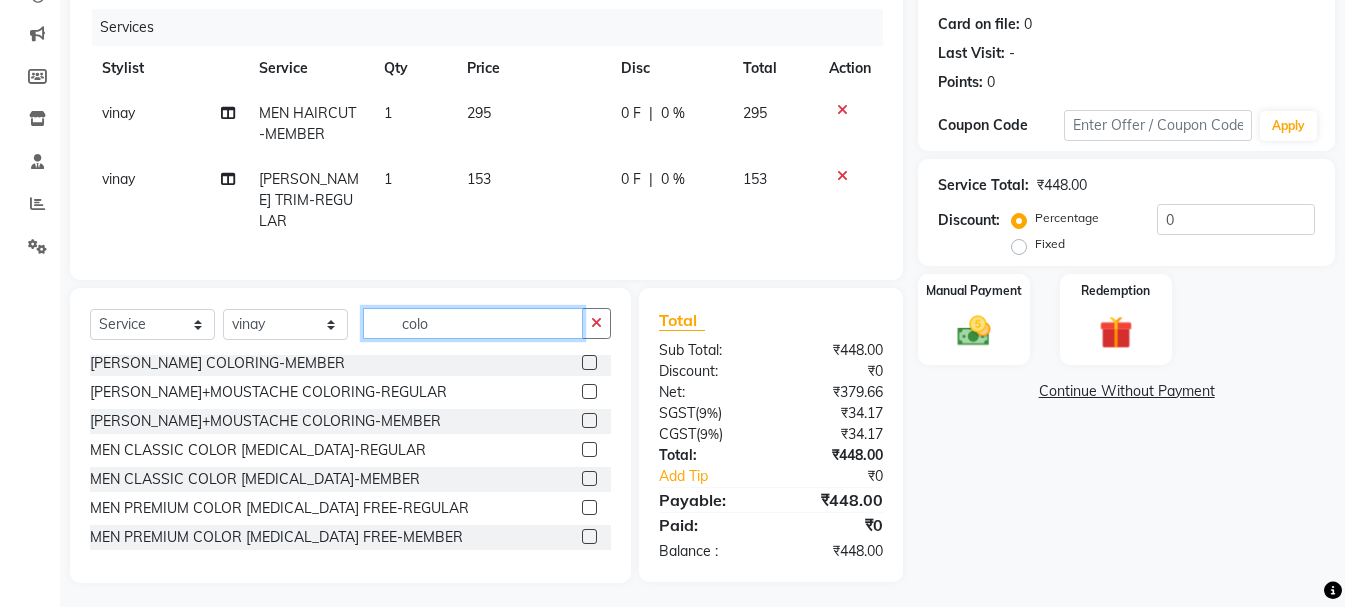 type on "colo" 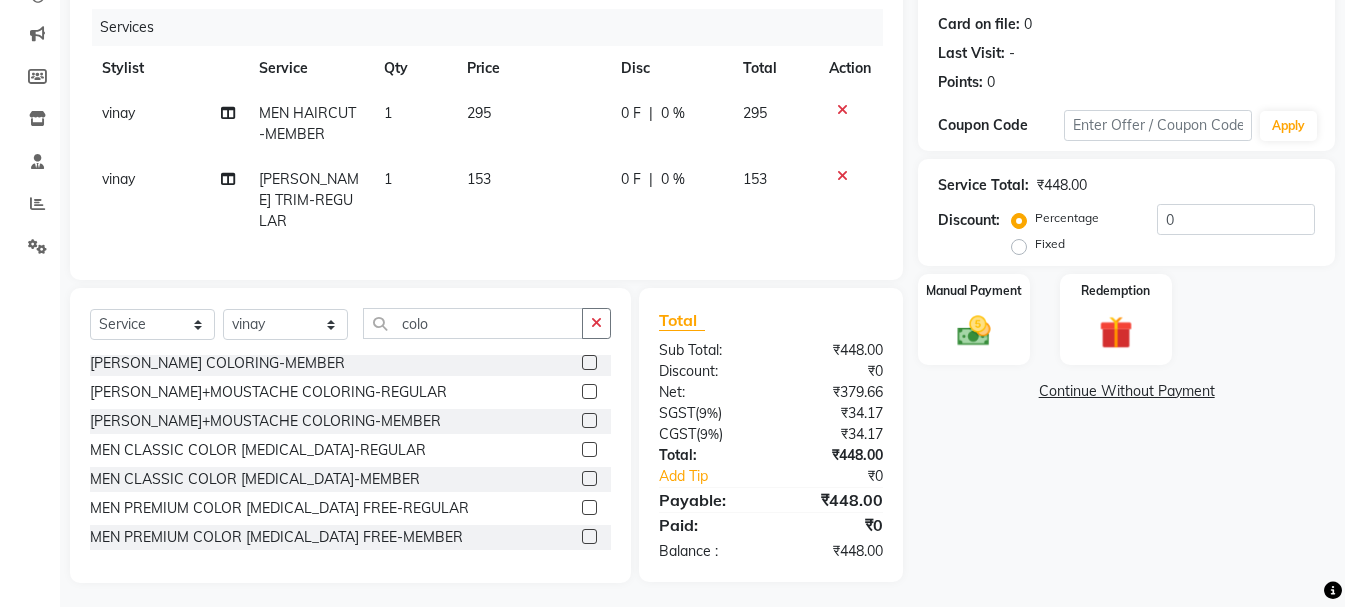 click 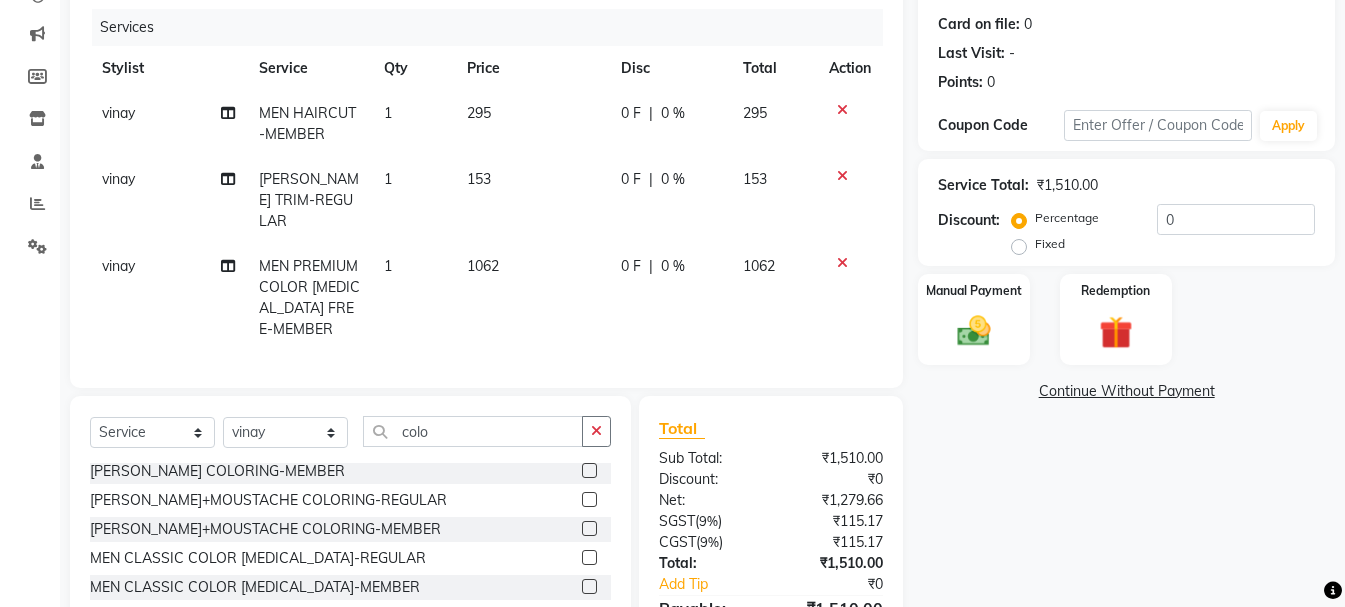 checkbox on "false" 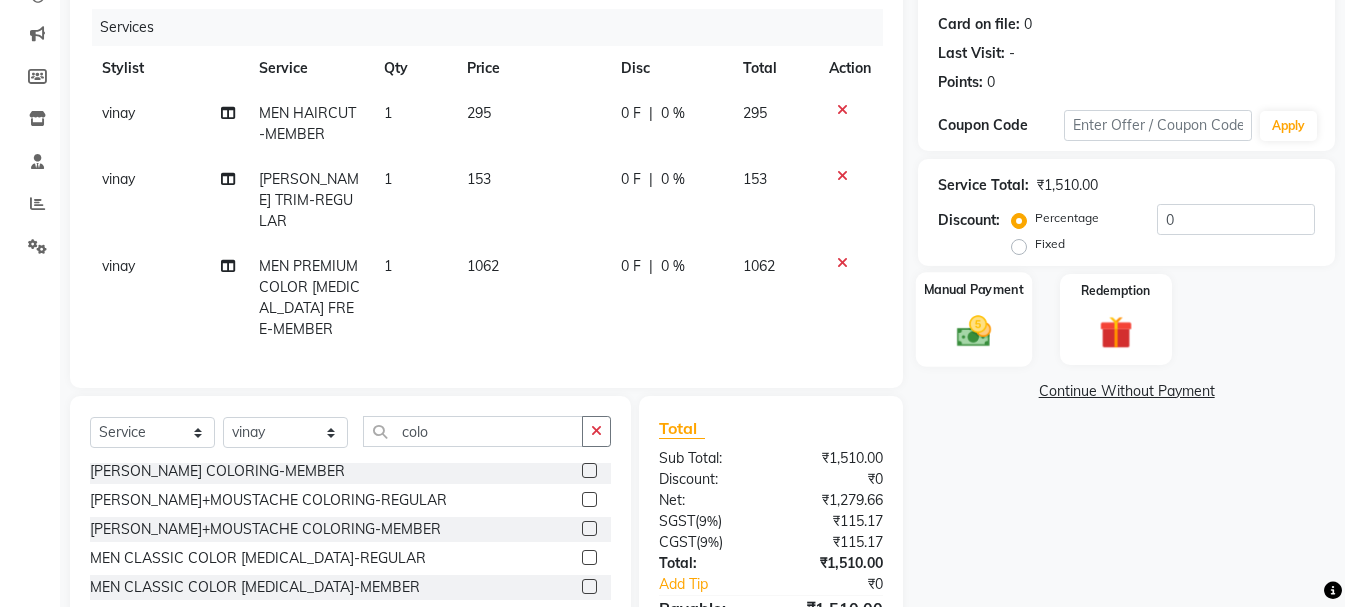 click 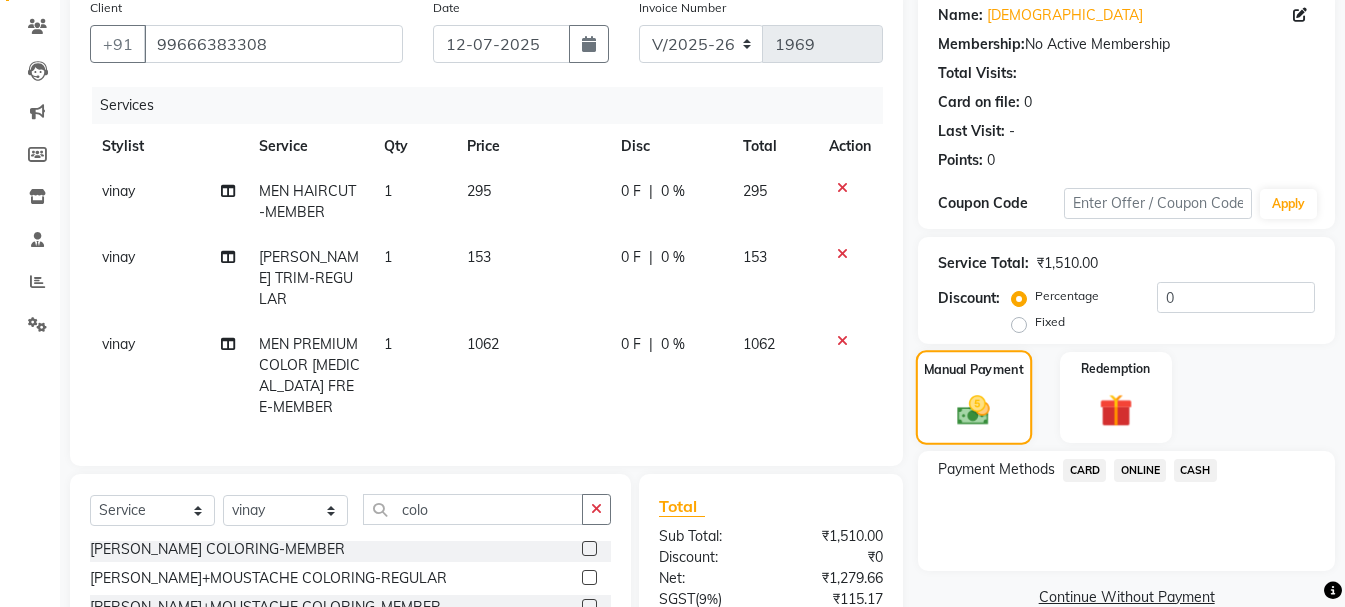 scroll, scrollTop: 159, scrollLeft: 0, axis: vertical 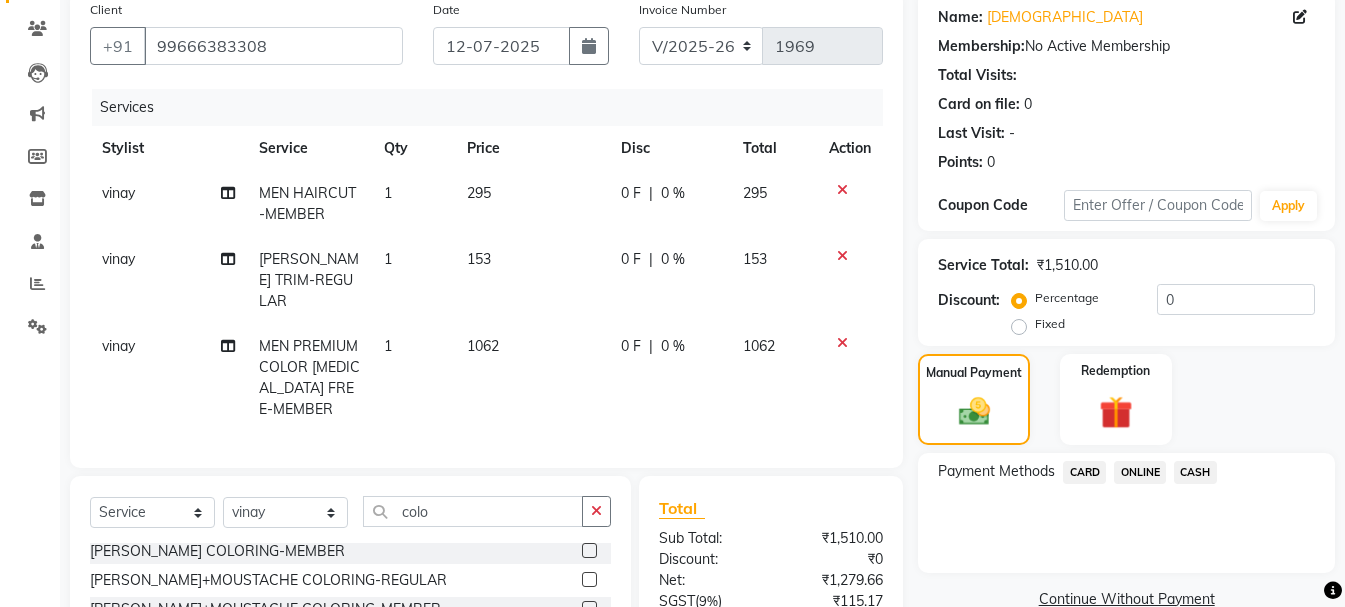 click on "ONLINE" 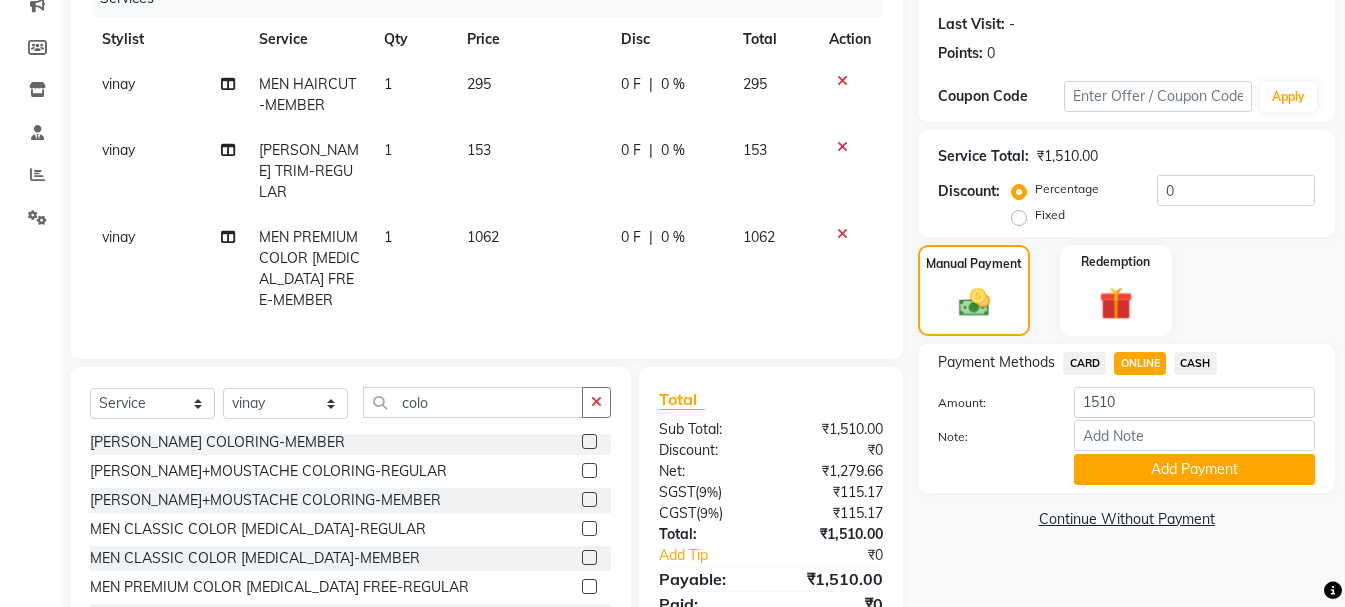 scroll, scrollTop: 347, scrollLeft: 0, axis: vertical 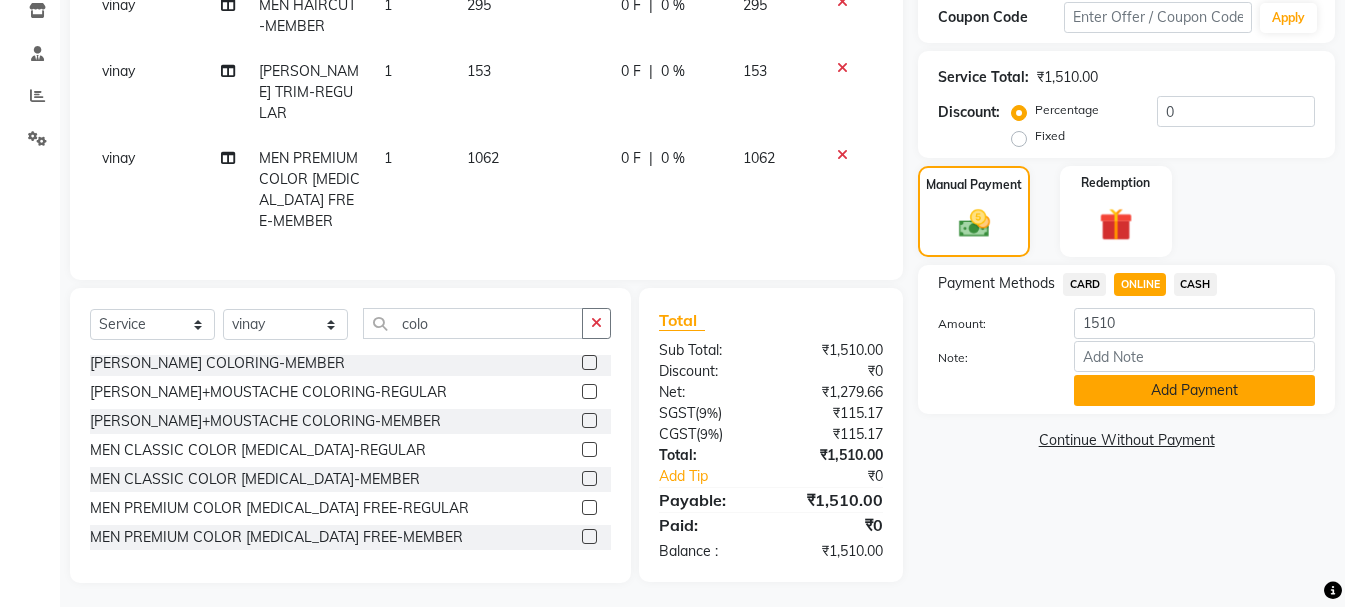 click on "Add Payment" 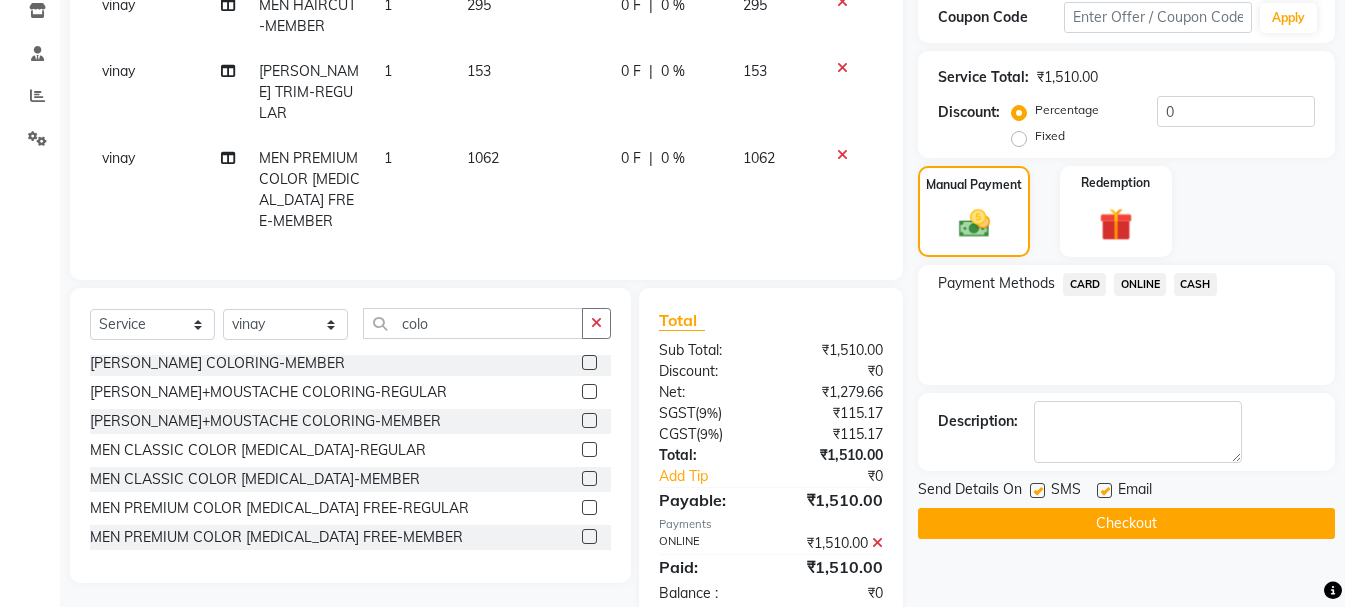 click on "Checkout" 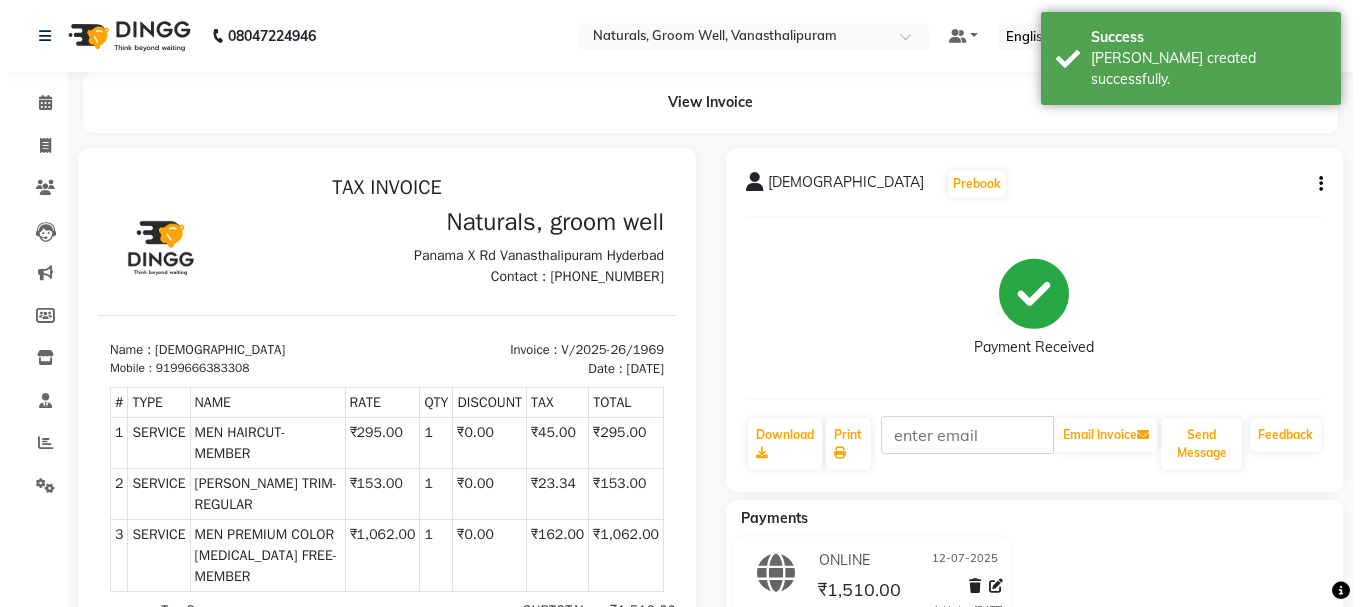 scroll, scrollTop: 0, scrollLeft: 0, axis: both 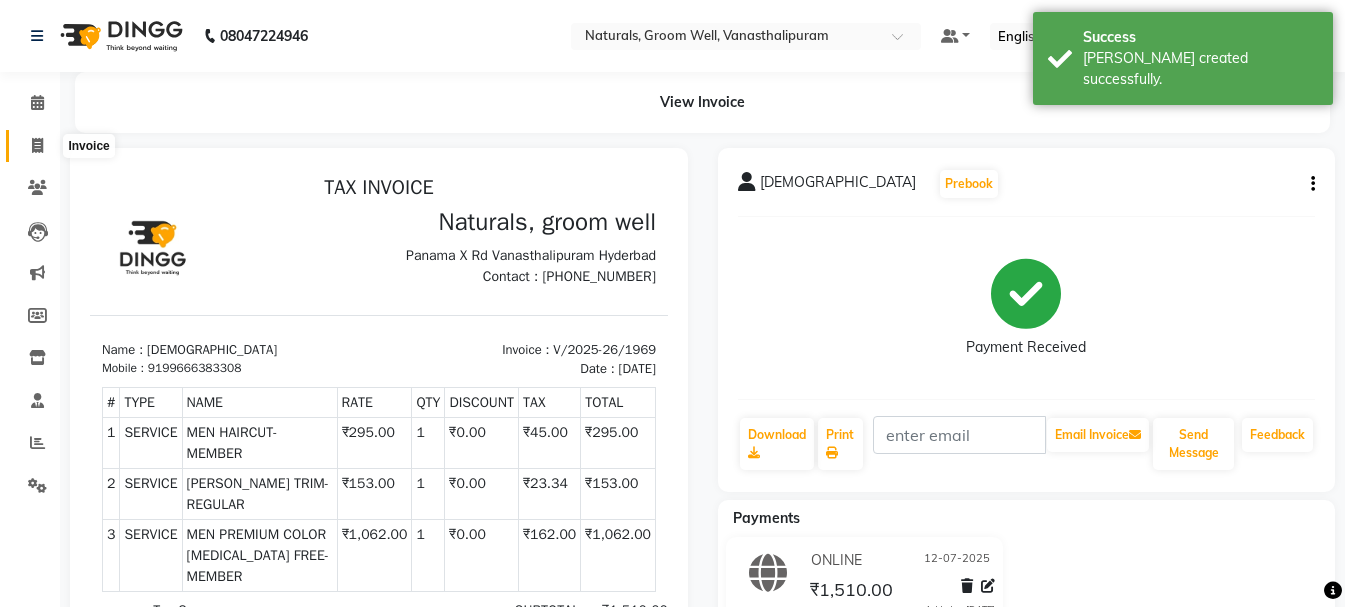 click 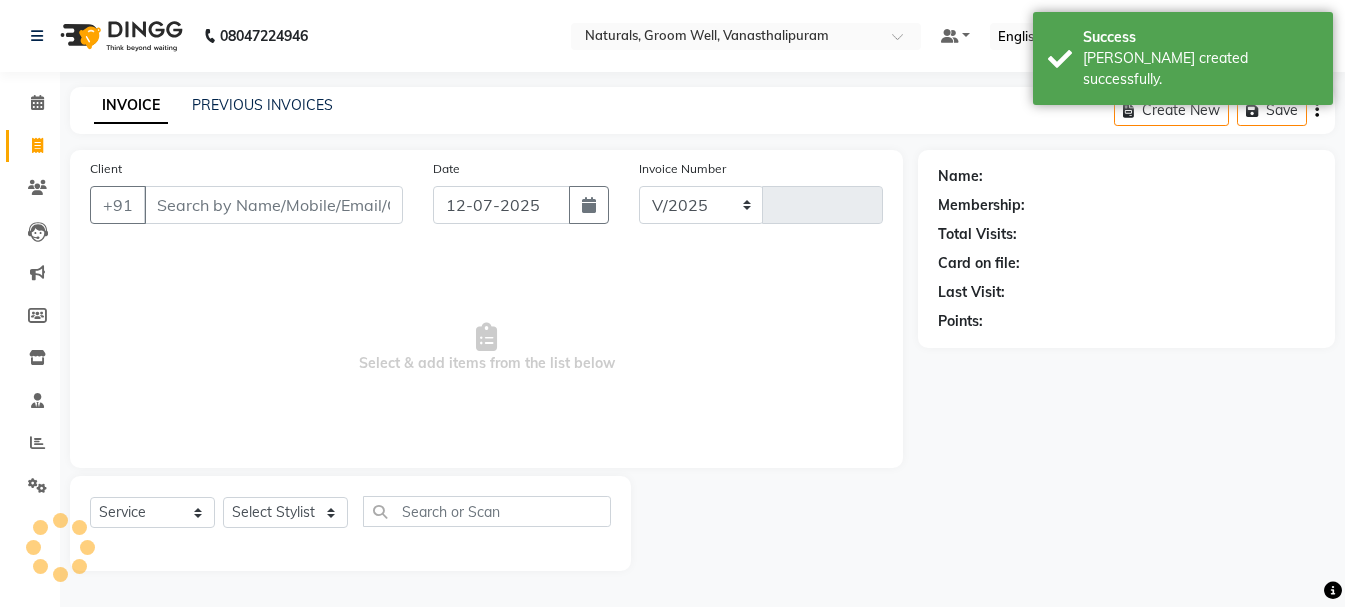 select on "5859" 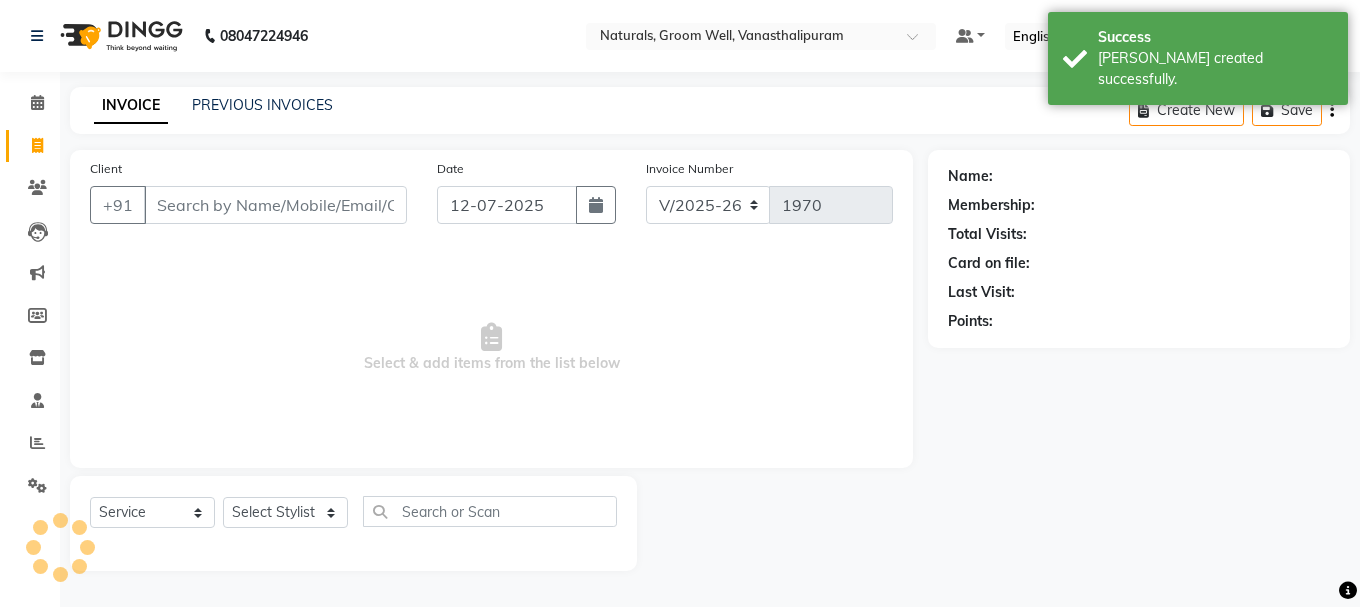 click on "Client" at bounding box center [275, 205] 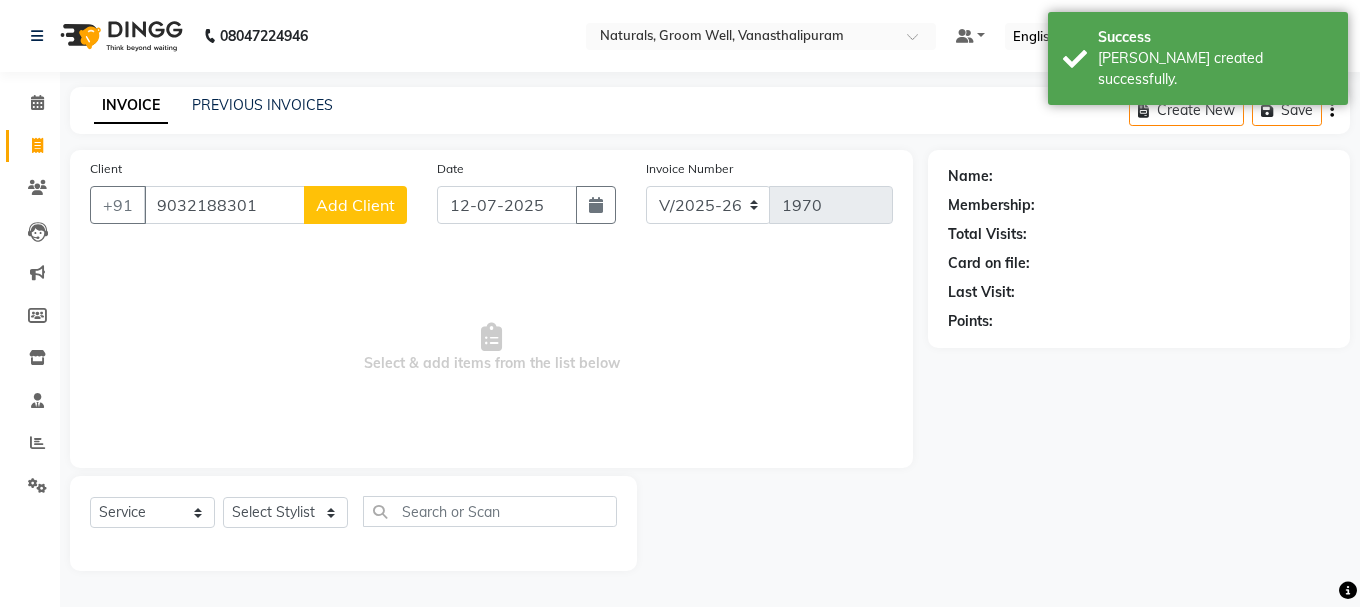 type on "9032188301" 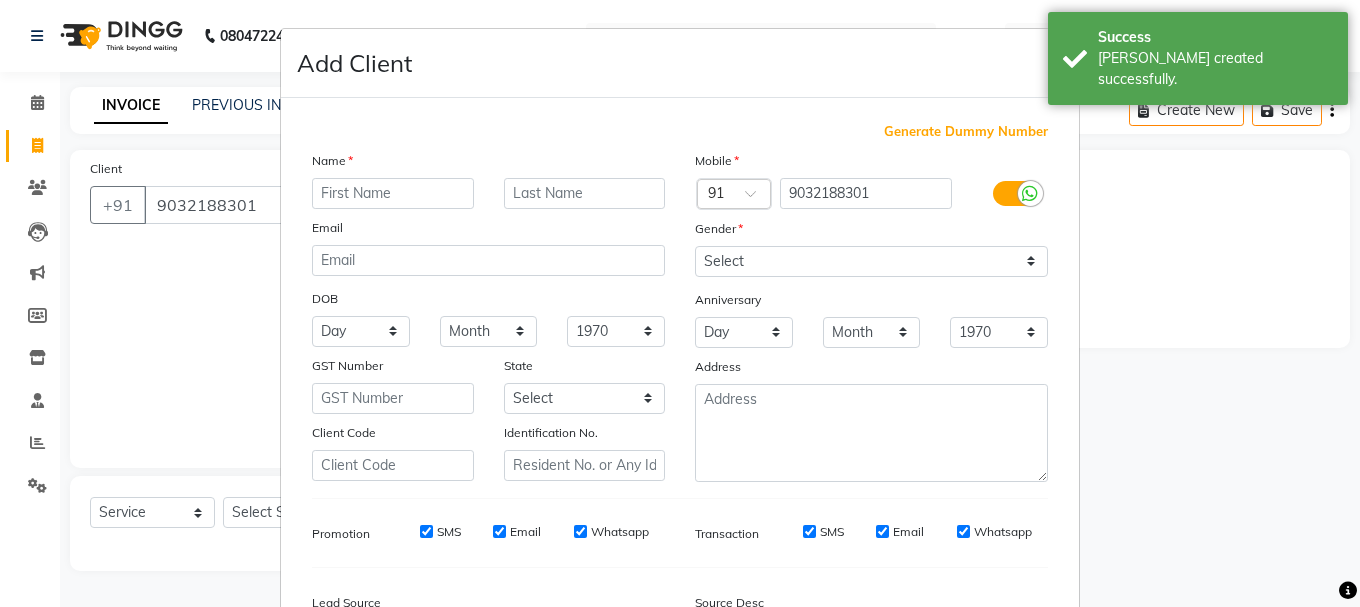 click at bounding box center [393, 193] 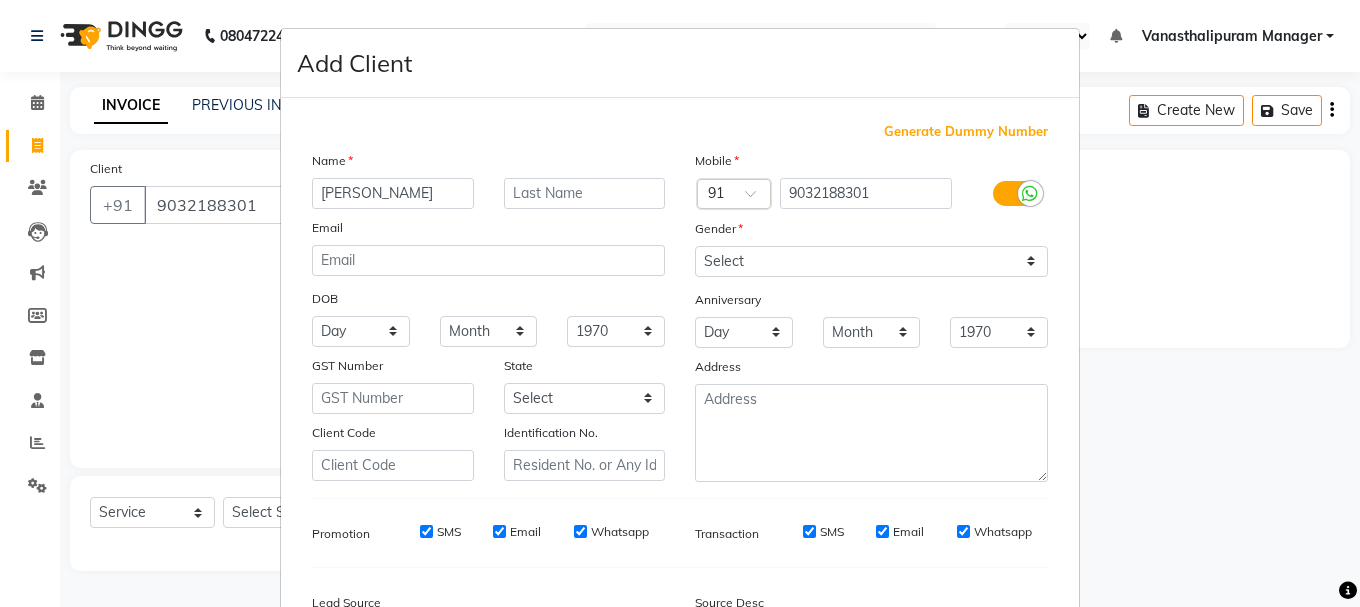 type on "[PERSON_NAME]" 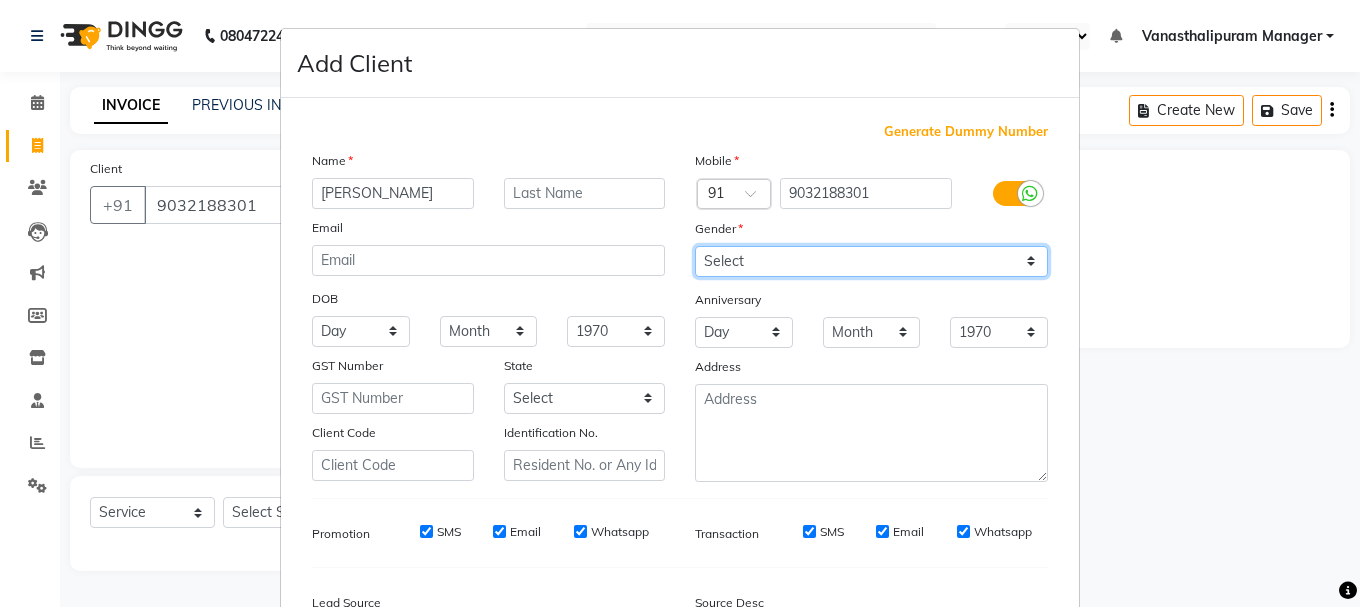 click on "Select [DEMOGRAPHIC_DATA] [DEMOGRAPHIC_DATA] Other Prefer Not To Say" at bounding box center (871, 261) 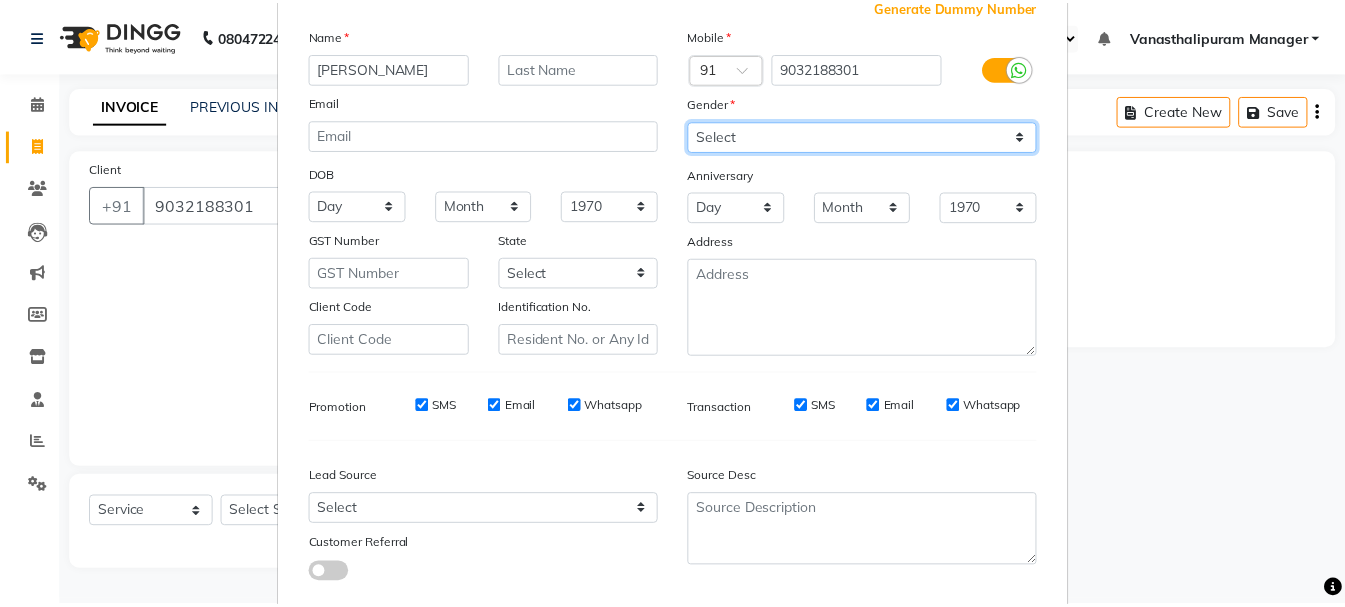 scroll, scrollTop: 242, scrollLeft: 0, axis: vertical 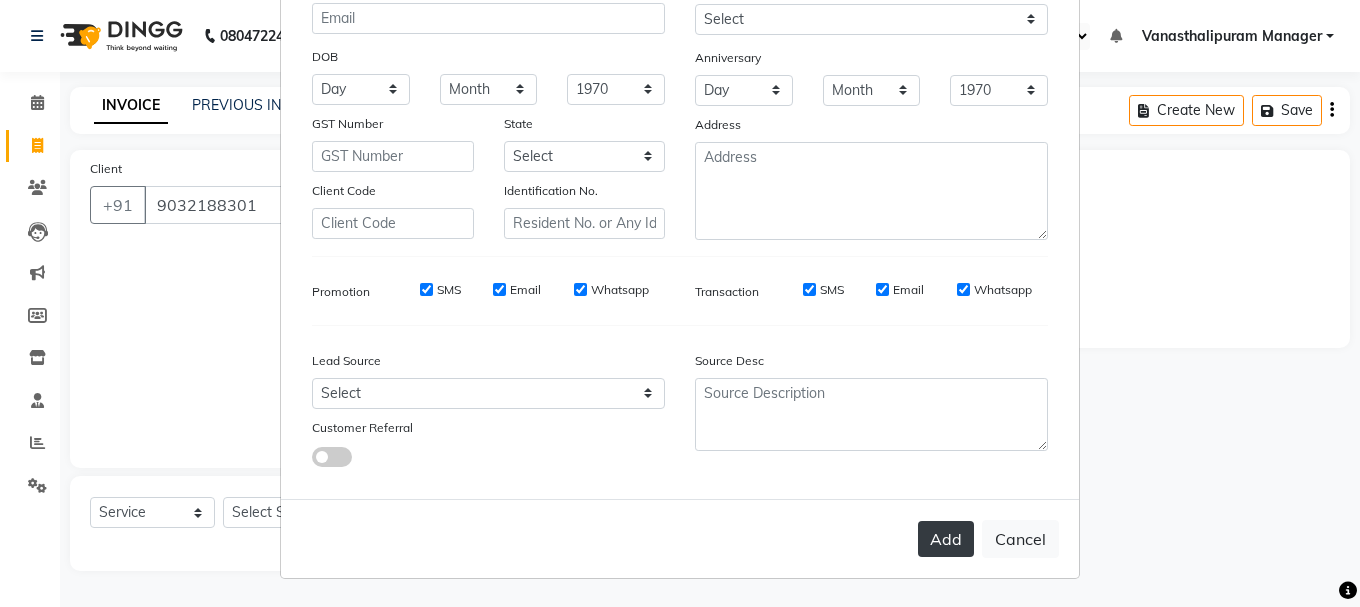 click on "Add" at bounding box center [946, 539] 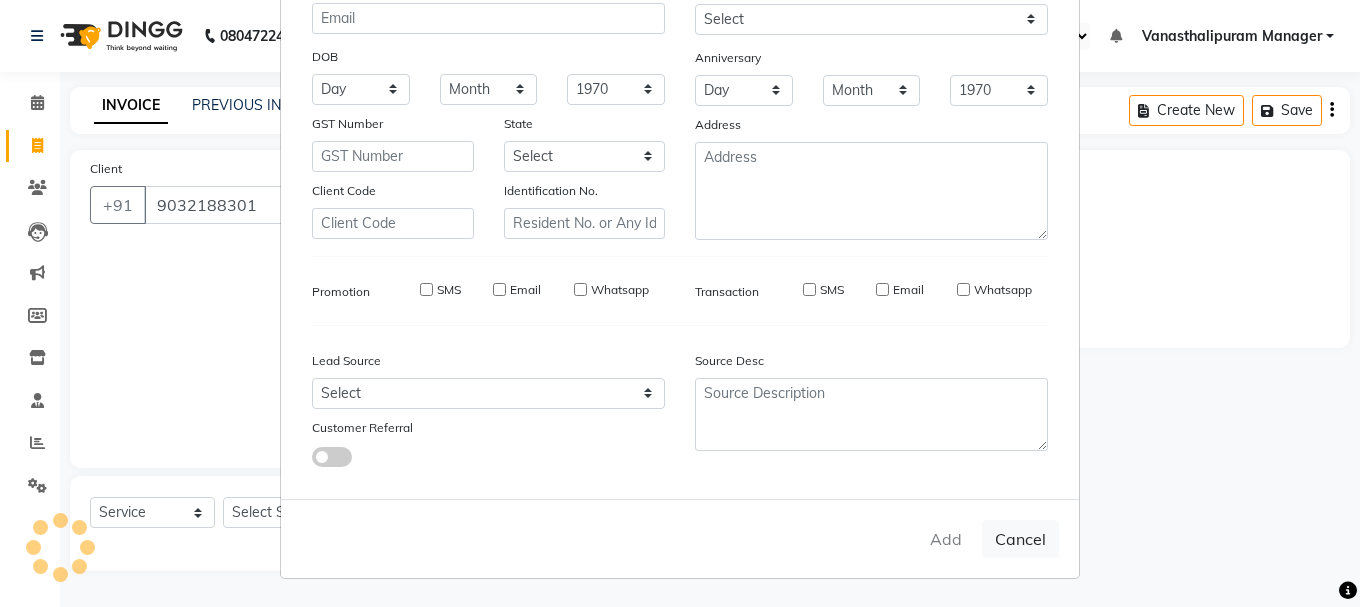 type 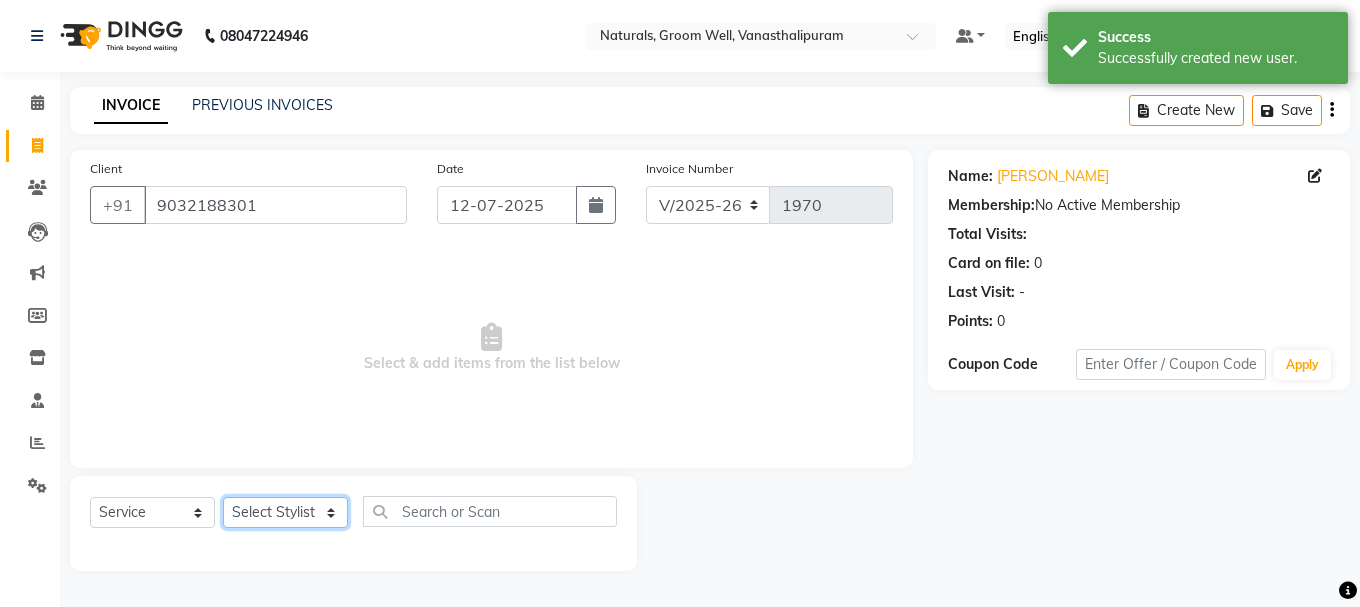 click on "Select Stylist [PERSON_NAME] kiran [PERSON_NAME] [PERSON_NAME] [PERSON_NAME] [PERSON_NAME] sandhya Vanasthalipuram Manager vinay" 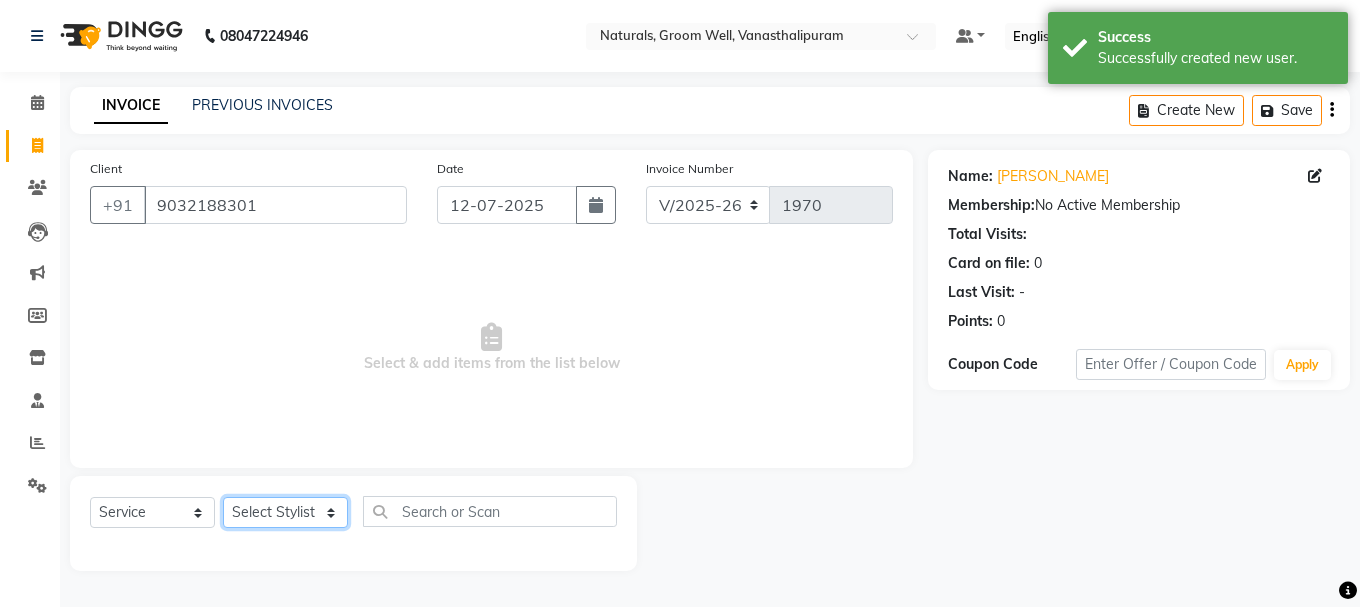 select on "68488" 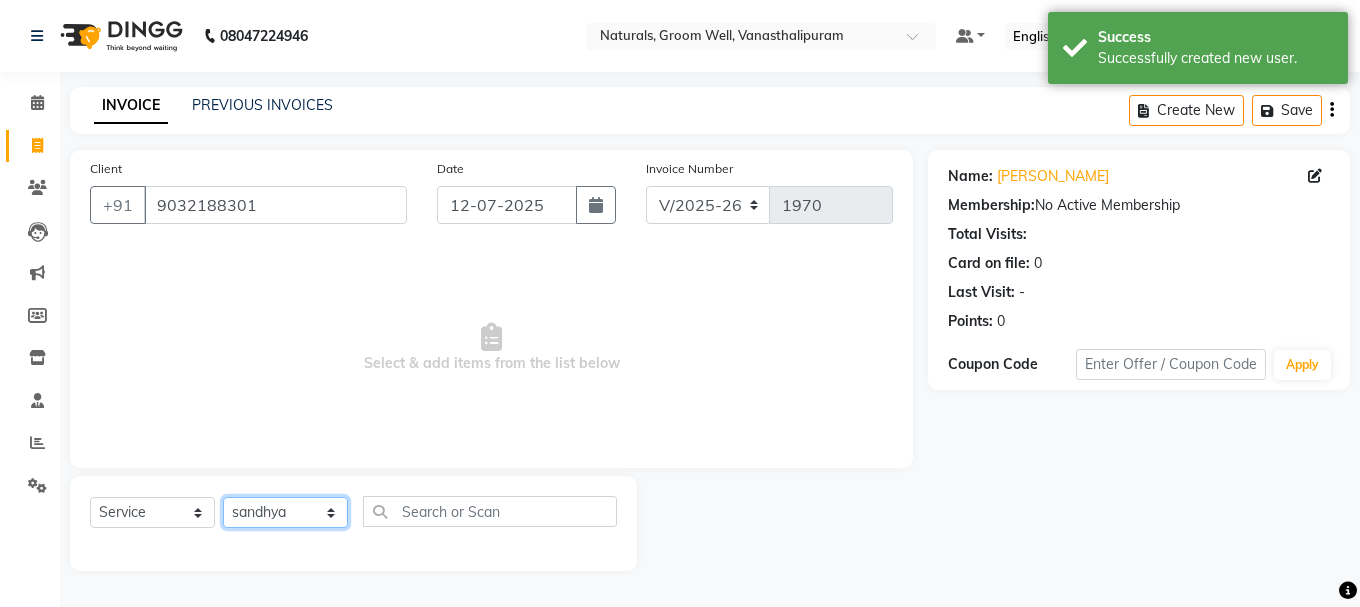 click on "Select Stylist [PERSON_NAME] kiran [PERSON_NAME] [PERSON_NAME] [PERSON_NAME] [PERSON_NAME] sandhya Vanasthalipuram Manager vinay" 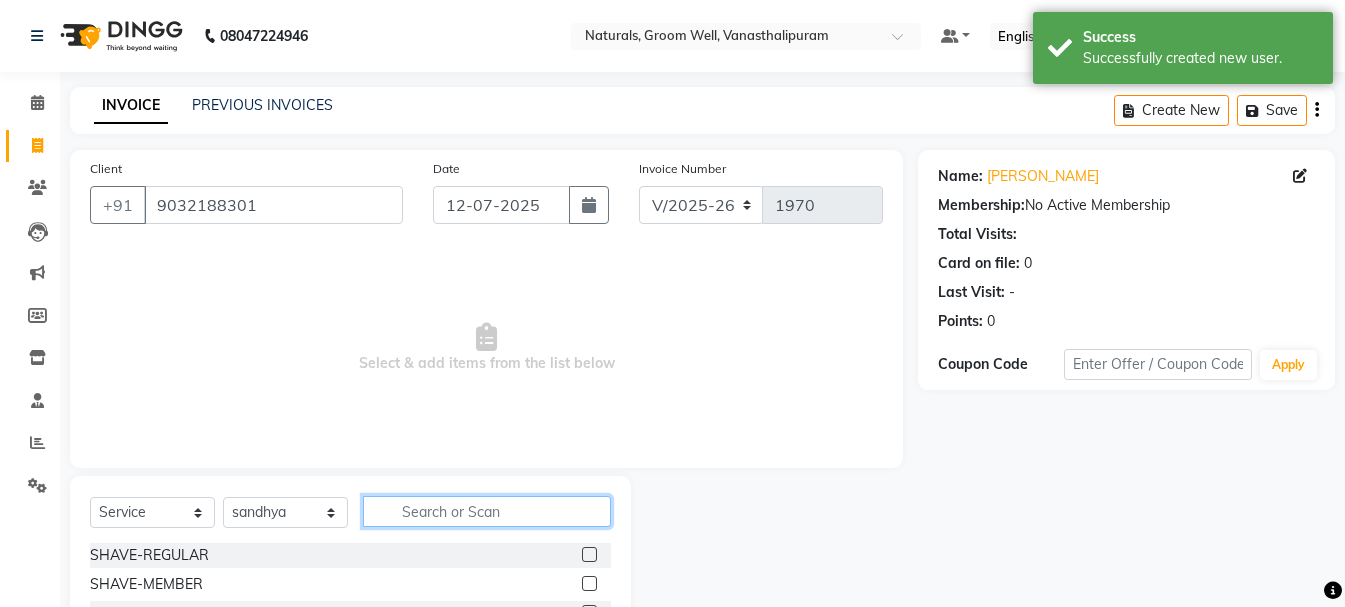 click 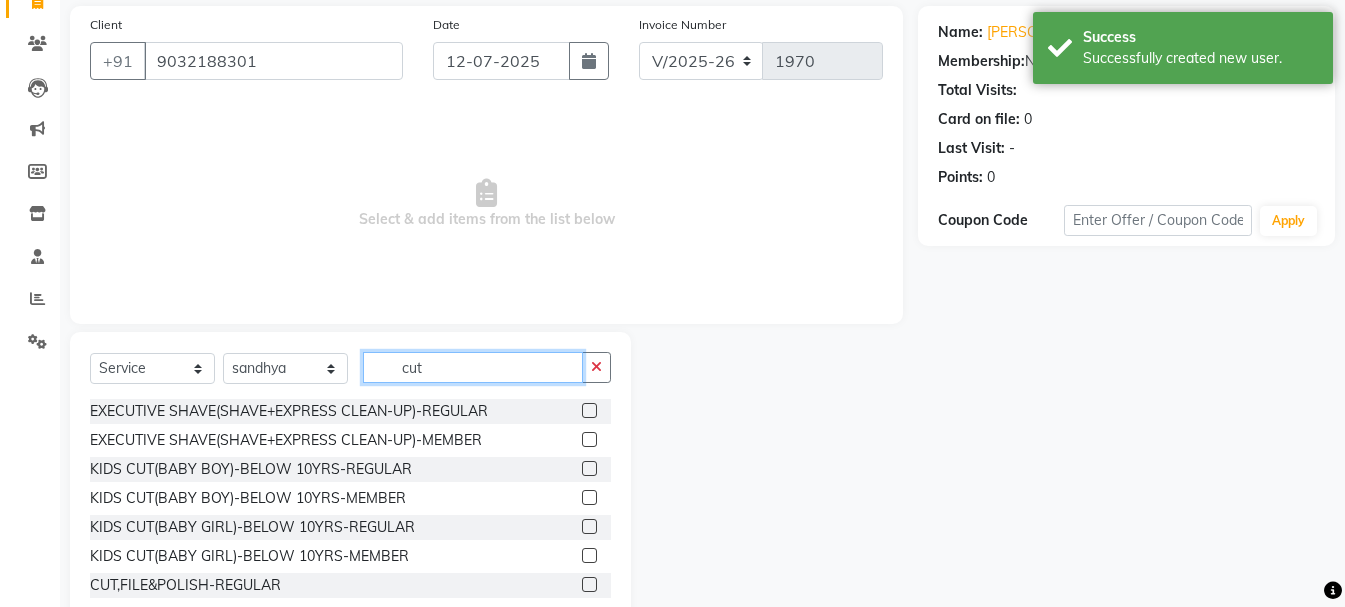 scroll, scrollTop: 194, scrollLeft: 0, axis: vertical 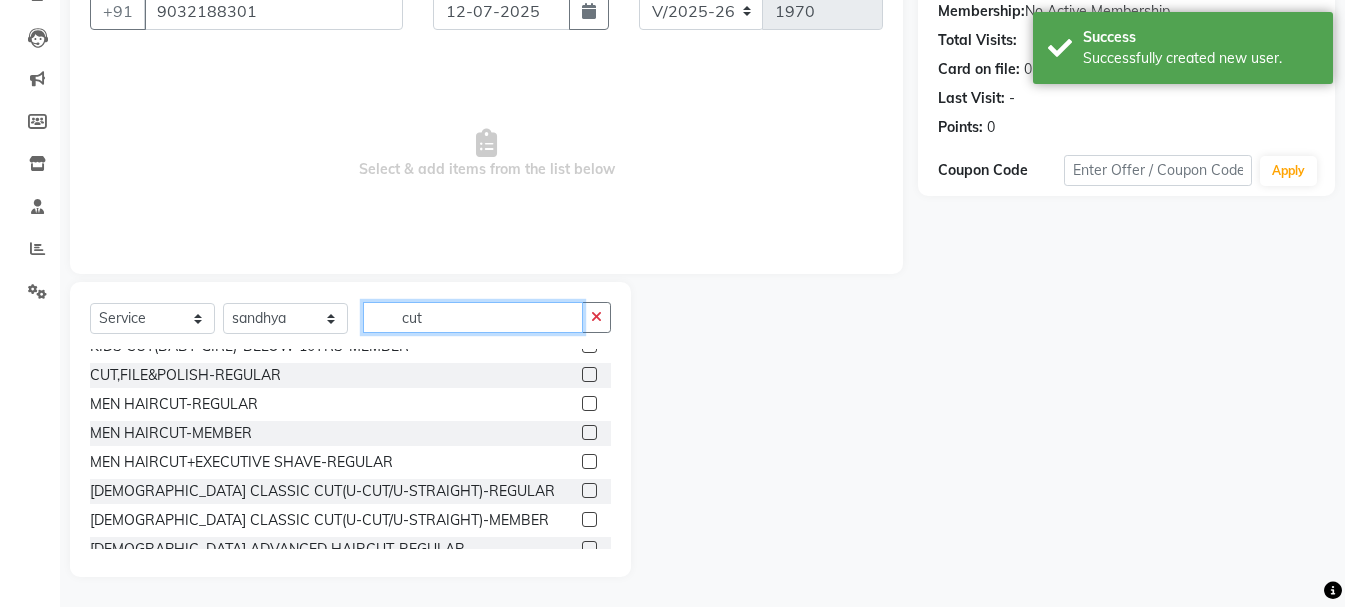 type on "cut" 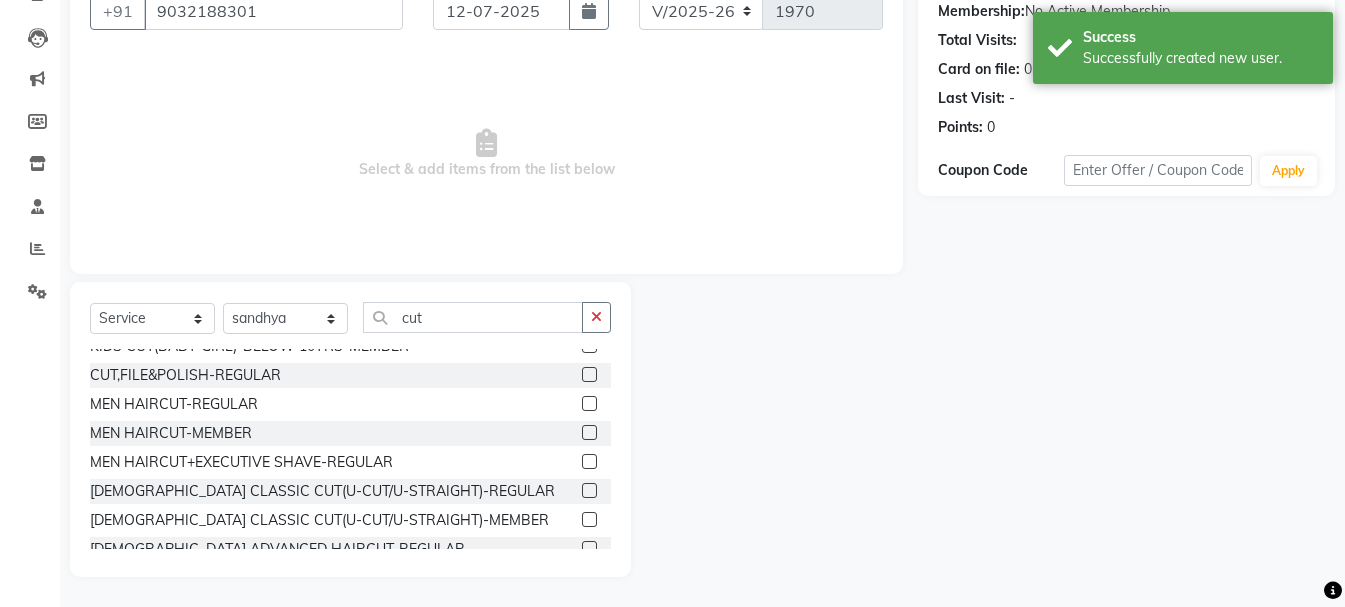 click 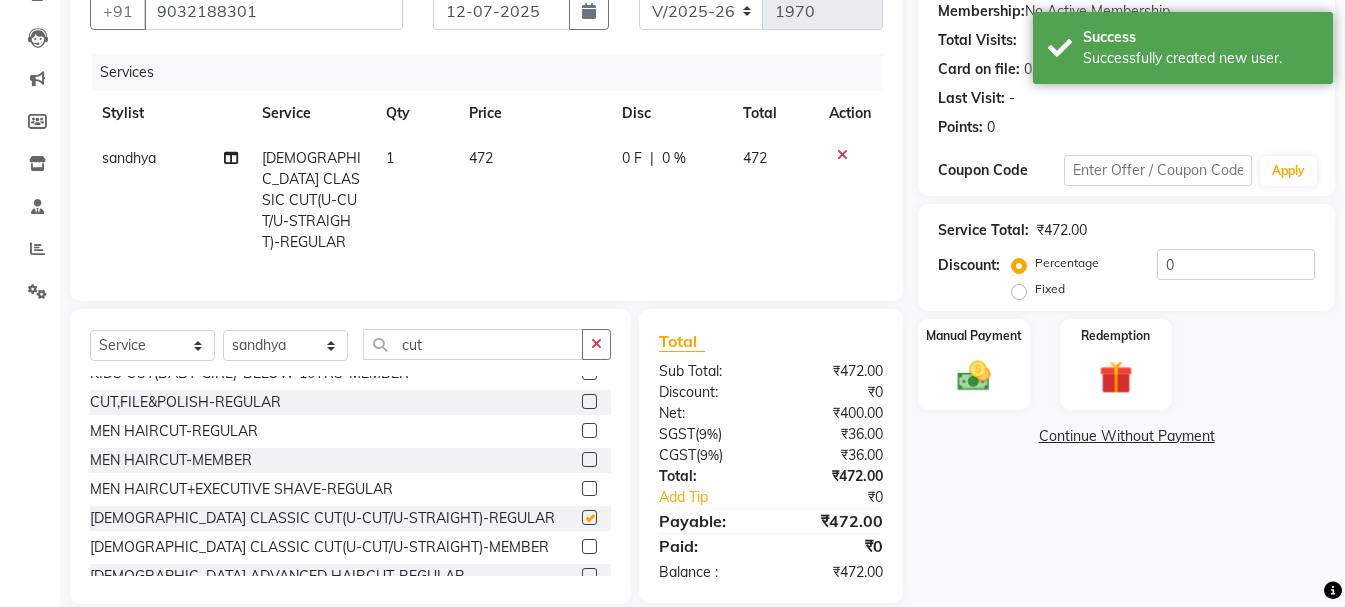 checkbox on "false" 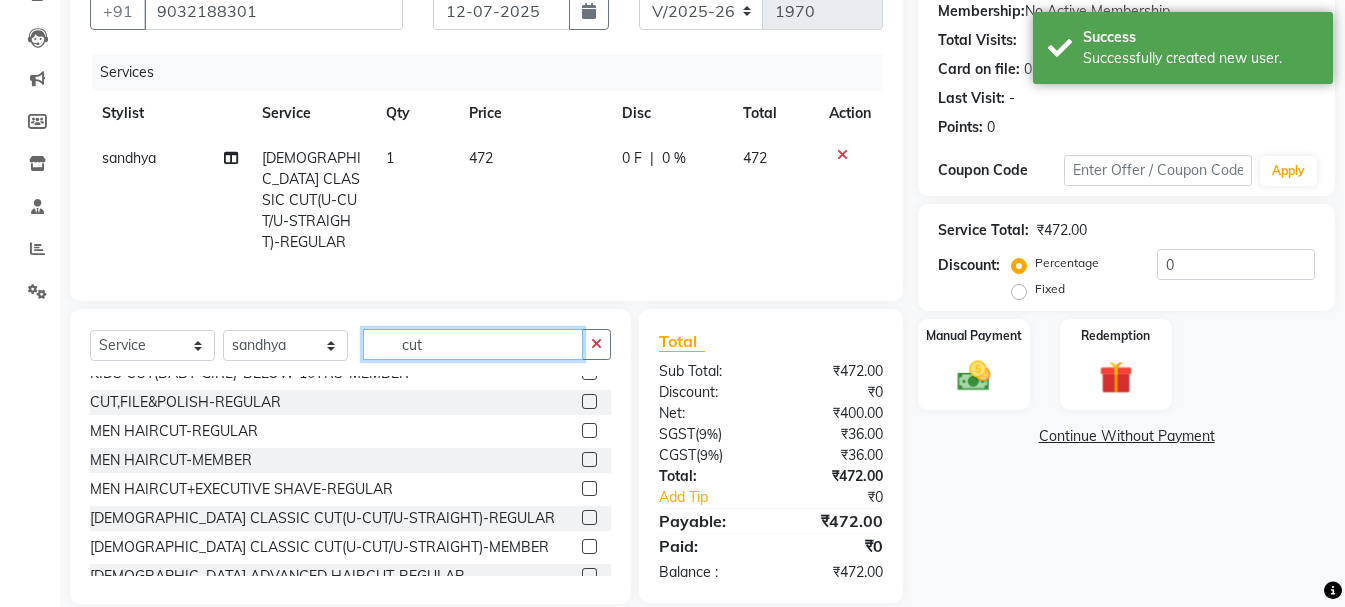 click on "cut" 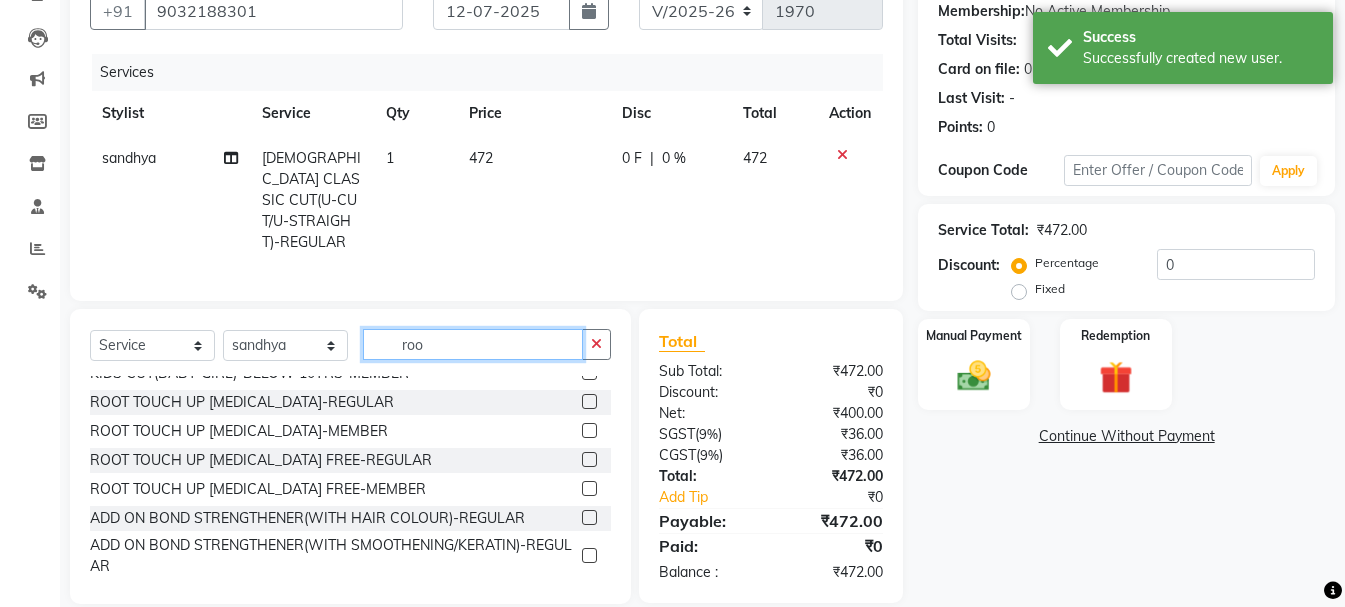 scroll, scrollTop: 0, scrollLeft: 0, axis: both 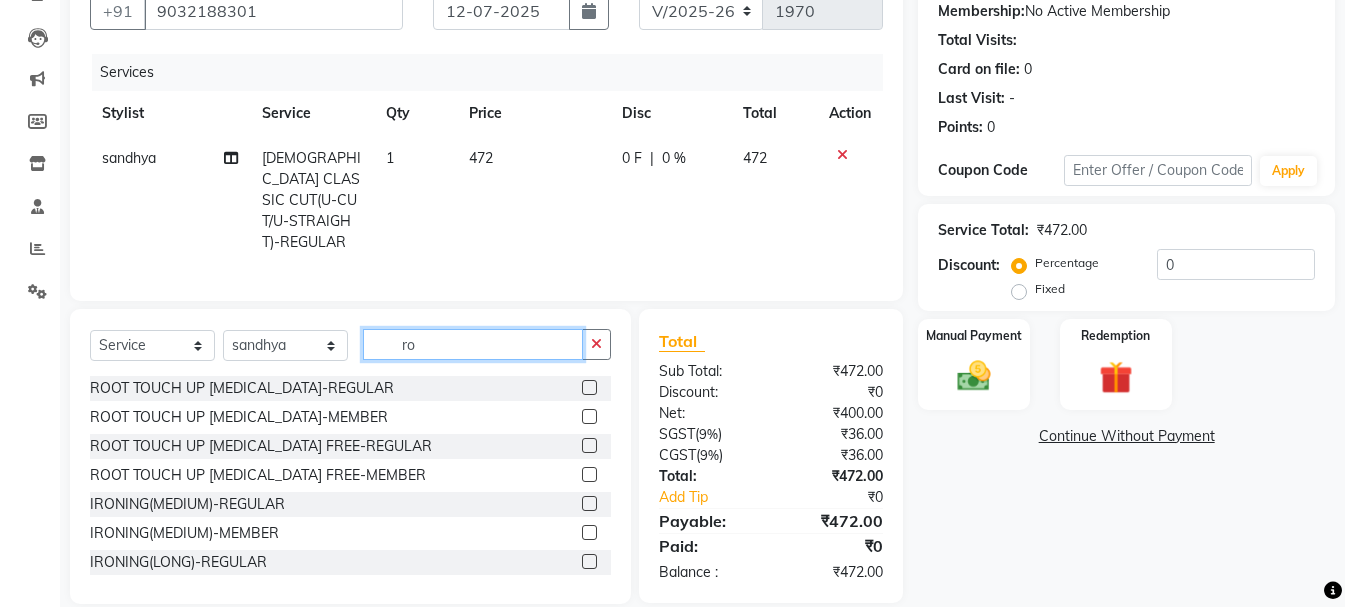 type on "r" 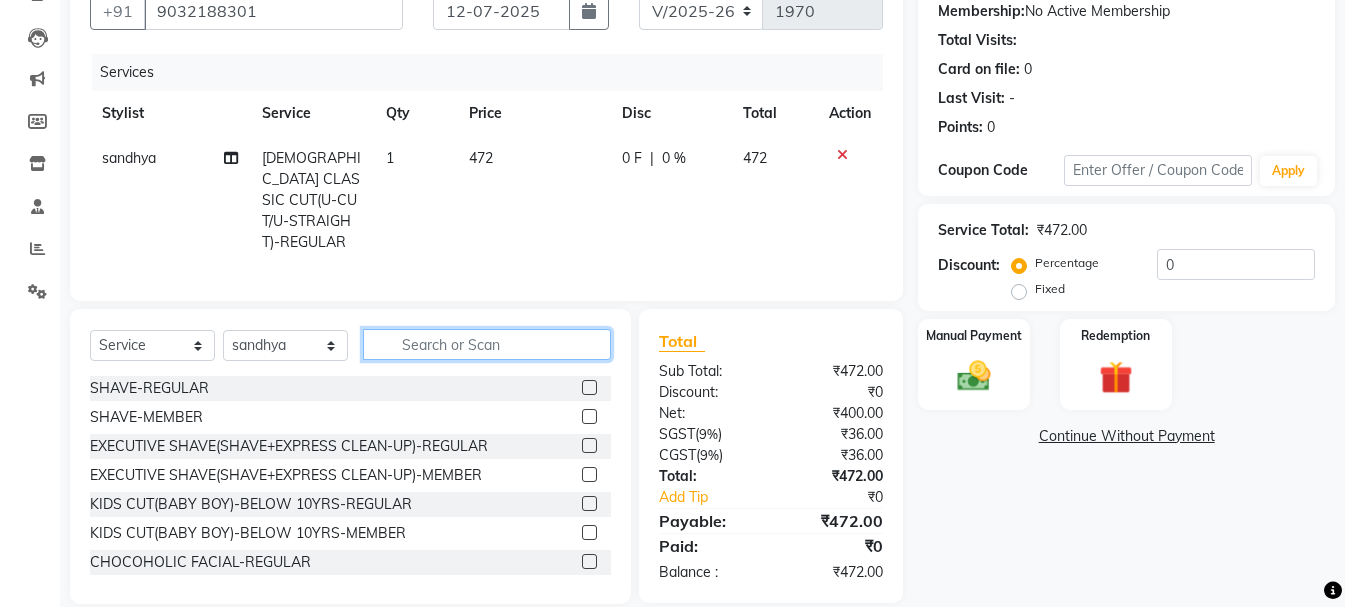 type 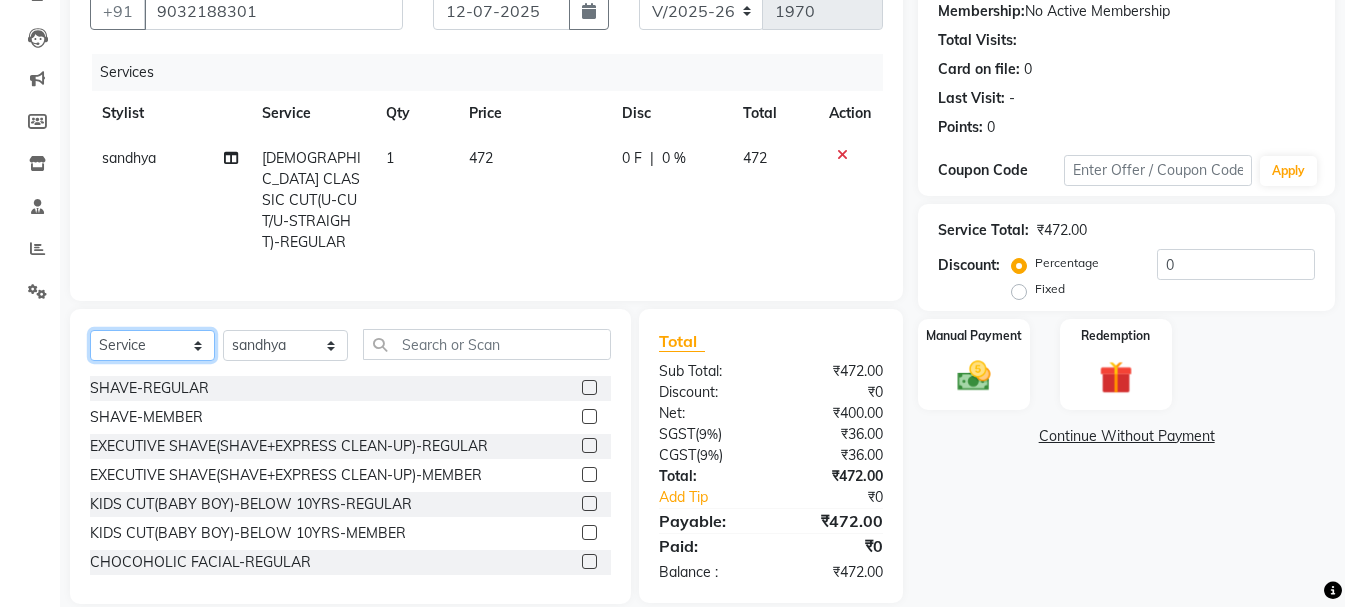 click on "Select  Service  Product  Membership  Package Voucher Prepaid Gift Card" 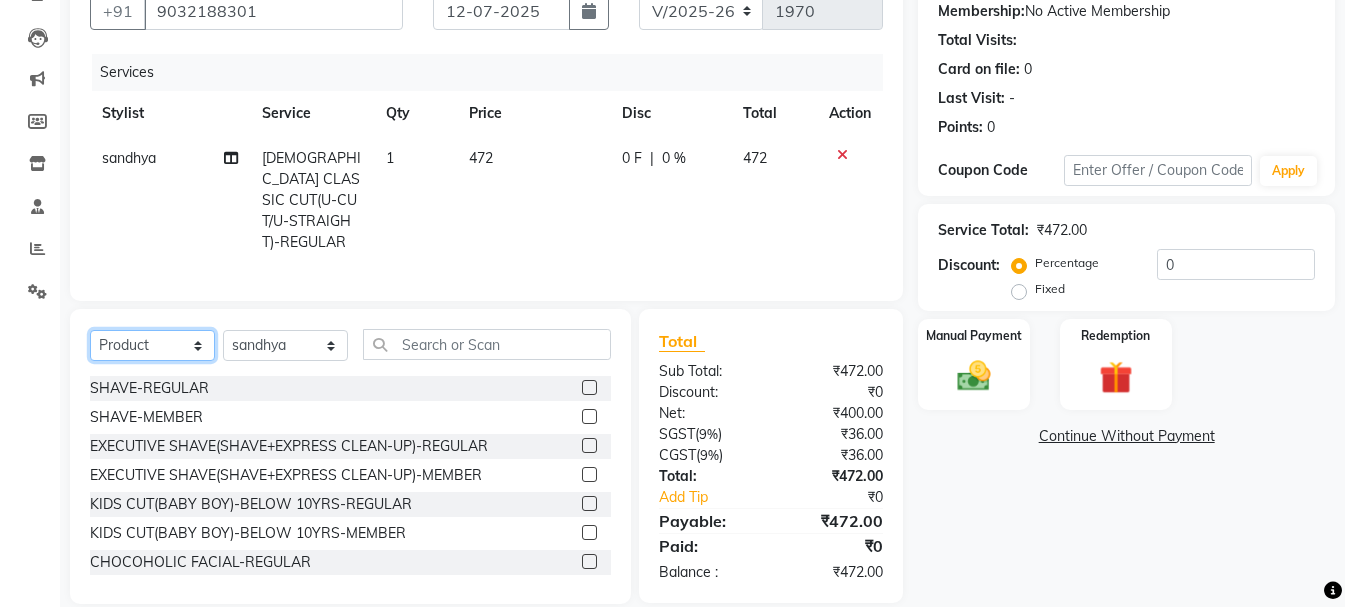 click on "Select  Service  Product  Membership  Package Voucher Prepaid Gift Card" 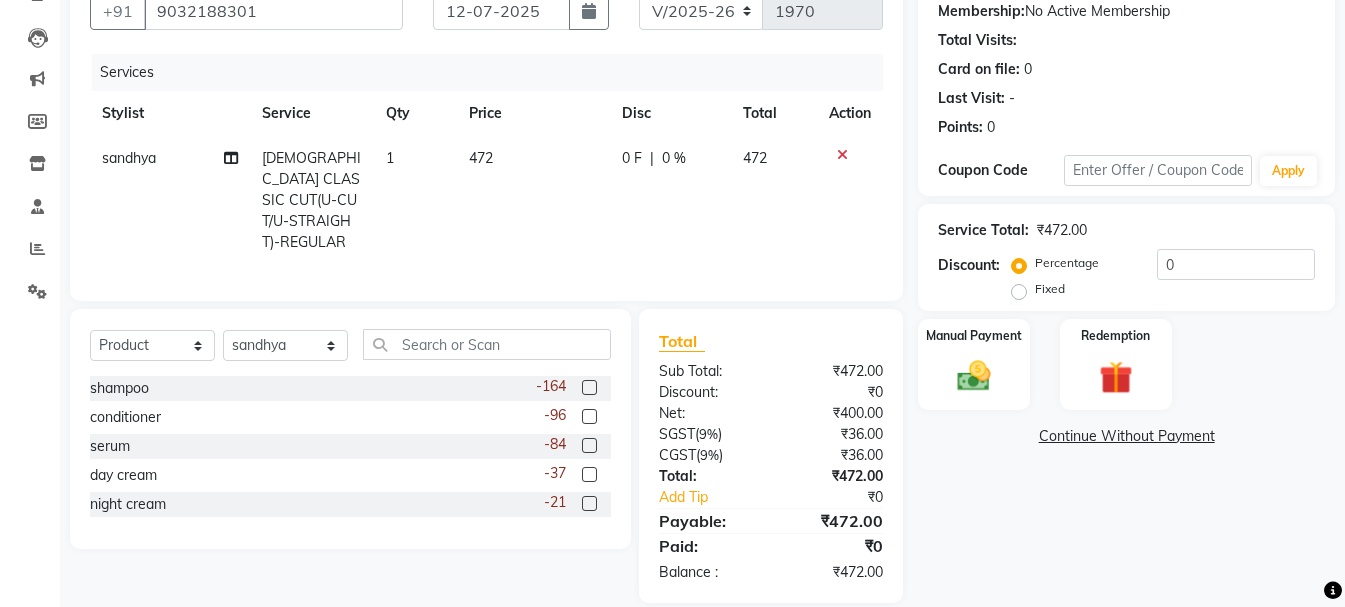 click 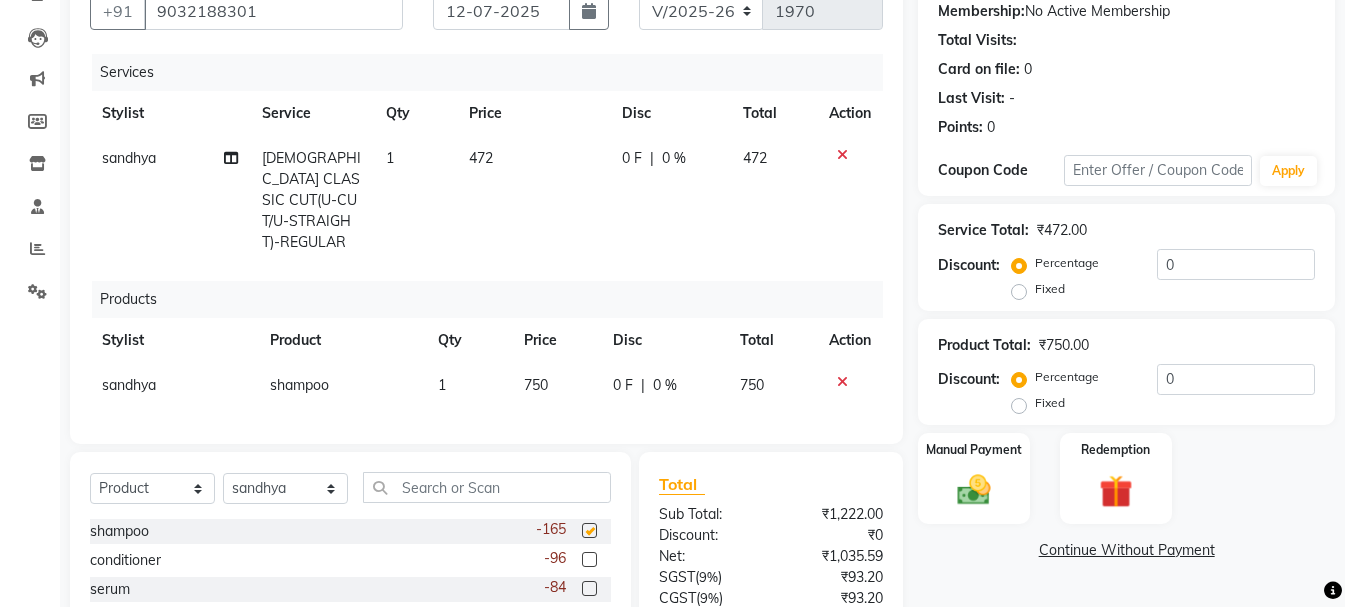 checkbox on "false" 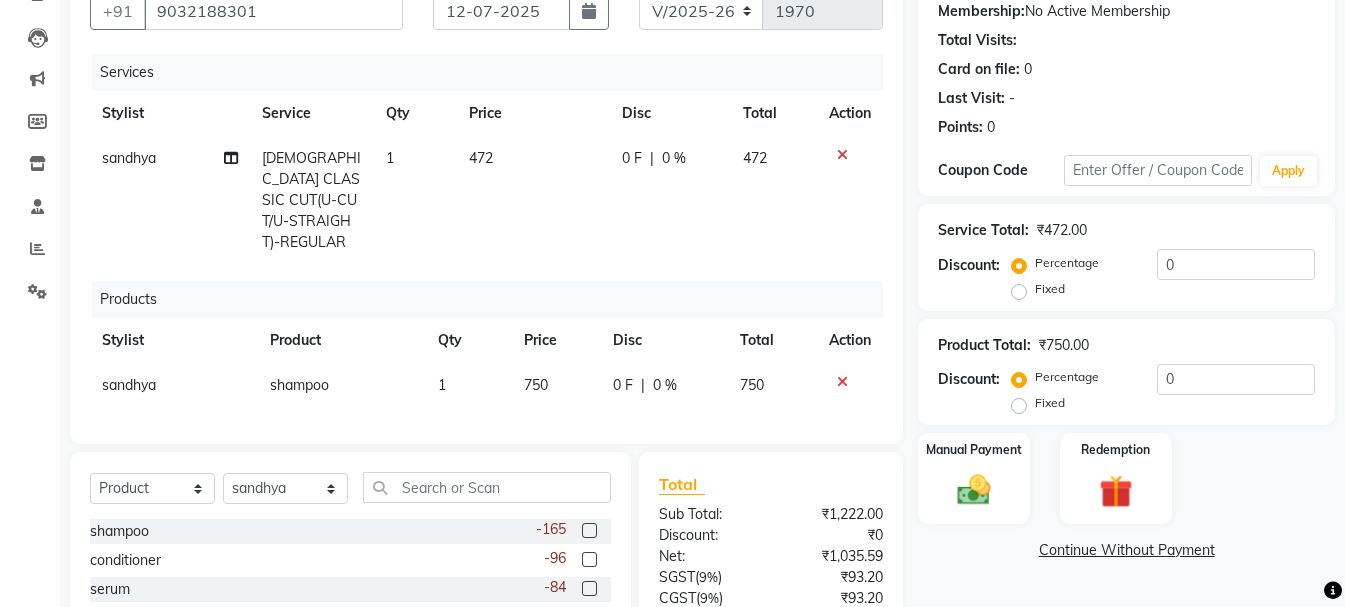 click on "750" 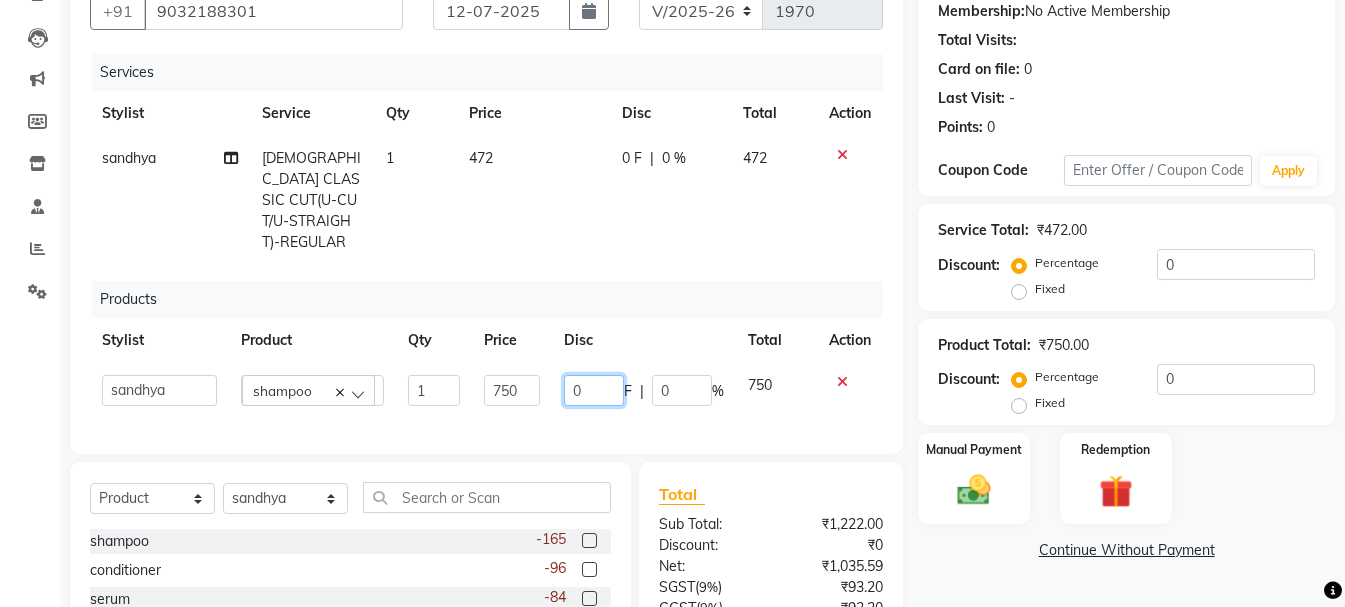 click on "0" 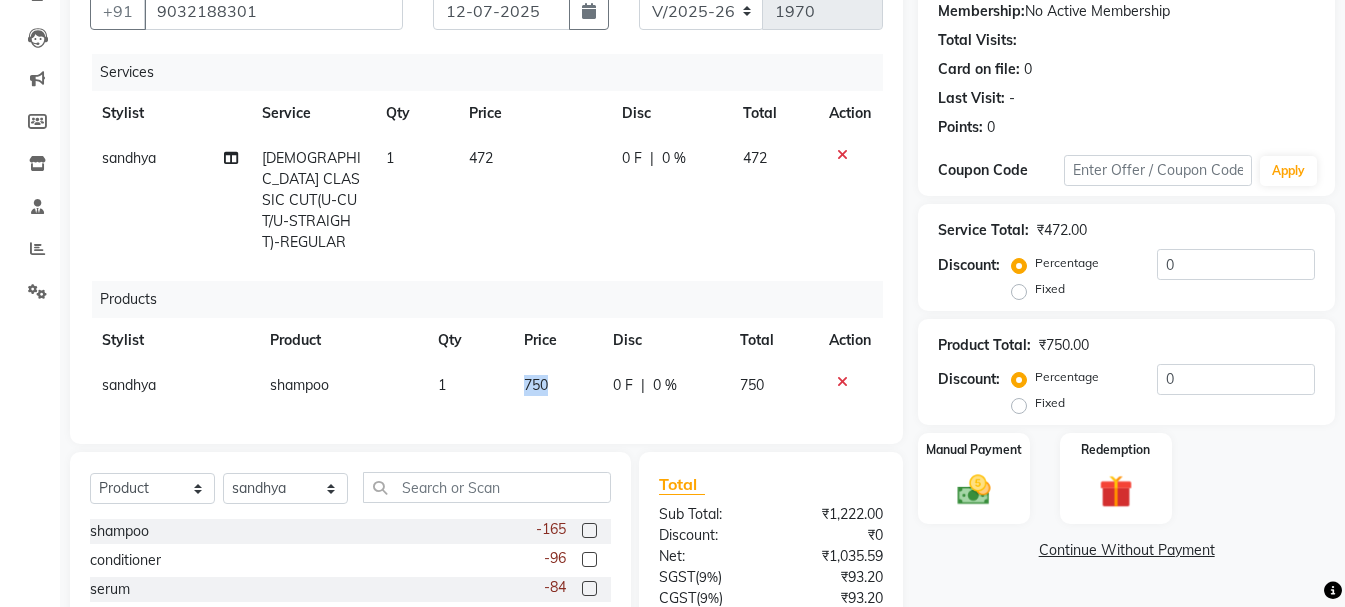 click on "750" 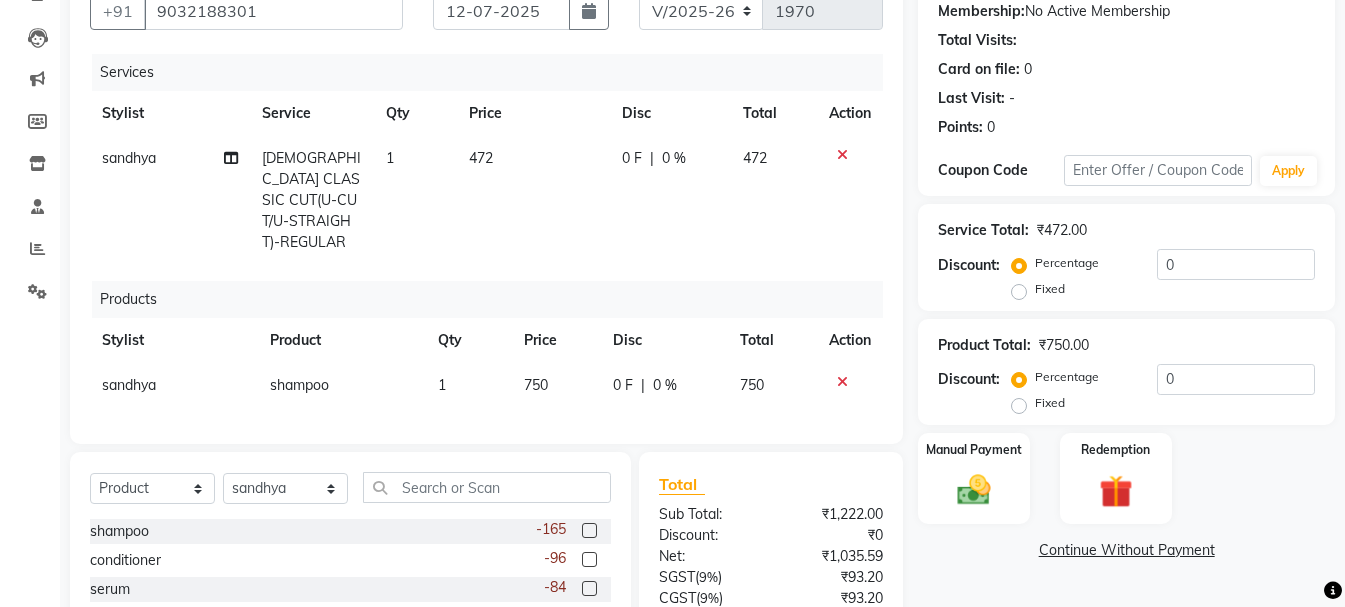 select on "68488" 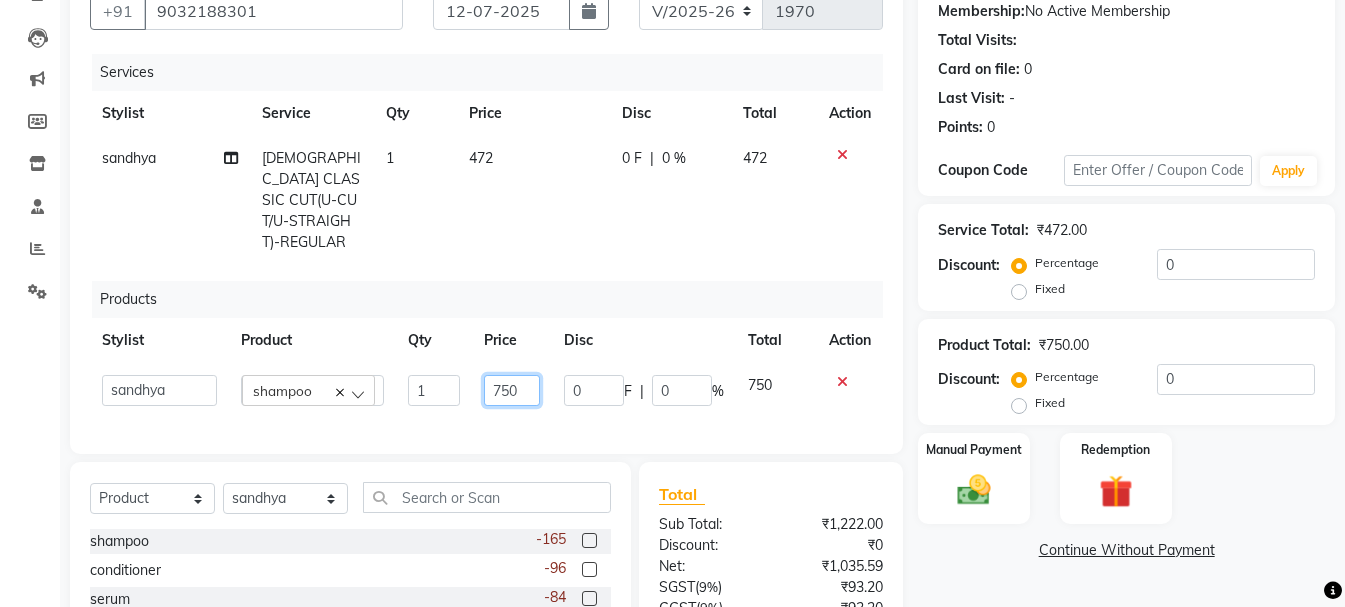 click on "750" 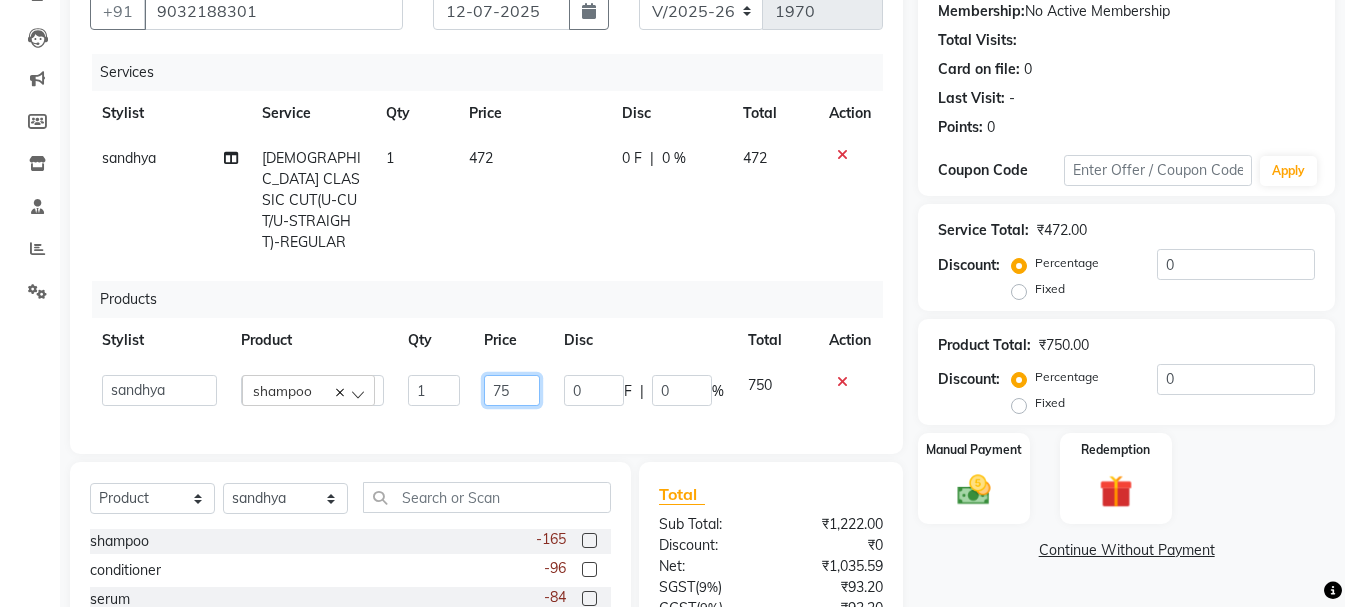 type on "7" 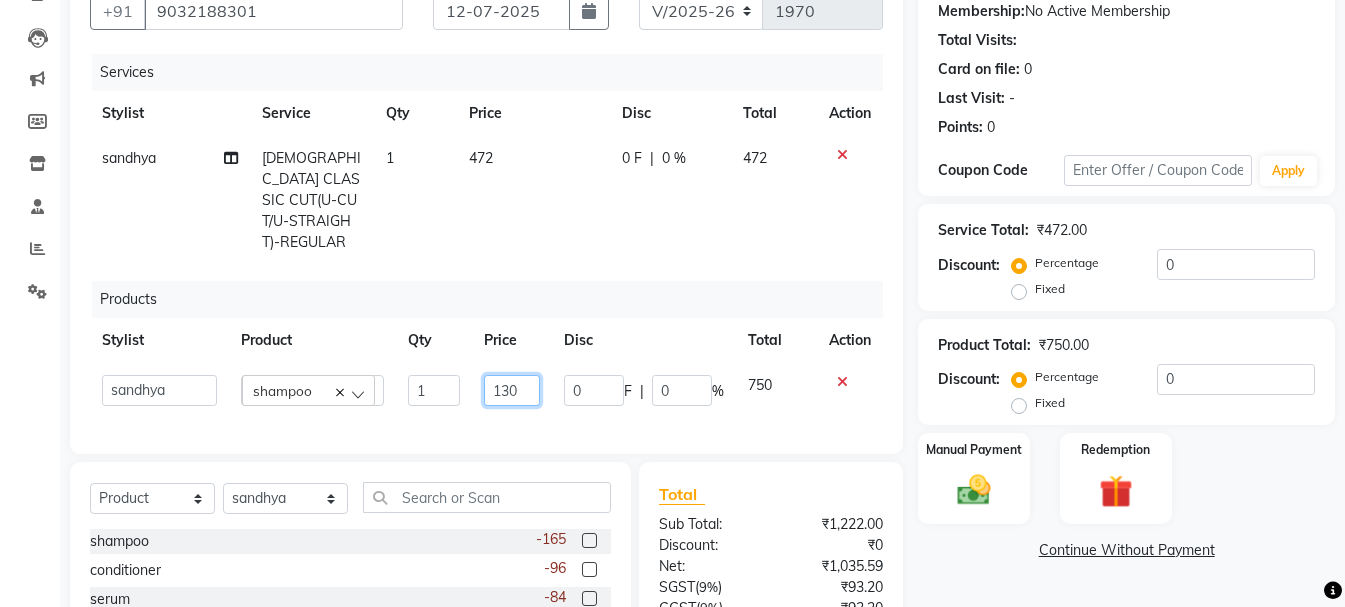 type on "1300" 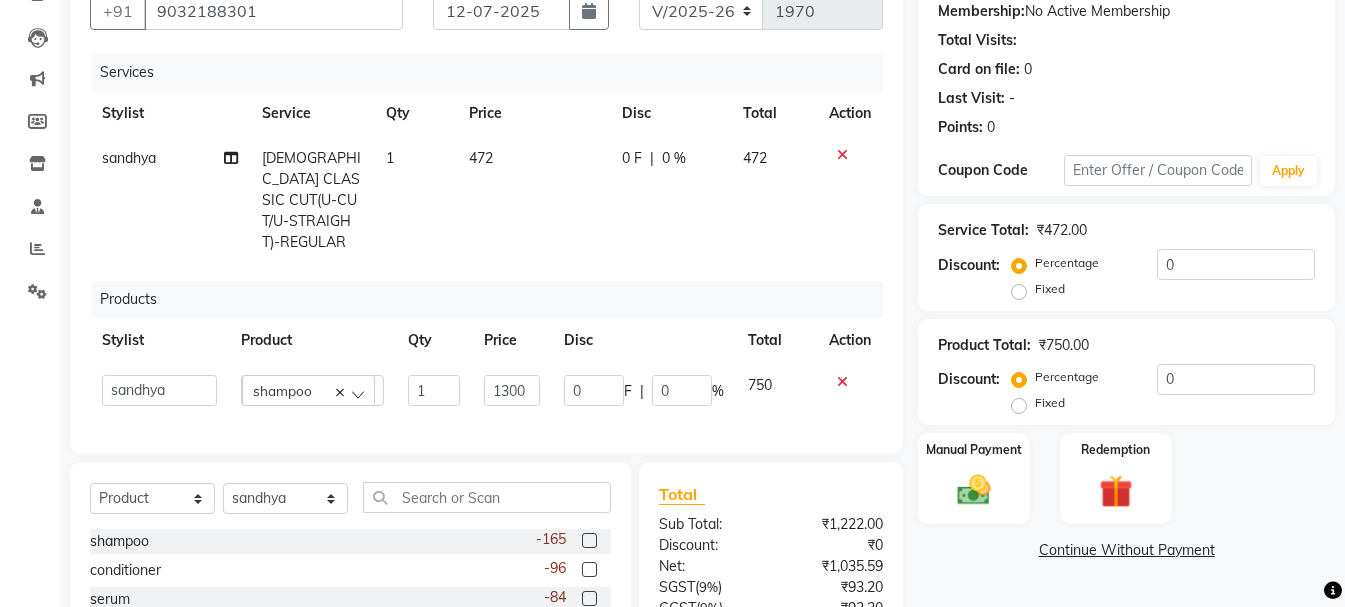 click on "472" 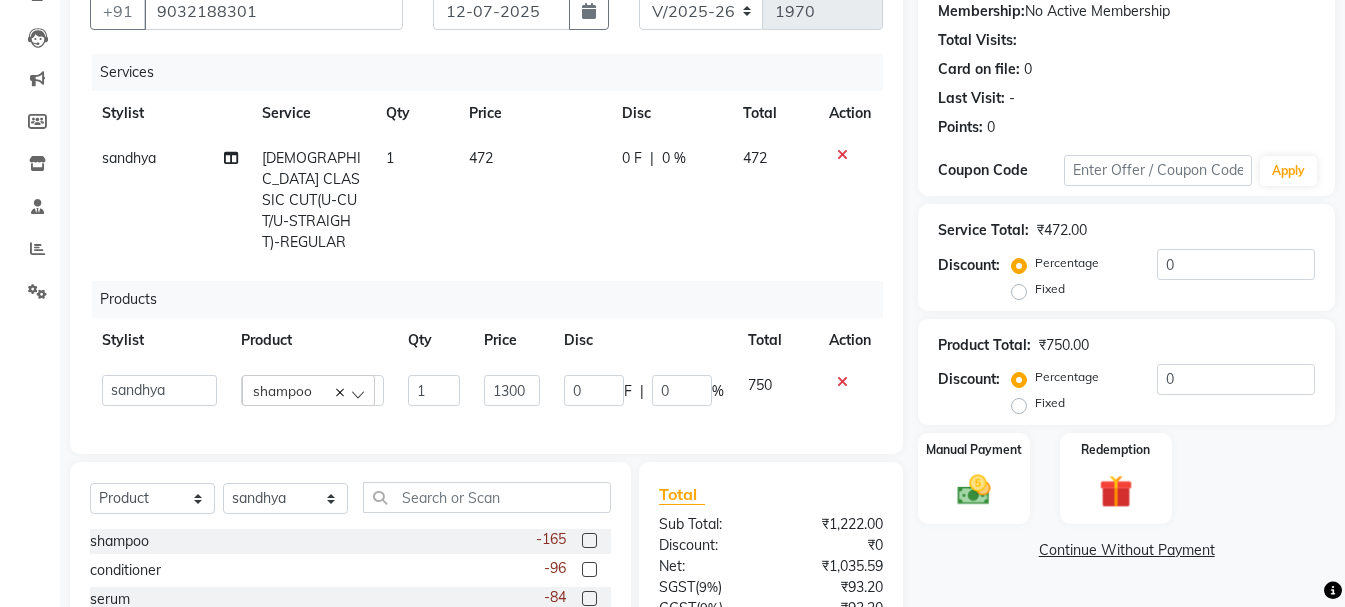 select on "68488" 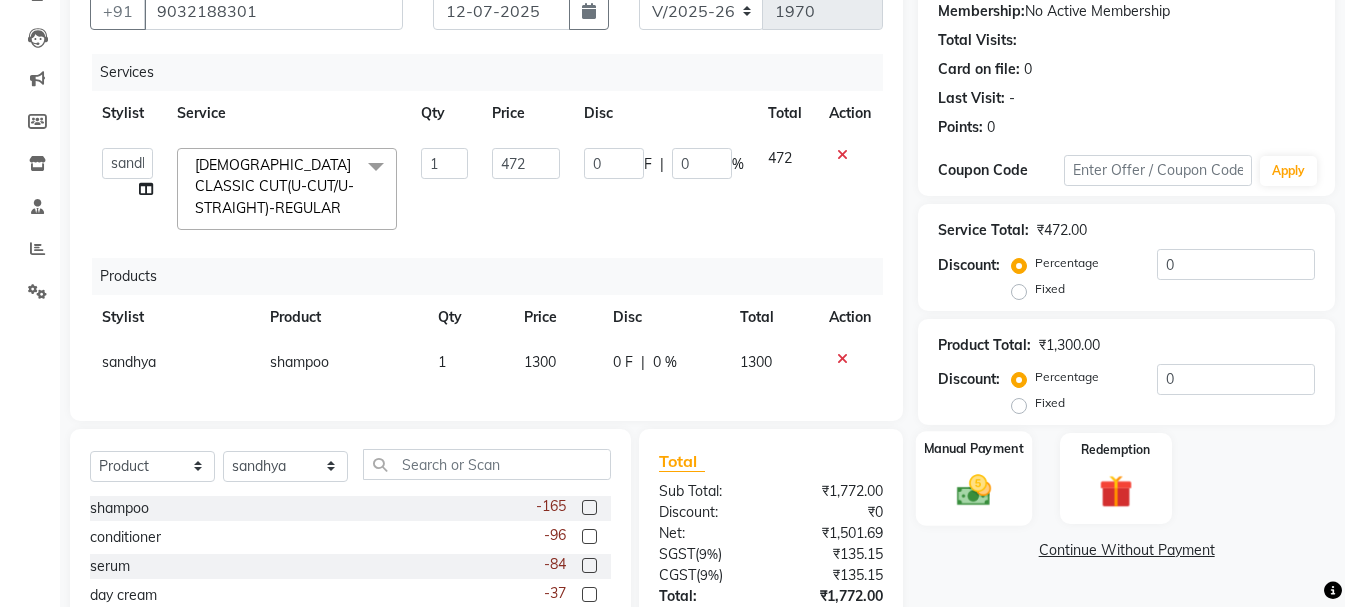 click 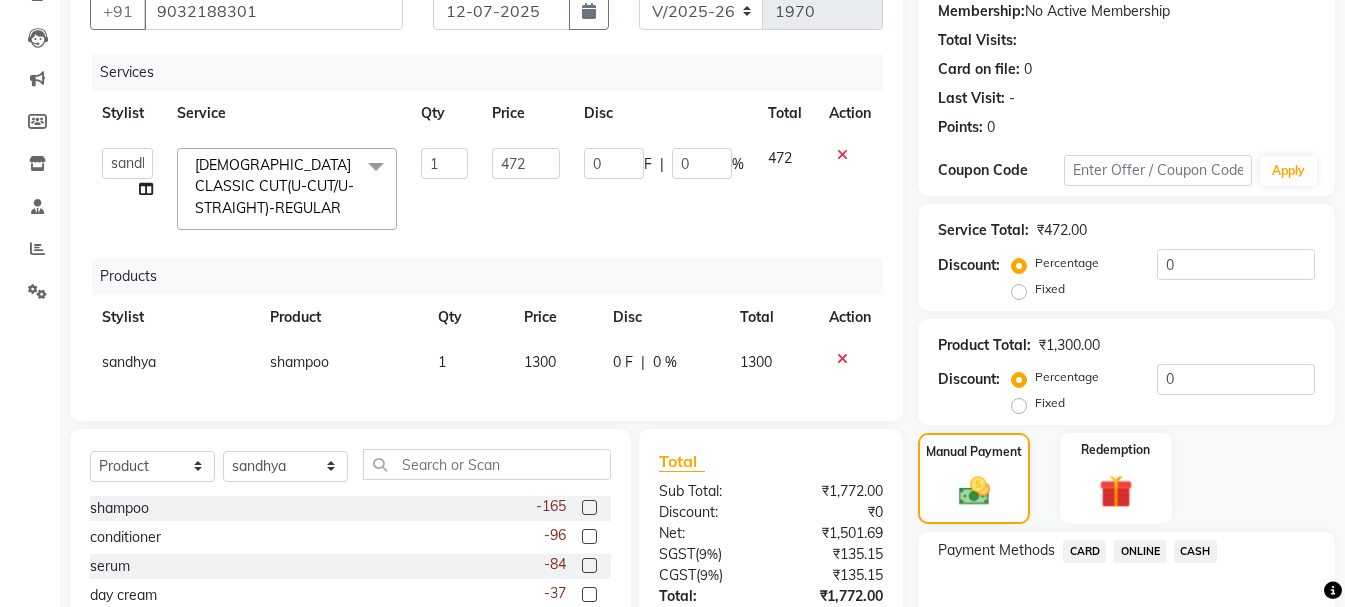 click on "ONLINE" 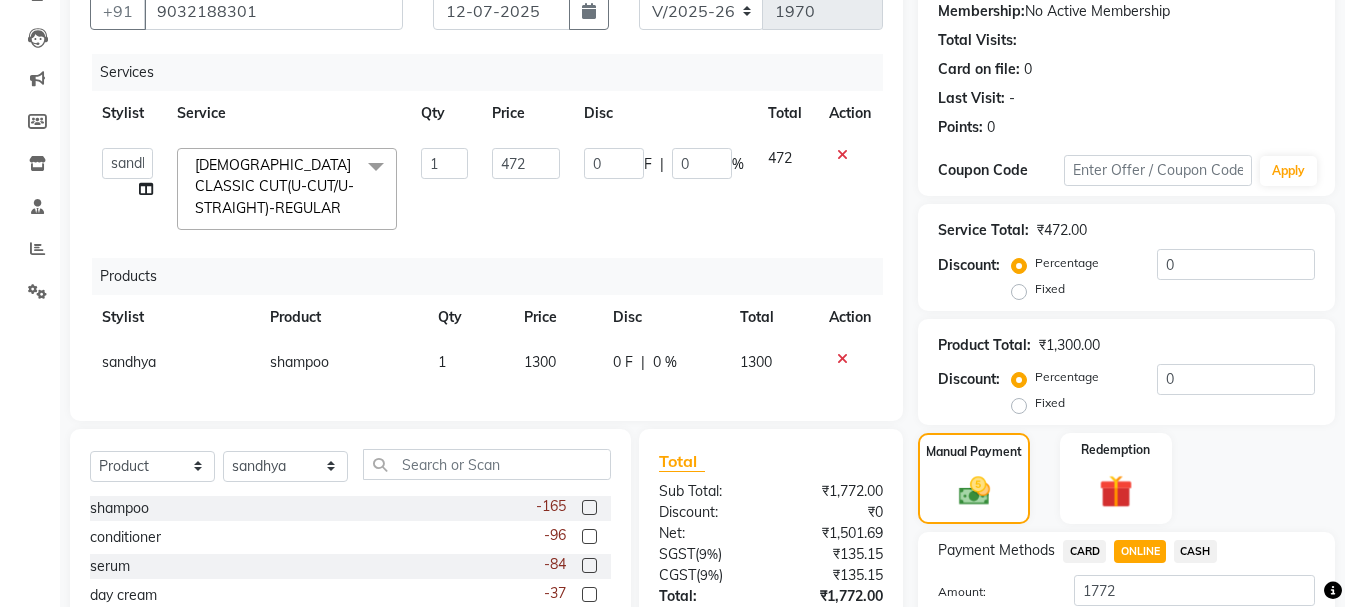 scroll, scrollTop: 355, scrollLeft: 0, axis: vertical 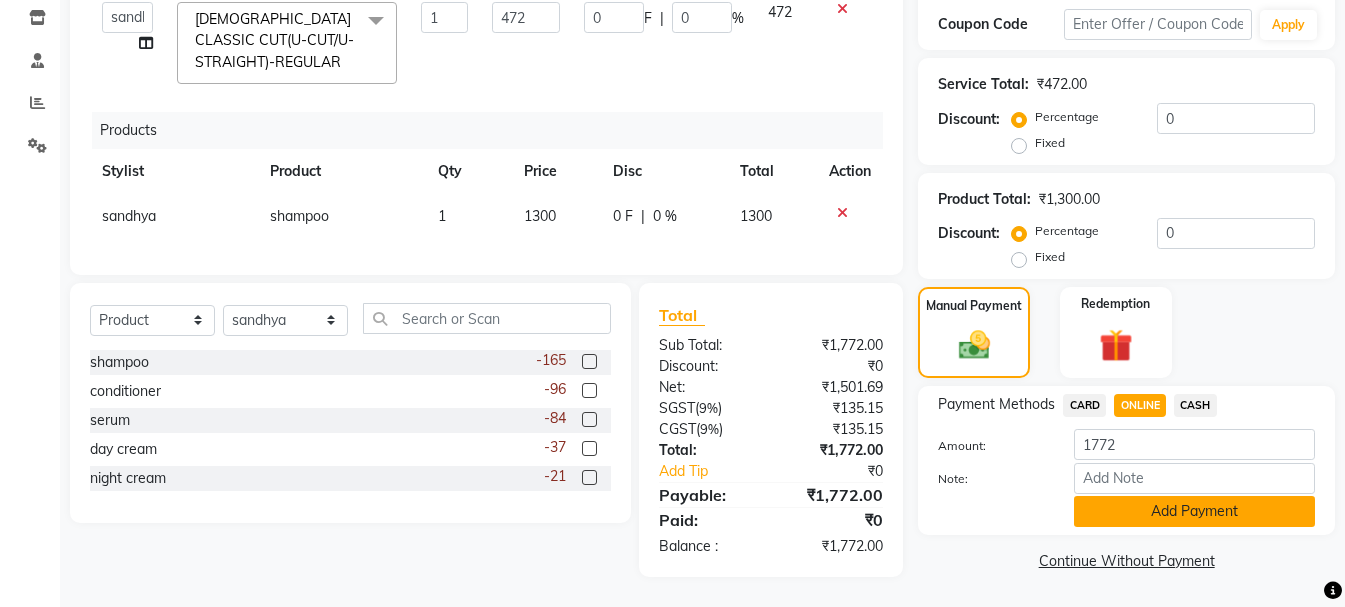 click on "Add Payment" 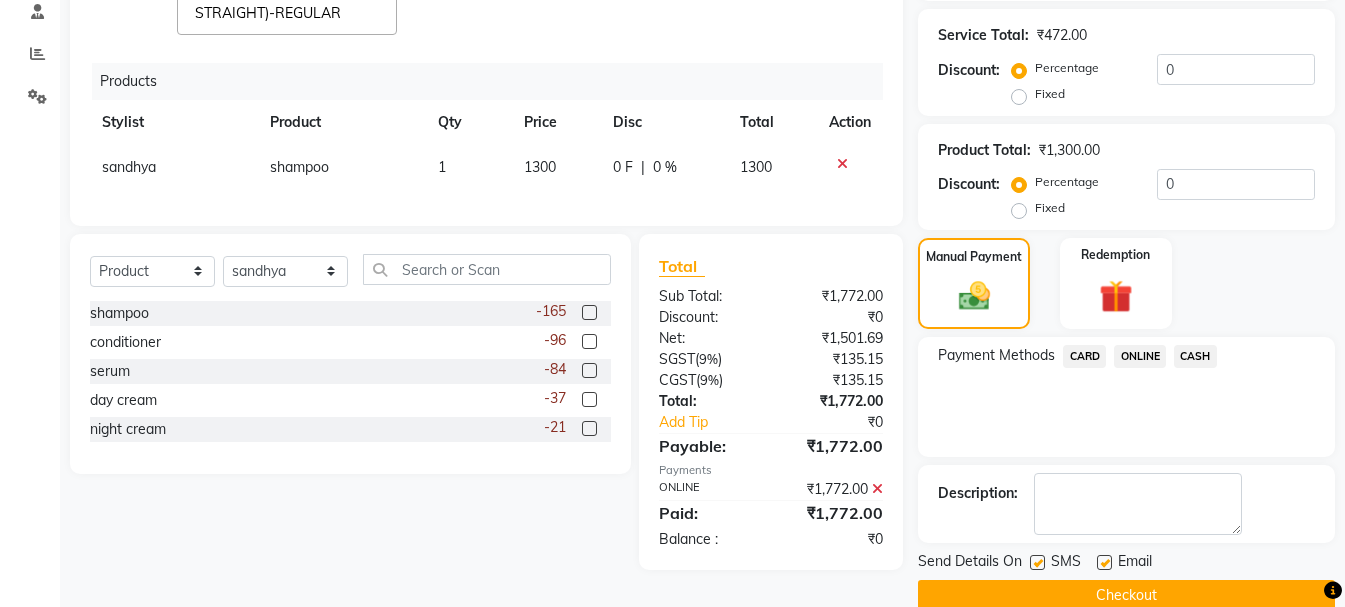 scroll, scrollTop: 423, scrollLeft: 0, axis: vertical 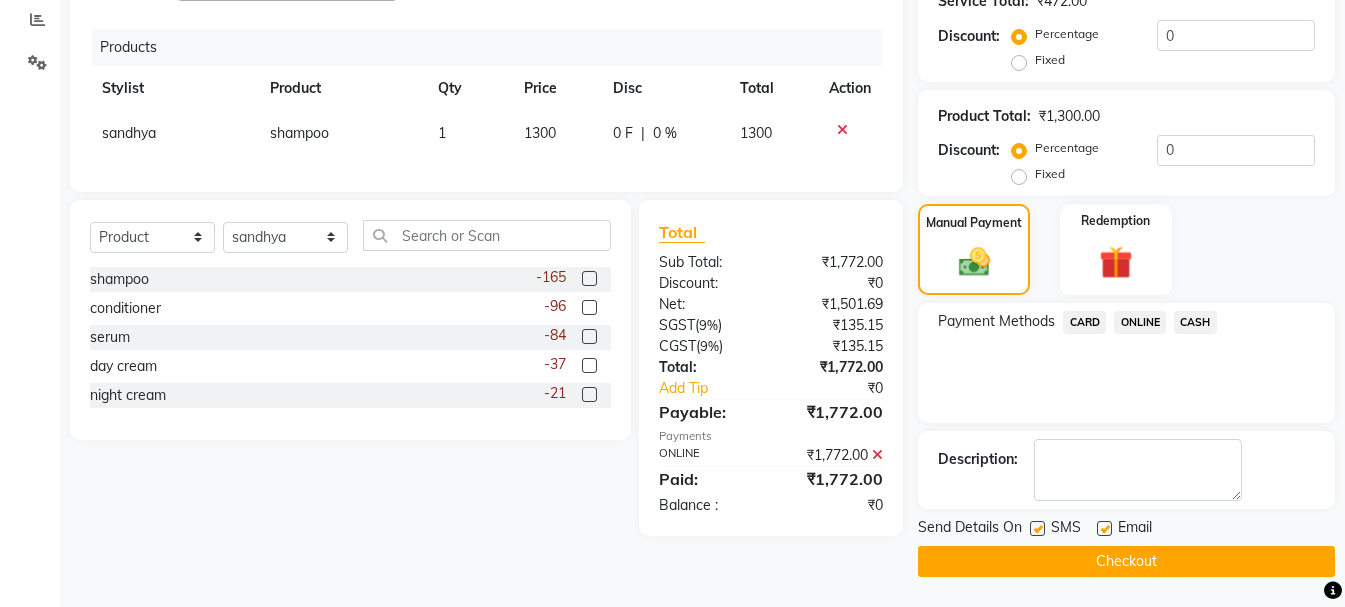 click on "Checkout" 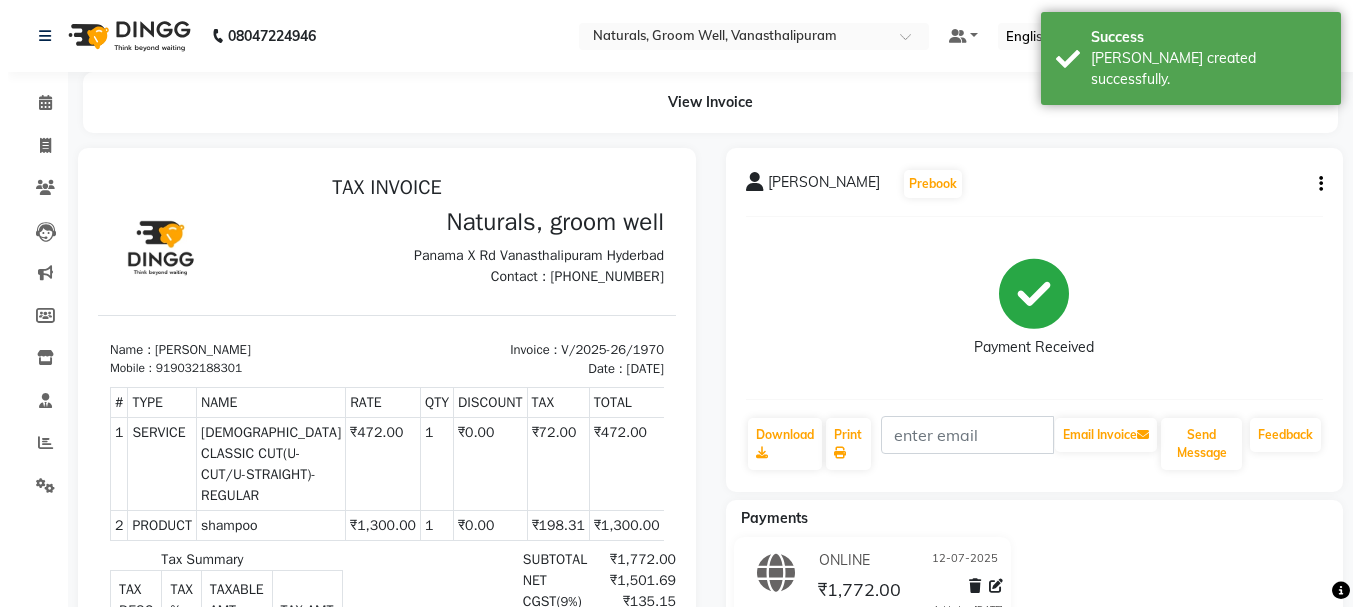 scroll, scrollTop: 0, scrollLeft: 0, axis: both 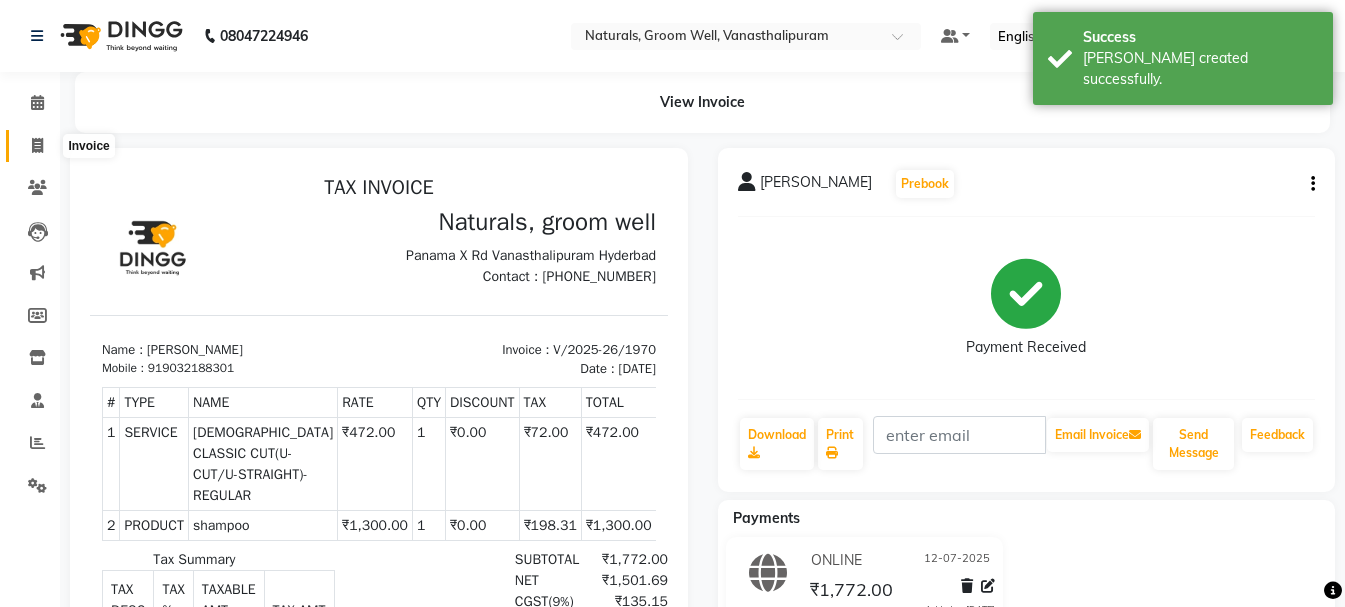 click 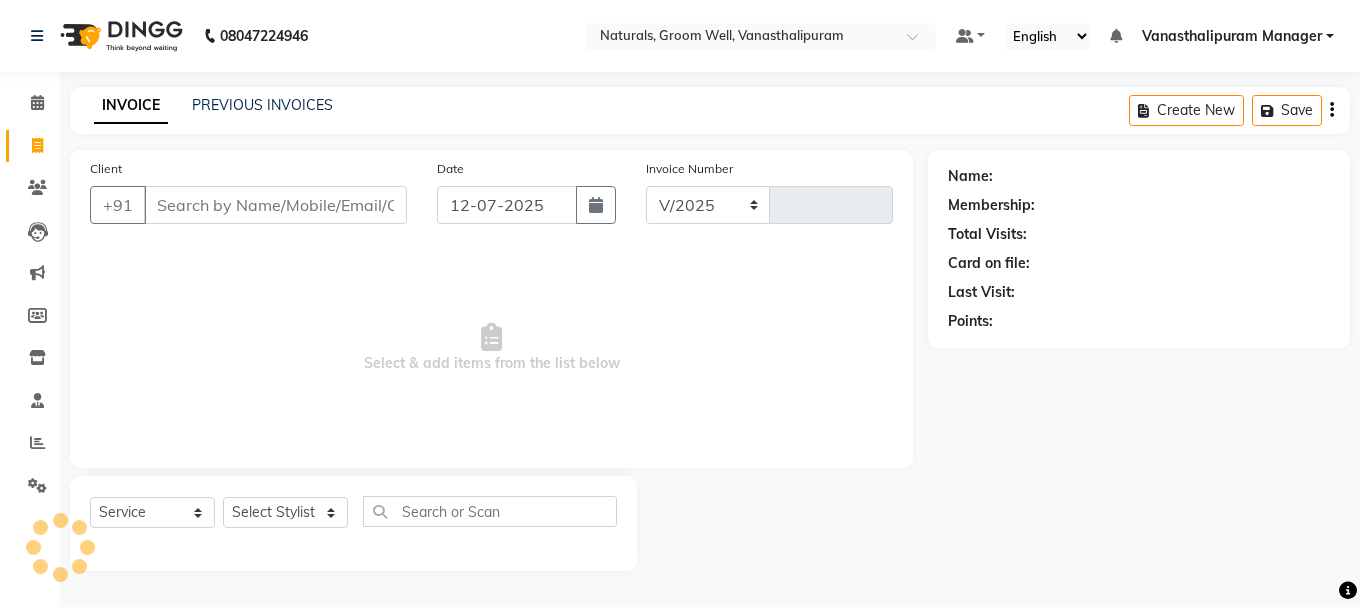 select on "5859" 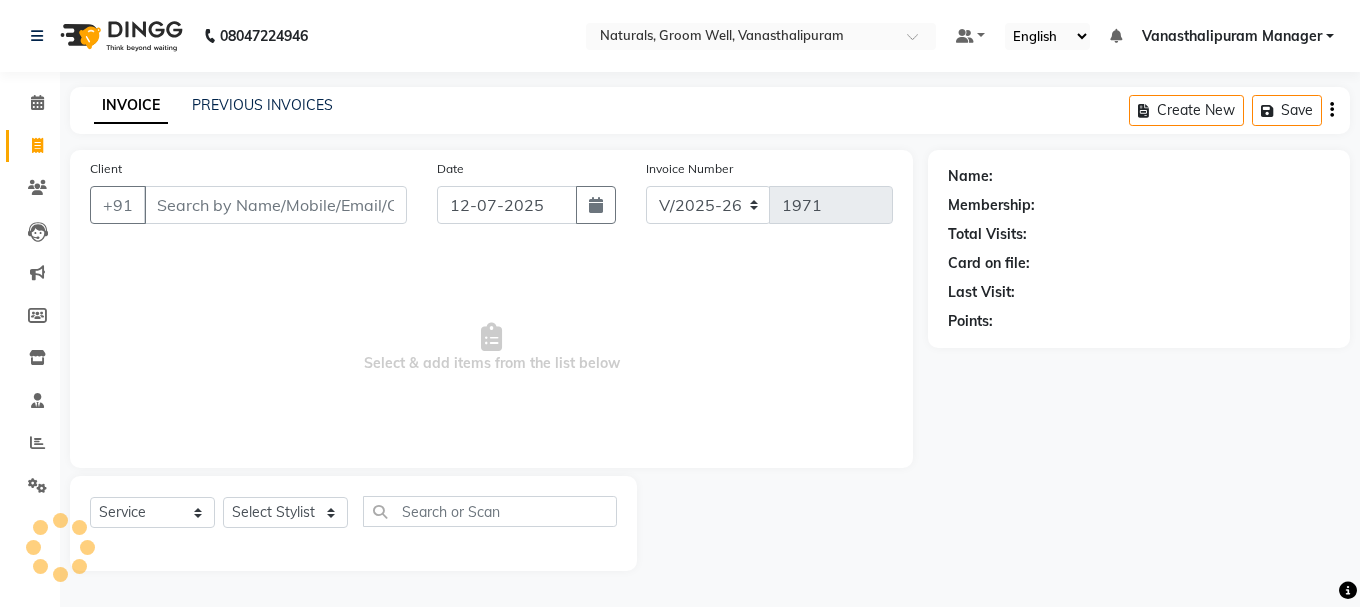 click on "Client" at bounding box center [275, 205] 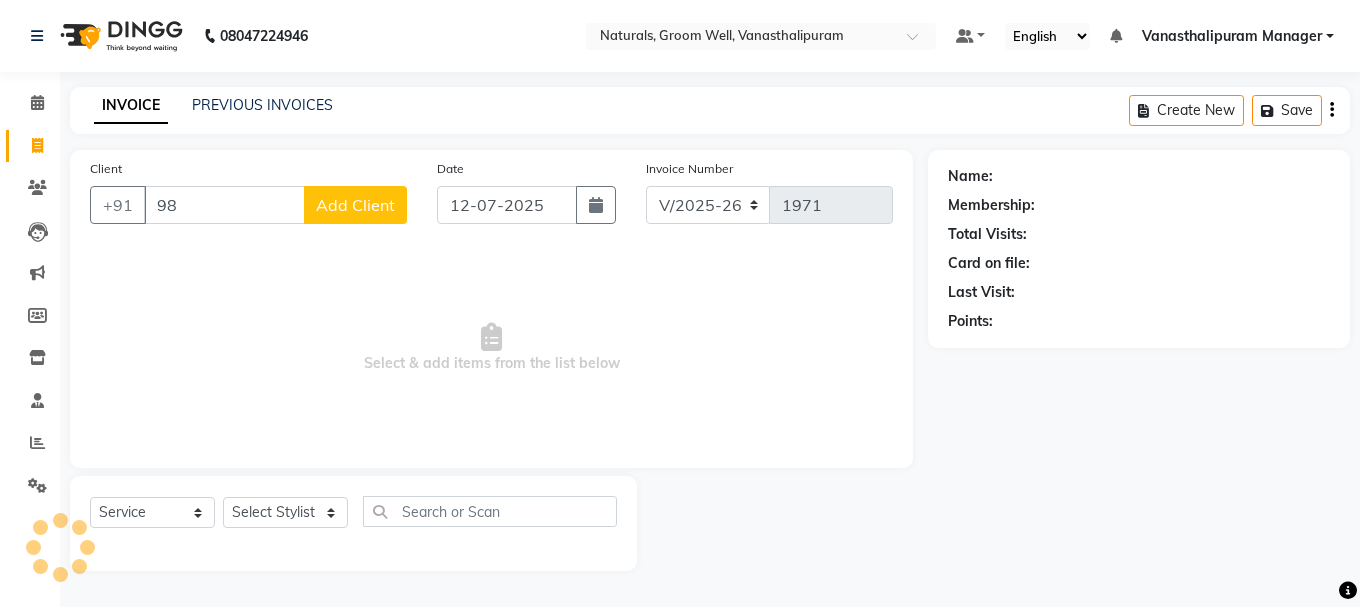 type on "9" 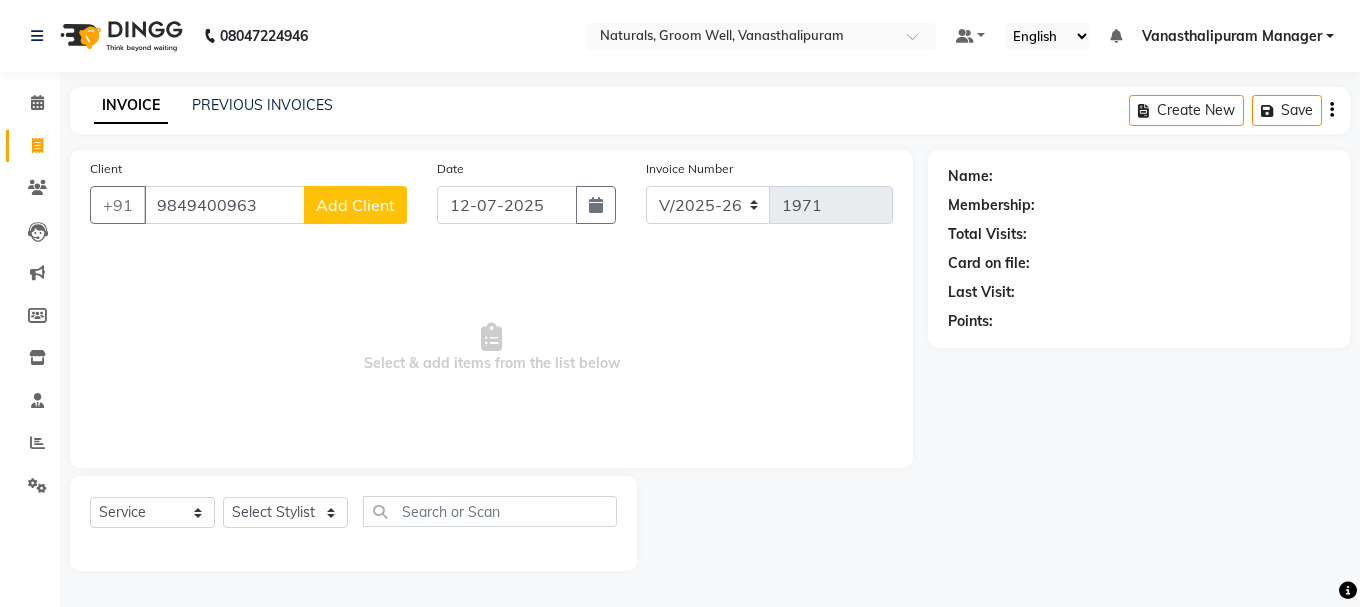 click on "9849400963" at bounding box center (224, 205) 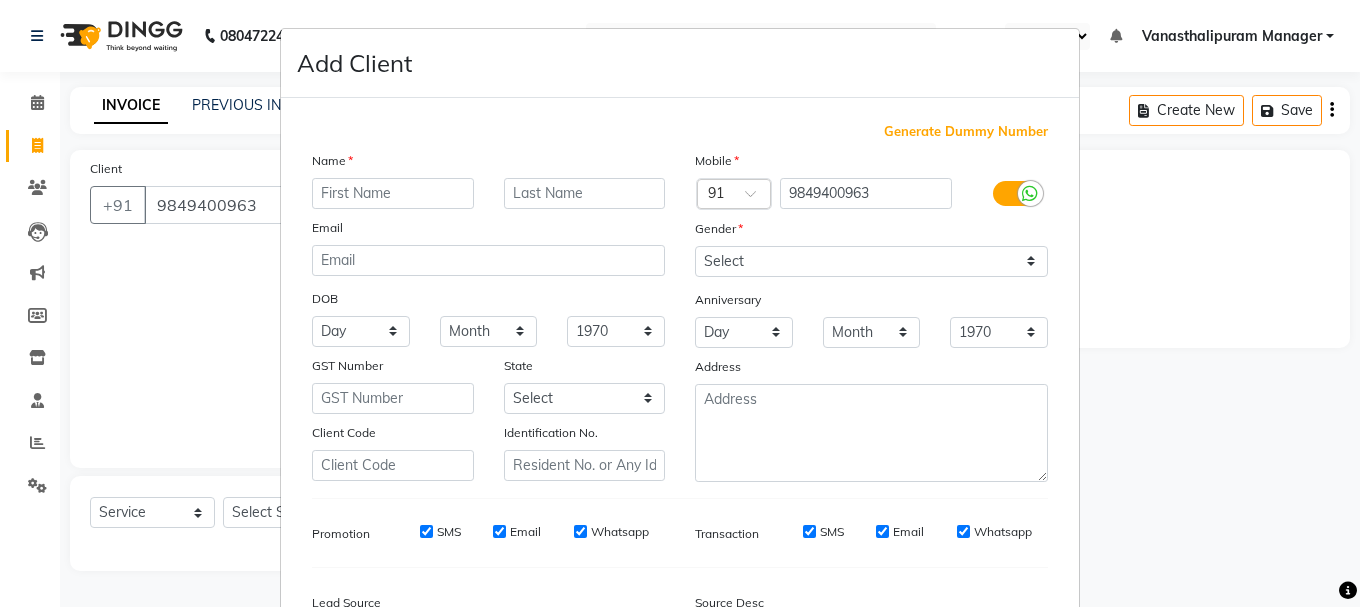 click at bounding box center (393, 193) 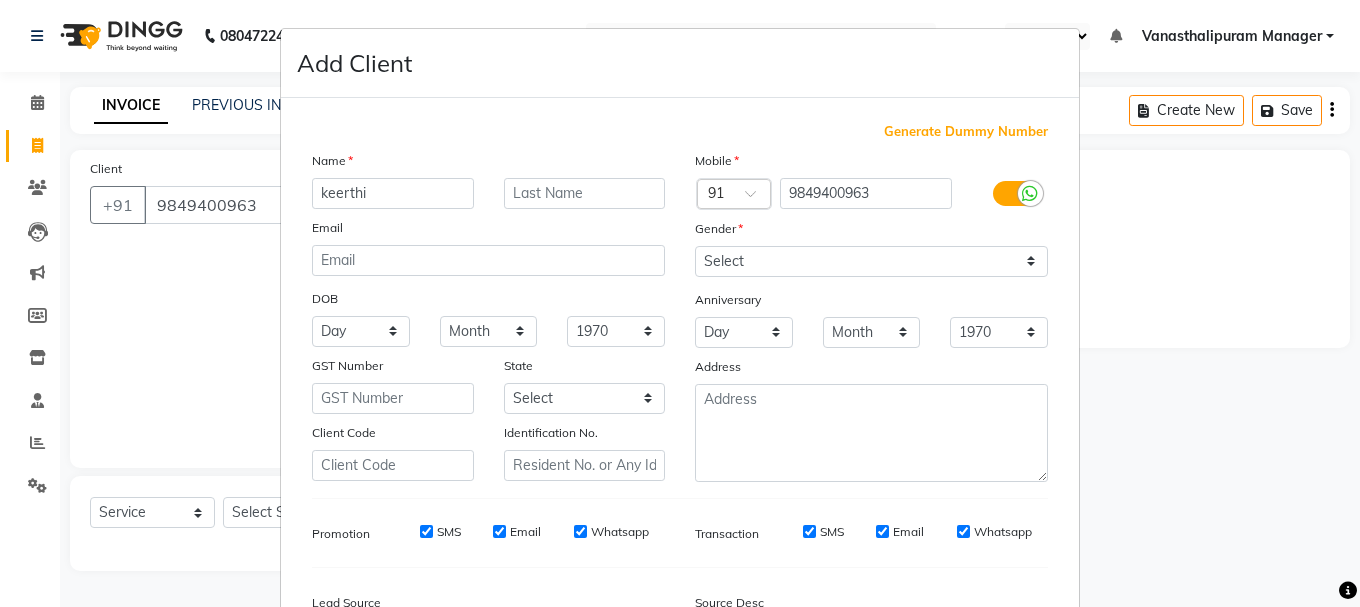 type on "keerthi" 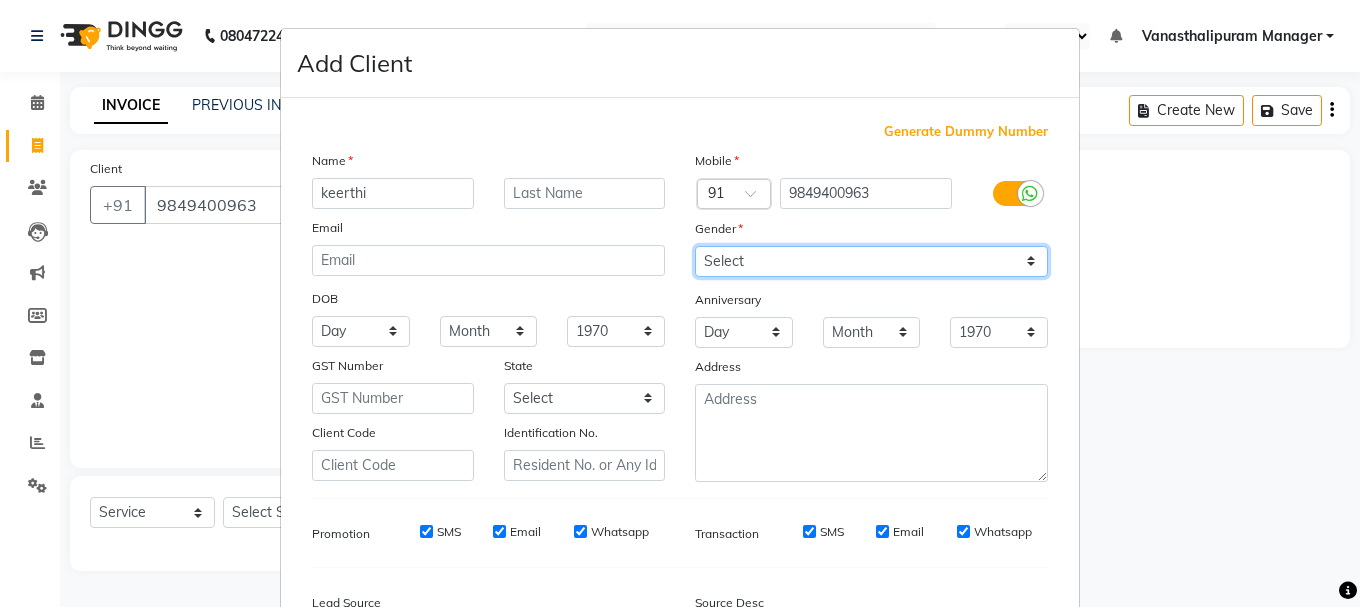 drag, startPoint x: 796, startPoint y: 265, endPoint x: 791, endPoint y: 274, distance: 10.29563 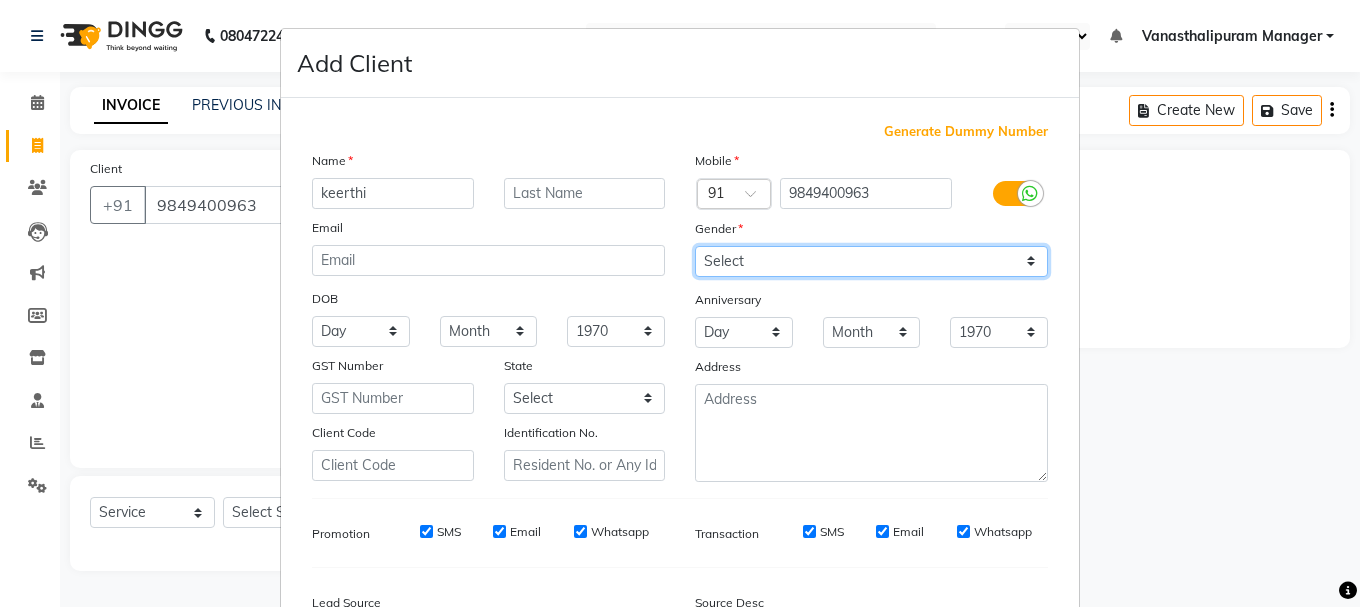 click on "Select [DEMOGRAPHIC_DATA] [DEMOGRAPHIC_DATA] Other Prefer Not To Say" at bounding box center (871, 261) 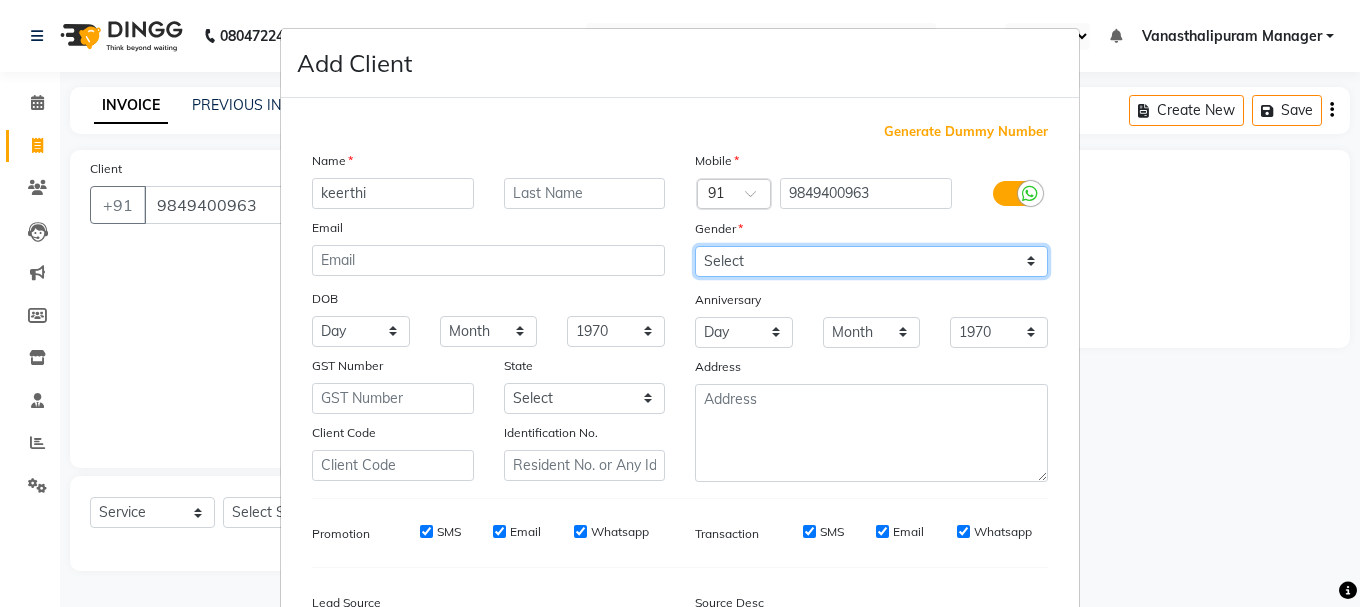 click on "Select [DEMOGRAPHIC_DATA] [DEMOGRAPHIC_DATA] Other Prefer Not To Say" at bounding box center [871, 261] 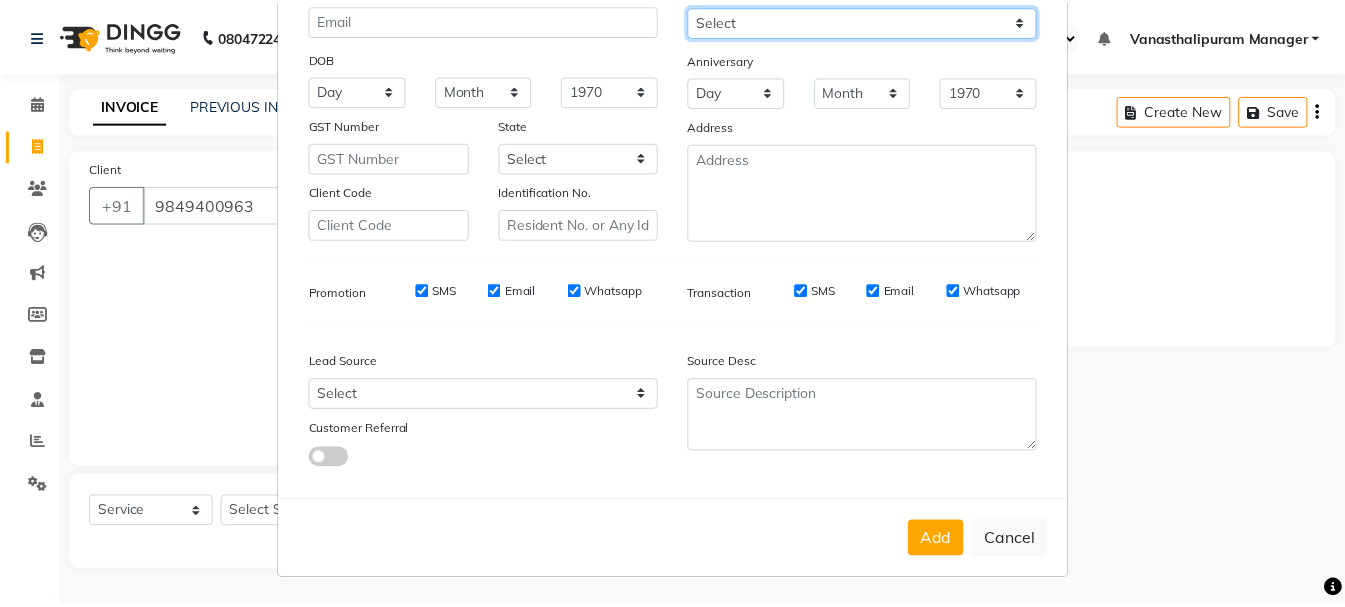 scroll, scrollTop: 242, scrollLeft: 0, axis: vertical 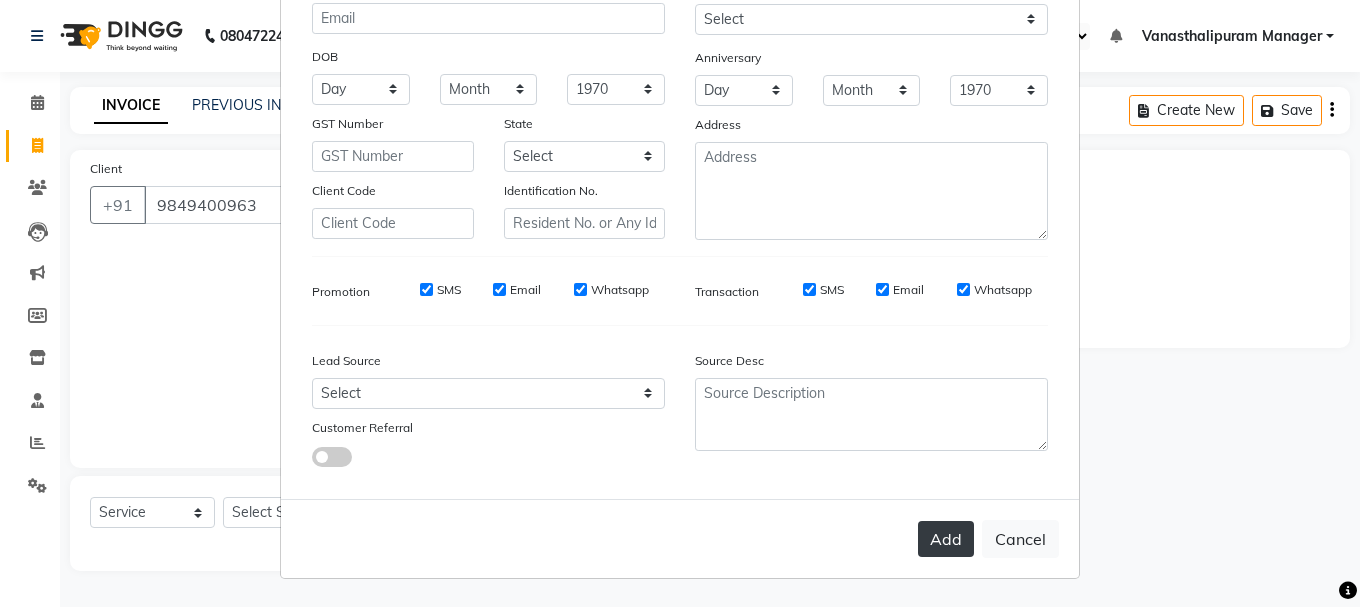 click on "Add" at bounding box center (946, 539) 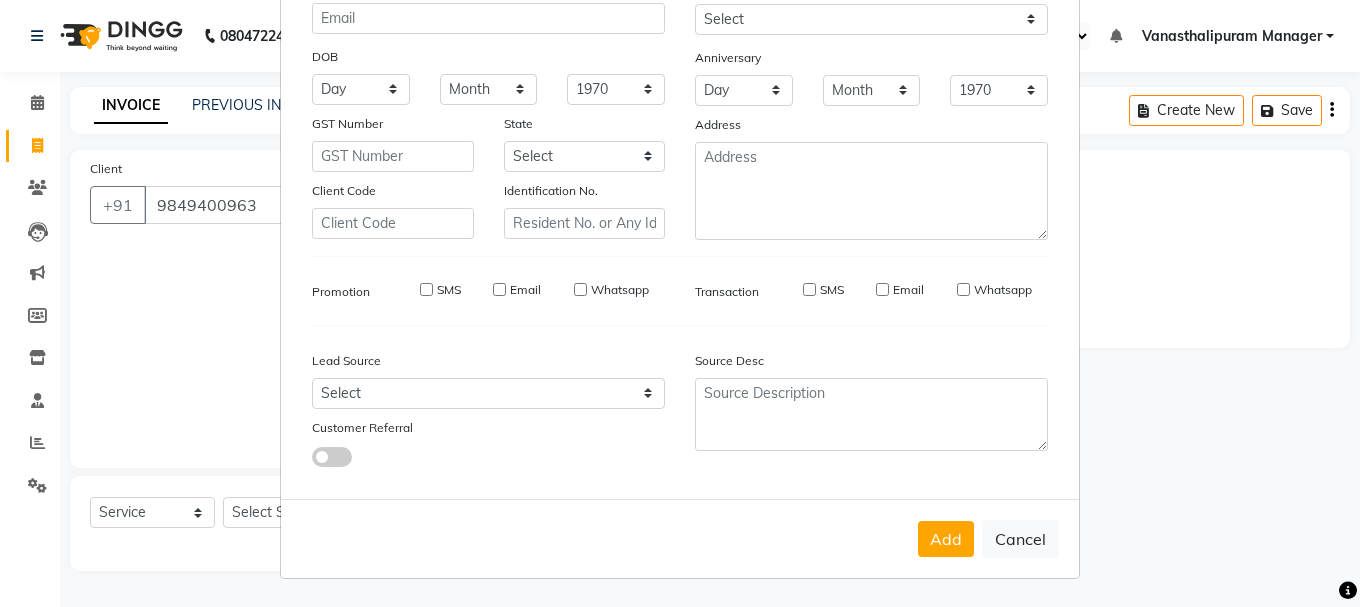 type 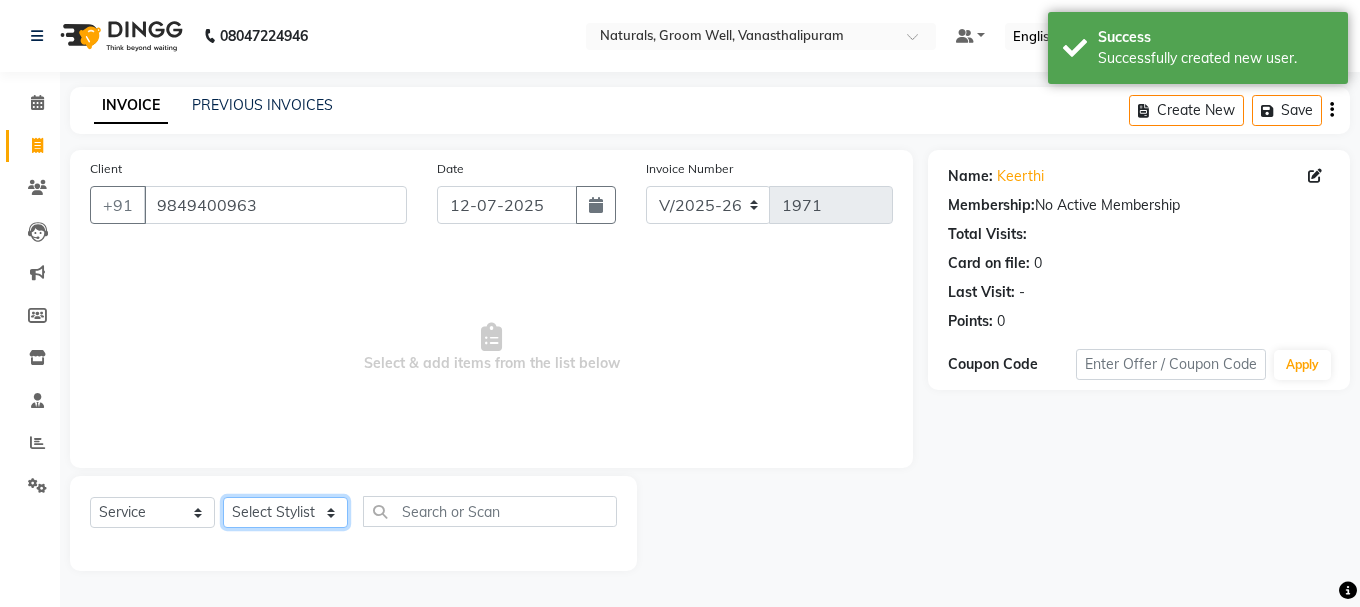 click on "Select Stylist [PERSON_NAME] kiran [PERSON_NAME] [PERSON_NAME] [PERSON_NAME] [PERSON_NAME] sandhya Vanasthalipuram Manager vinay" 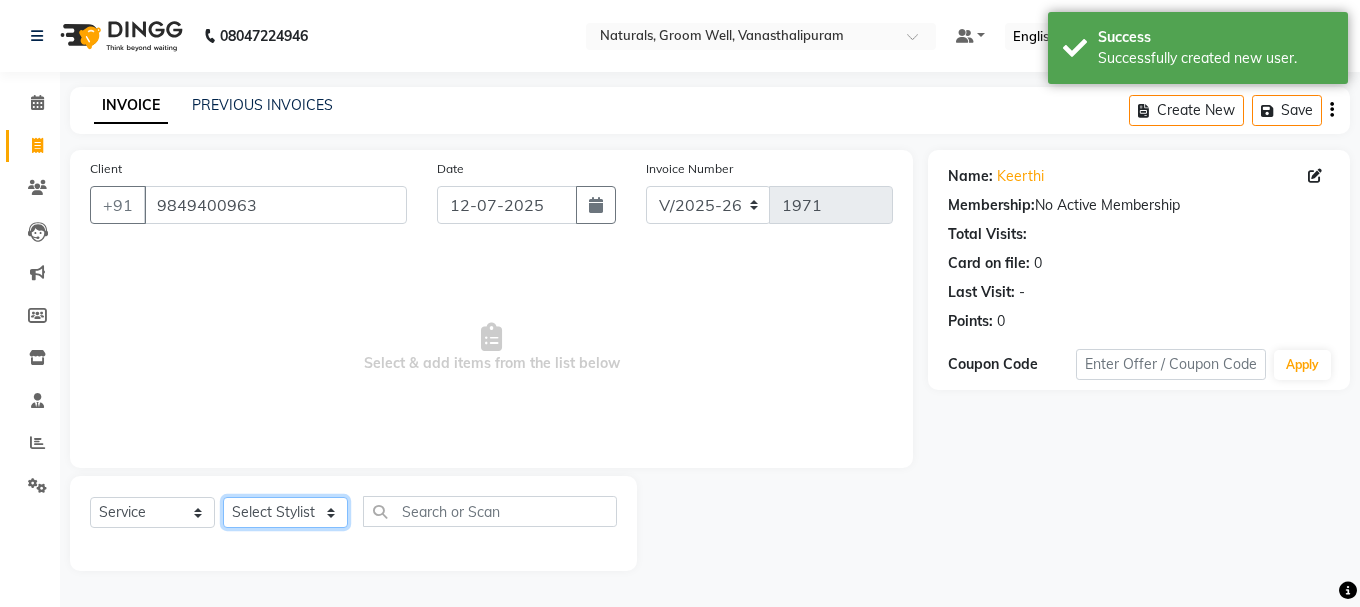 select on "41446" 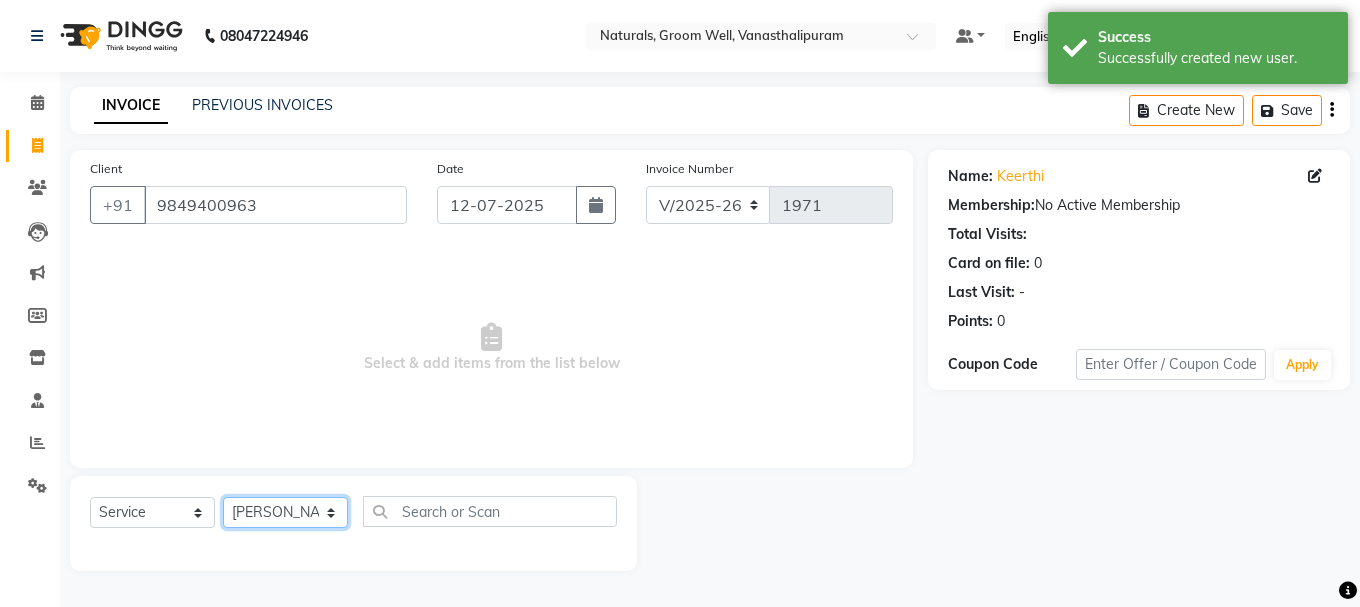 click on "Select Stylist [PERSON_NAME] kiran [PERSON_NAME] [PERSON_NAME] [PERSON_NAME] [PERSON_NAME] sandhya Vanasthalipuram Manager vinay" 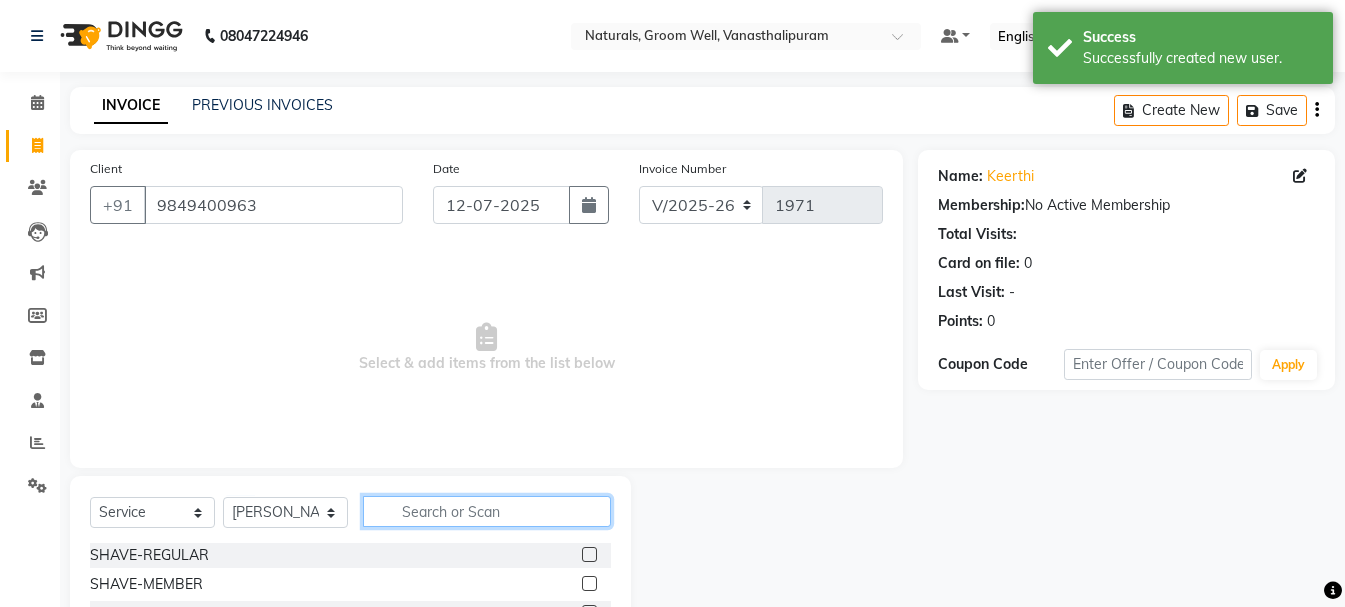 click 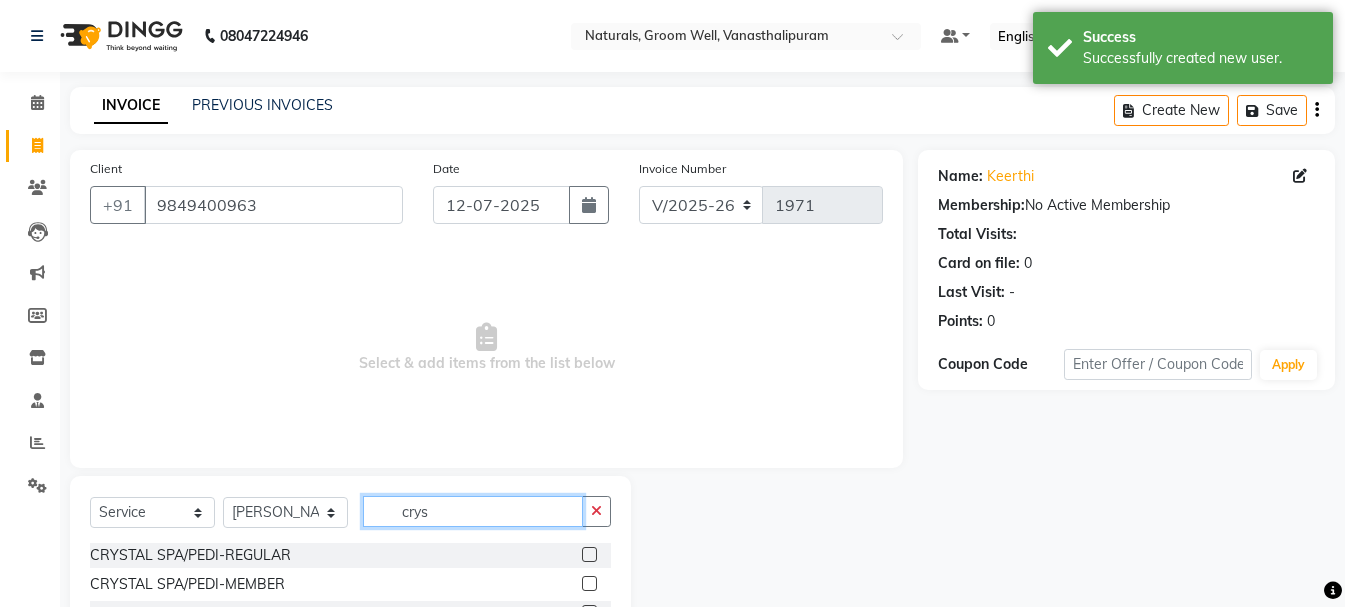 type on "crys" 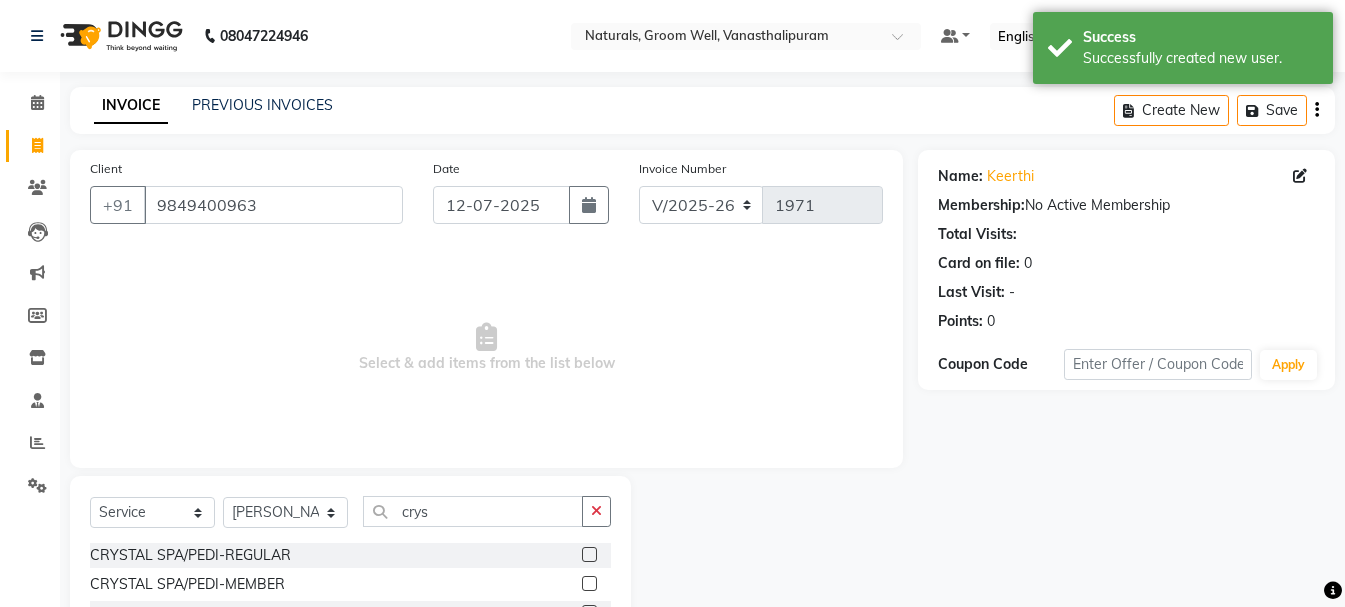 click 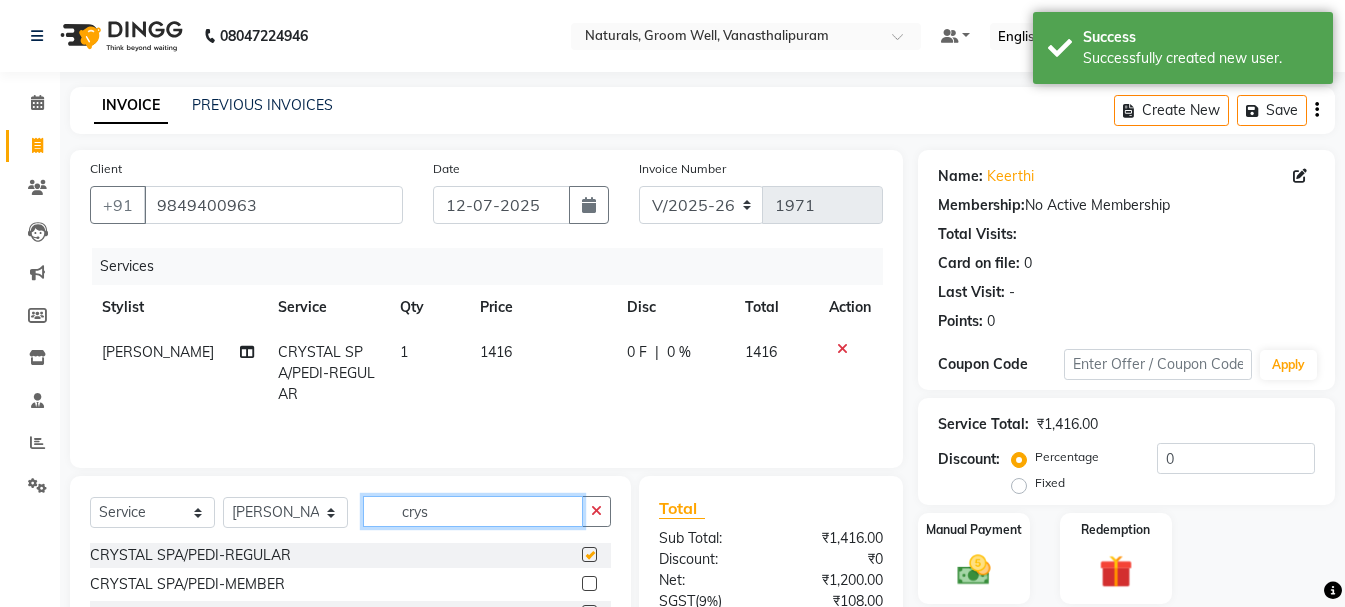 checkbox on "false" 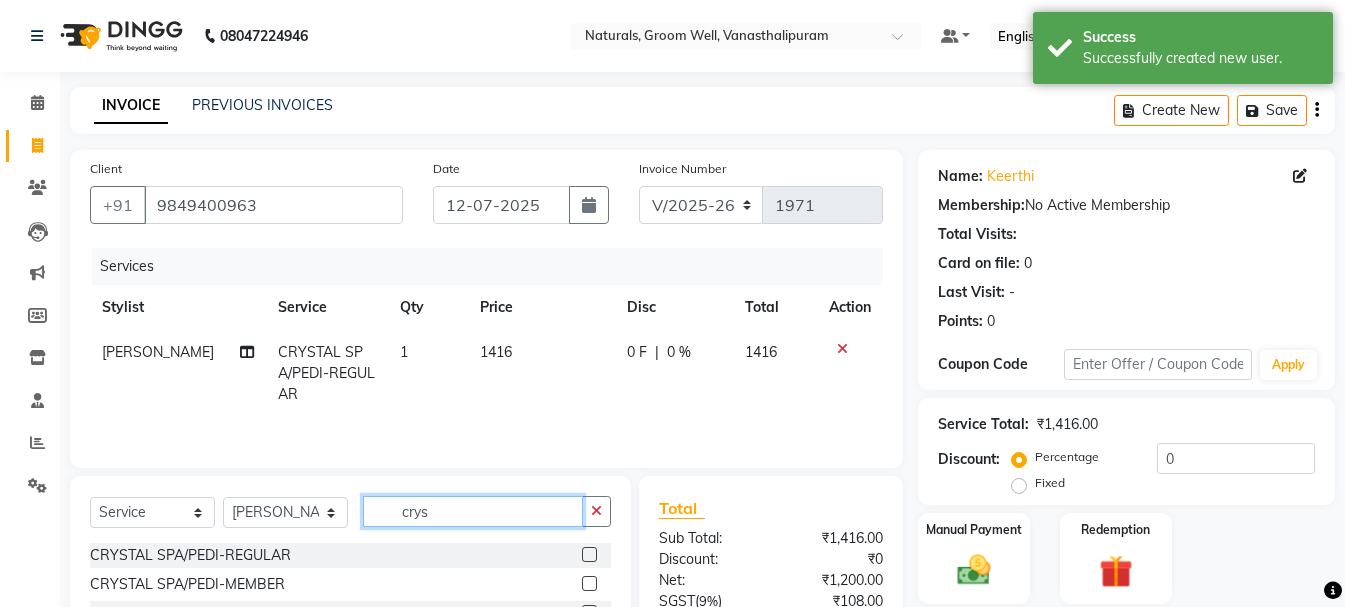 click on "crys" 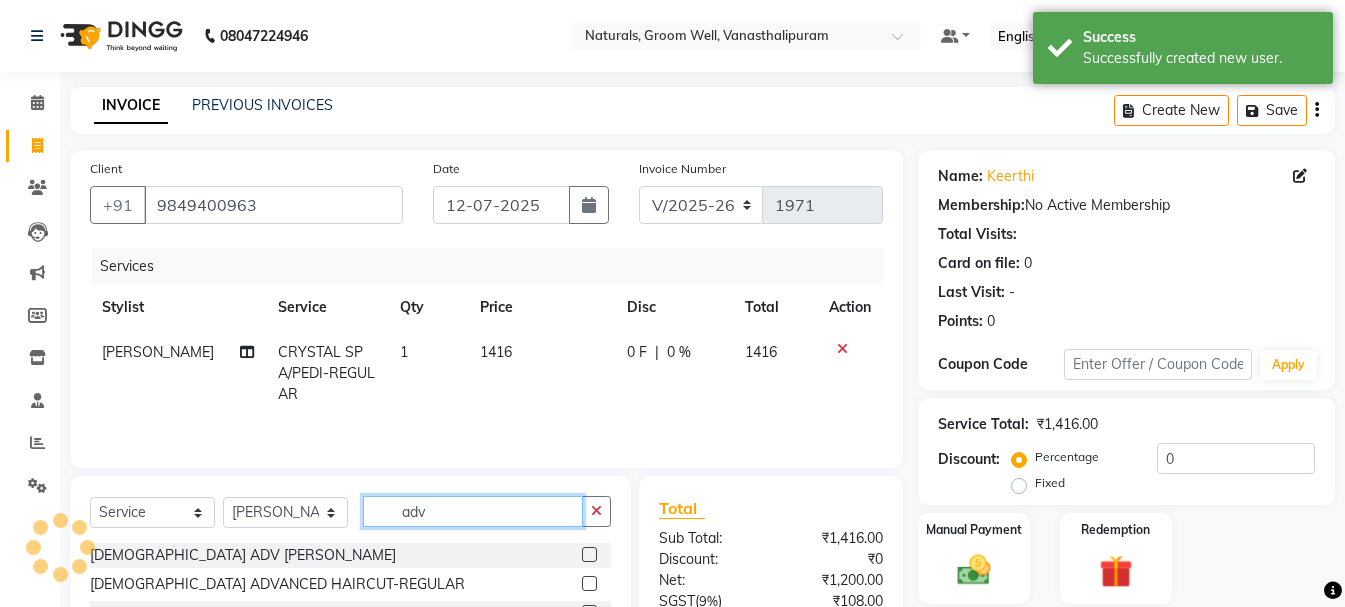 type on "adv" 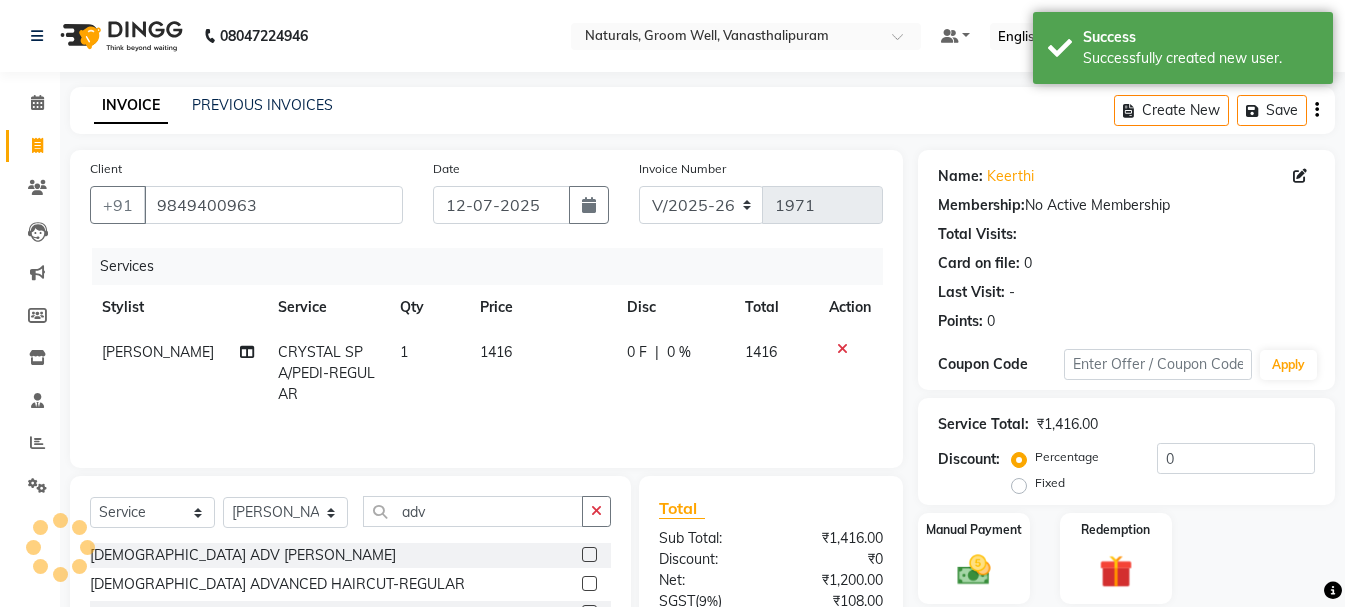 drag, startPoint x: 592, startPoint y: 579, endPoint x: 545, endPoint y: 542, distance: 59.816387 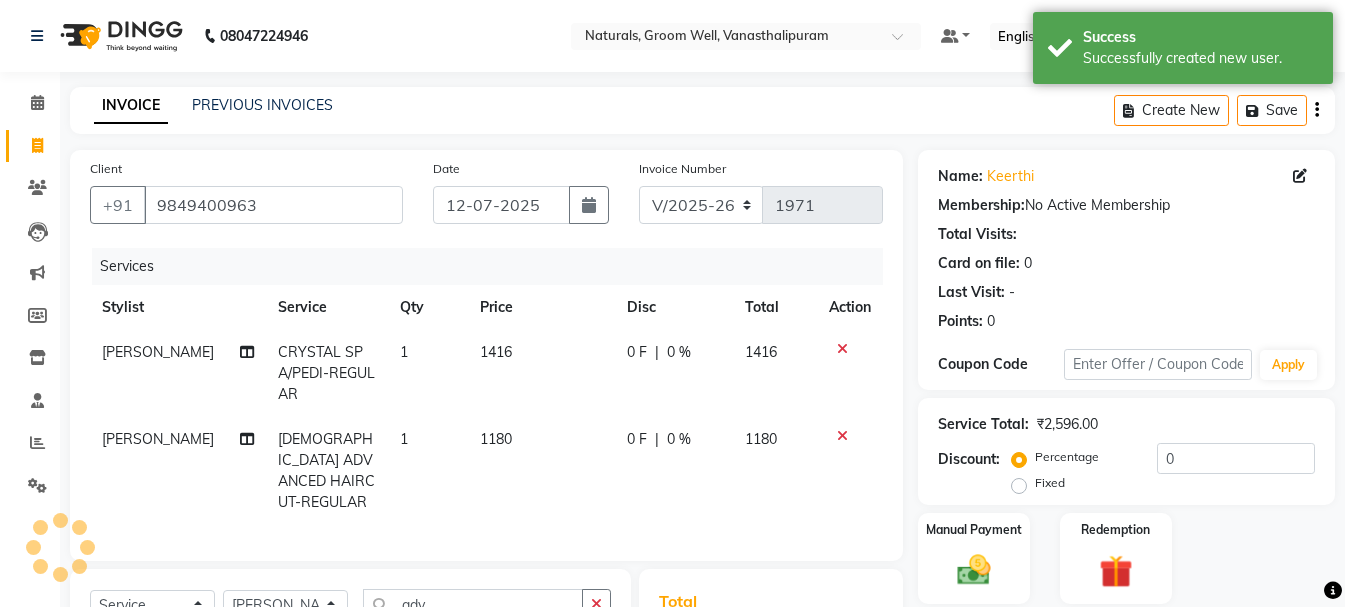 checkbox on "false" 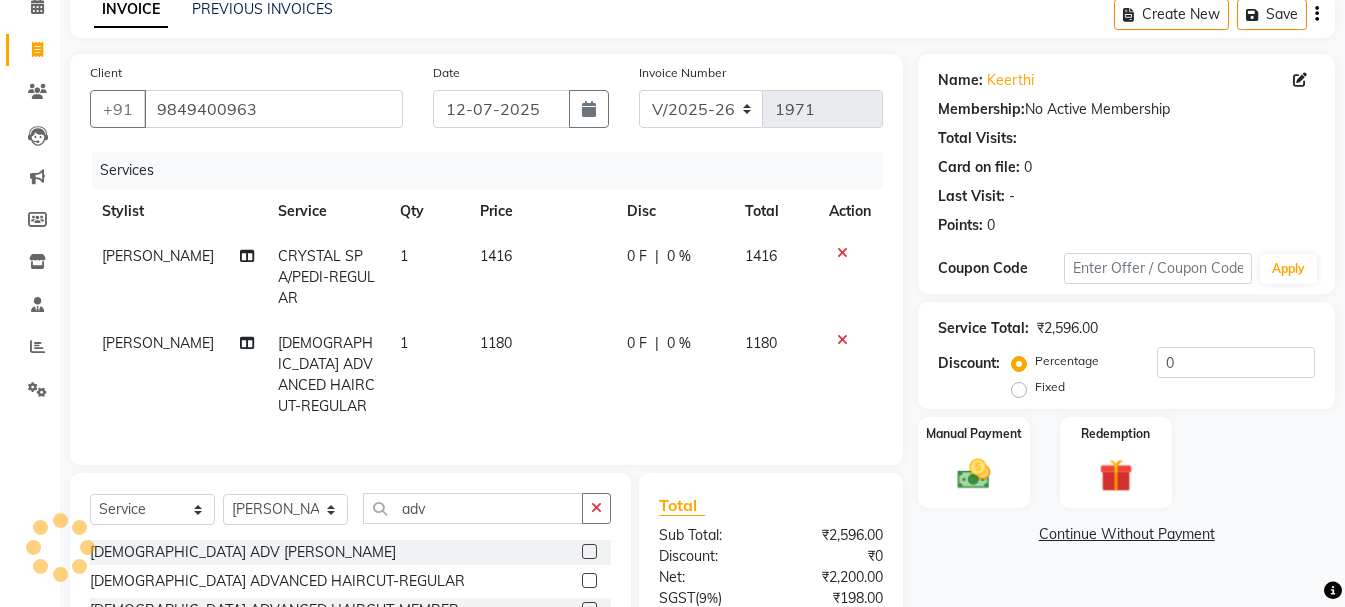 scroll, scrollTop: 280, scrollLeft: 0, axis: vertical 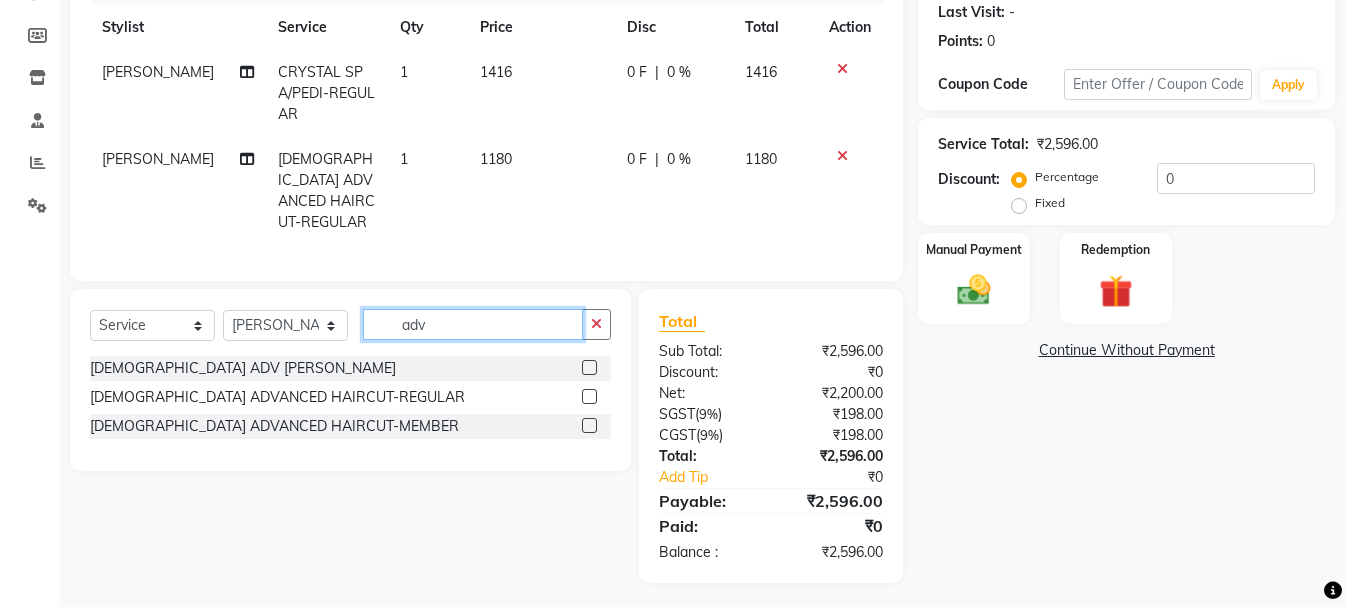 click on "adv" 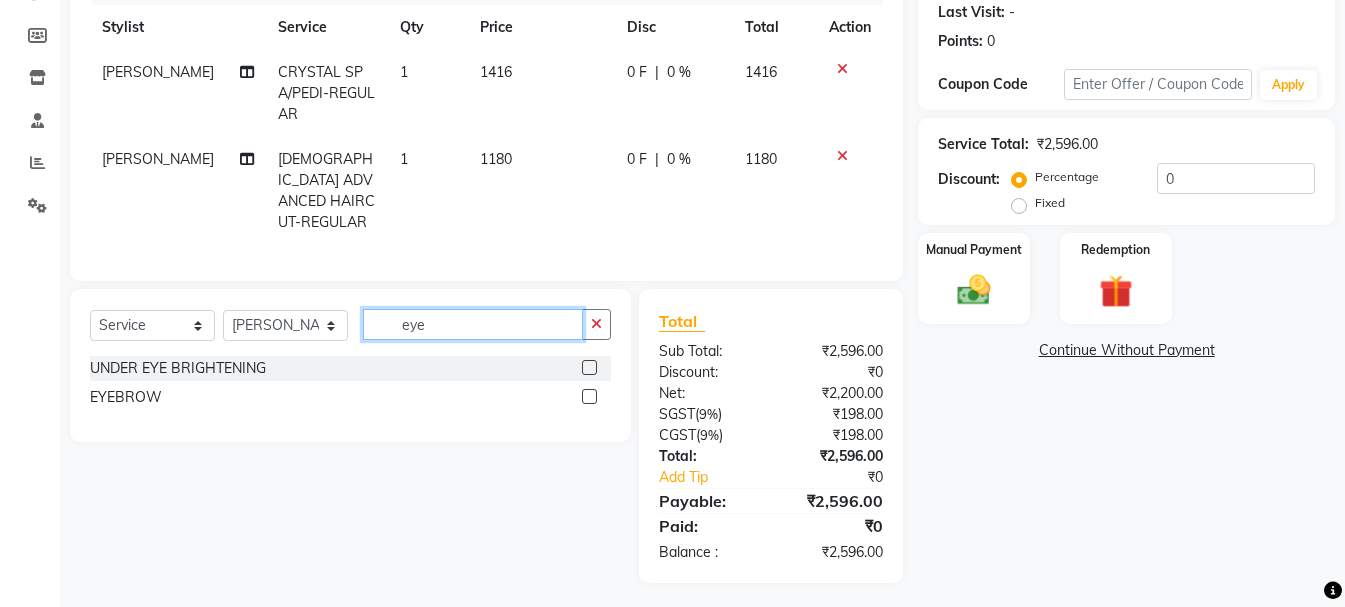 type on "eye" 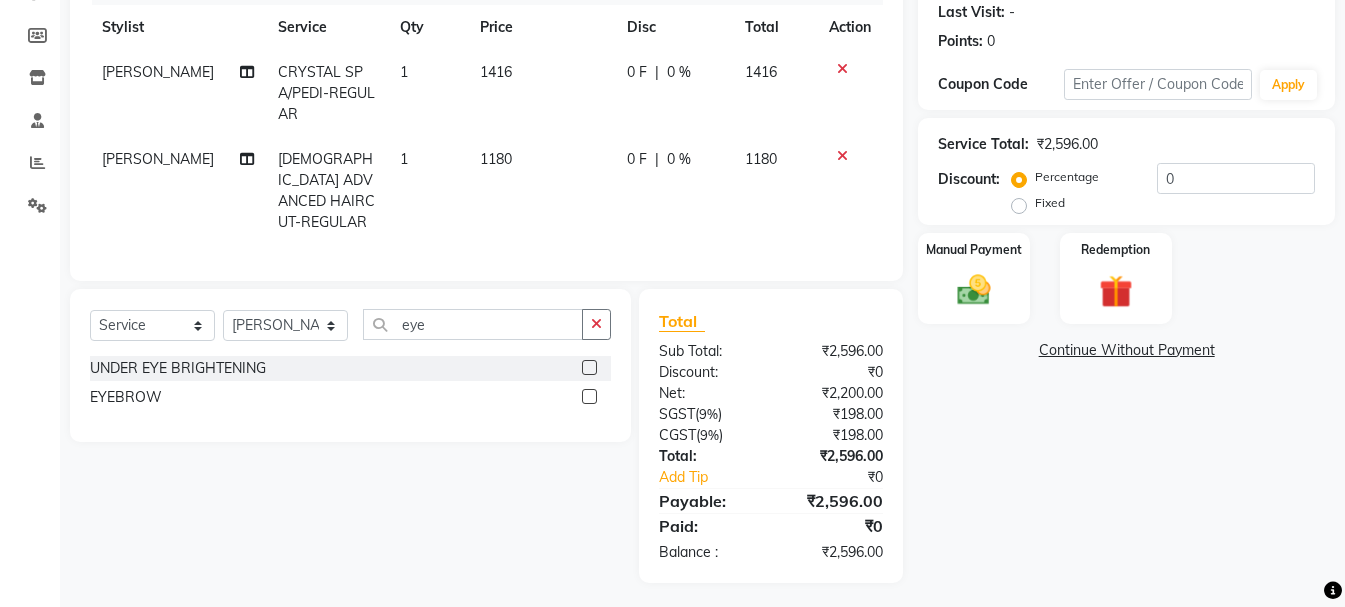 click 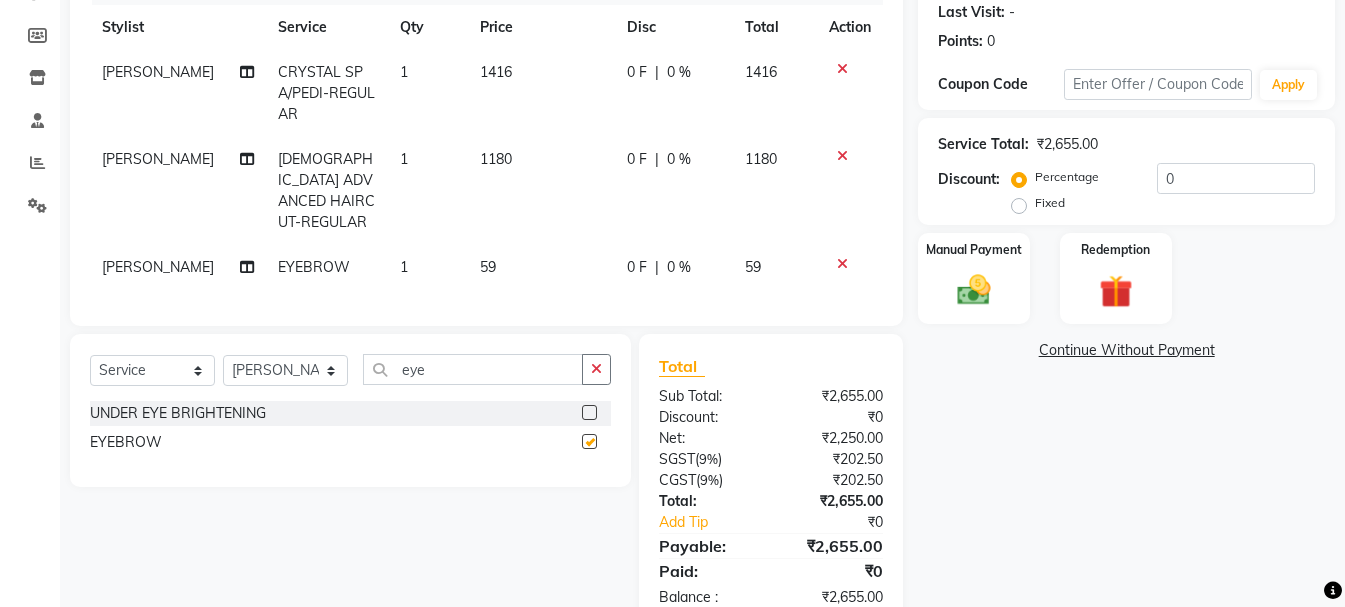 checkbox on "false" 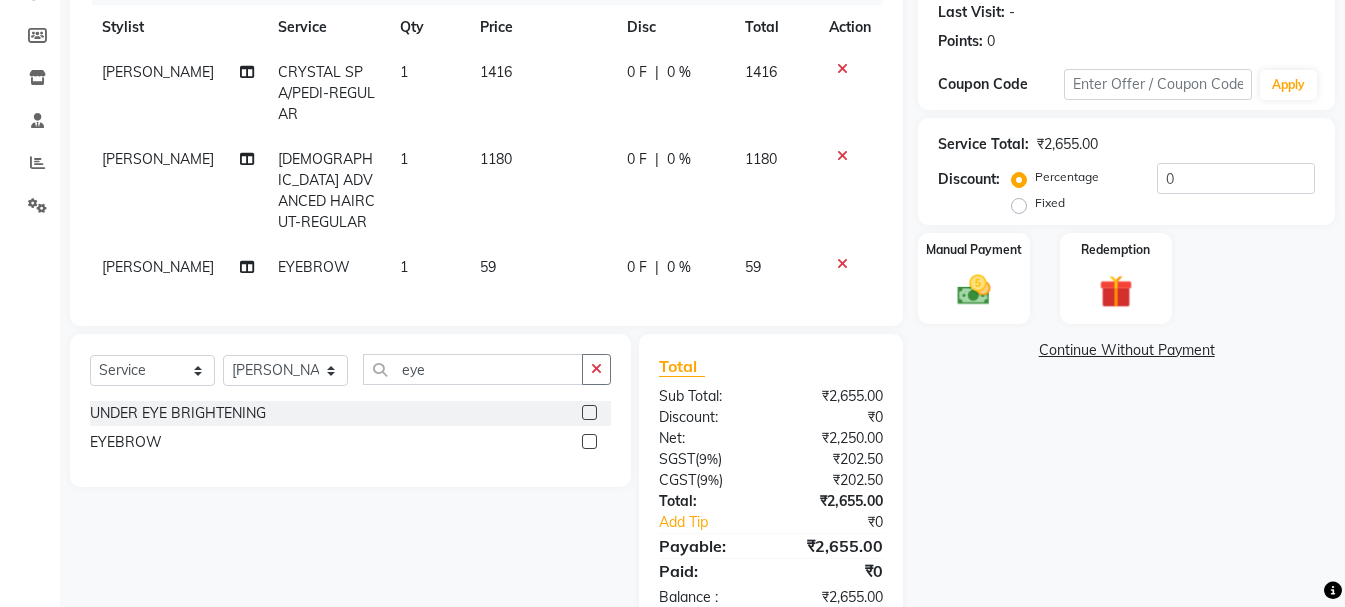 click on "59" 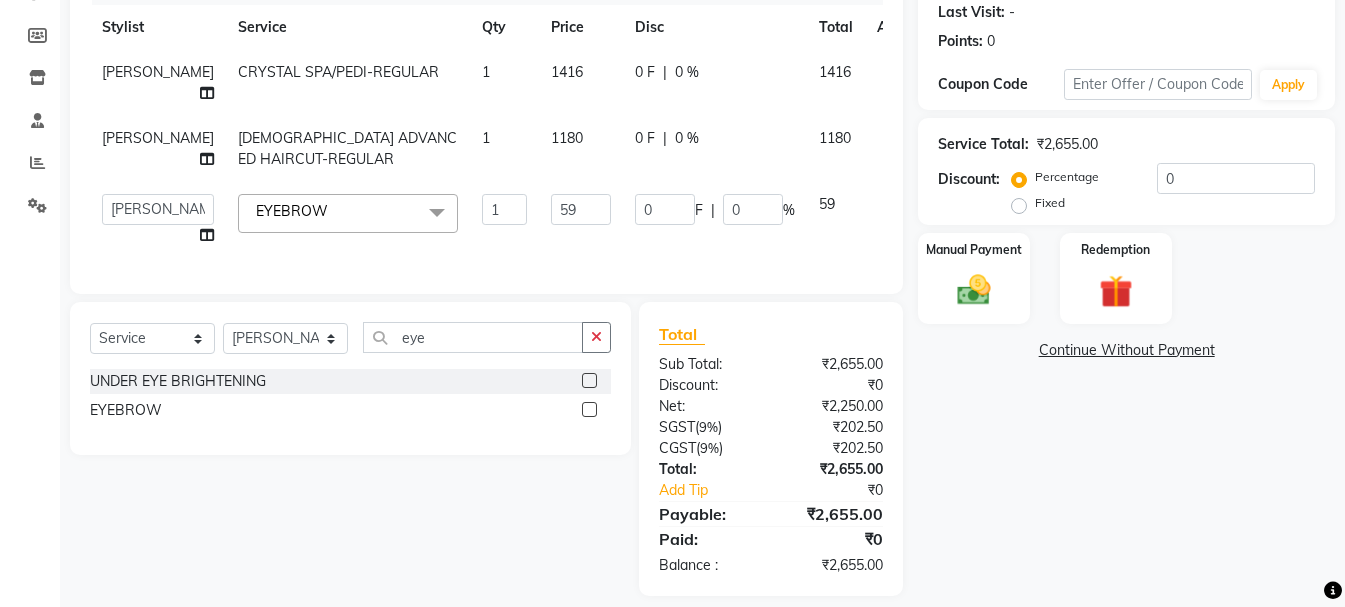 click on "59" 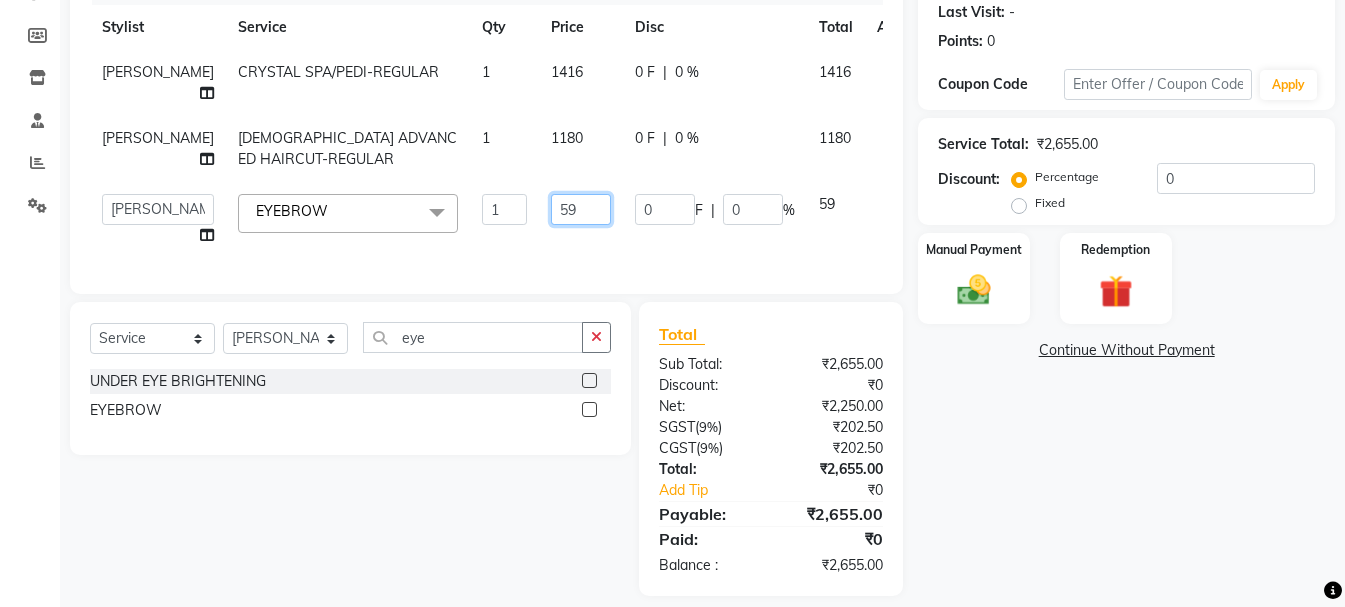click on "59" 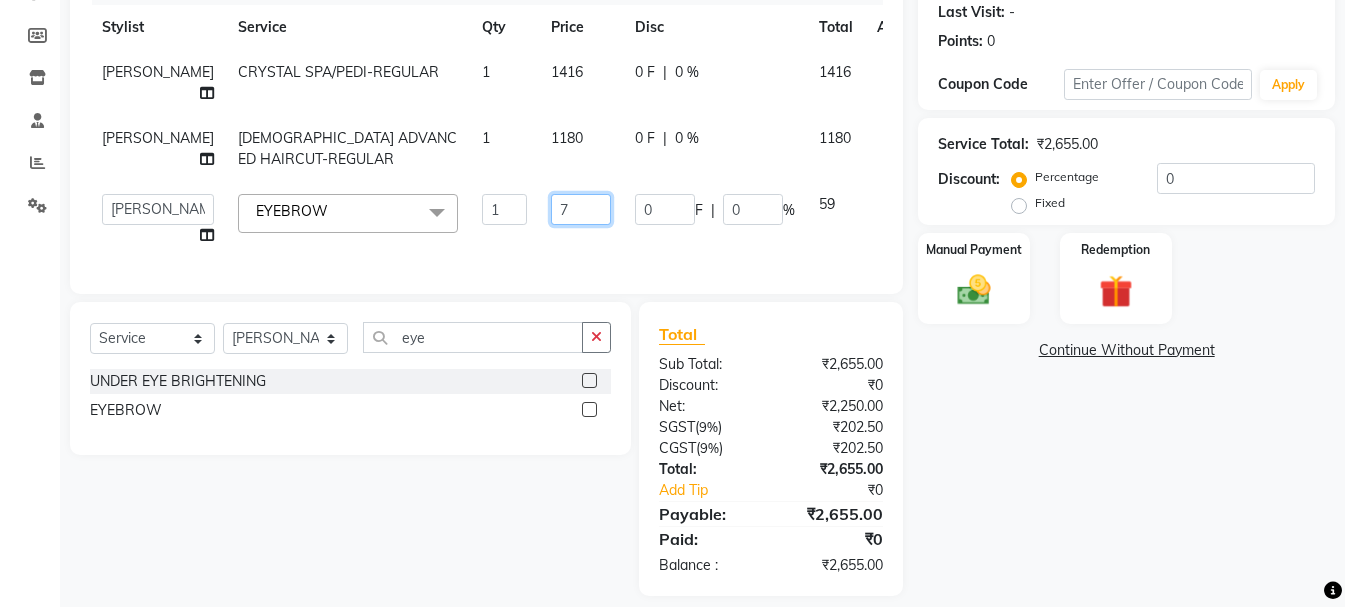 type on "70" 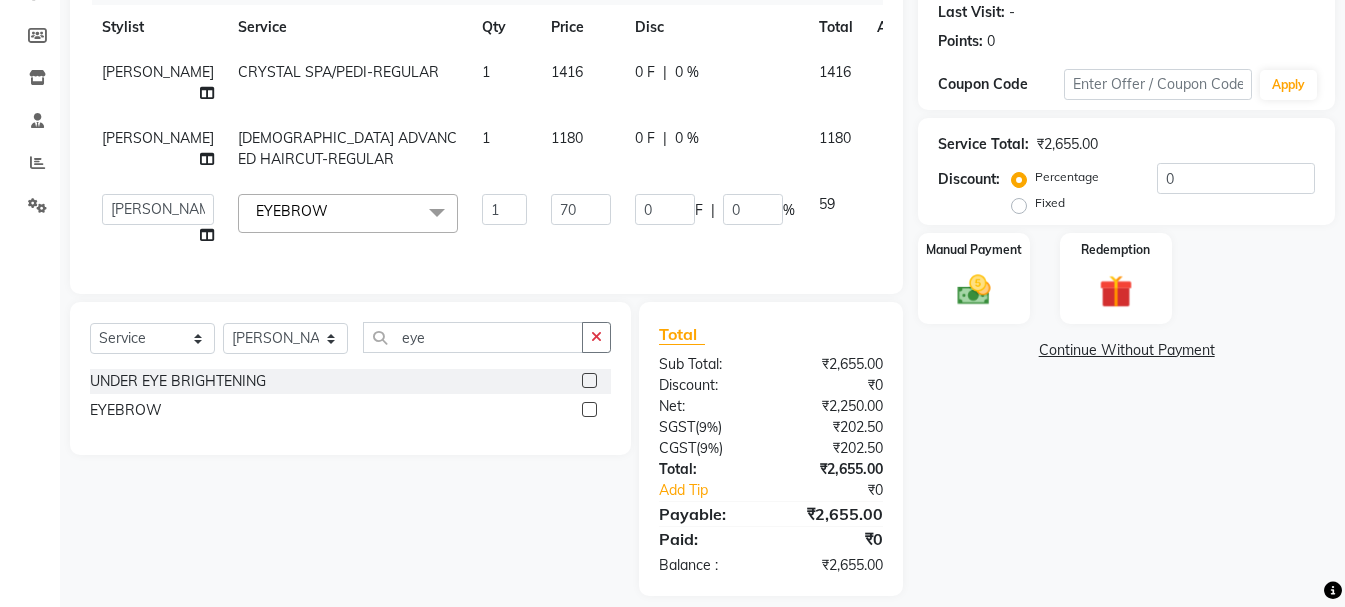 click on "Name: Keerthi  Membership:  No Active Membership  Total Visits:   Card on file:  0 Last Visit:   - Points:   0  Coupon Code Apply Service Total:  ₹2,655.00  Discount:  Percentage   Fixed  0 Manual Payment Redemption  Continue Without Payment" 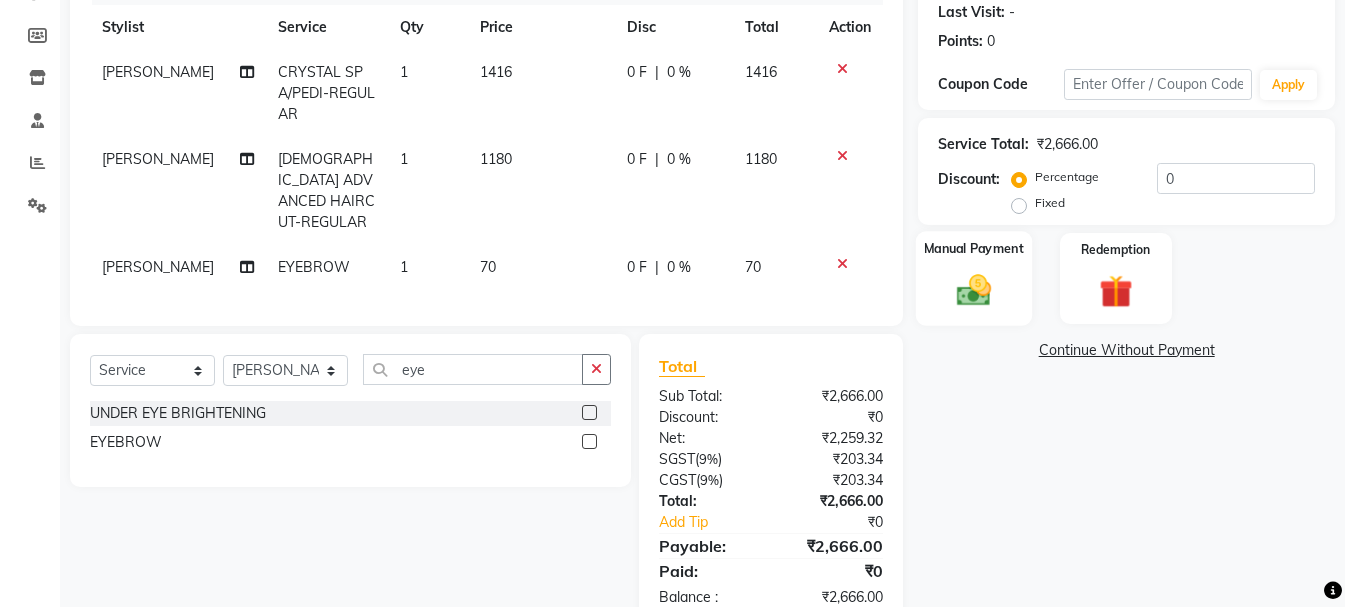 click 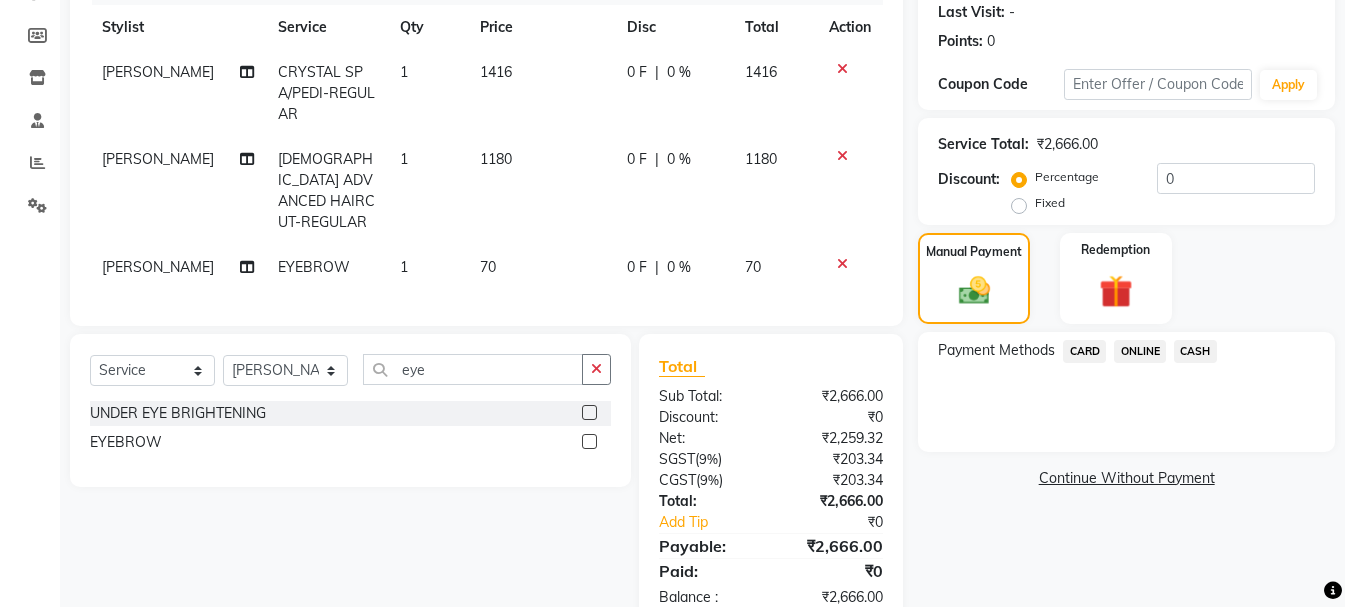 click on "ONLINE" 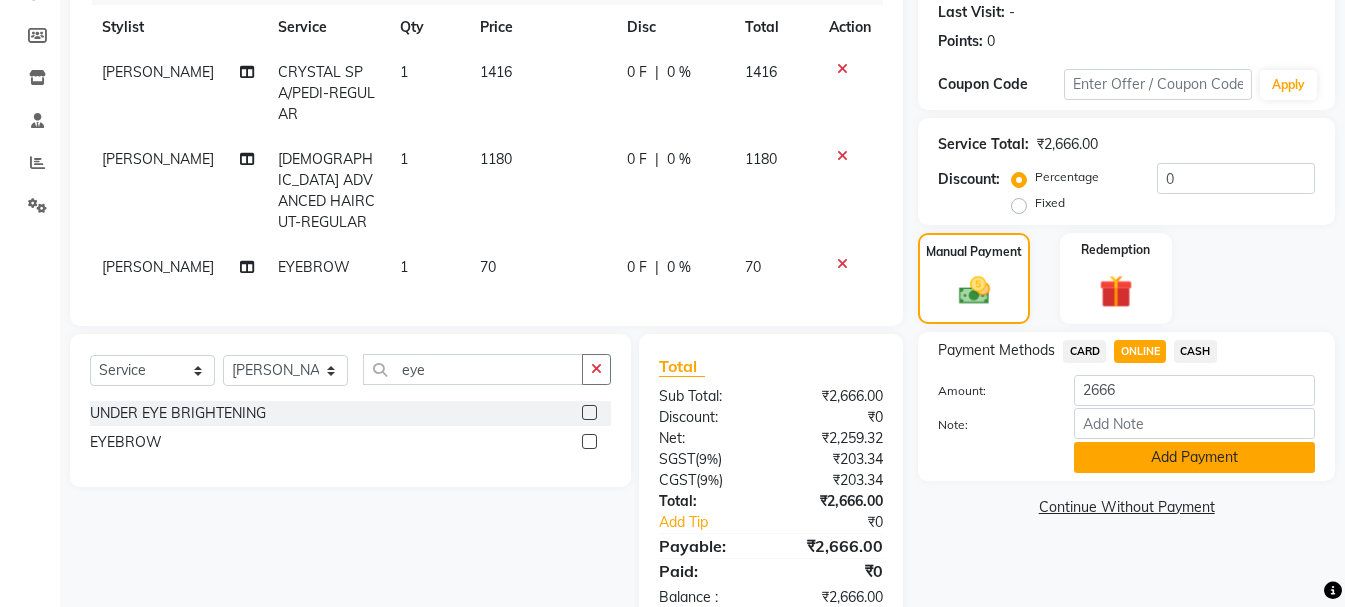 click on "Add Payment" 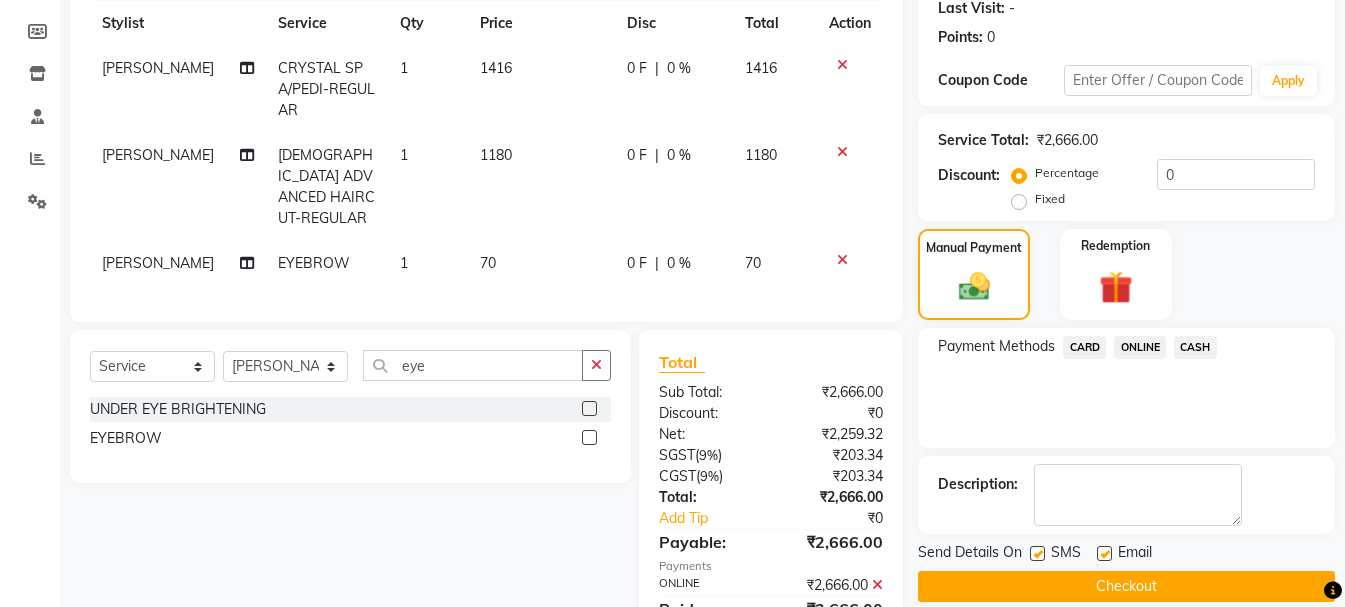 scroll, scrollTop: 367, scrollLeft: 0, axis: vertical 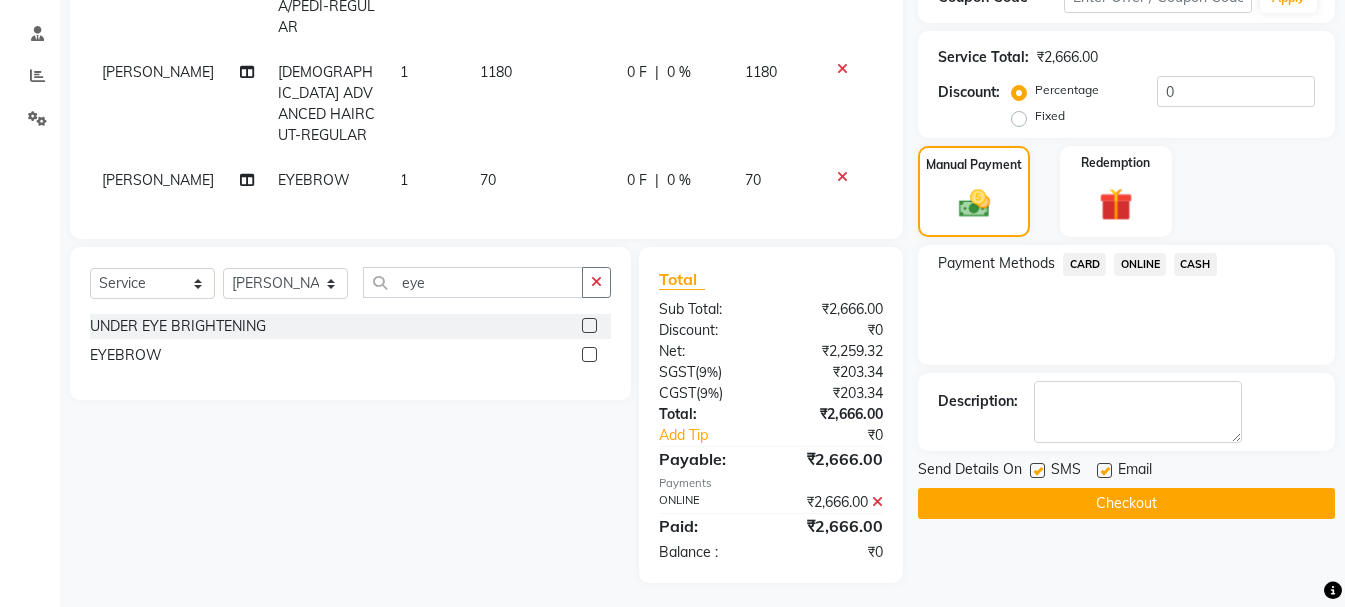 click on "Checkout" 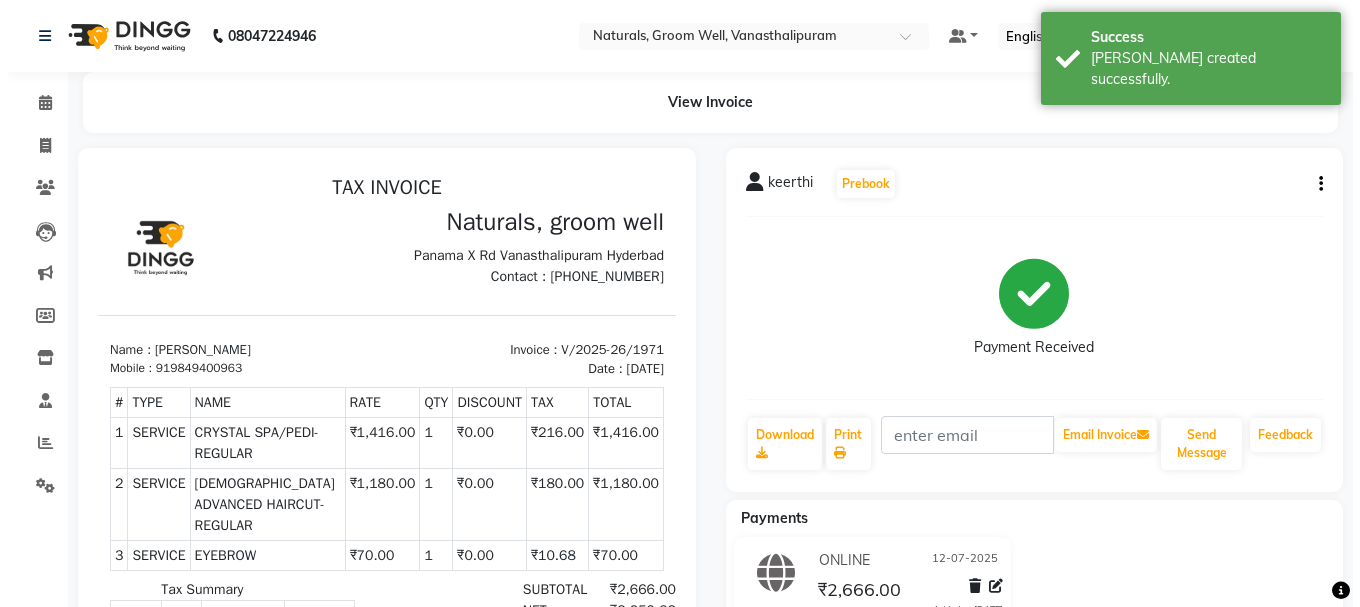 scroll, scrollTop: 0, scrollLeft: 0, axis: both 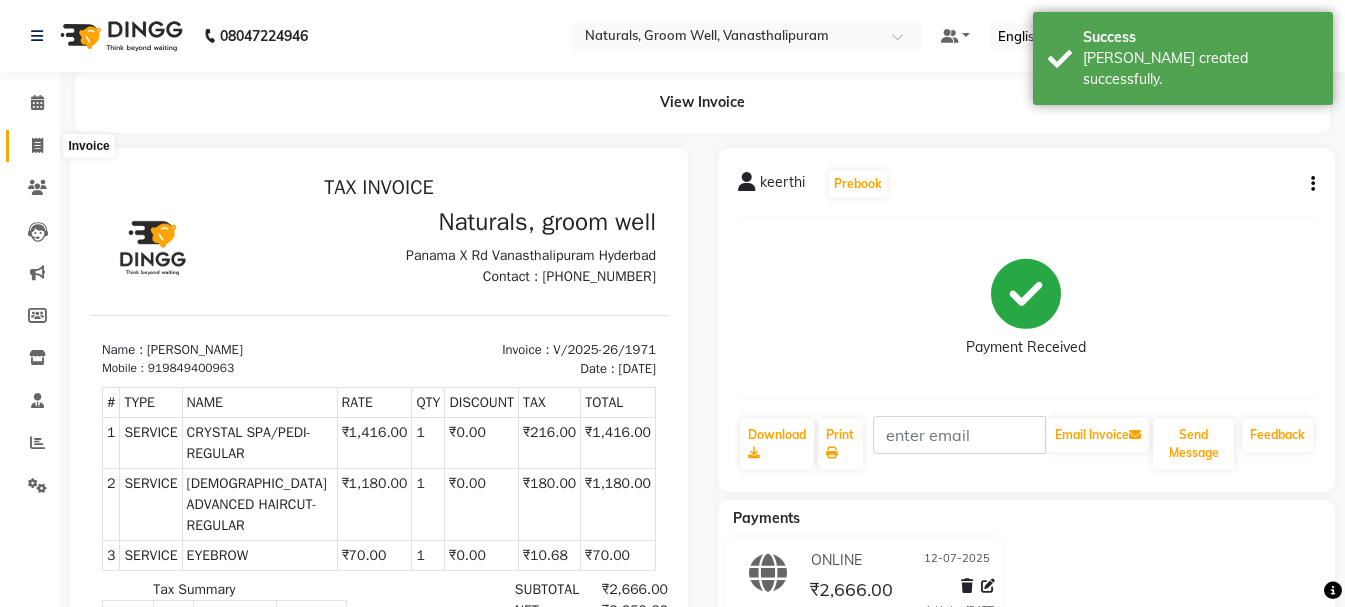click 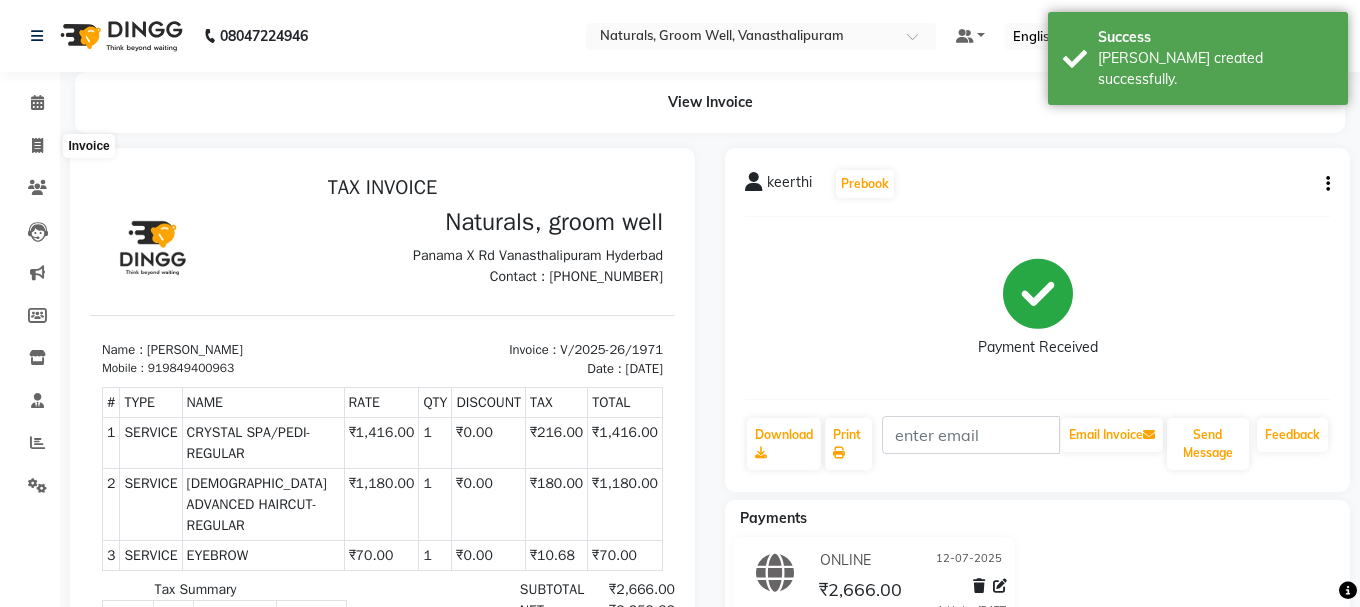 select on "5859" 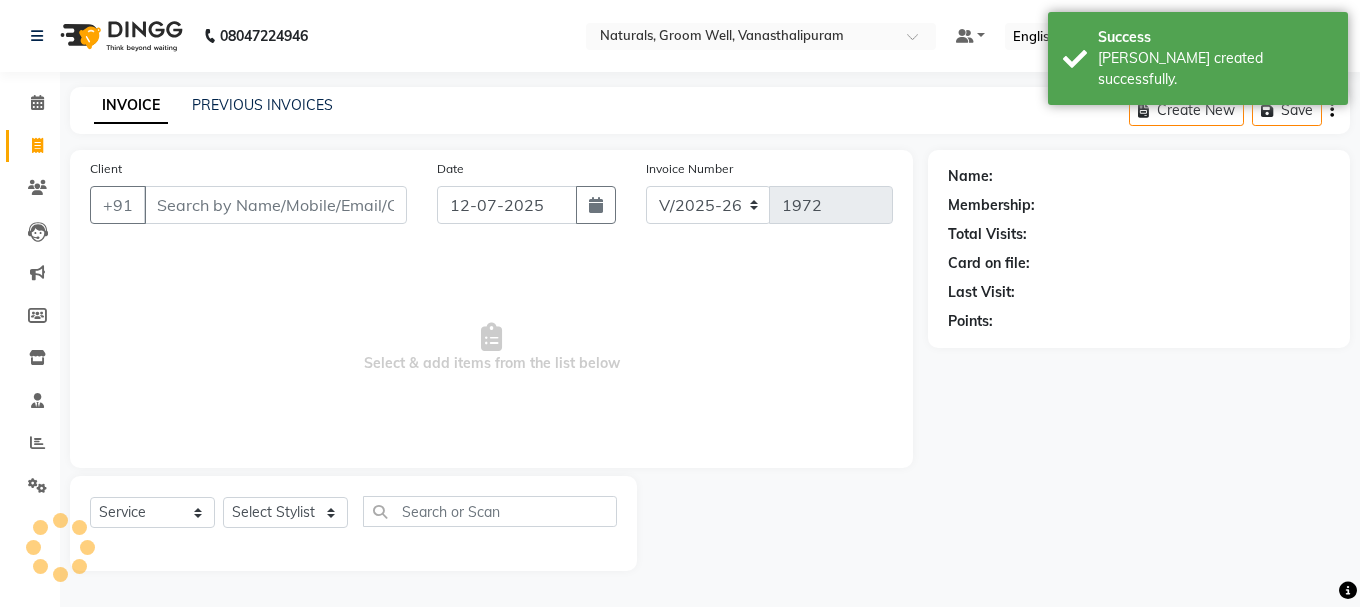 click on "Client" at bounding box center (275, 205) 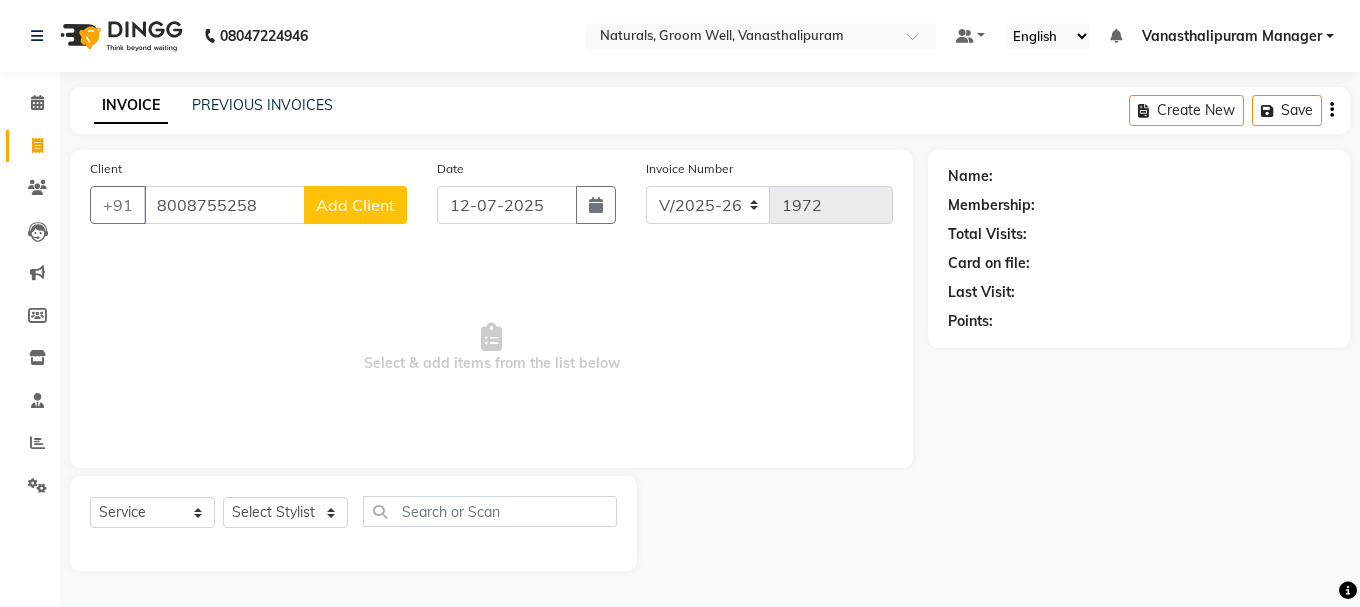 type on "8008755258" 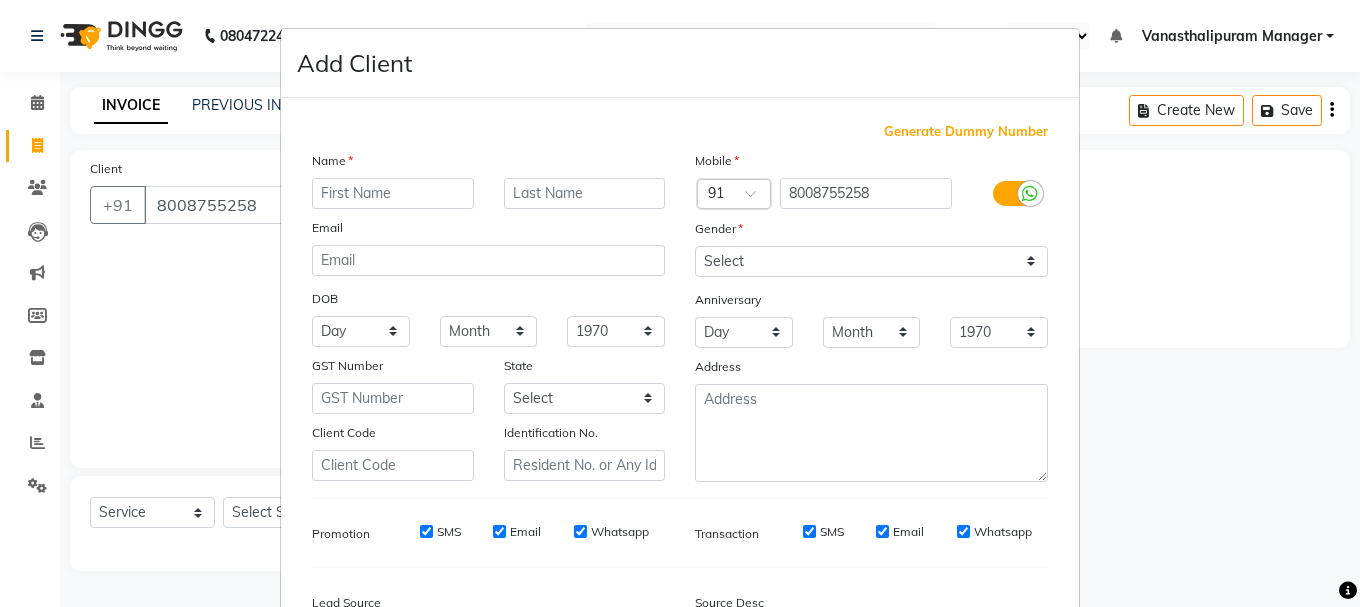 click at bounding box center (393, 193) 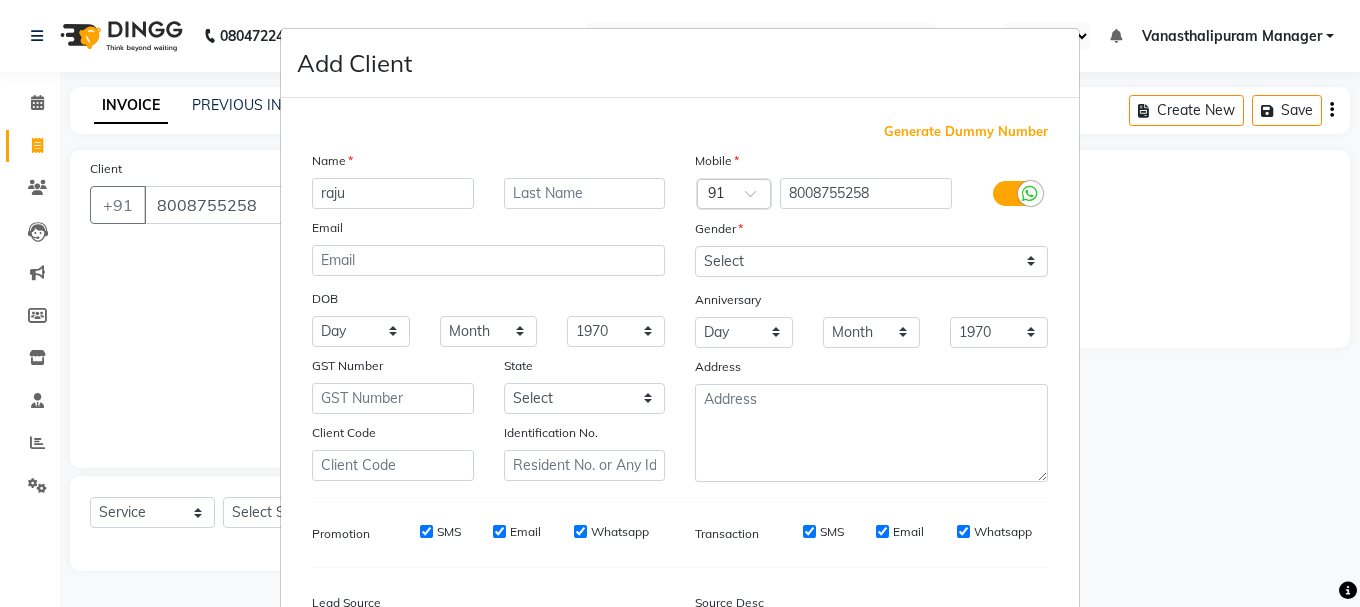 type on "raju" 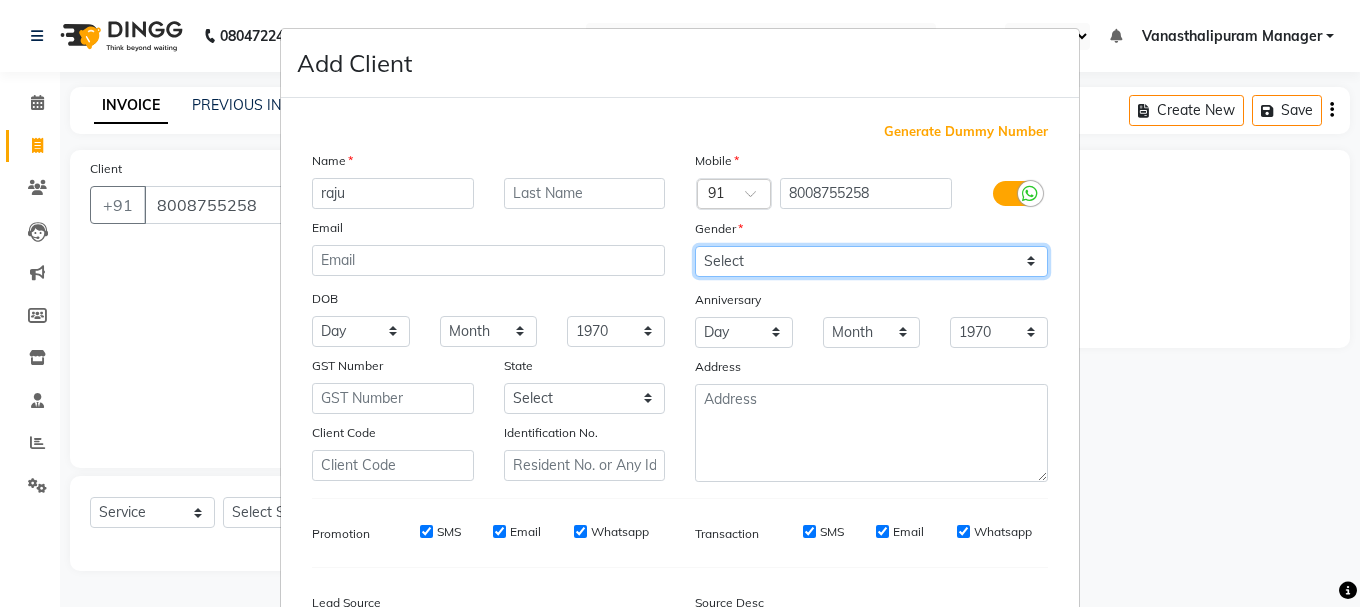 drag, startPoint x: 725, startPoint y: 255, endPoint x: 733, endPoint y: 273, distance: 19.697716 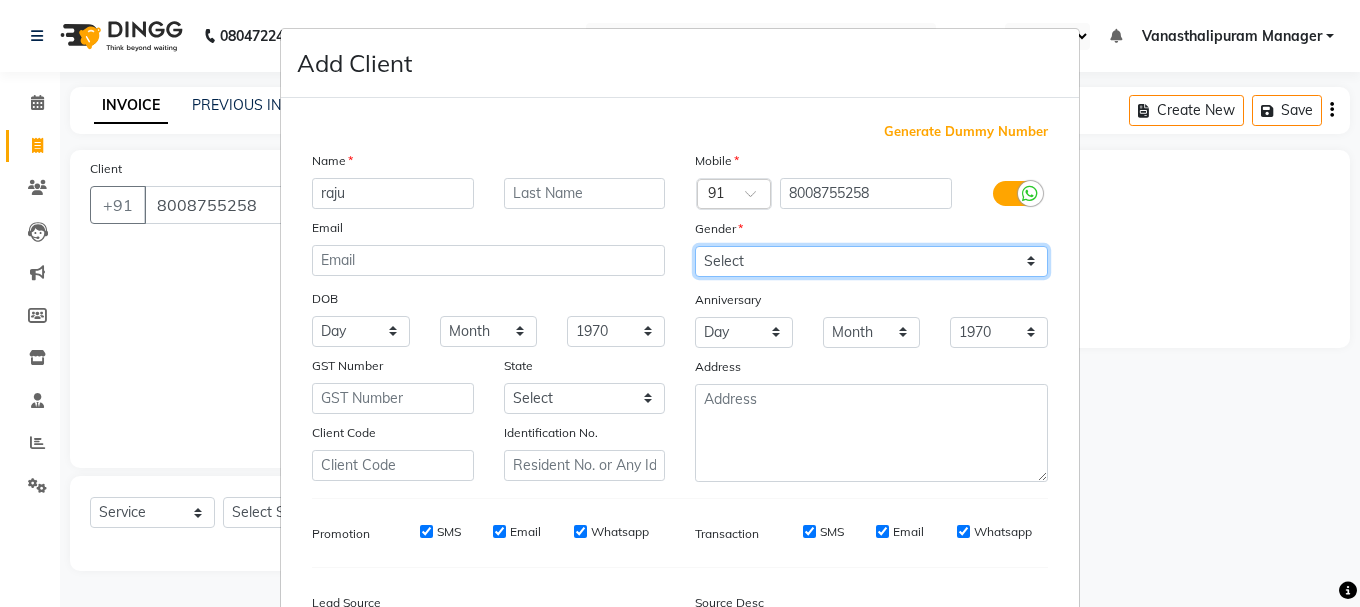 click on "Select [DEMOGRAPHIC_DATA] [DEMOGRAPHIC_DATA] Other Prefer Not To Say" at bounding box center [871, 261] 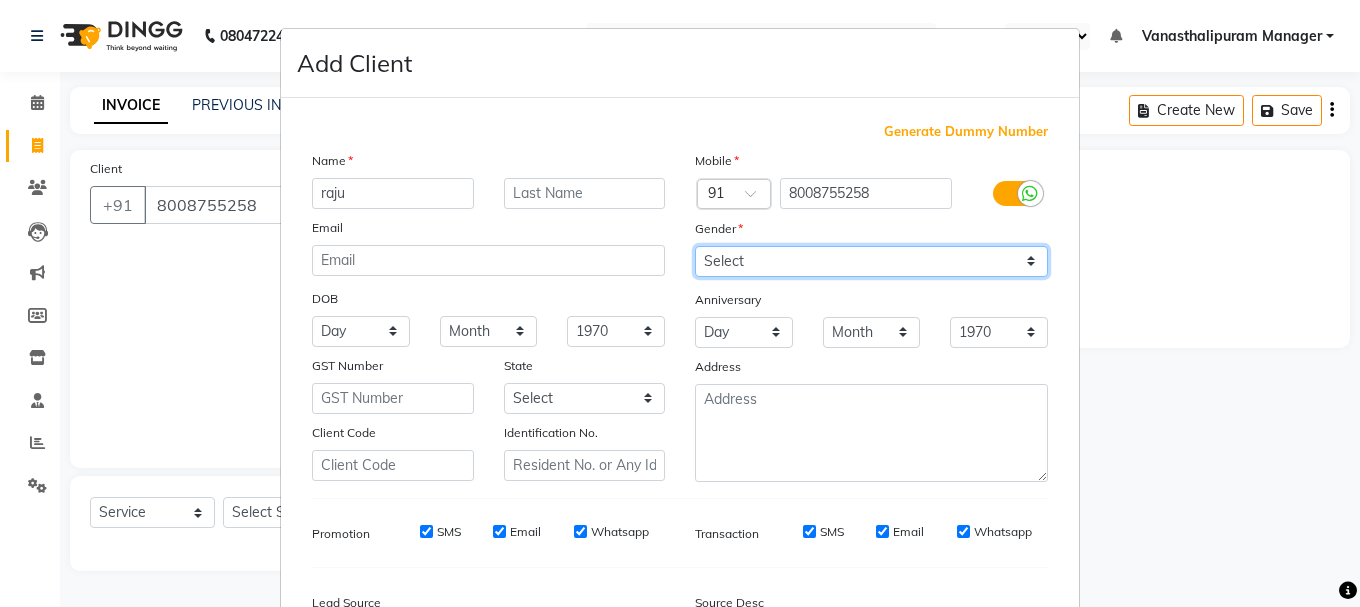 click on "Select [DEMOGRAPHIC_DATA] [DEMOGRAPHIC_DATA] Other Prefer Not To Say" at bounding box center [871, 261] 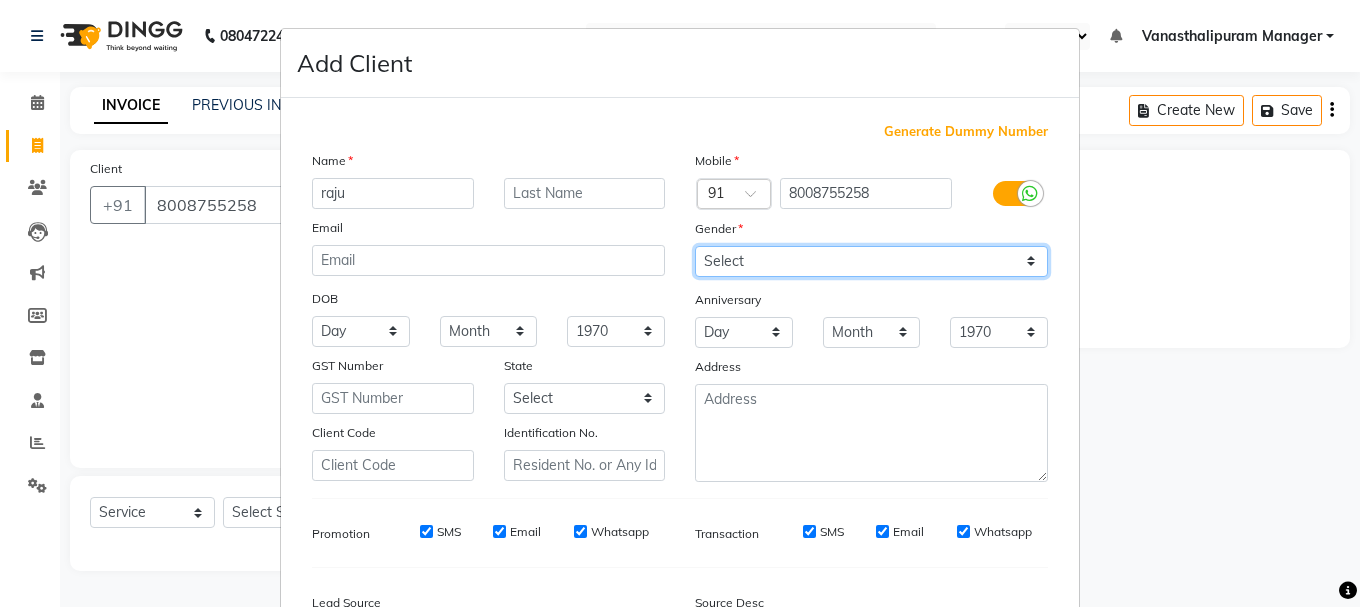 select on "[DEMOGRAPHIC_DATA]" 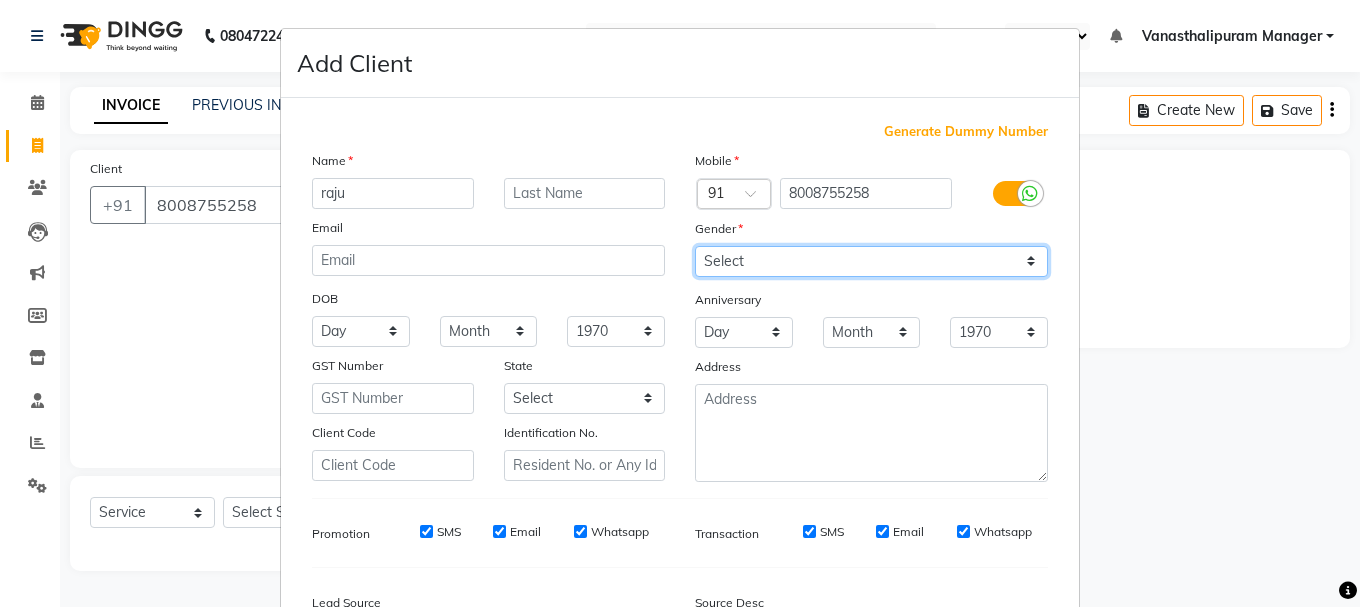 click on "Select [DEMOGRAPHIC_DATA] [DEMOGRAPHIC_DATA] Other Prefer Not To Say" at bounding box center [871, 261] 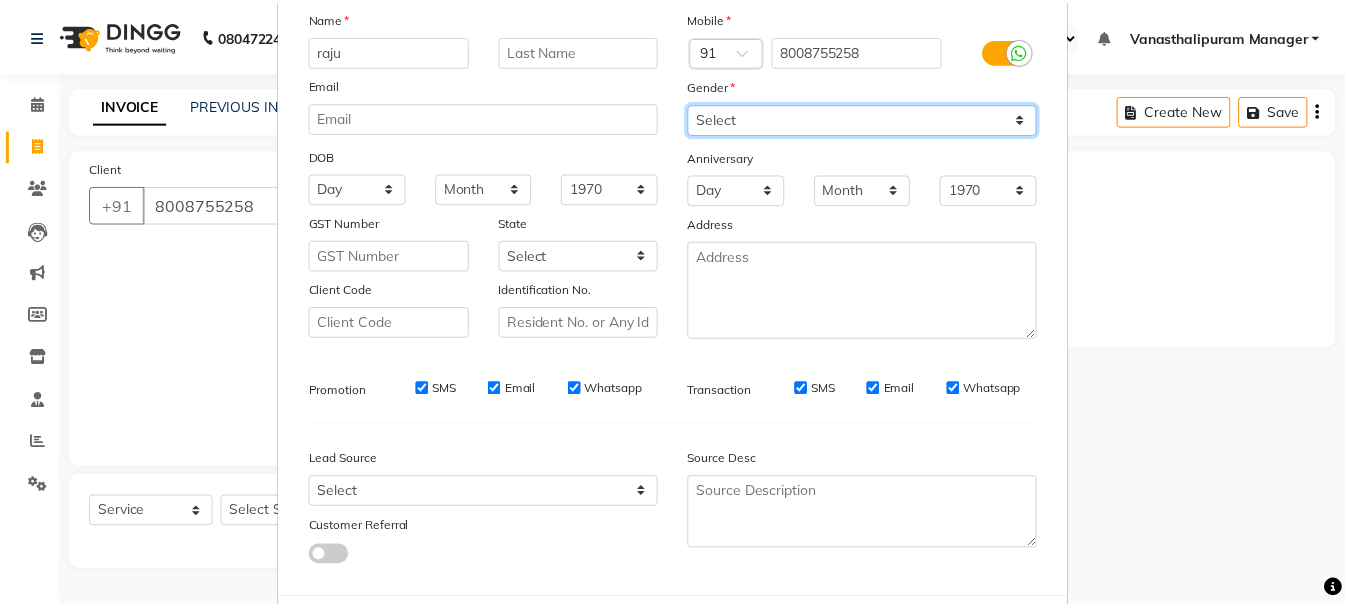 scroll, scrollTop: 242, scrollLeft: 0, axis: vertical 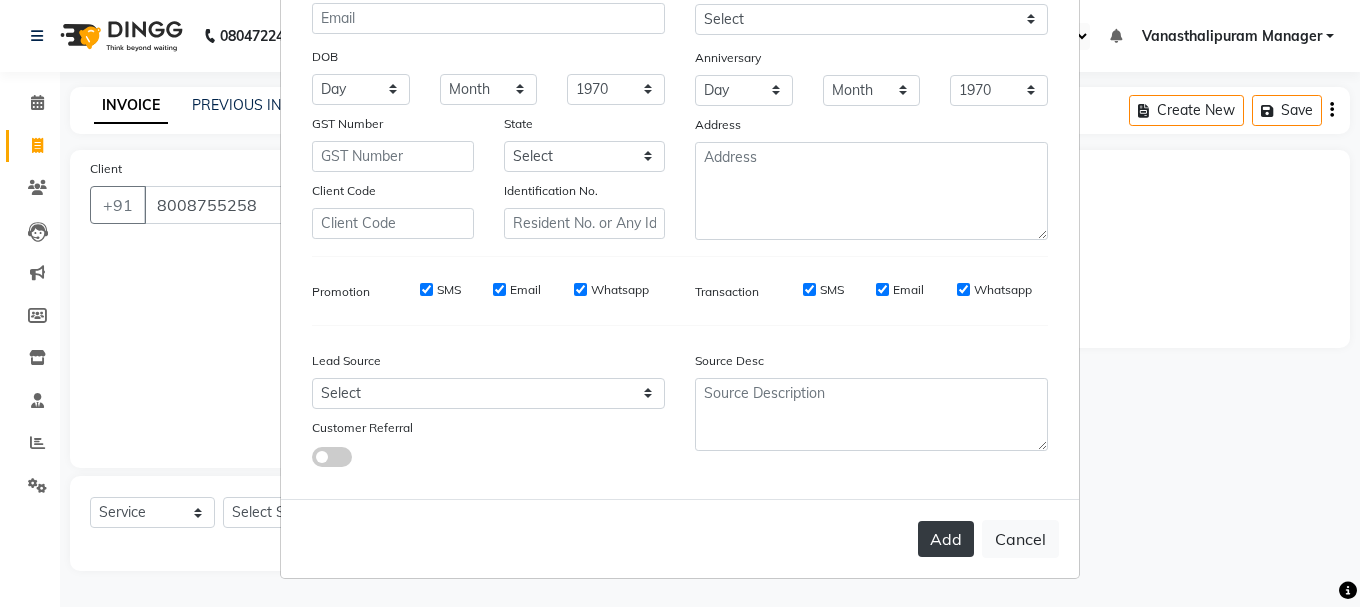 click on "Add" at bounding box center (946, 539) 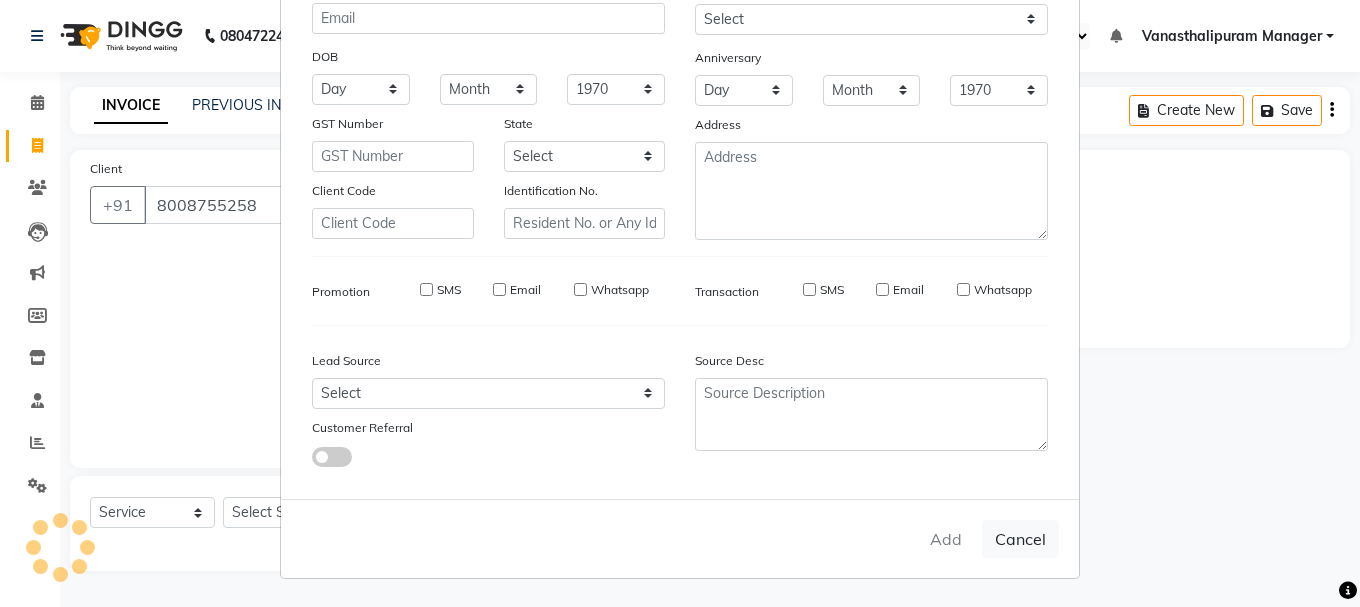 type 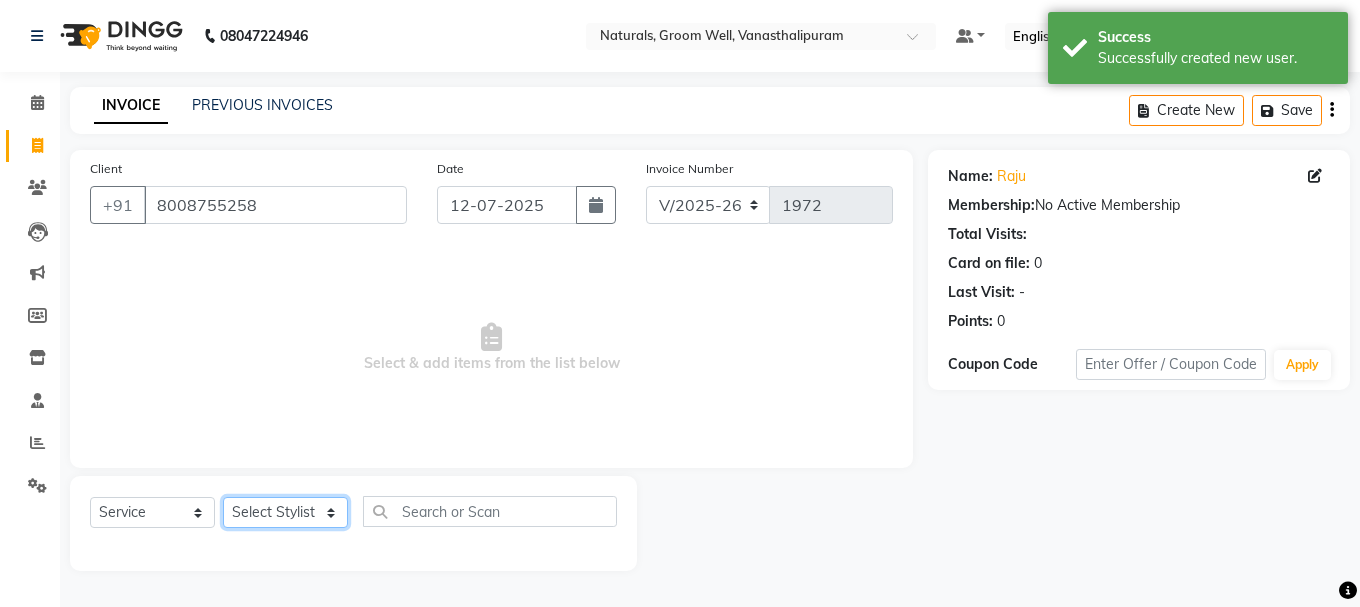 click on "Select Stylist [PERSON_NAME] kiran [PERSON_NAME] [PERSON_NAME] [PERSON_NAME] [PERSON_NAME] sandhya Vanasthalipuram Manager vinay" 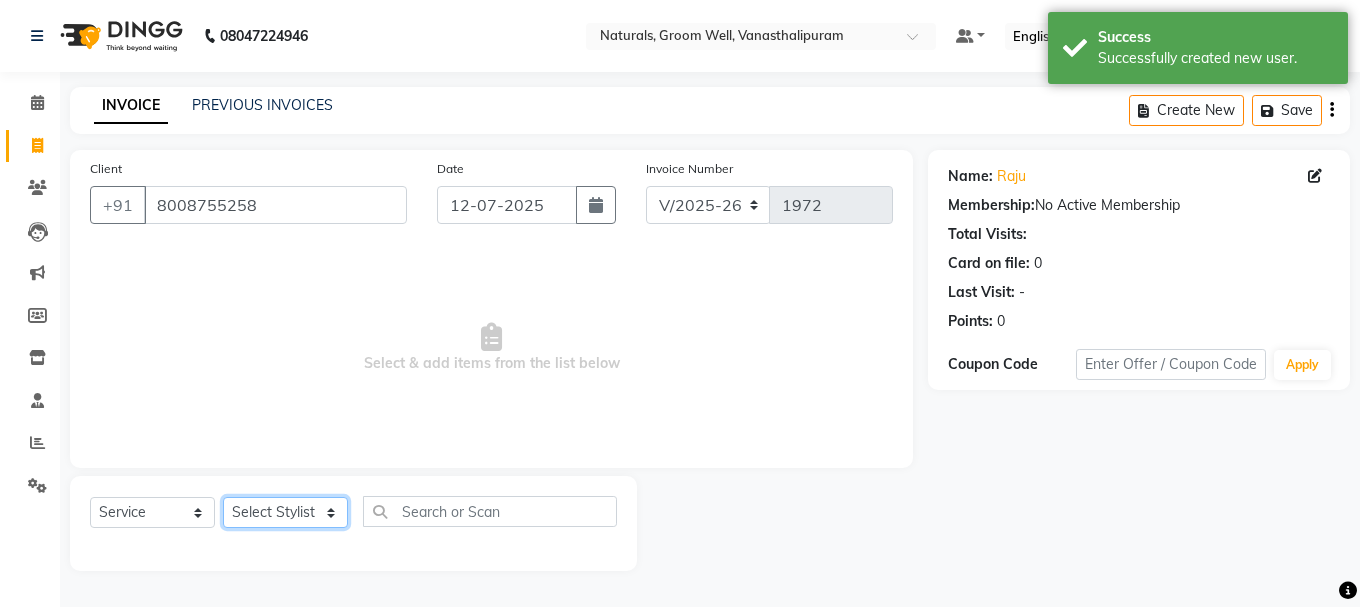 select on "52563" 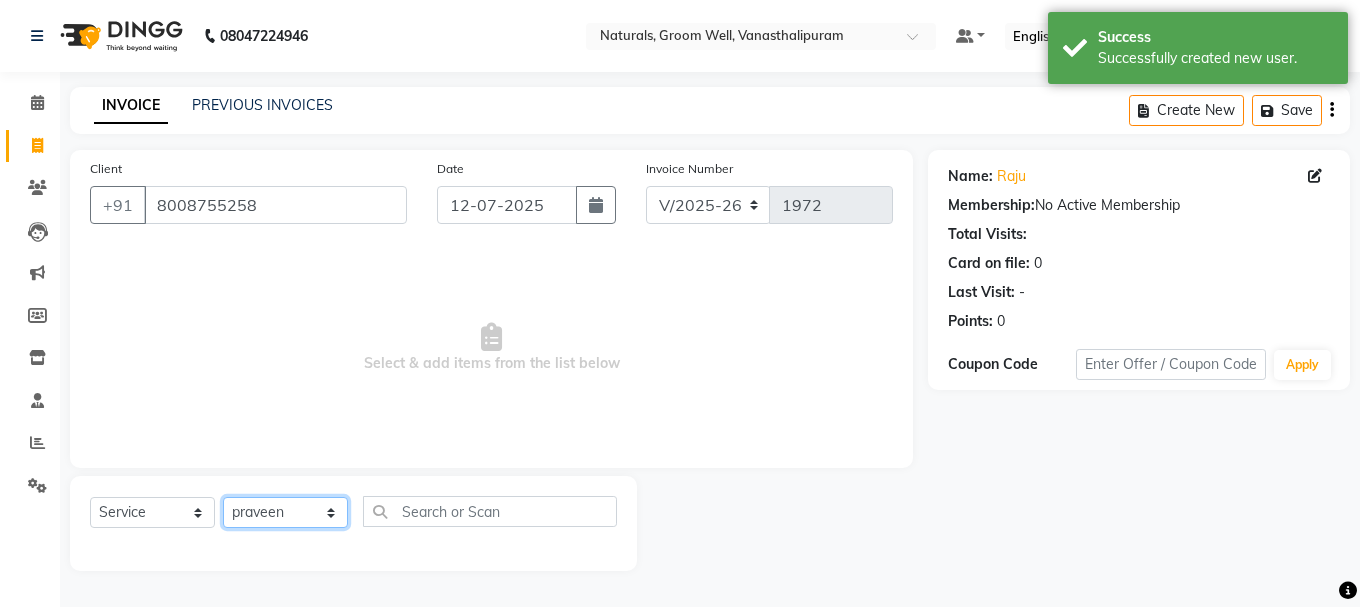click on "Select Stylist [PERSON_NAME] kiran [PERSON_NAME] [PERSON_NAME] [PERSON_NAME] [PERSON_NAME] sandhya Vanasthalipuram Manager vinay" 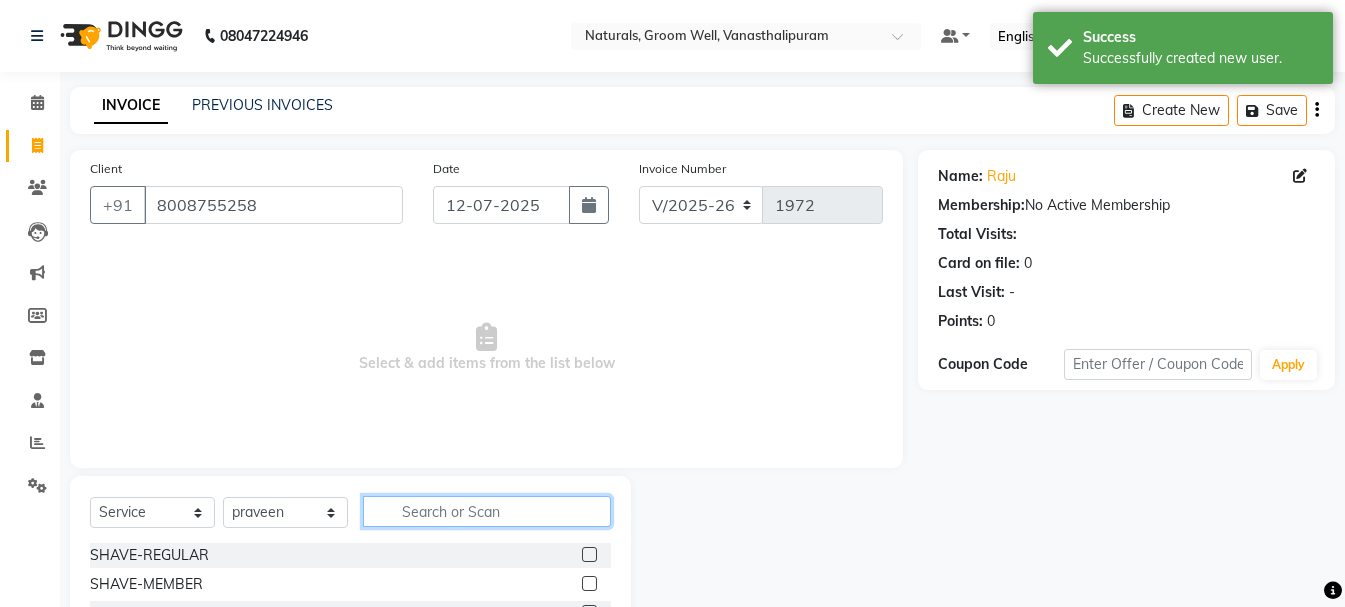 click 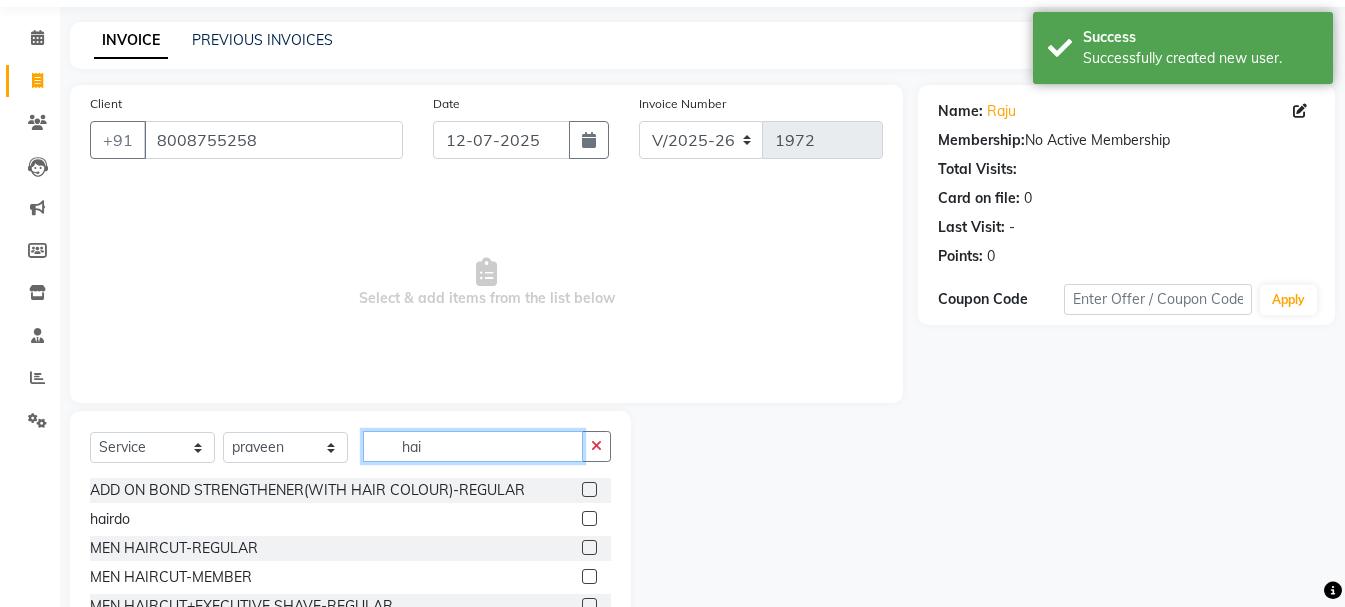 scroll, scrollTop: 100, scrollLeft: 0, axis: vertical 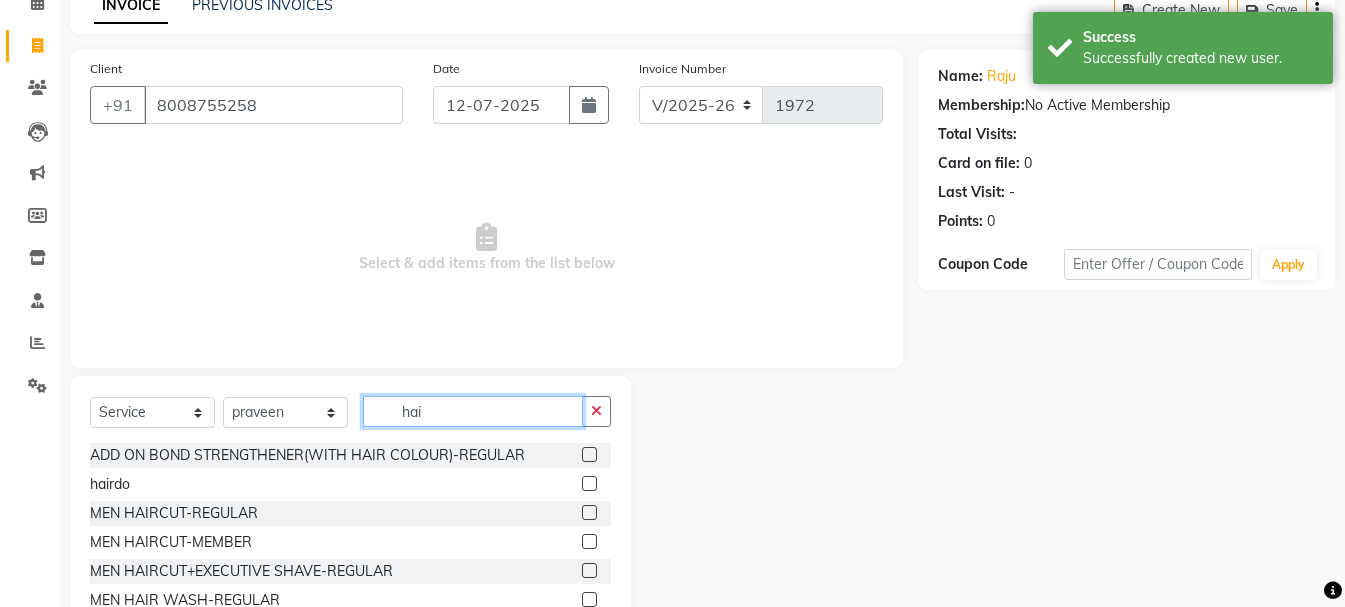 type on "hai" 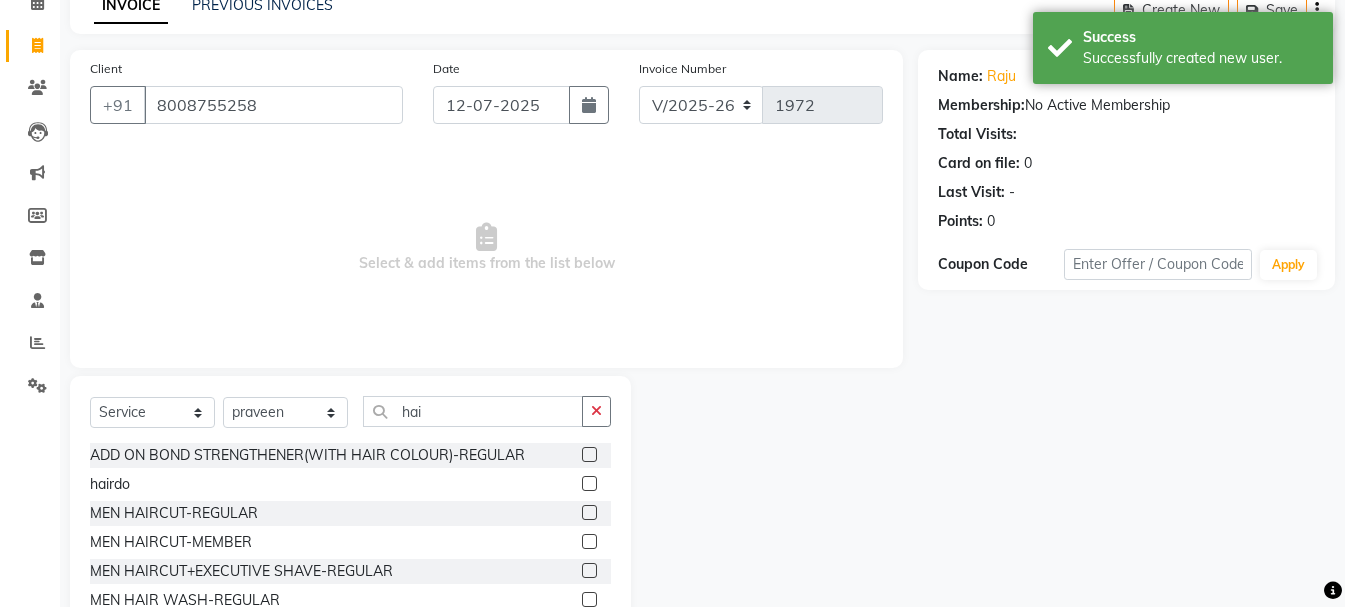click 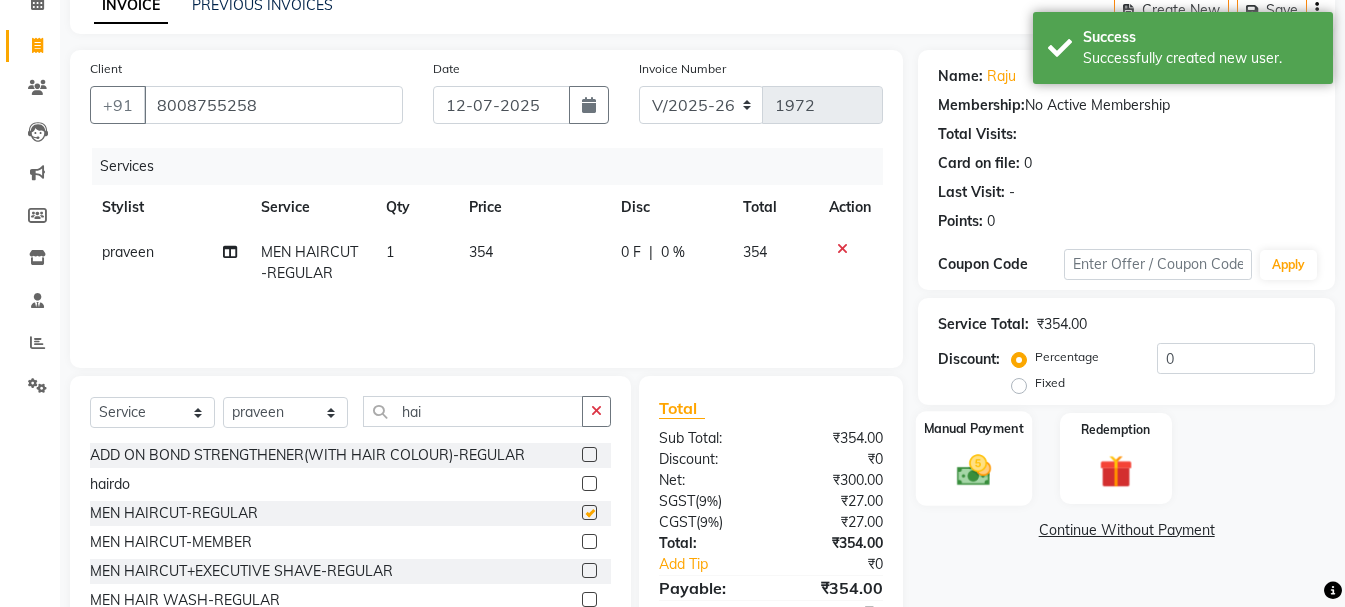 checkbox on "false" 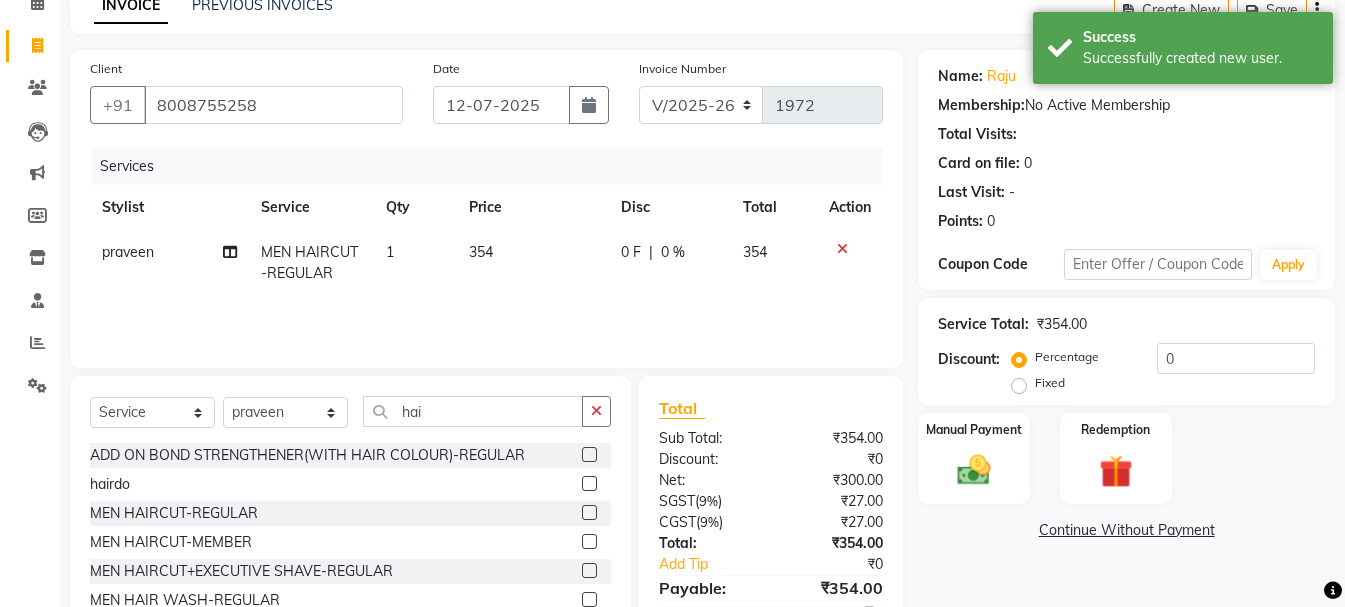 click on "Name: Raju  Membership:  No Active Membership  Total Visits:   Card on file:  0 Last Visit:   - Points:   0  Coupon Code Apply Service Total:  ₹354.00  Discount:  Percentage   Fixed  0 Manual Payment Redemption  Continue Without Payment" 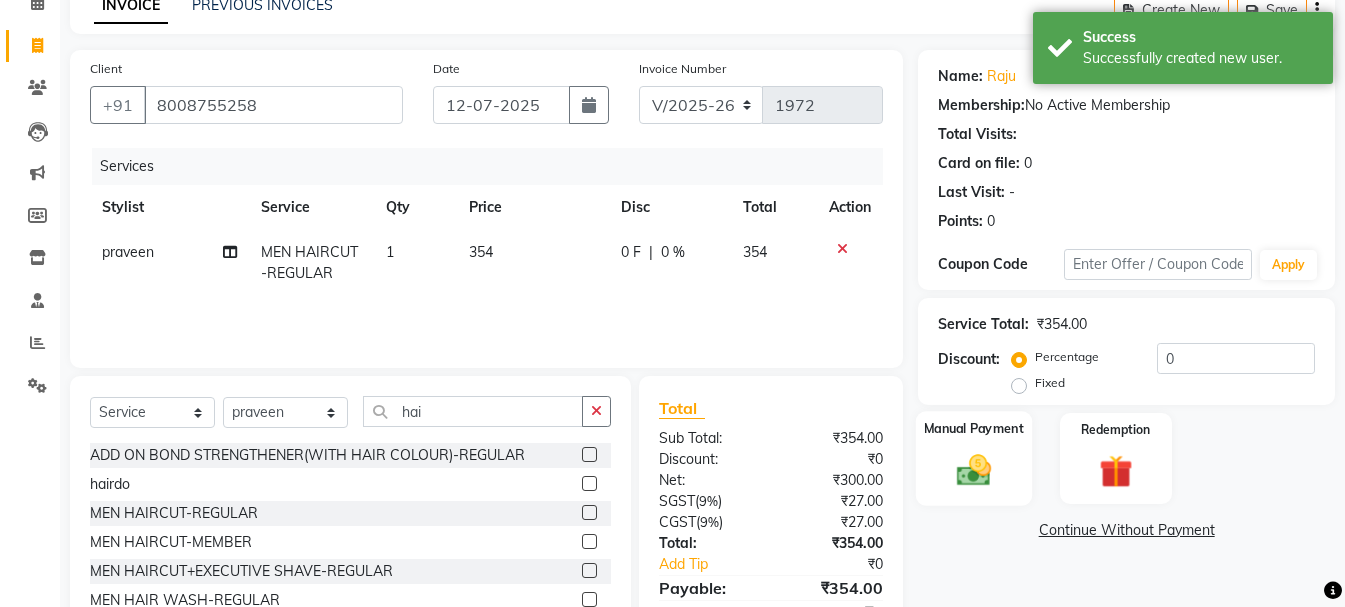 click 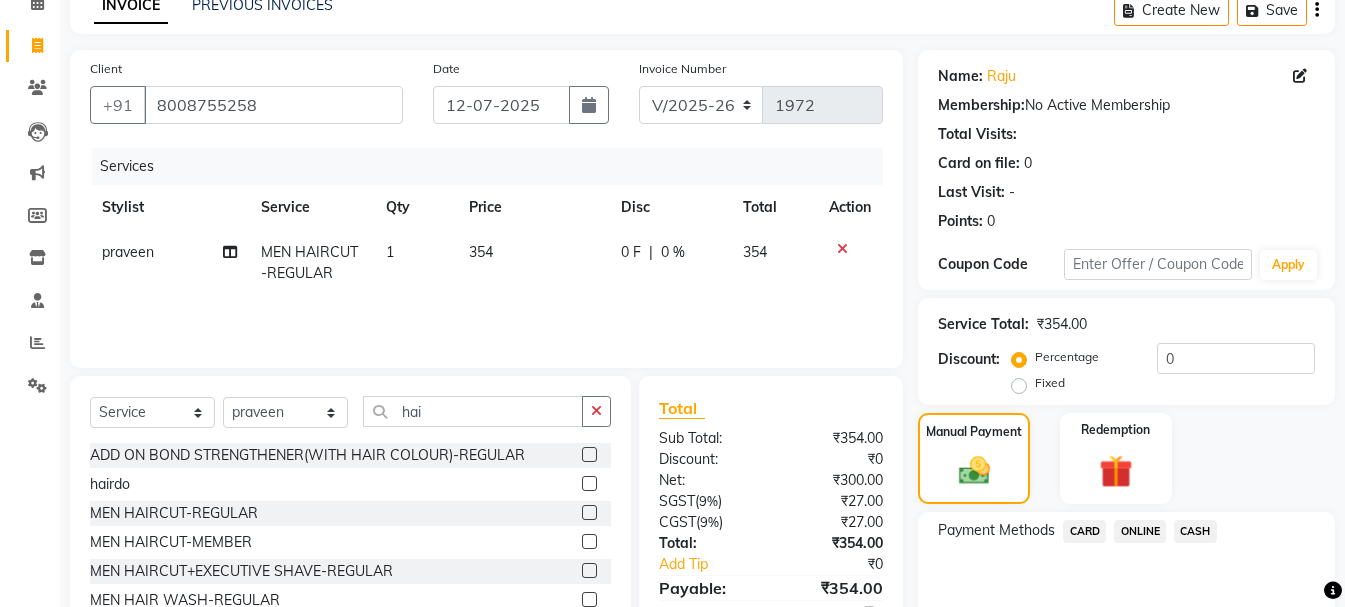 click on "ONLINE" 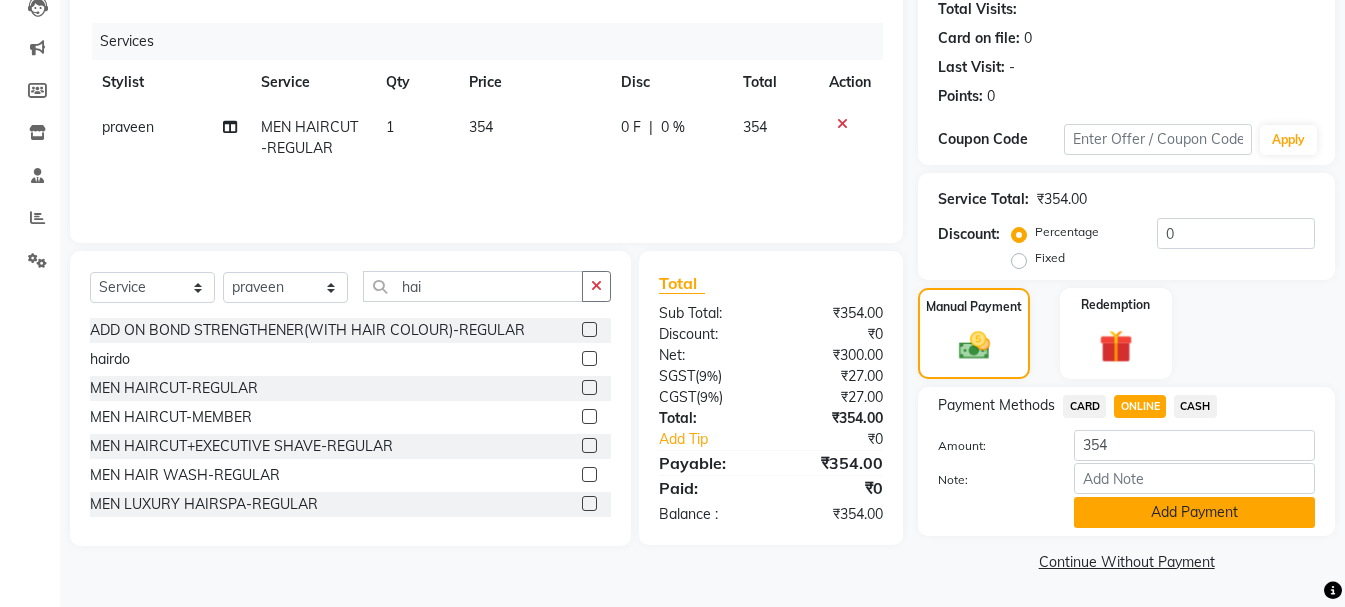 click on "Add Payment" 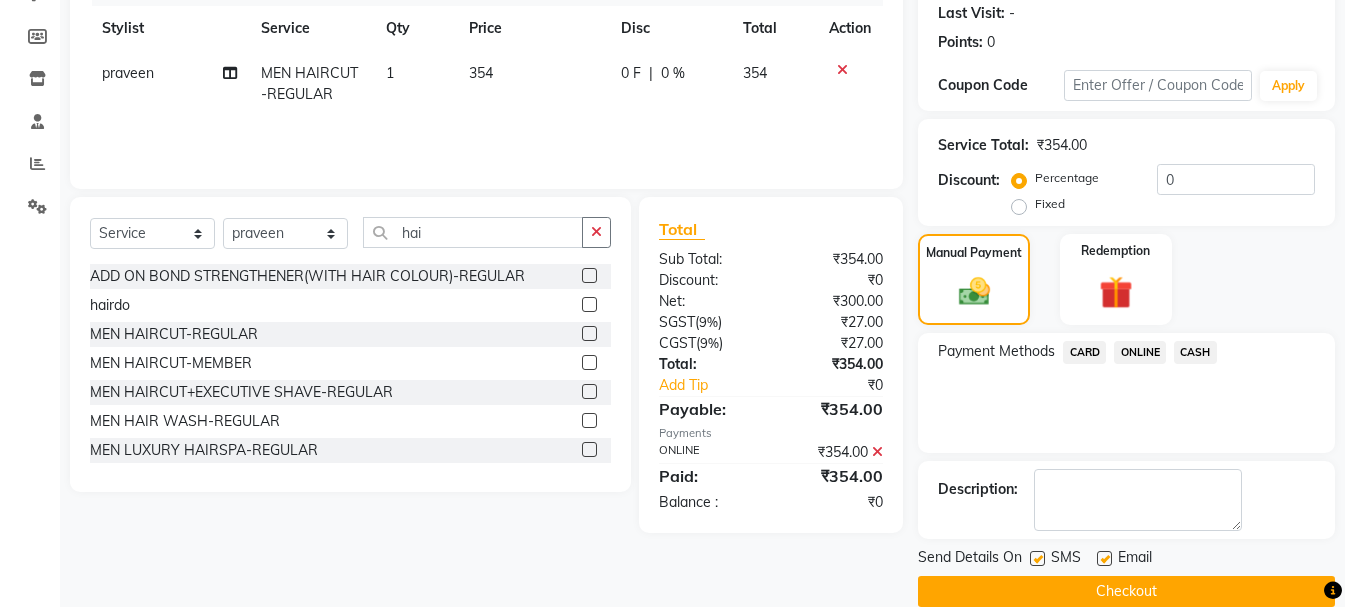 scroll, scrollTop: 309, scrollLeft: 0, axis: vertical 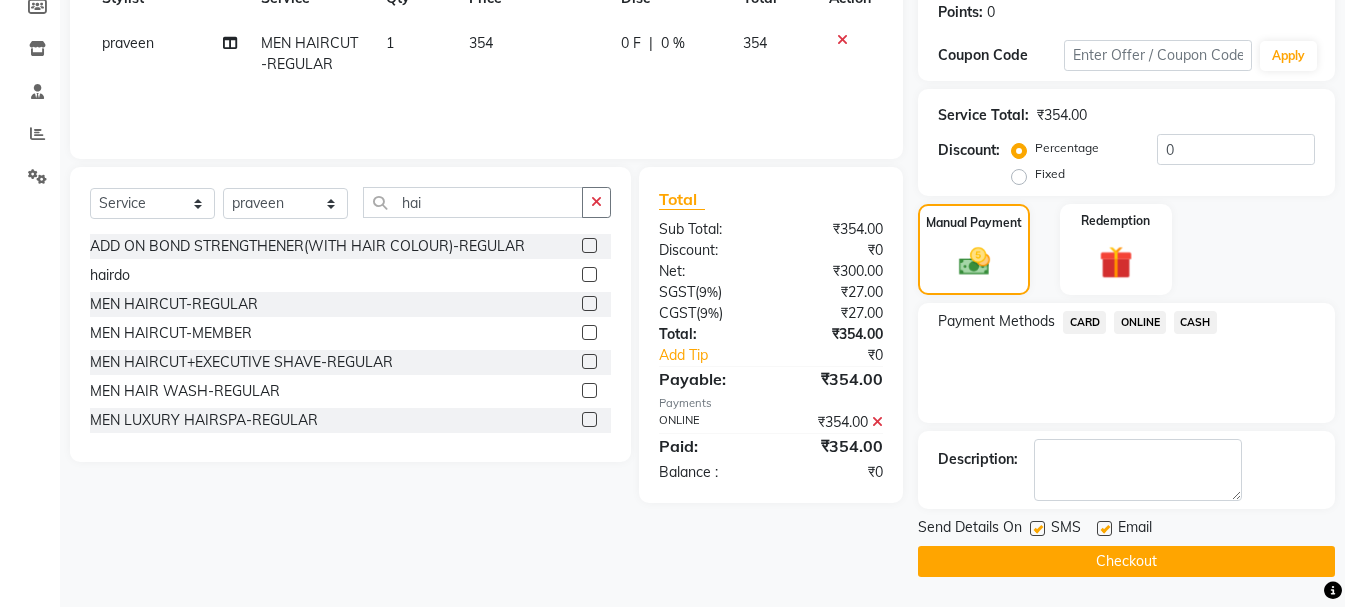 click on "Checkout" 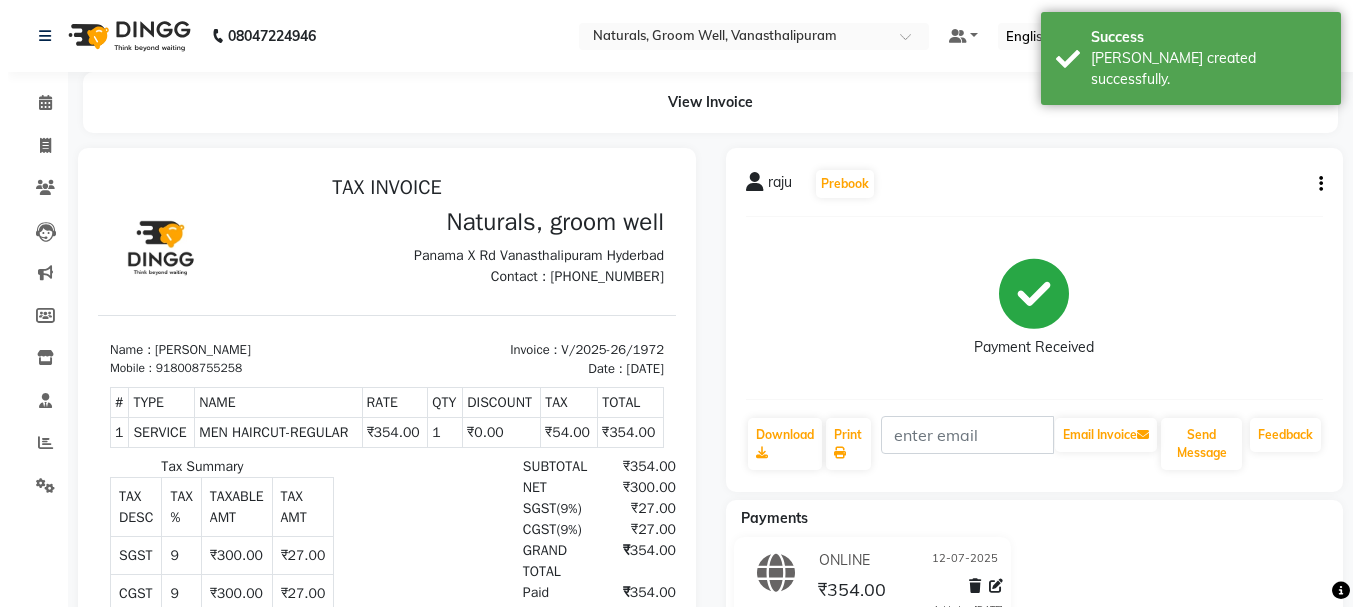 scroll, scrollTop: 0, scrollLeft: 0, axis: both 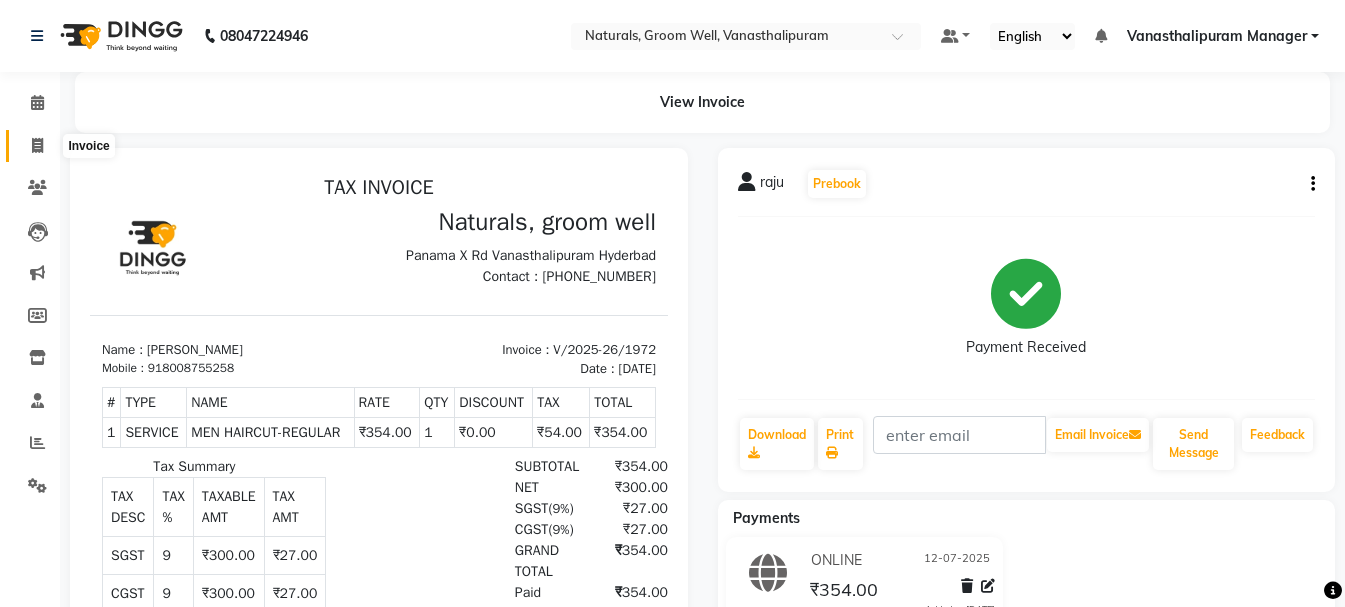 click 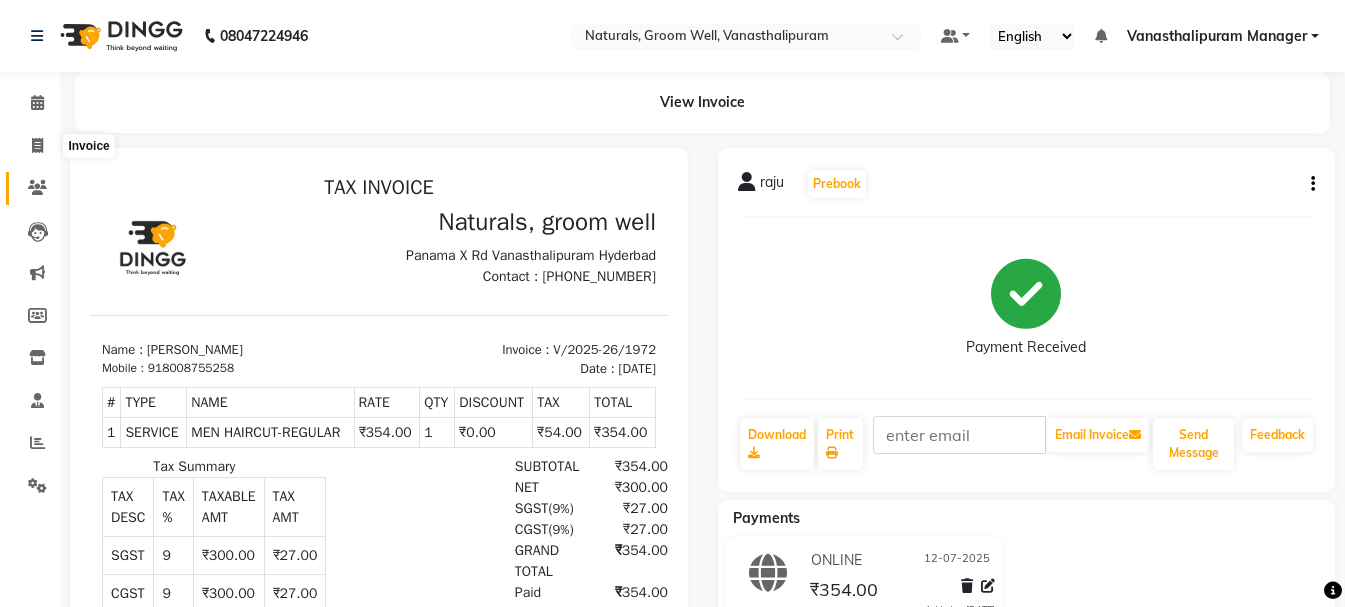 select on "service" 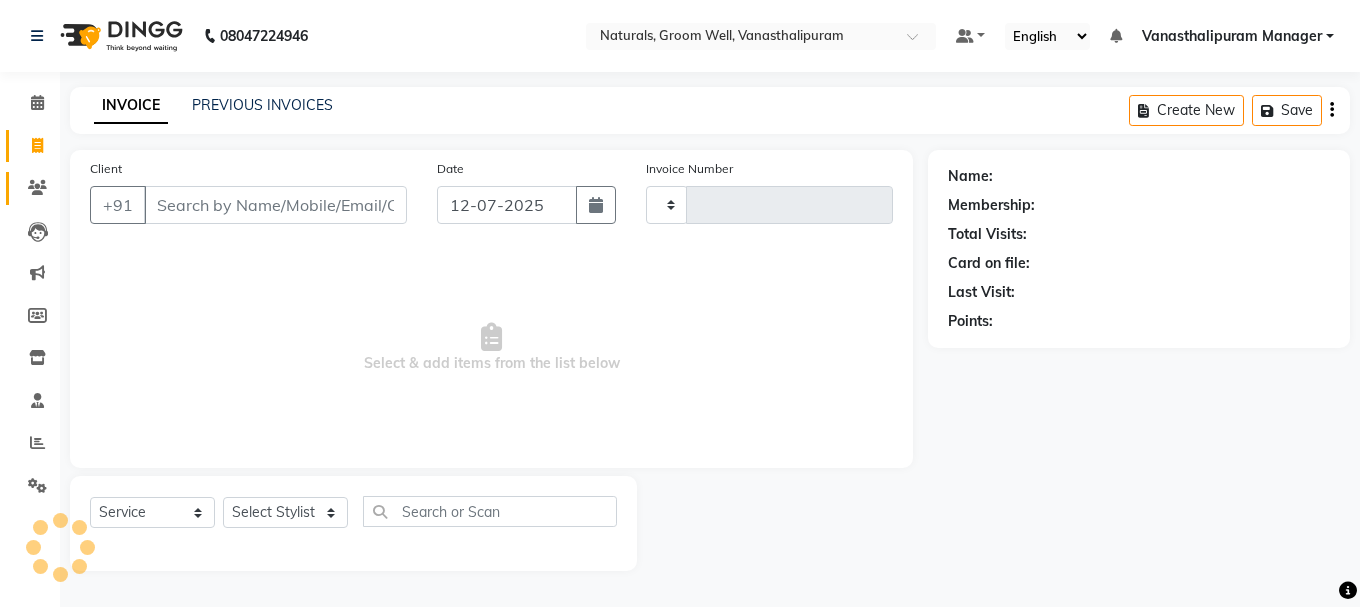 click 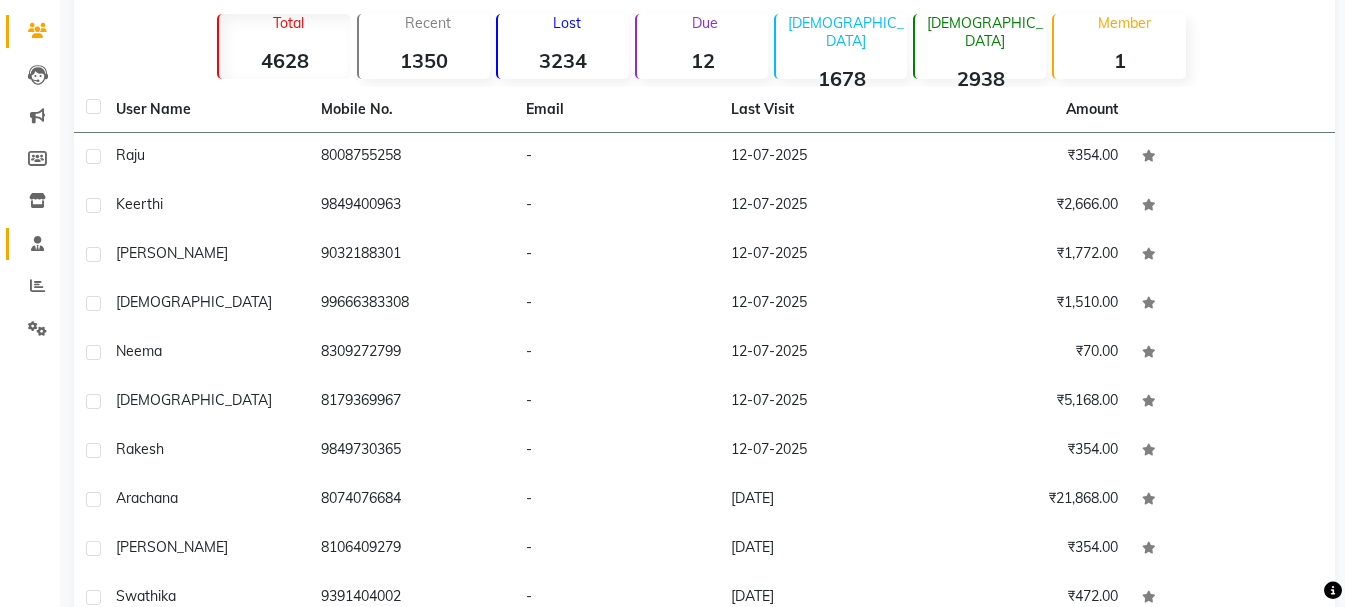 scroll, scrollTop: 0, scrollLeft: 0, axis: both 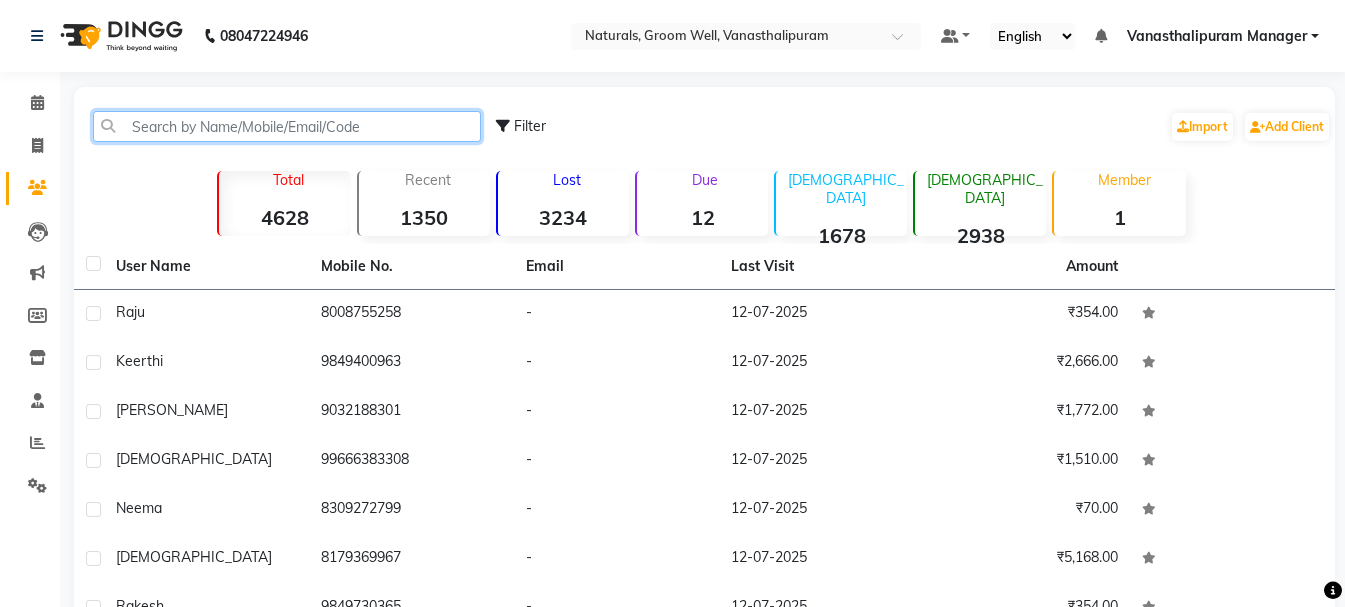 click 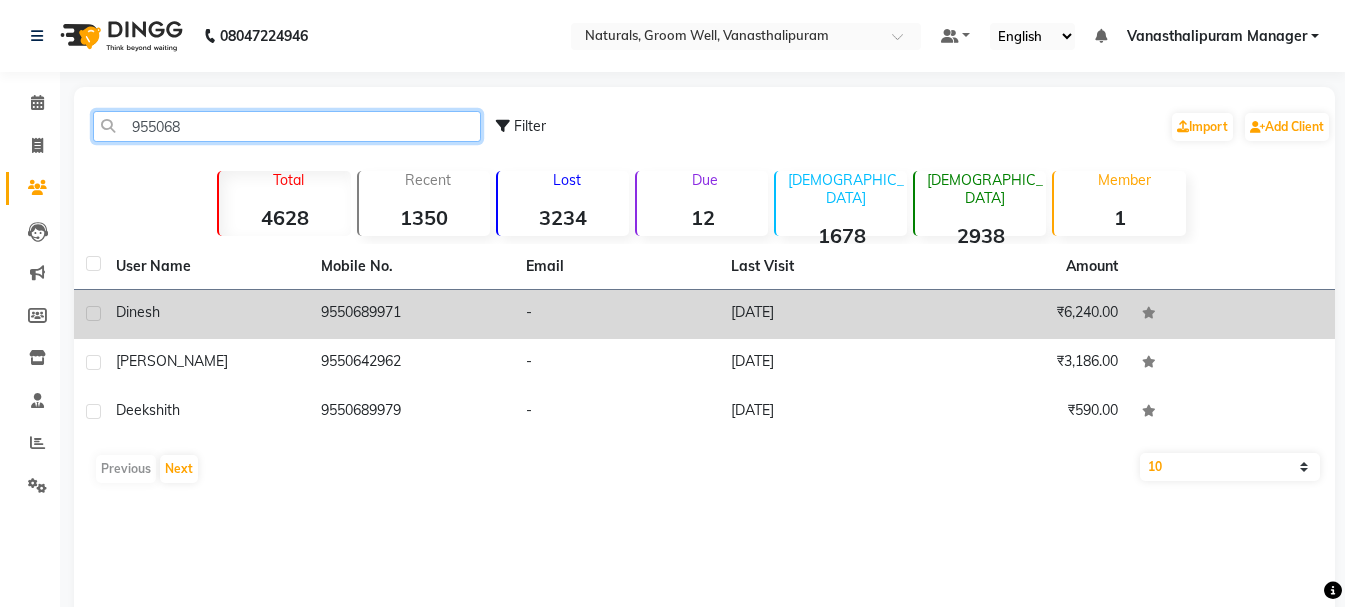 type on "955068" 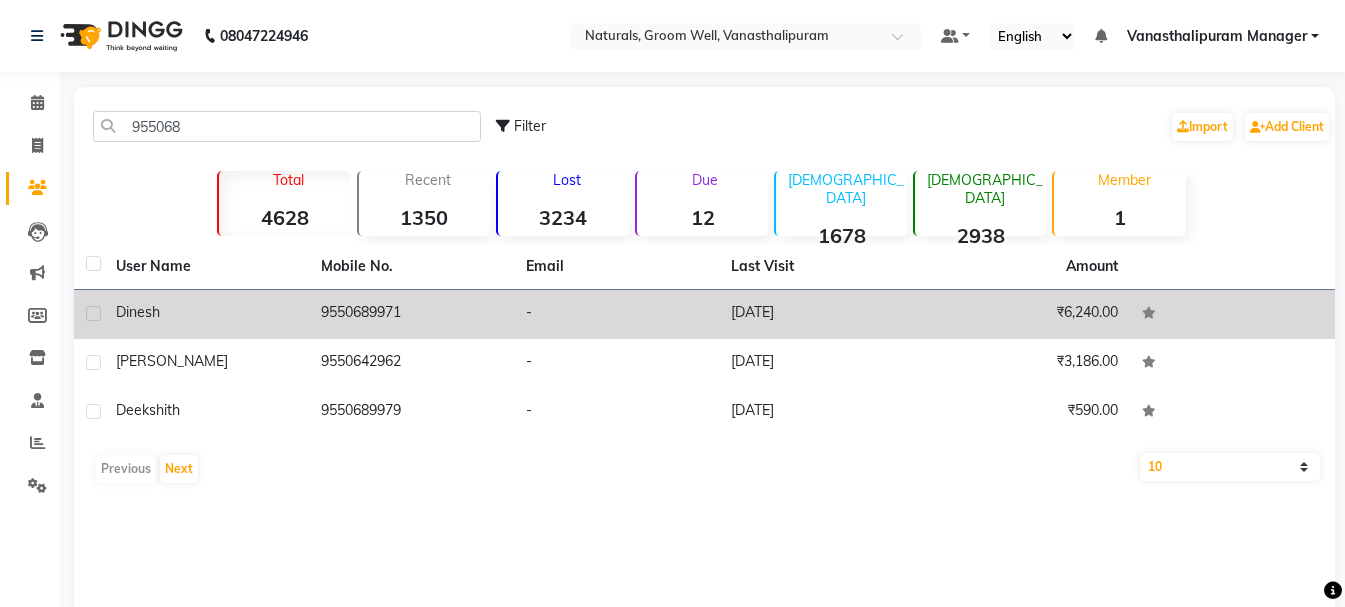 click on "9550689971" 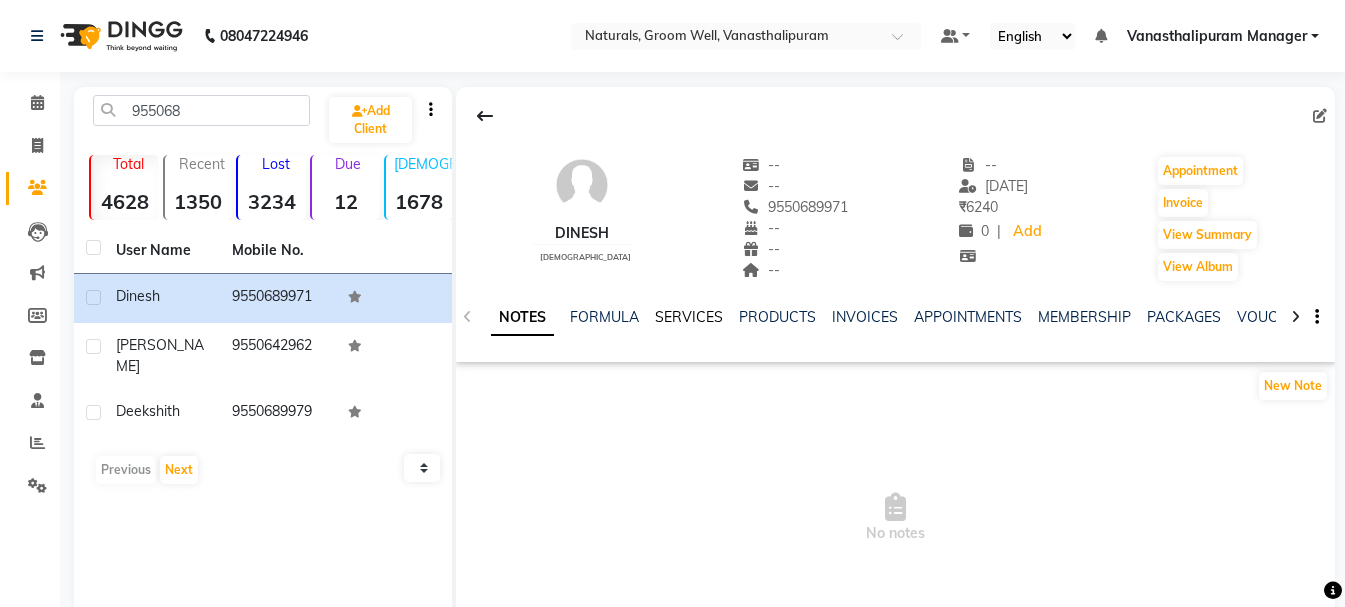 click on "SERVICES" 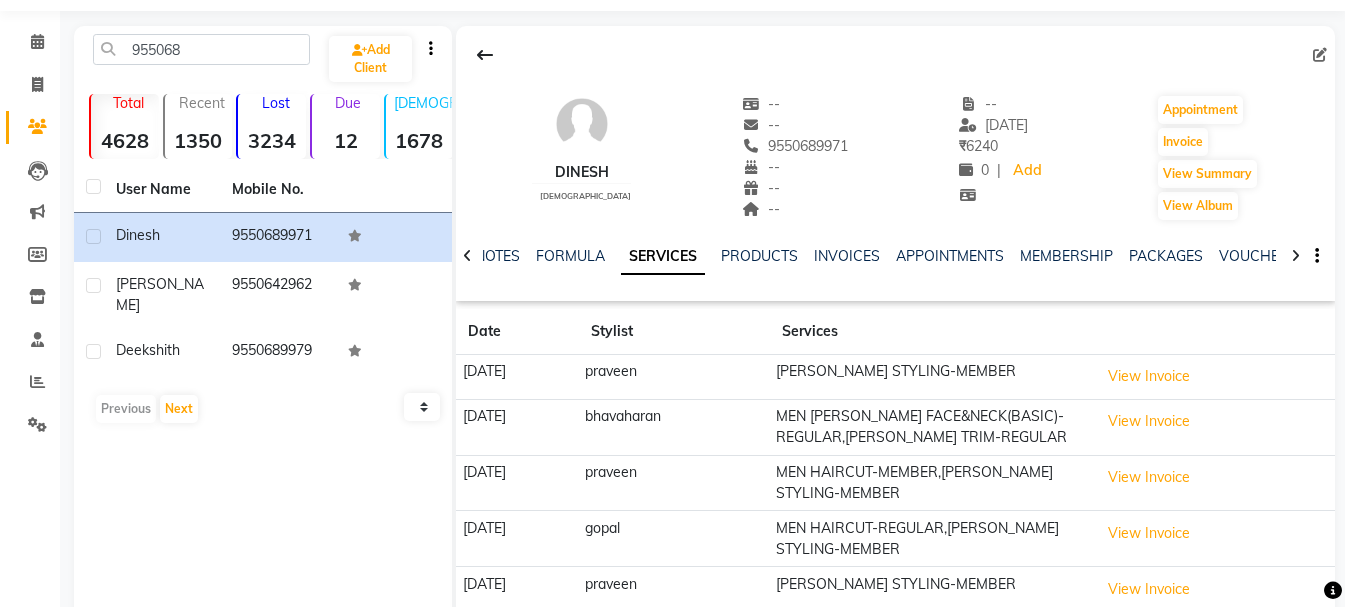 scroll, scrollTop: 152, scrollLeft: 0, axis: vertical 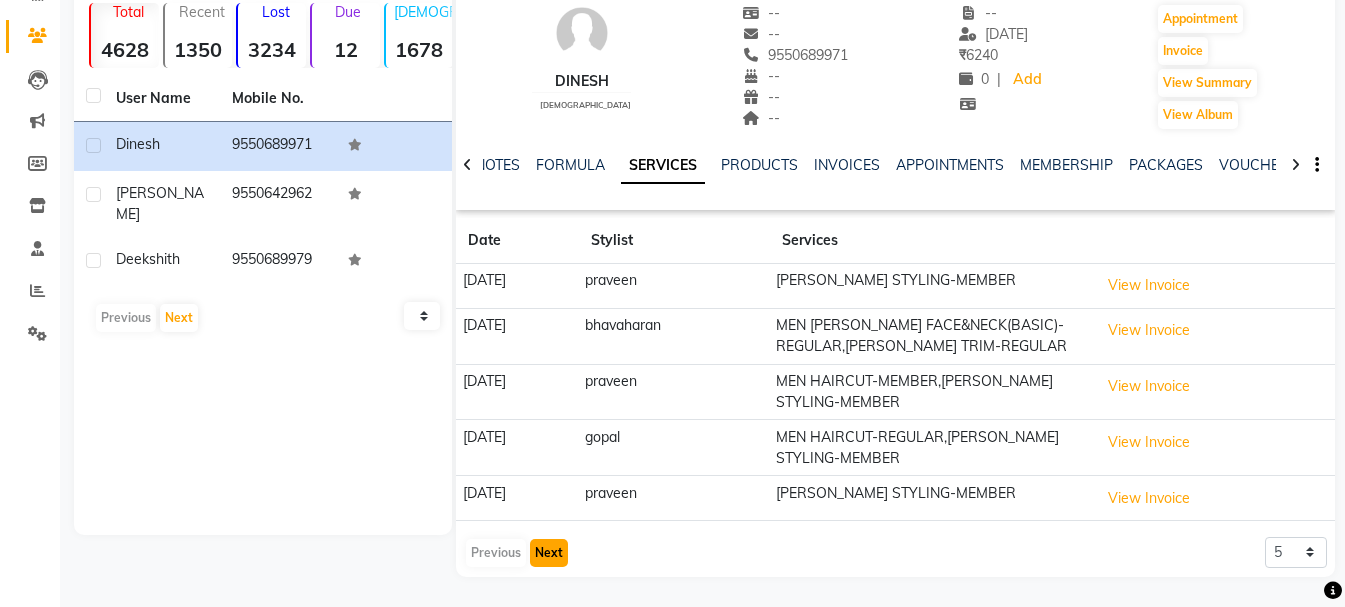 click on "Next" 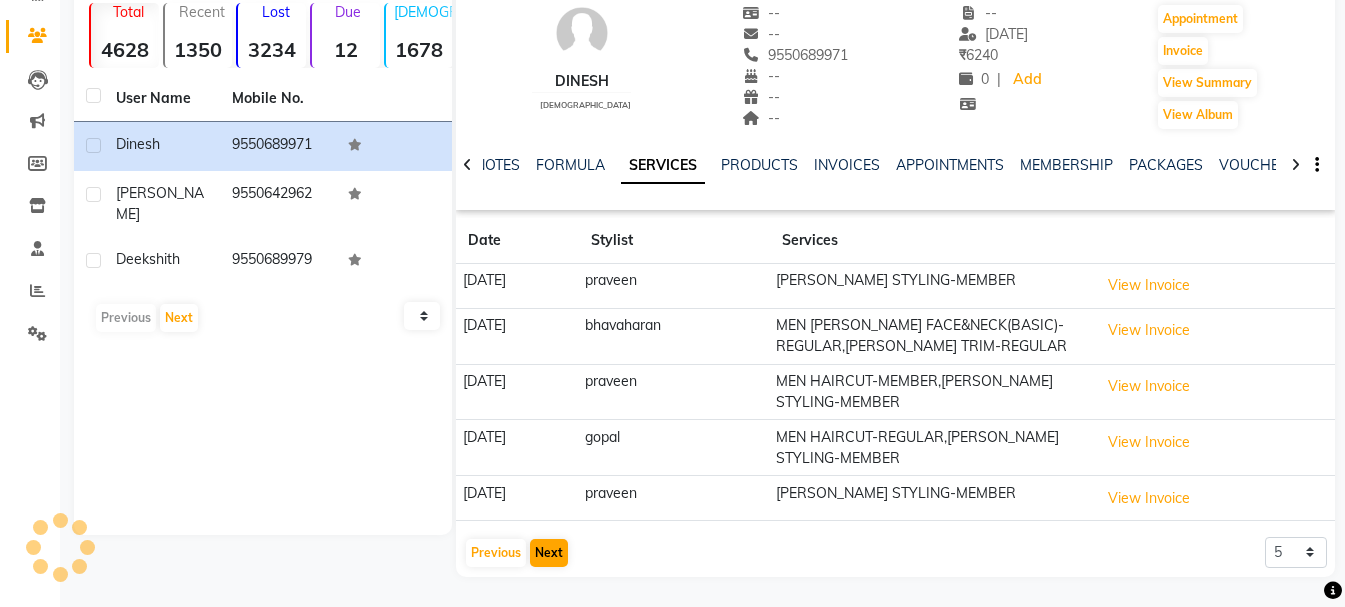 scroll, scrollTop: 118, scrollLeft: 0, axis: vertical 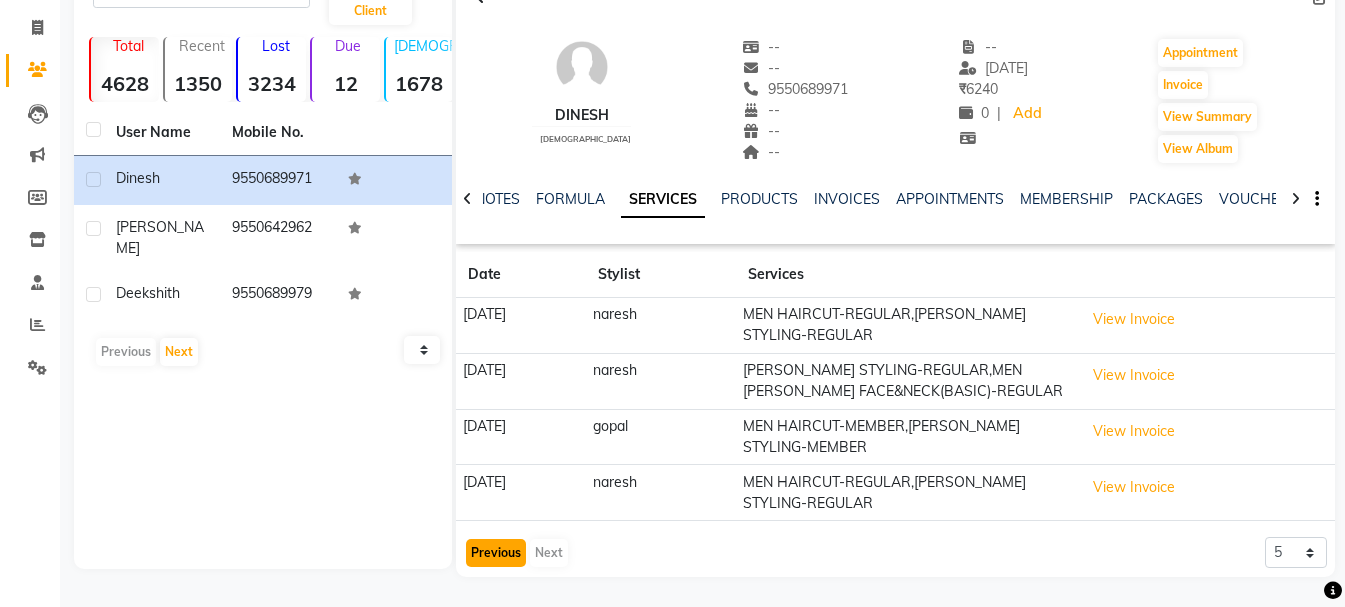 click on "Previous" 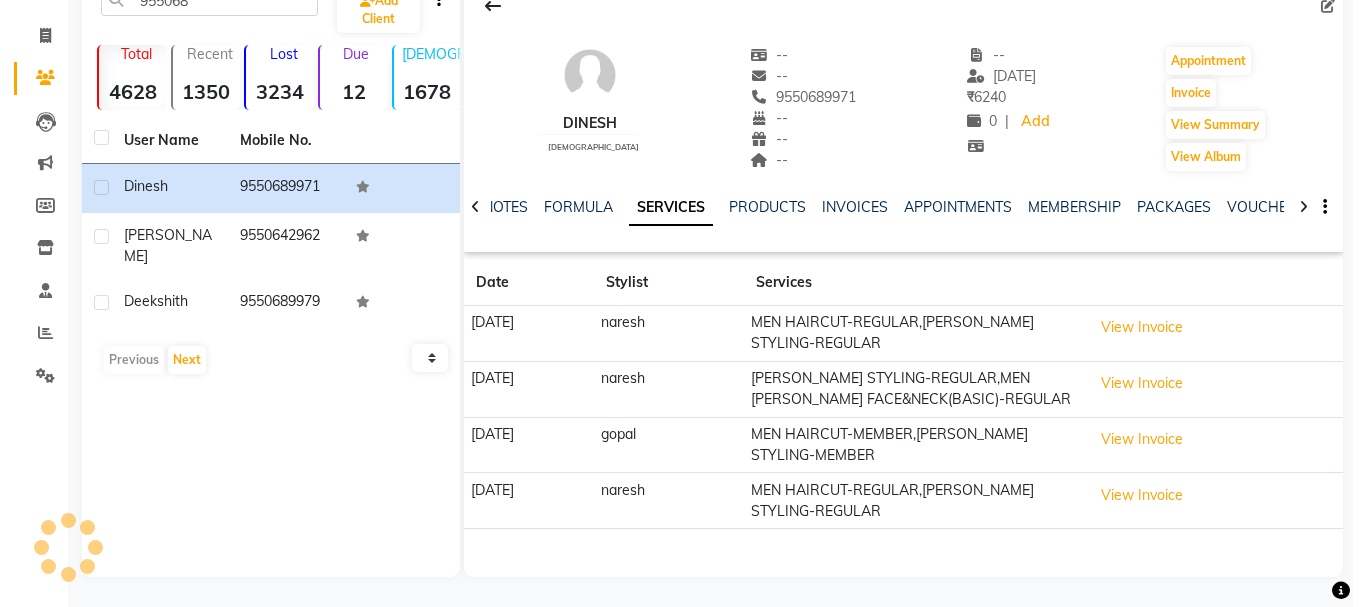 scroll, scrollTop: 118, scrollLeft: 0, axis: vertical 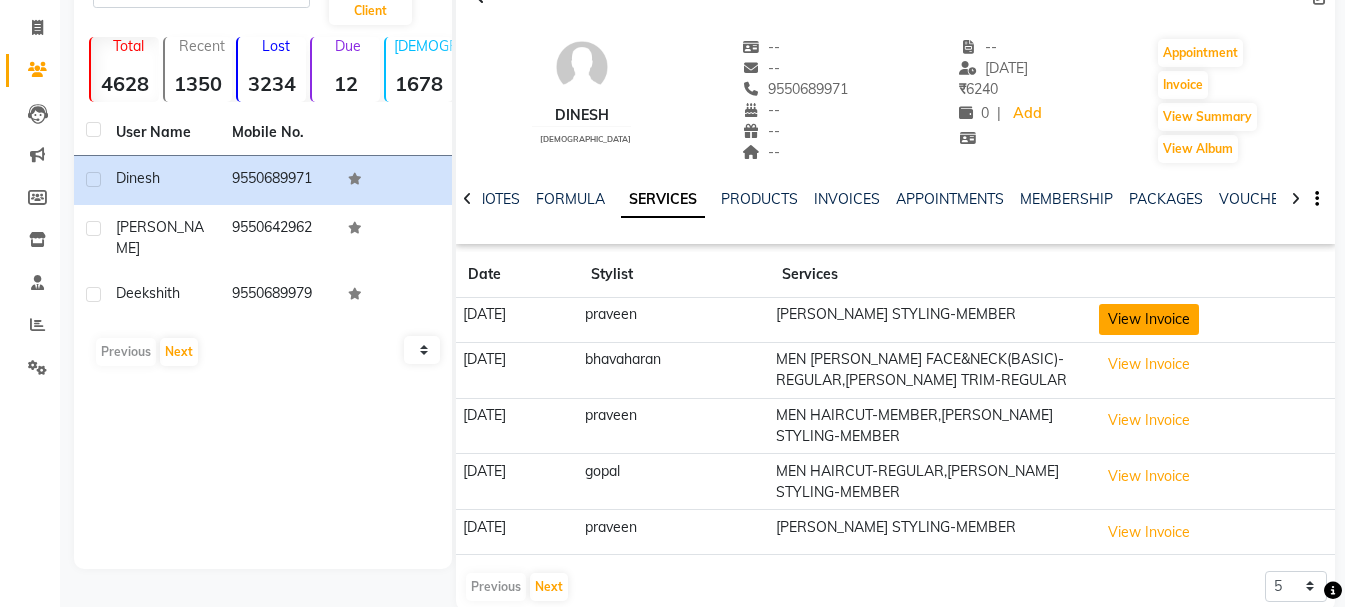 click on "View Invoice" 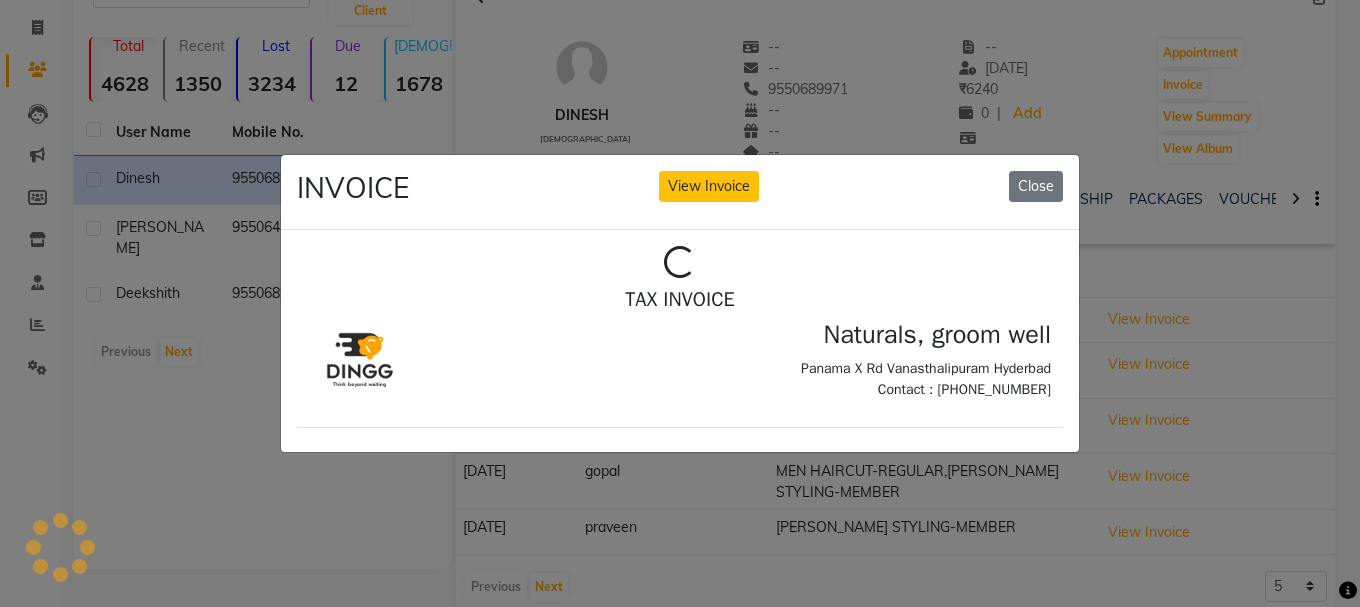 scroll, scrollTop: 0, scrollLeft: 0, axis: both 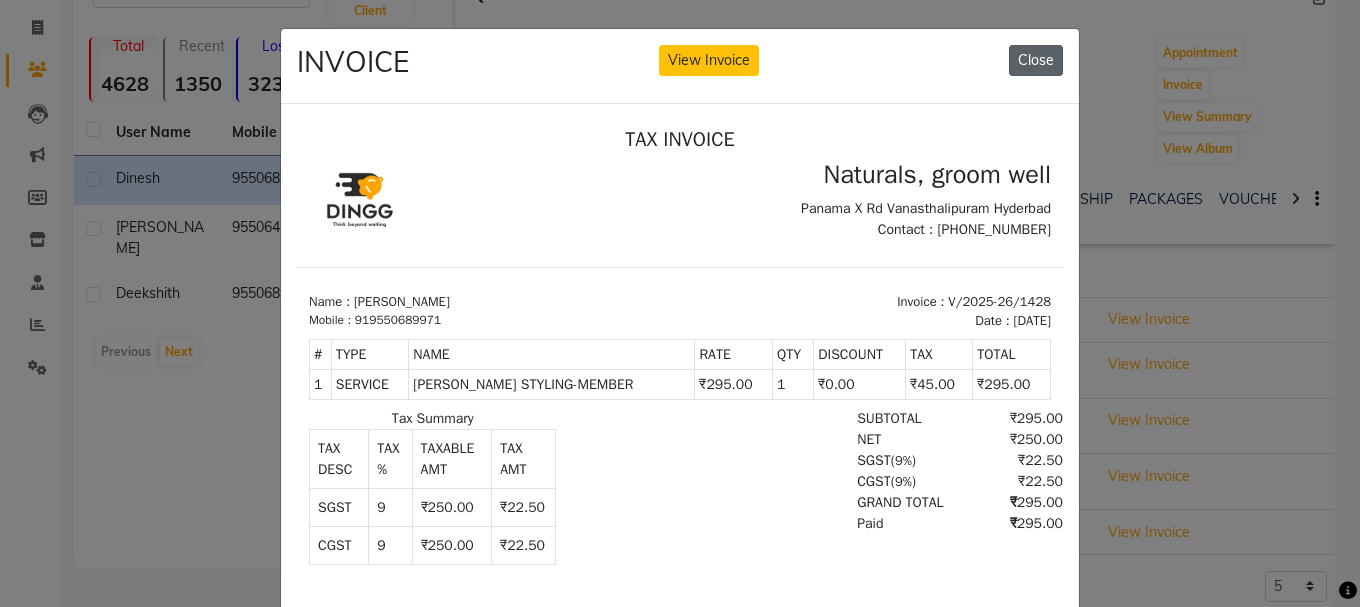 click on "Close" 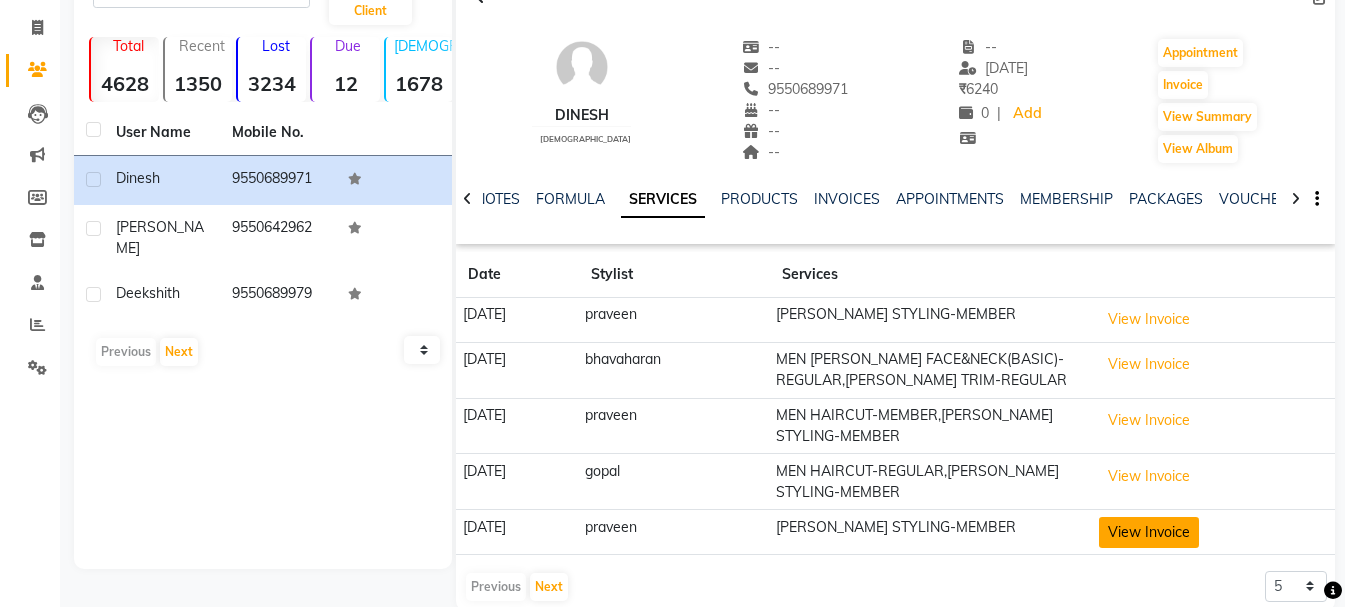 click on "View Invoice" 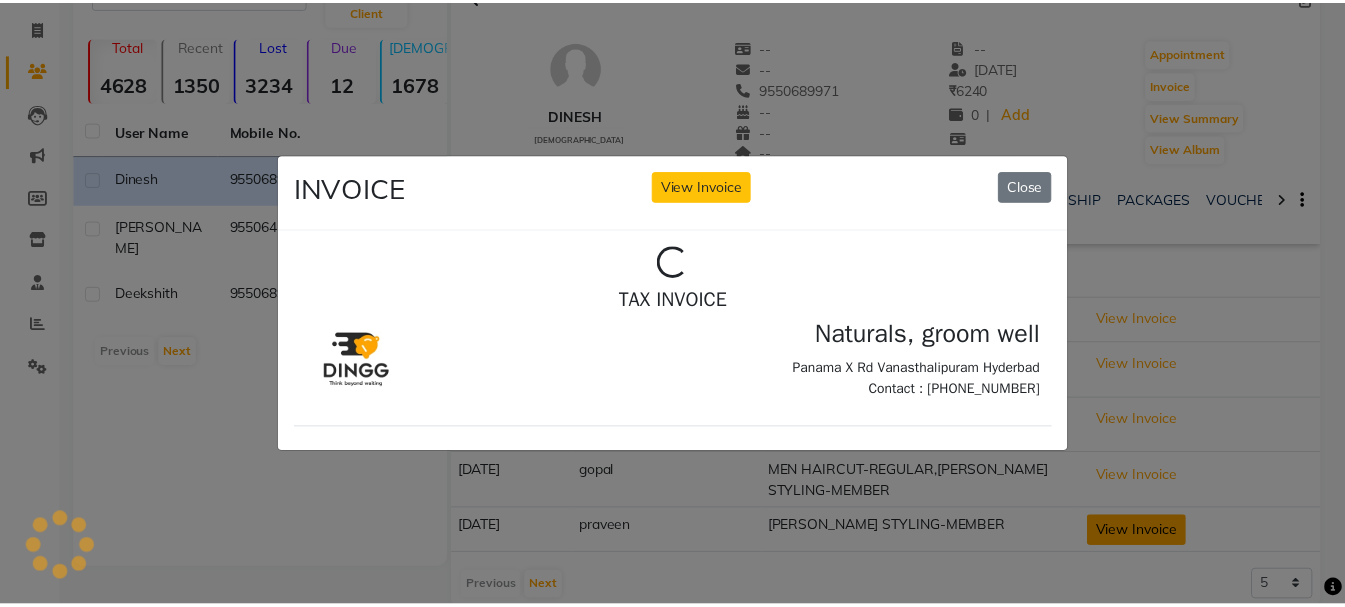 scroll, scrollTop: 0, scrollLeft: 0, axis: both 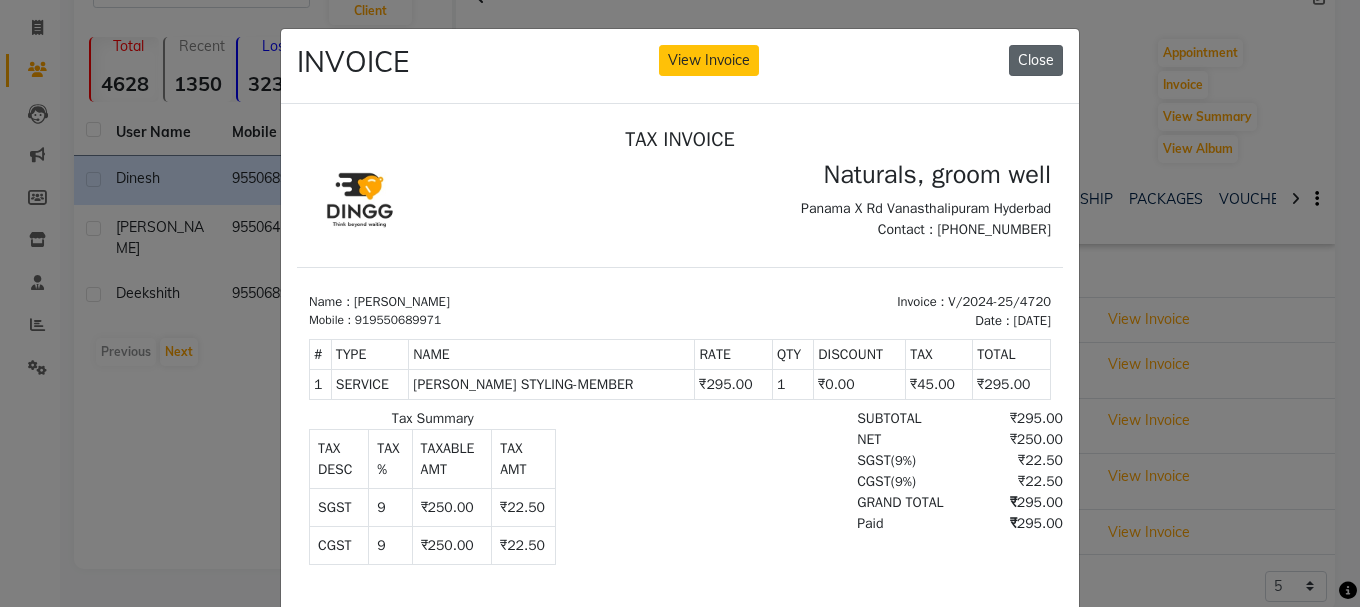 click on "Close" 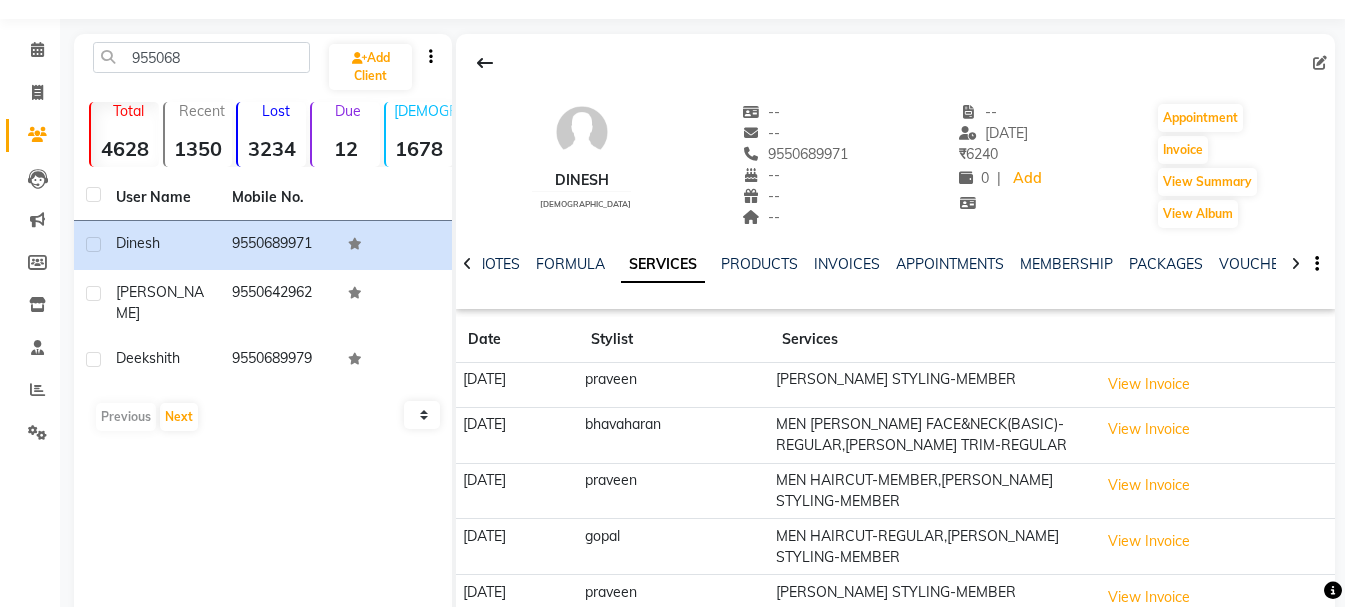 scroll, scrollTop: 18, scrollLeft: 0, axis: vertical 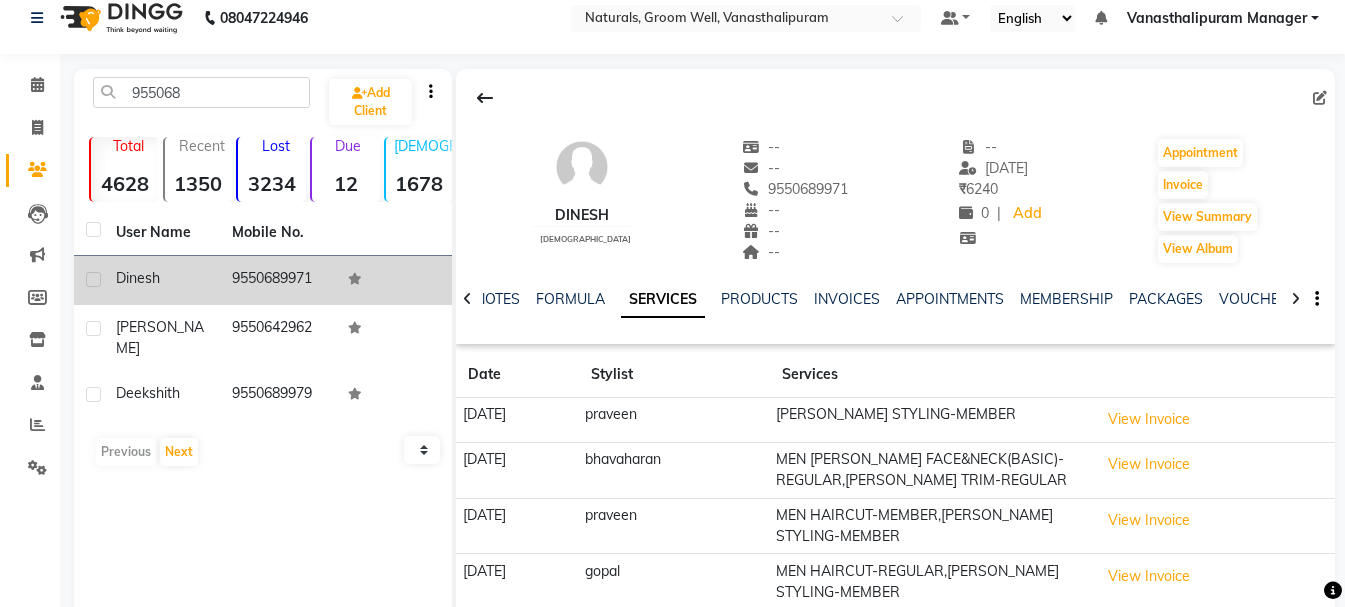 click on "9550689971" 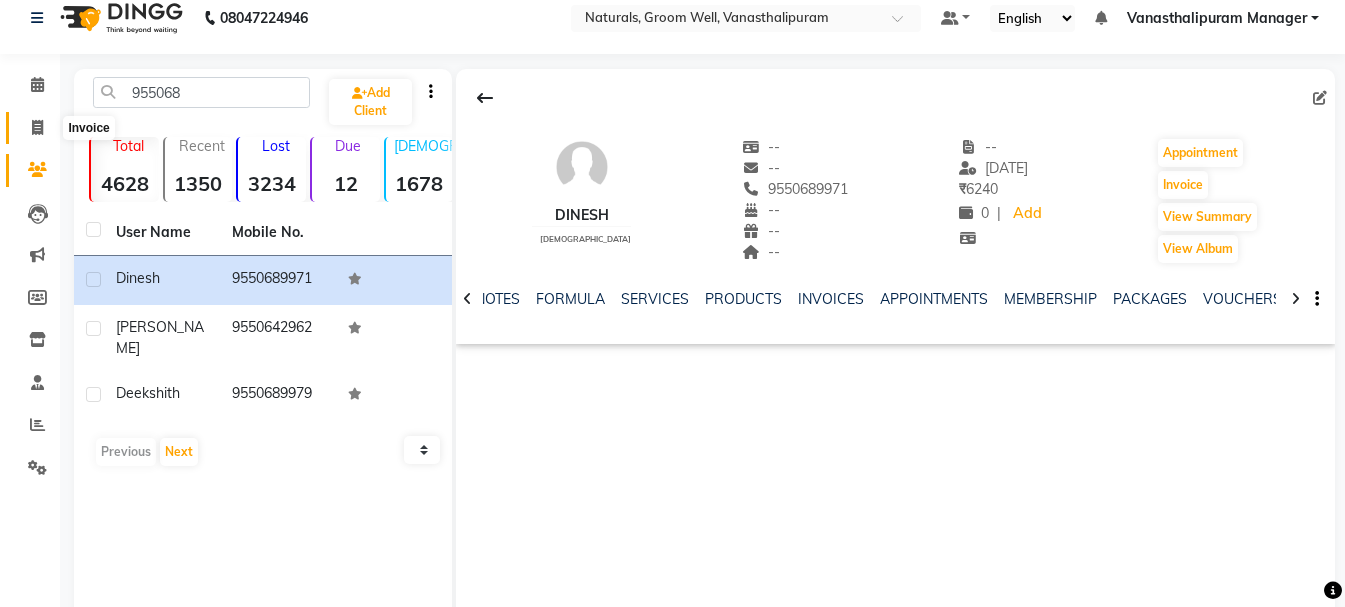 click 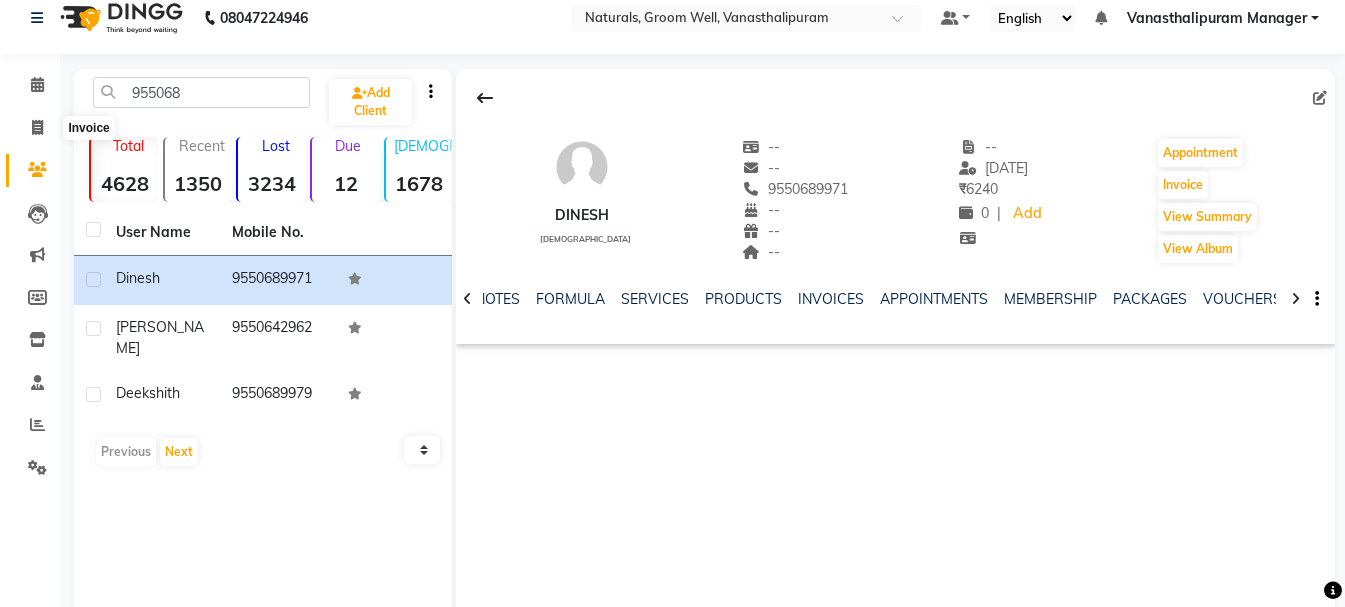 select on "service" 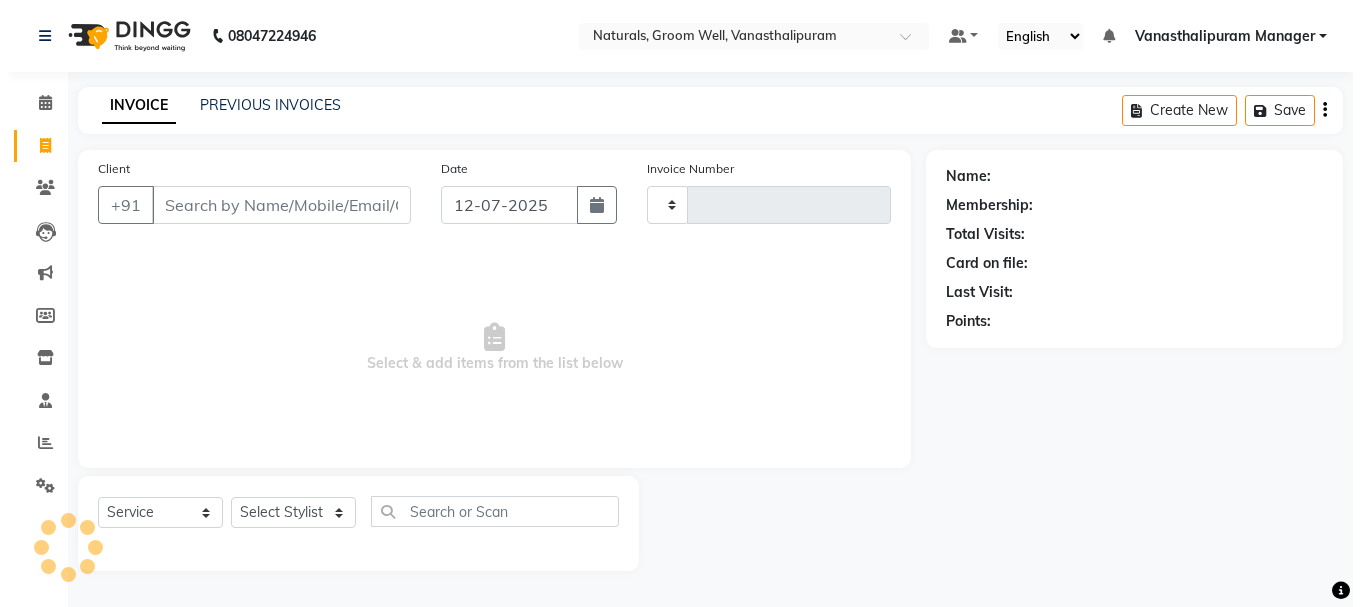 scroll, scrollTop: 0, scrollLeft: 0, axis: both 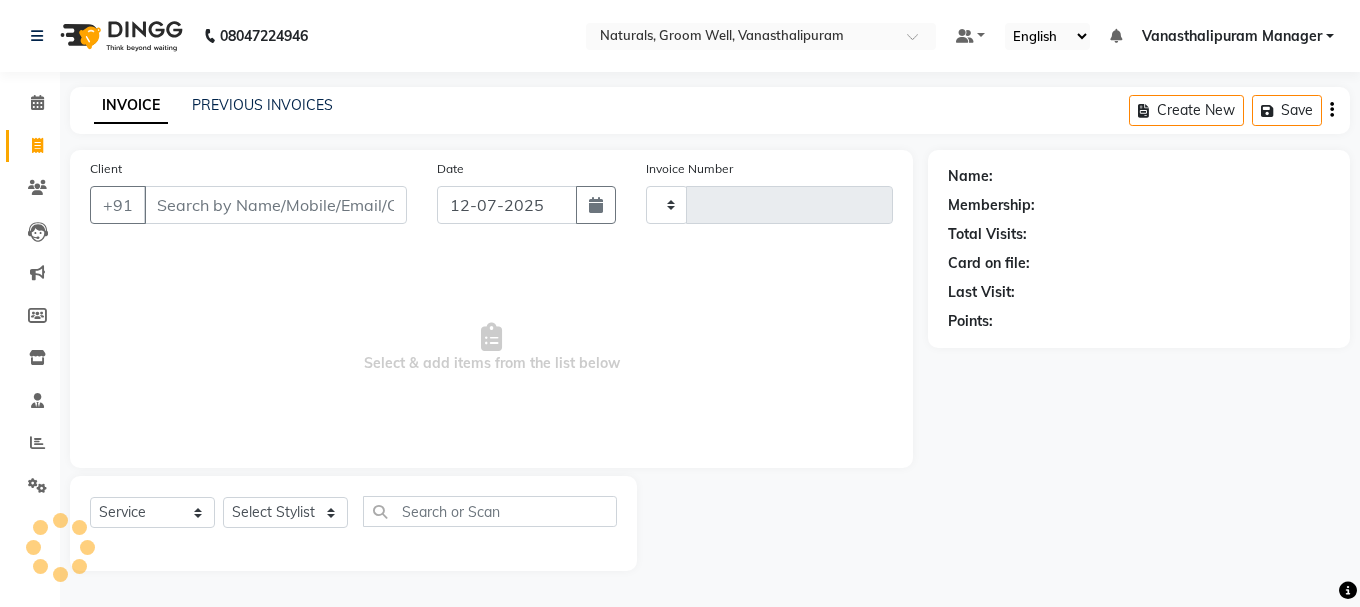 type on "1973" 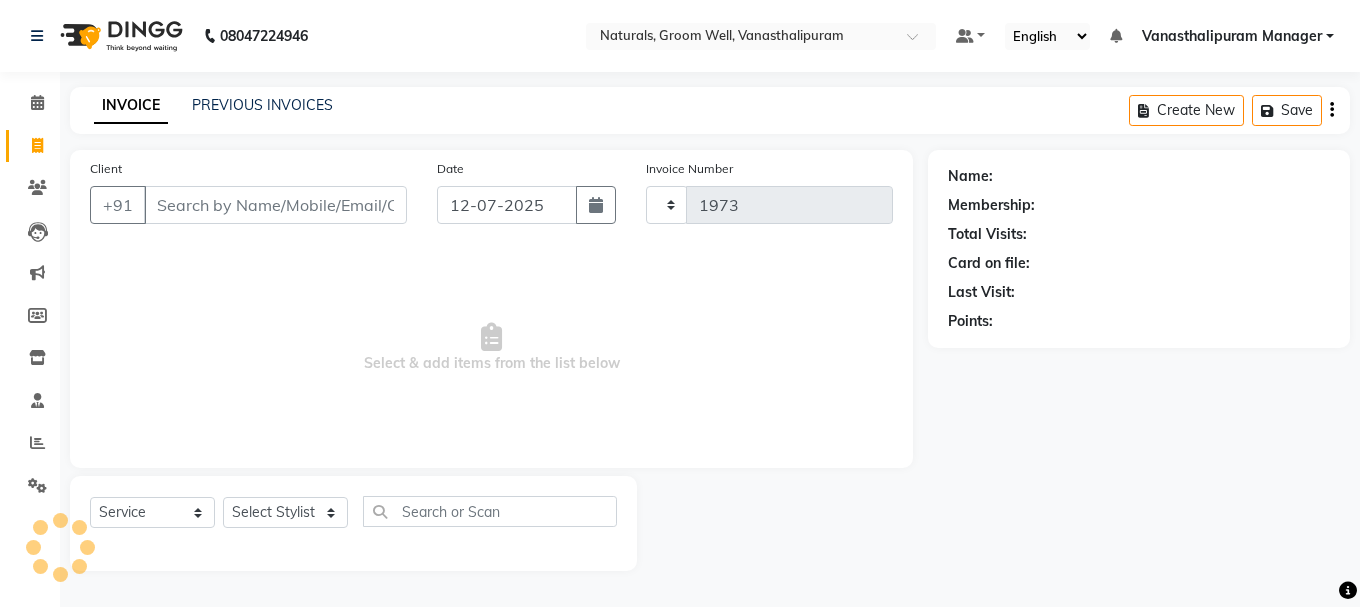 select on "5859" 